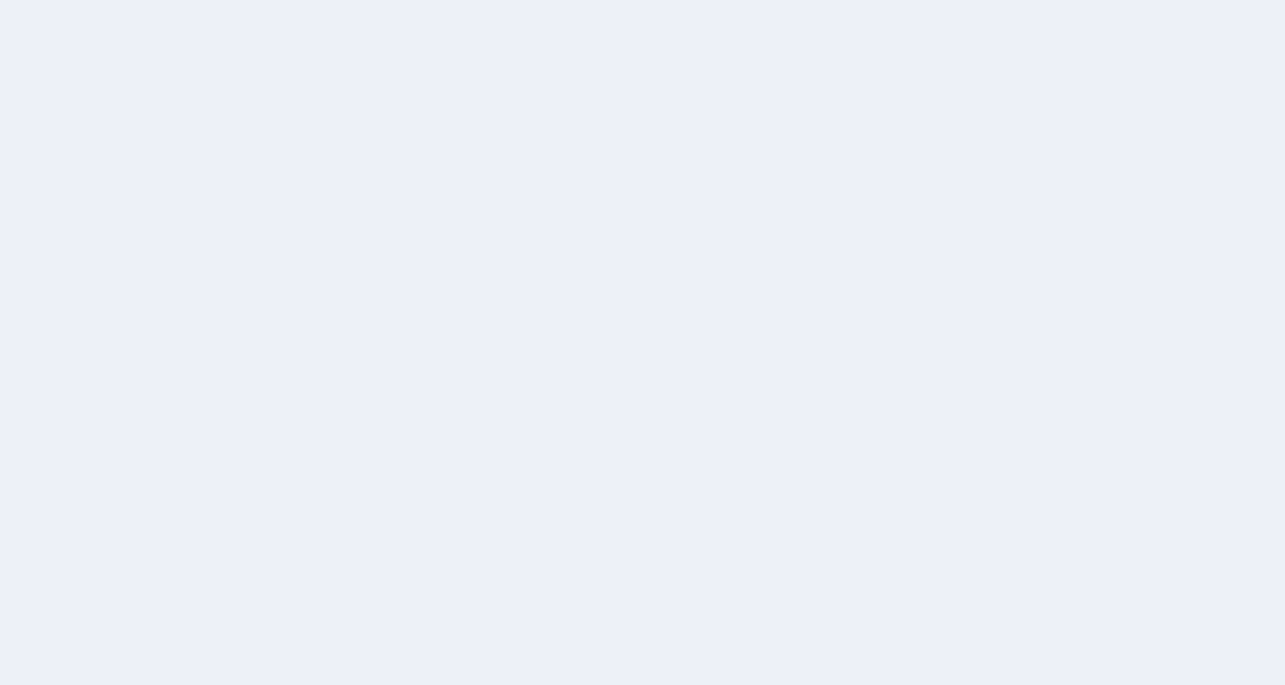 scroll, scrollTop: 0, scrollLeft: 0, axis: both 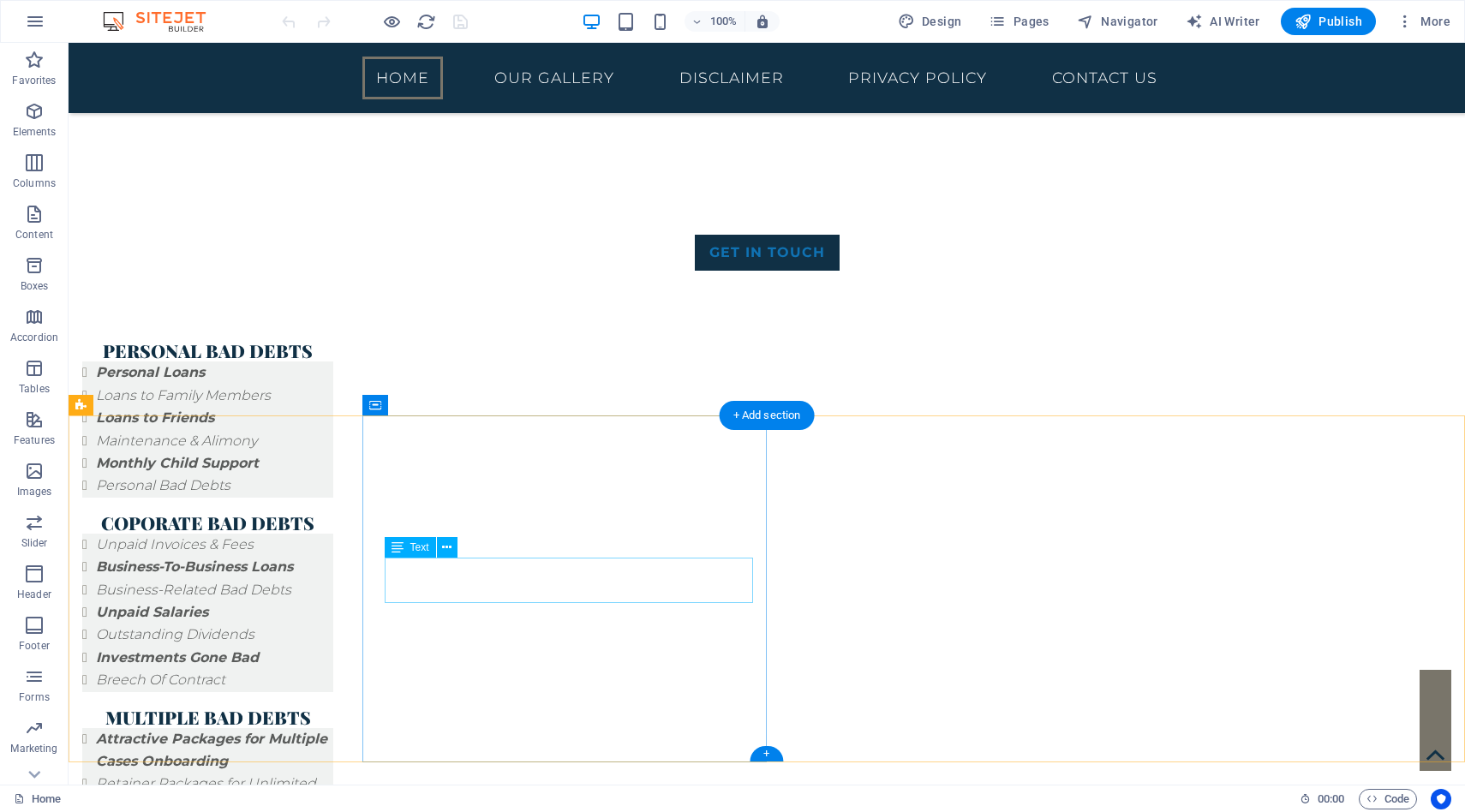 click on "Admin  : [PHONE] / [PHONE]         ops:  [PHONE]" at bounding box center [906, 3140] 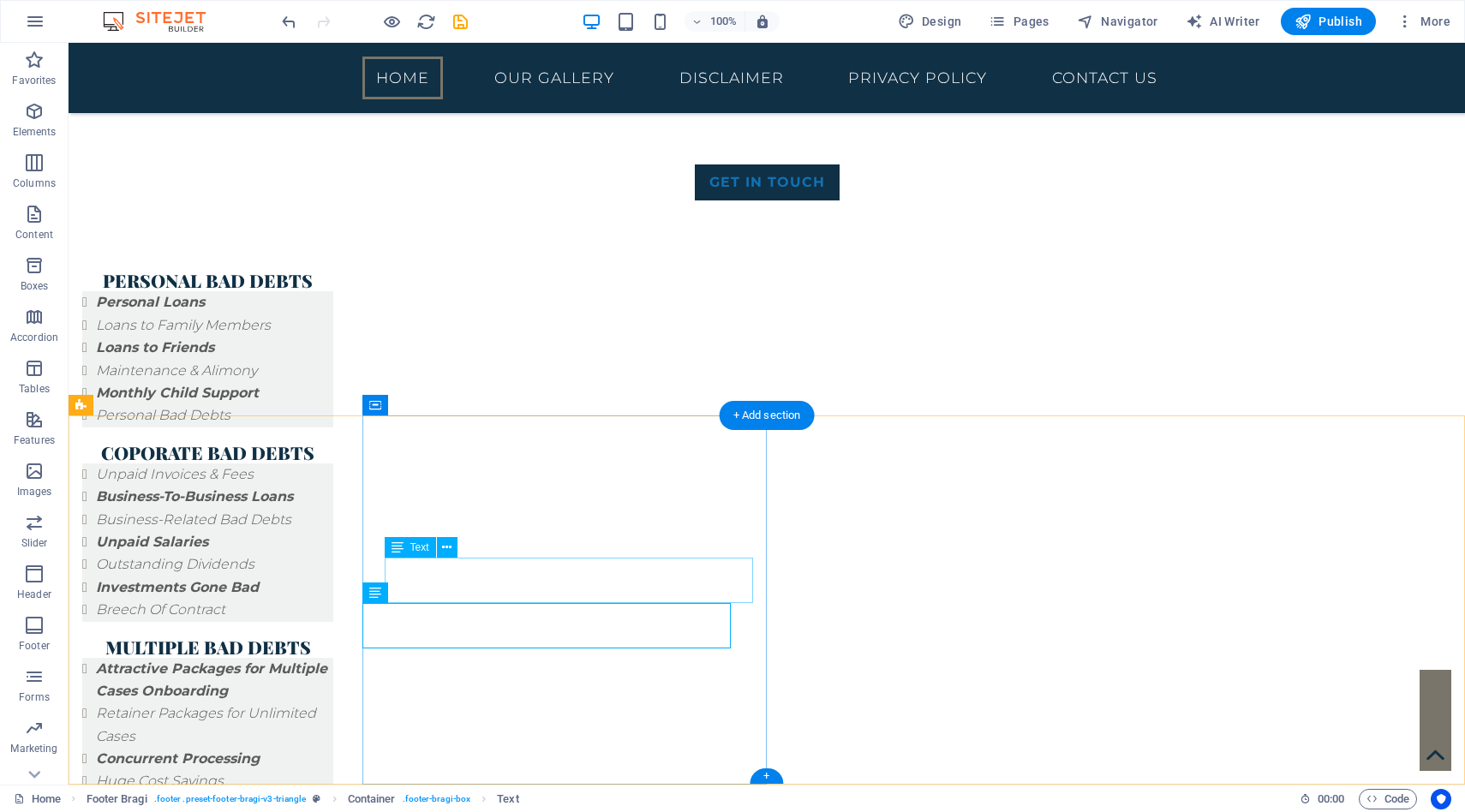 click on "Admin  : [PHONE] / [PHONE]         ops:  [PHONE]" at bounding box center [906, 3070] 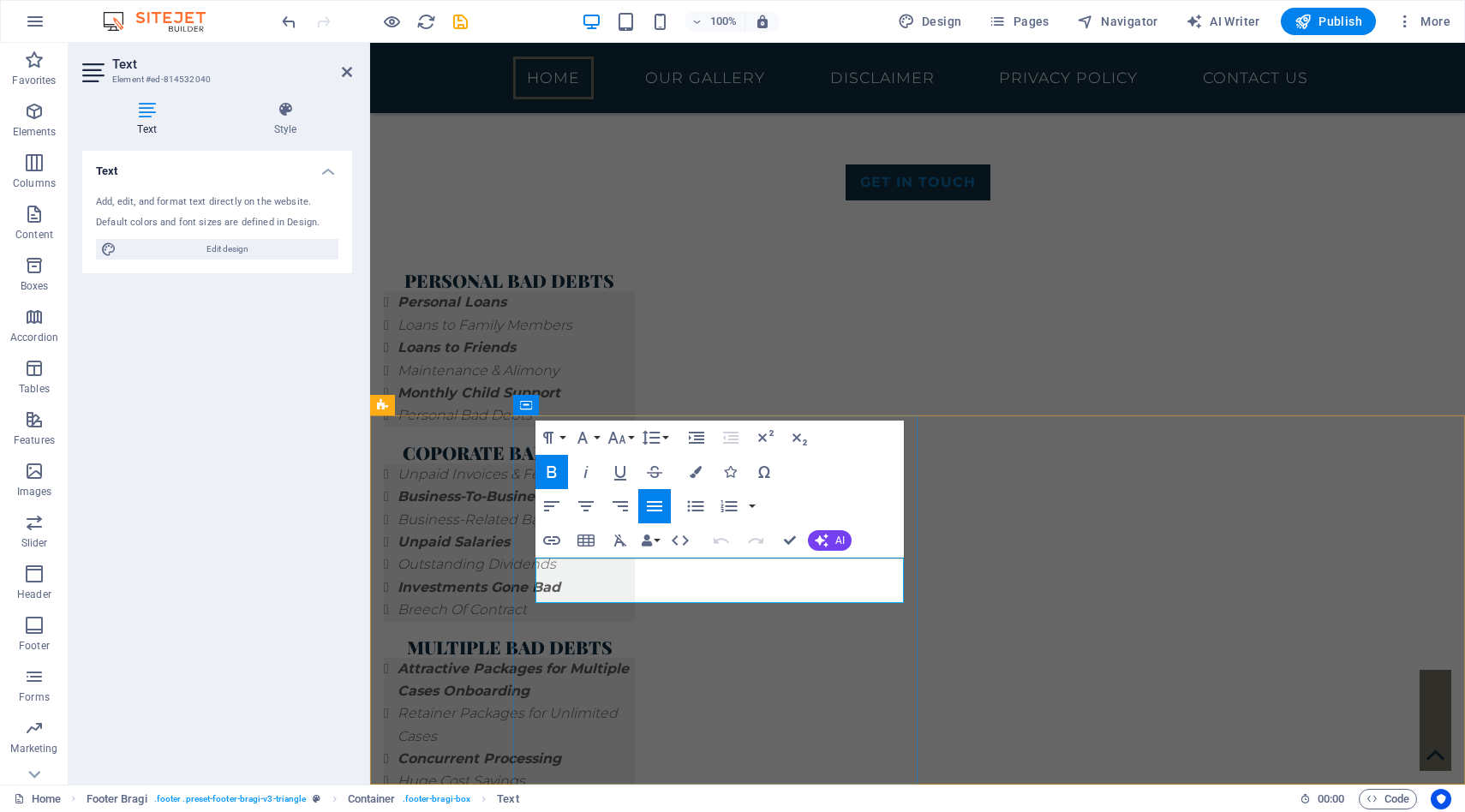 copy on "ops:  [PHONE]" 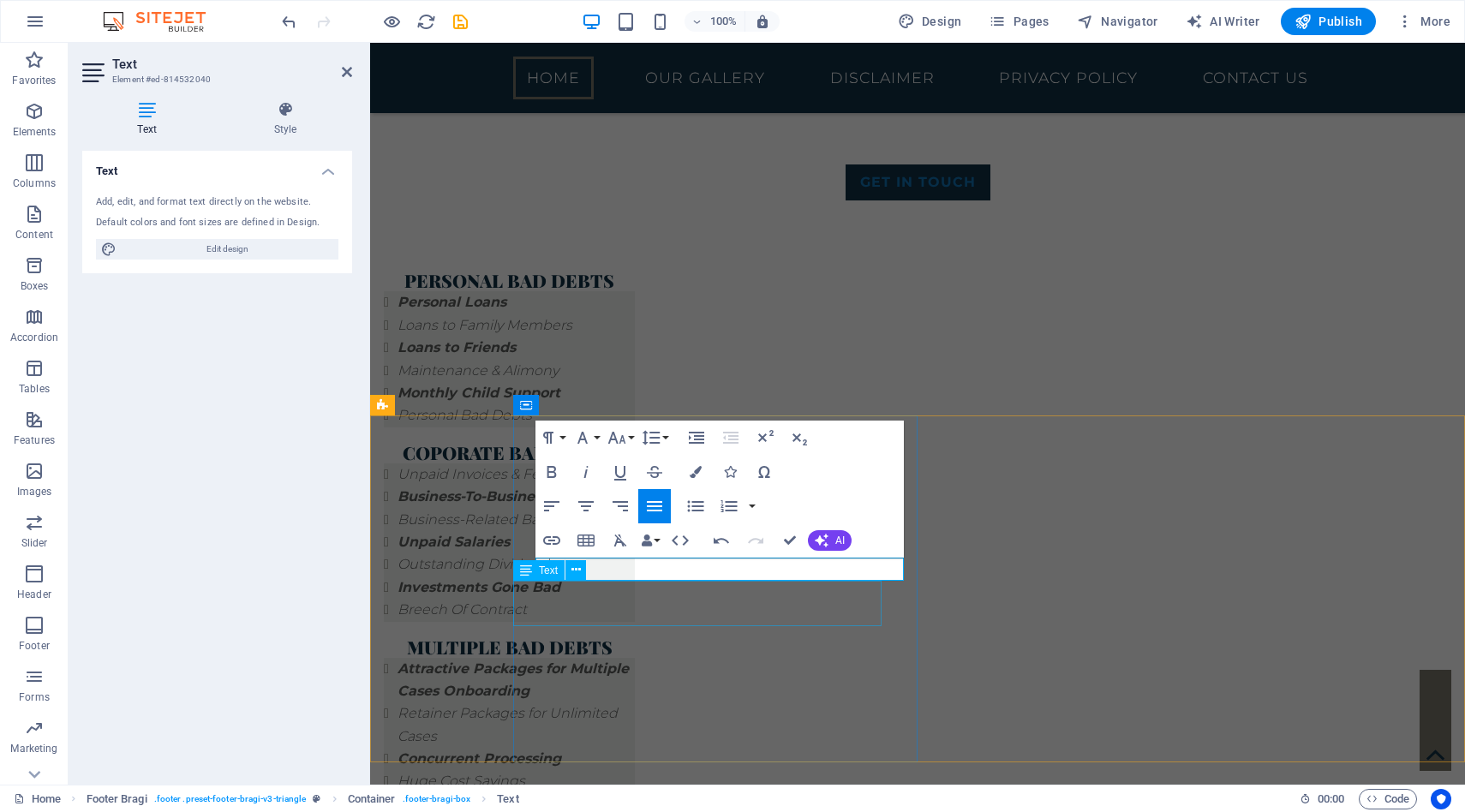 click on "Admin  : [PHONE] / [PHONE]         ops:  [PHONE]" at bounding box center (982, 3093) 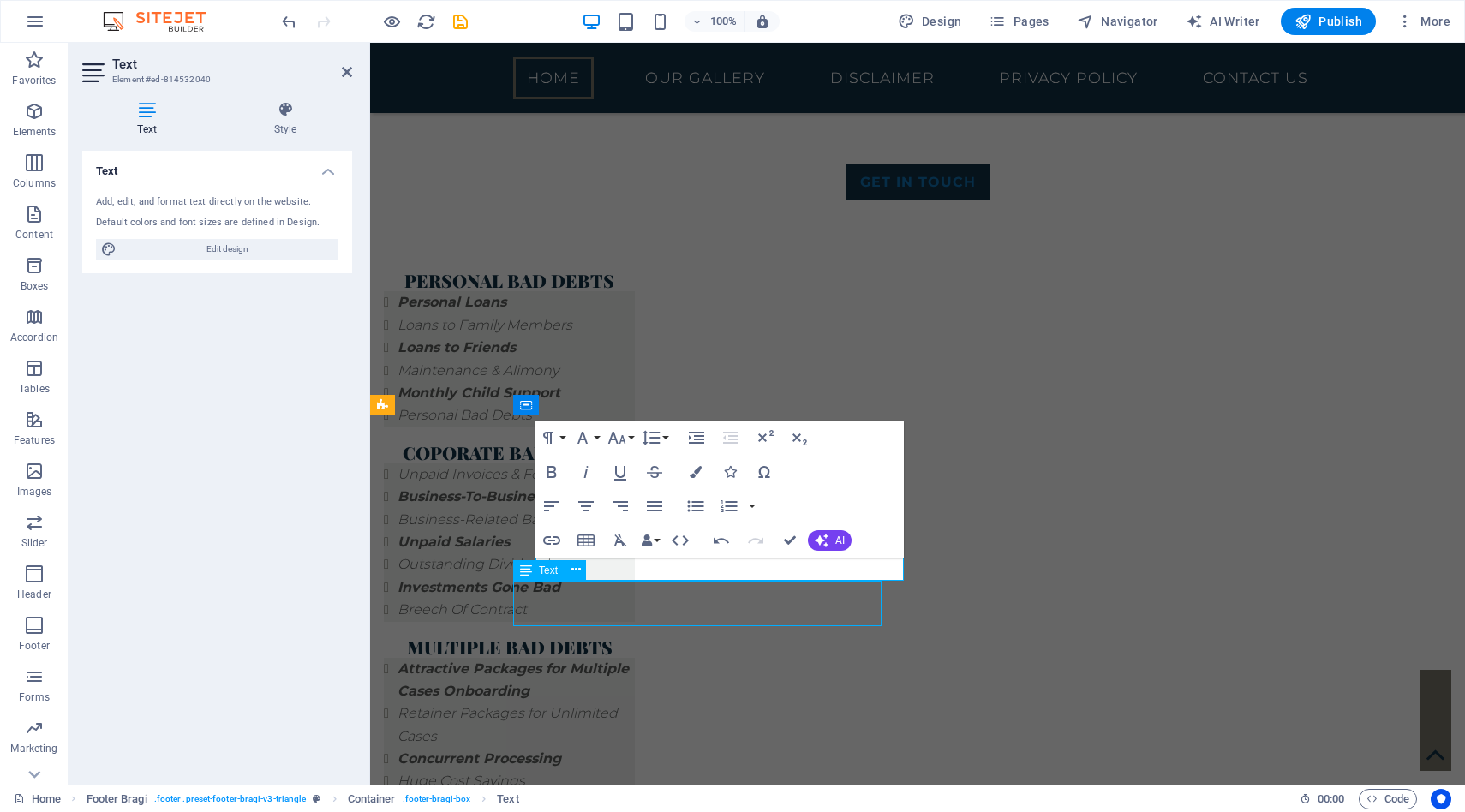 click on "Admin  : [PHONE] / [PHONE]         ops:  [PHONE]" at bounding box center (982, 3093) 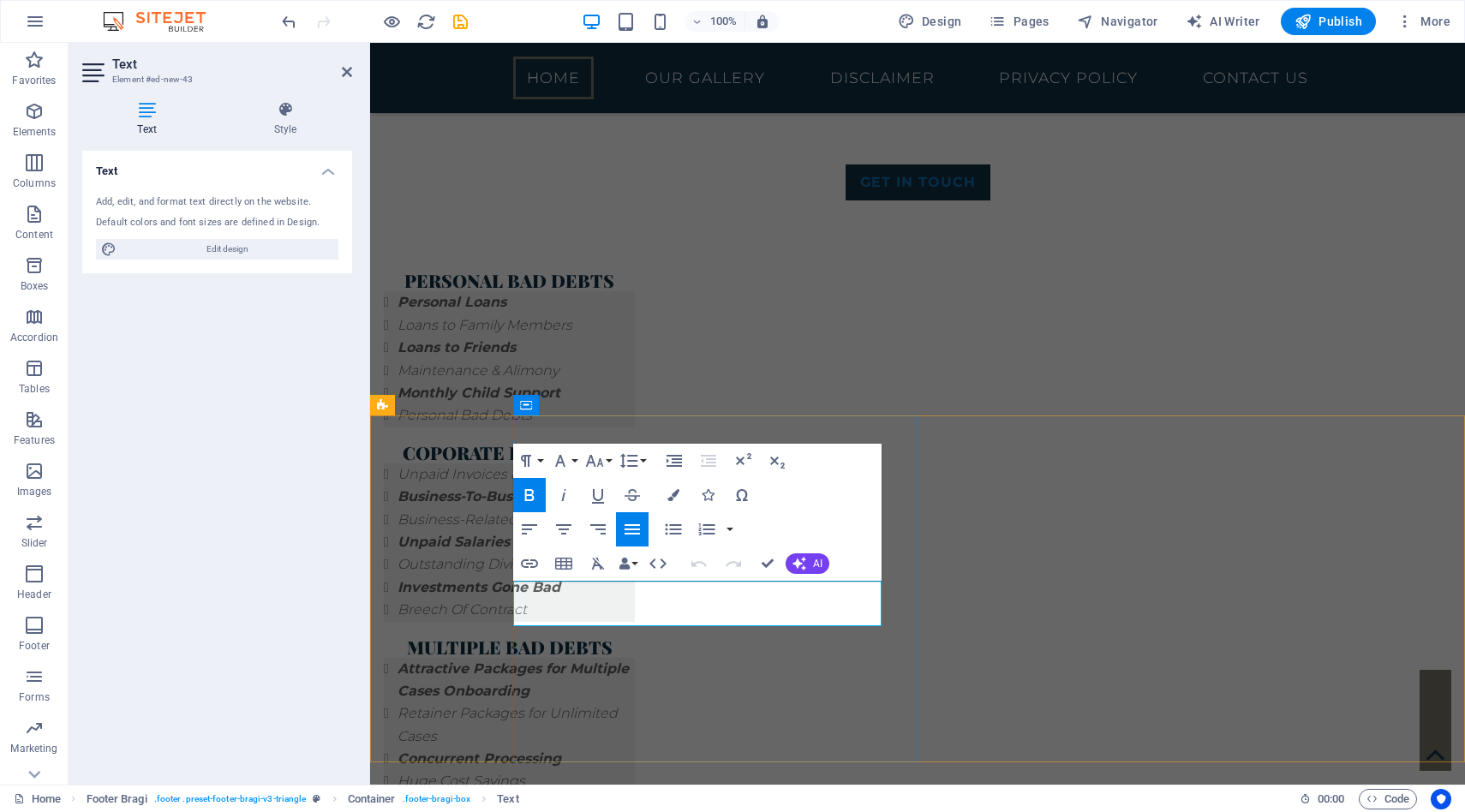 drag, startPoint x: 631, startPoint y: 619, endPoint x: 512, endPoint y: 597, distance: 121.01653 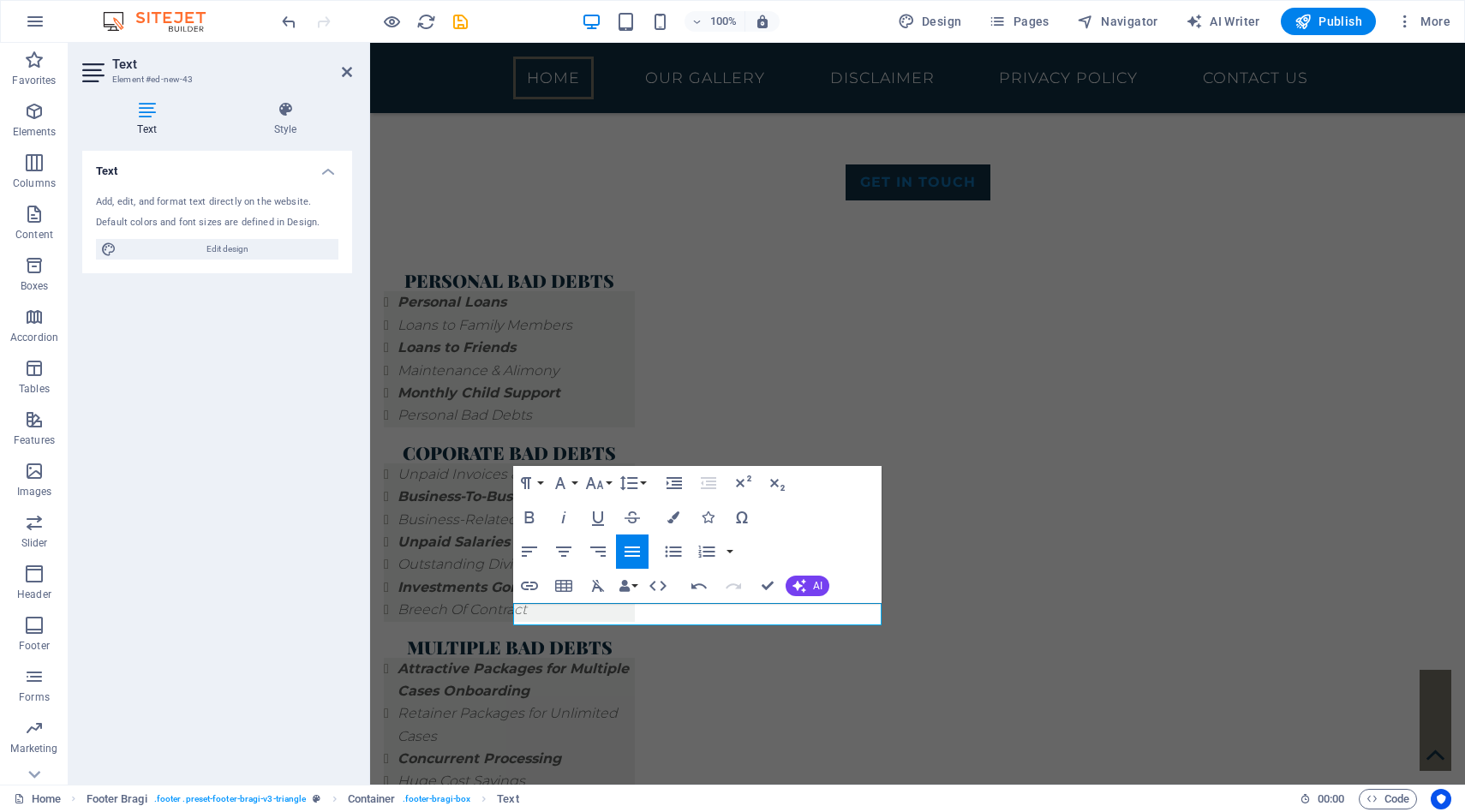 scroll, scrollTop: 1911, scrollLeft: 0, axis: vertical 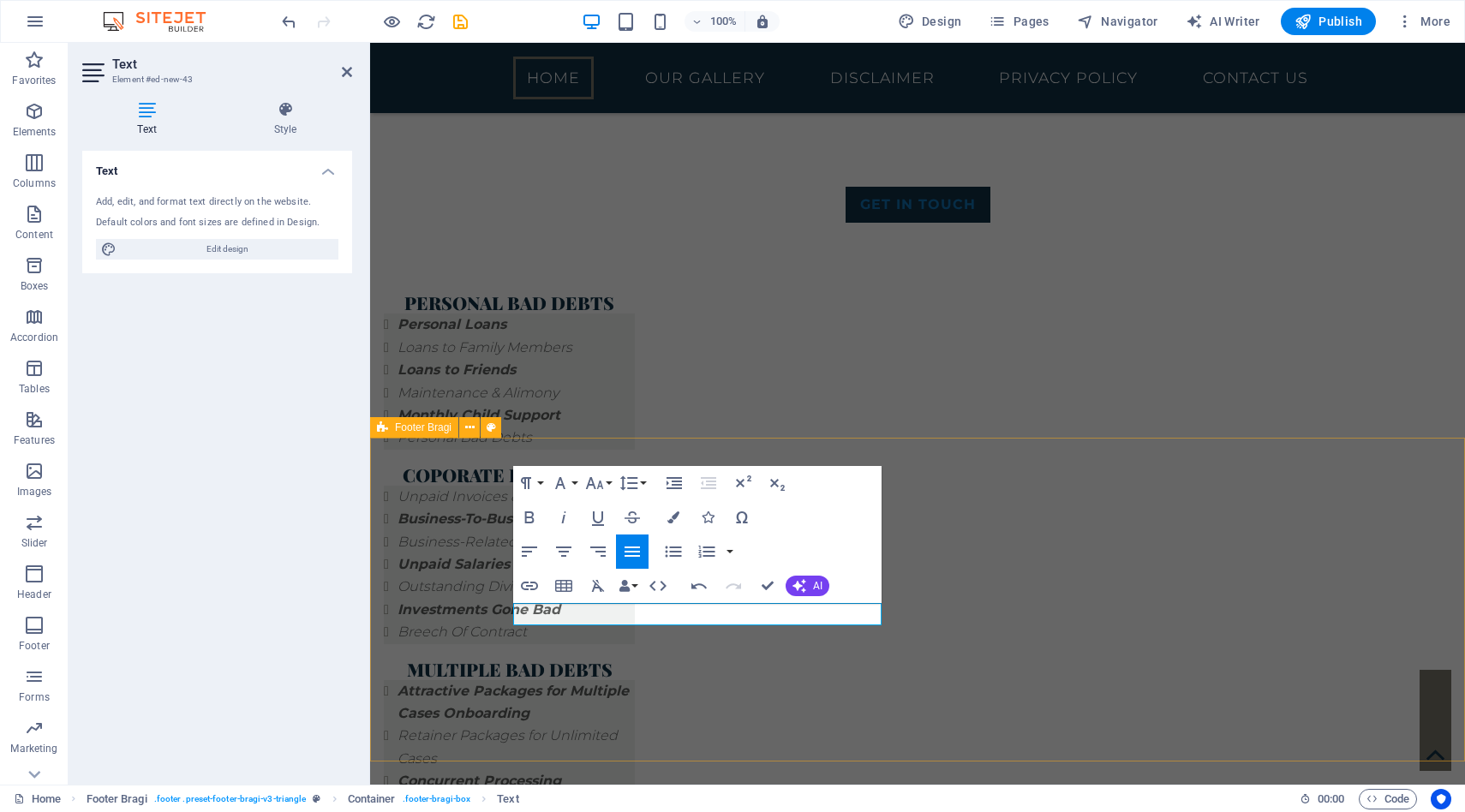 click on "keep in touch 60 Paya Lebar Rd, #07-54 Paya Lebar Square, [POSTAL_CODE] Admin  : [PHONE] / [PHONE]         ops:  [PHONE] info@example.com service open 24/7 mon - sun © 2025 Lion Credit Recovery Pte. Ltd. All rights reserved. Drop content here or  Add elements  Paste clipboard" at bounding box center [918, 3335] 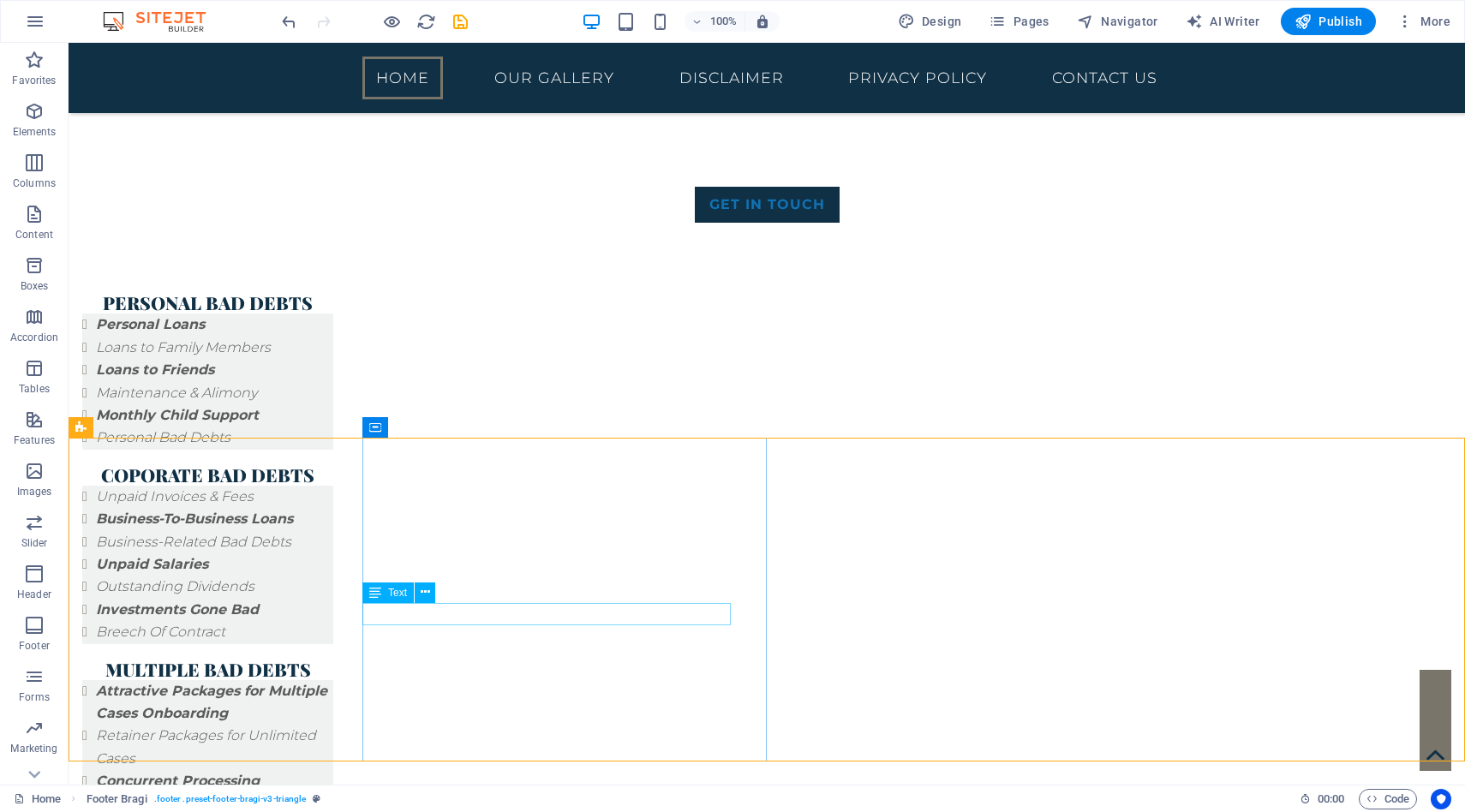 click on "Text" at bounding box center (404, 593) 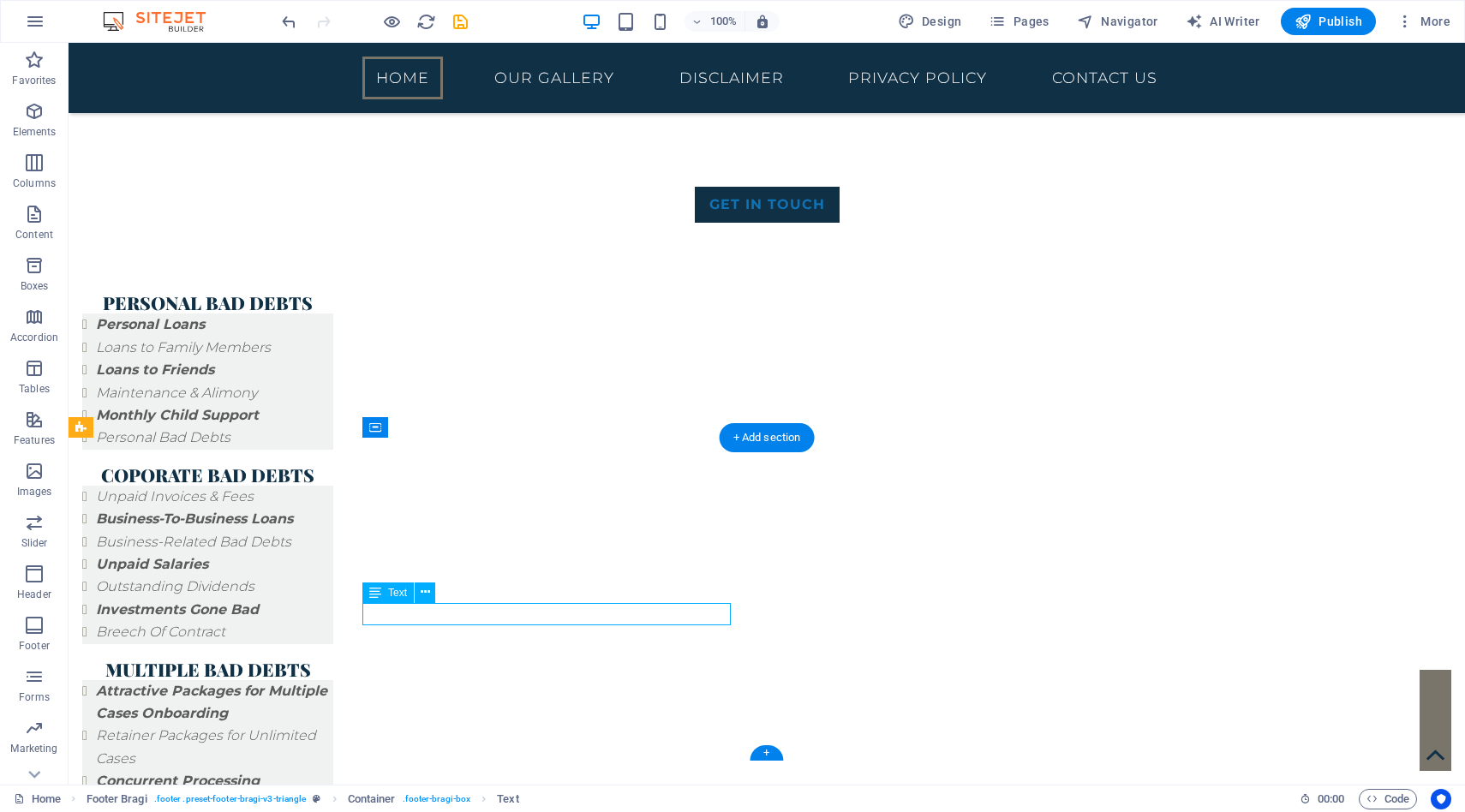 drag, startPoint x: 463, startPoint y: 612, endPoint x: 502, endPoint y: 610, distance: 39.051248 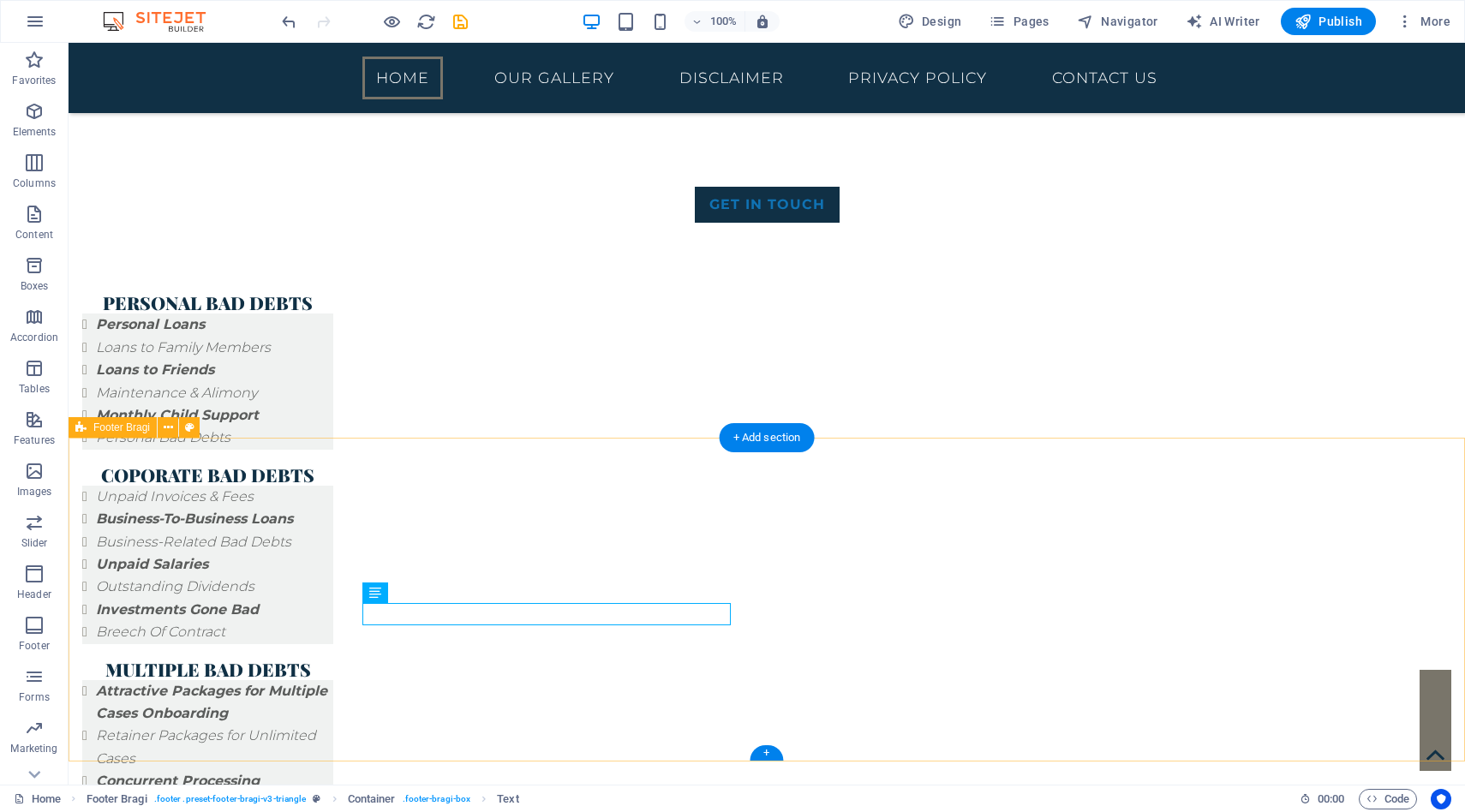 click on "keep in touch 60 Paya Lebar Rd, #07-54 Paya Lebar Square, [POSTAL_CODE] Admin  : [PHONE] / [PHONE]         ops:  [PHONE] info@example.com service open 24/7 mon - sun © 2025 Lion Credit Recovery Pte. Ltd. All rights reserved. Drop content here or  Add elements  Paste clipboard" at bounding box center (767, 3335) 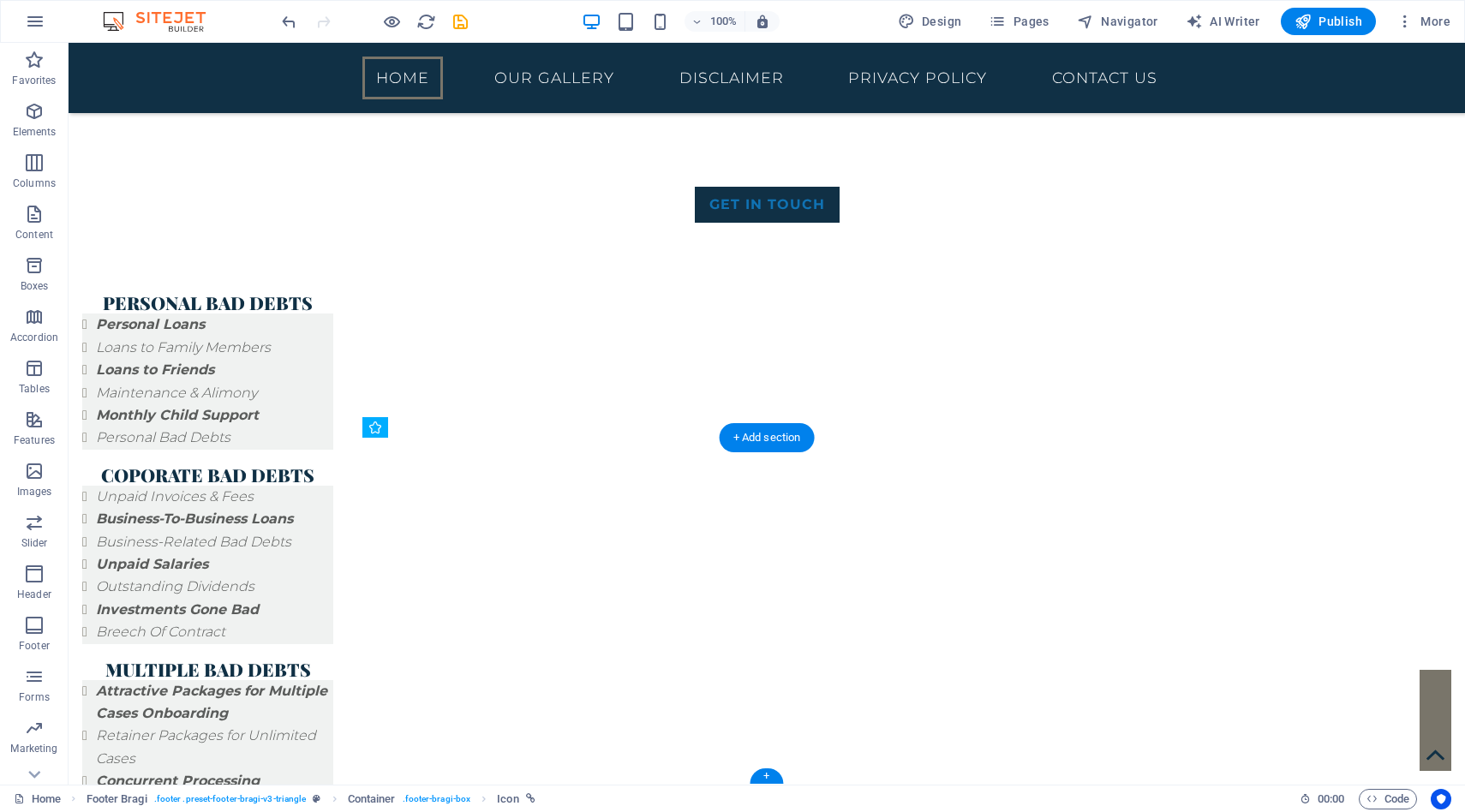 drag, startPoint x: 743, startPoint y: 615, endPoint x: 364, endPoint y: 637, distance: 379.63799 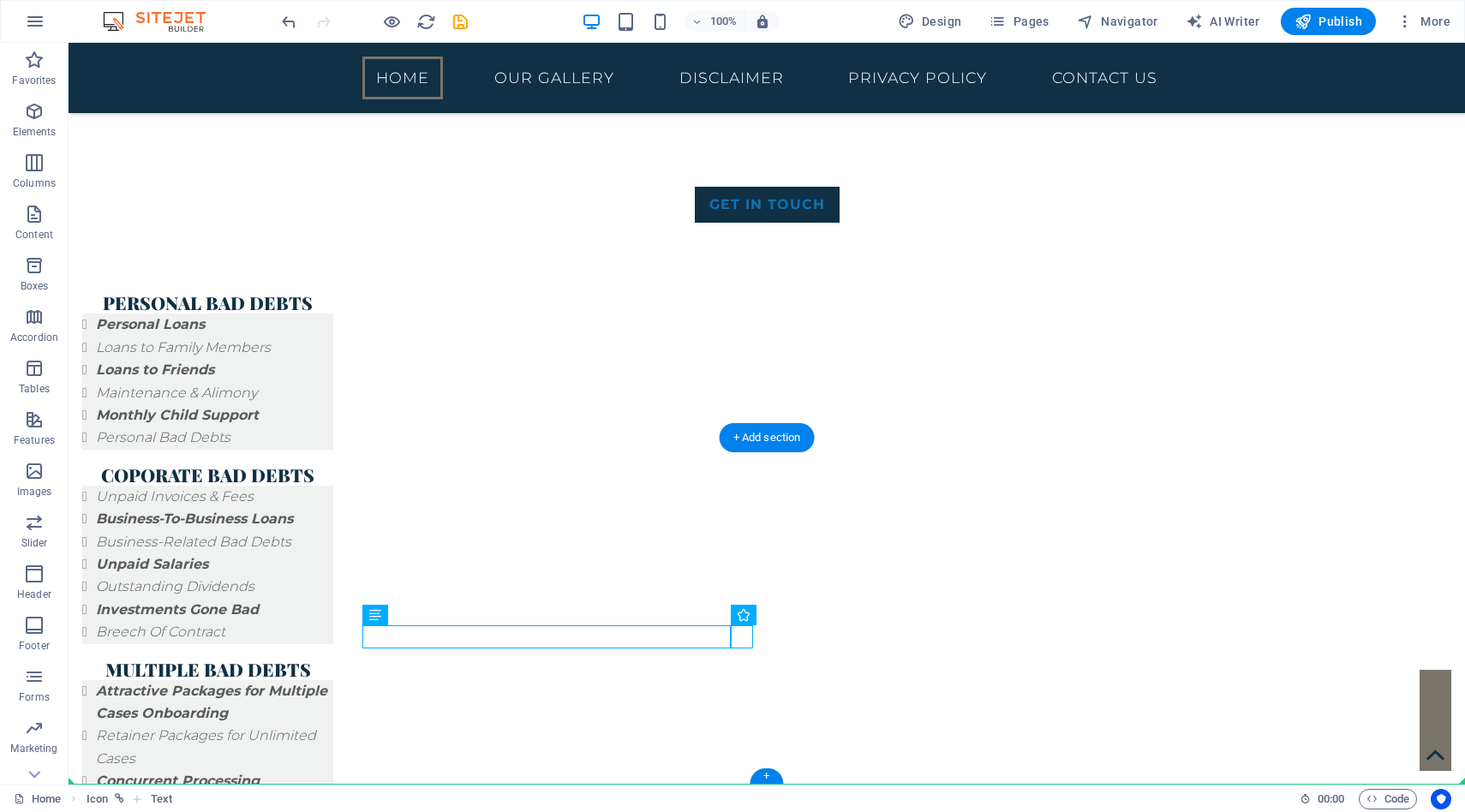 drag, startPoint x: 741, startPoint y: 637, endPoint x: 348, endPoint y: 636, distance: 393.0013 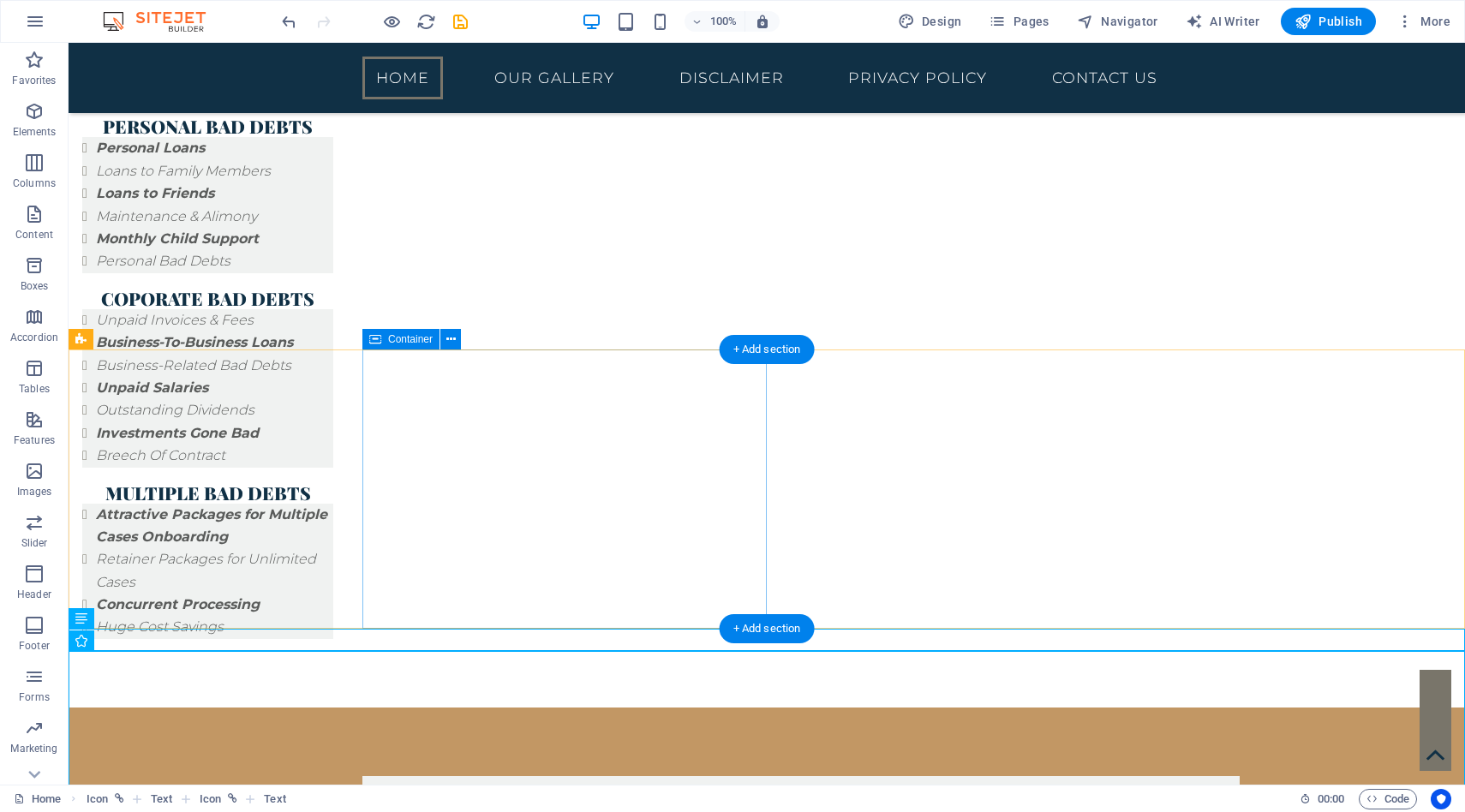 scroll, scrollTop: 1966, scrollLeft: 0, axis: vertical 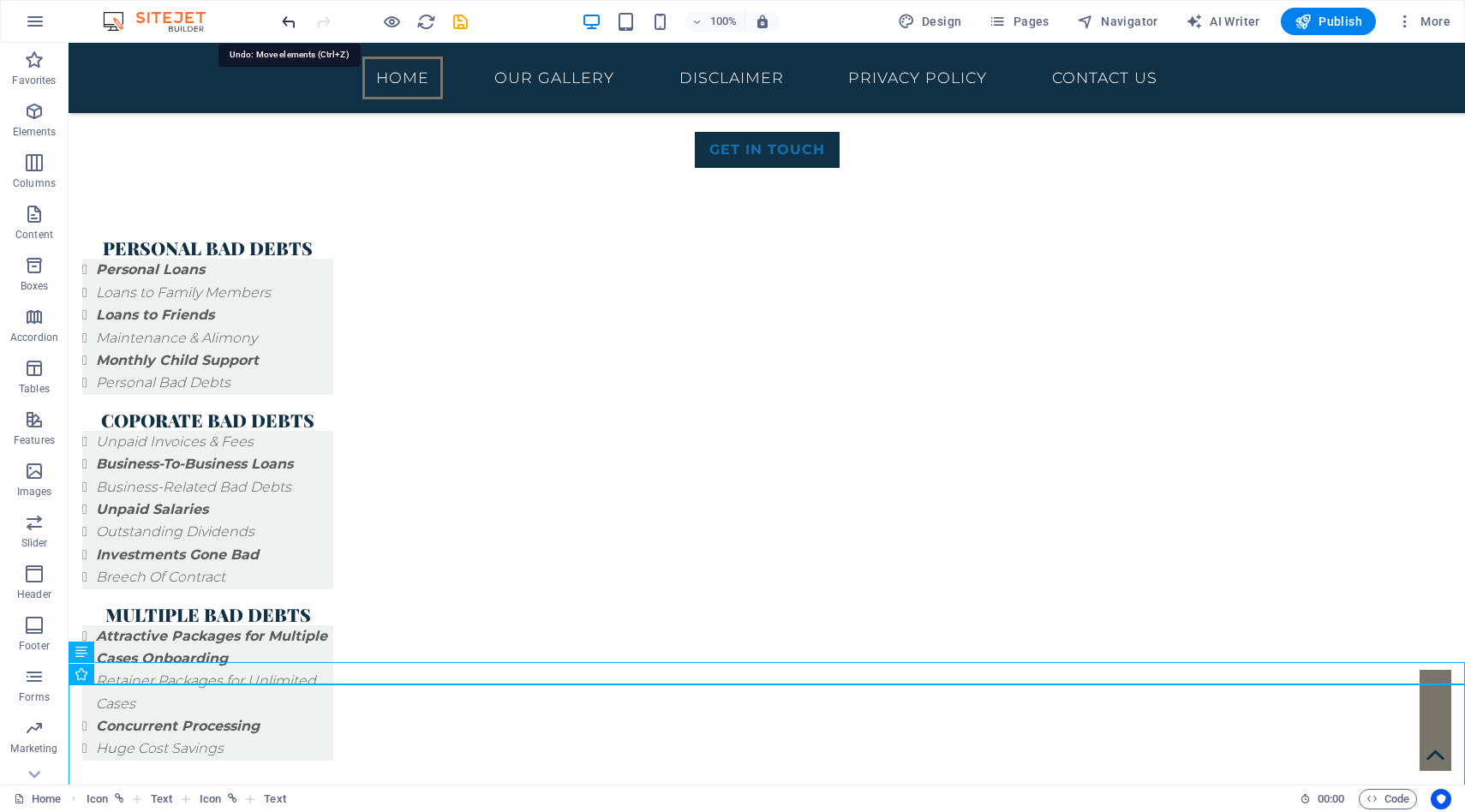 click at bounding box center (289, 21) 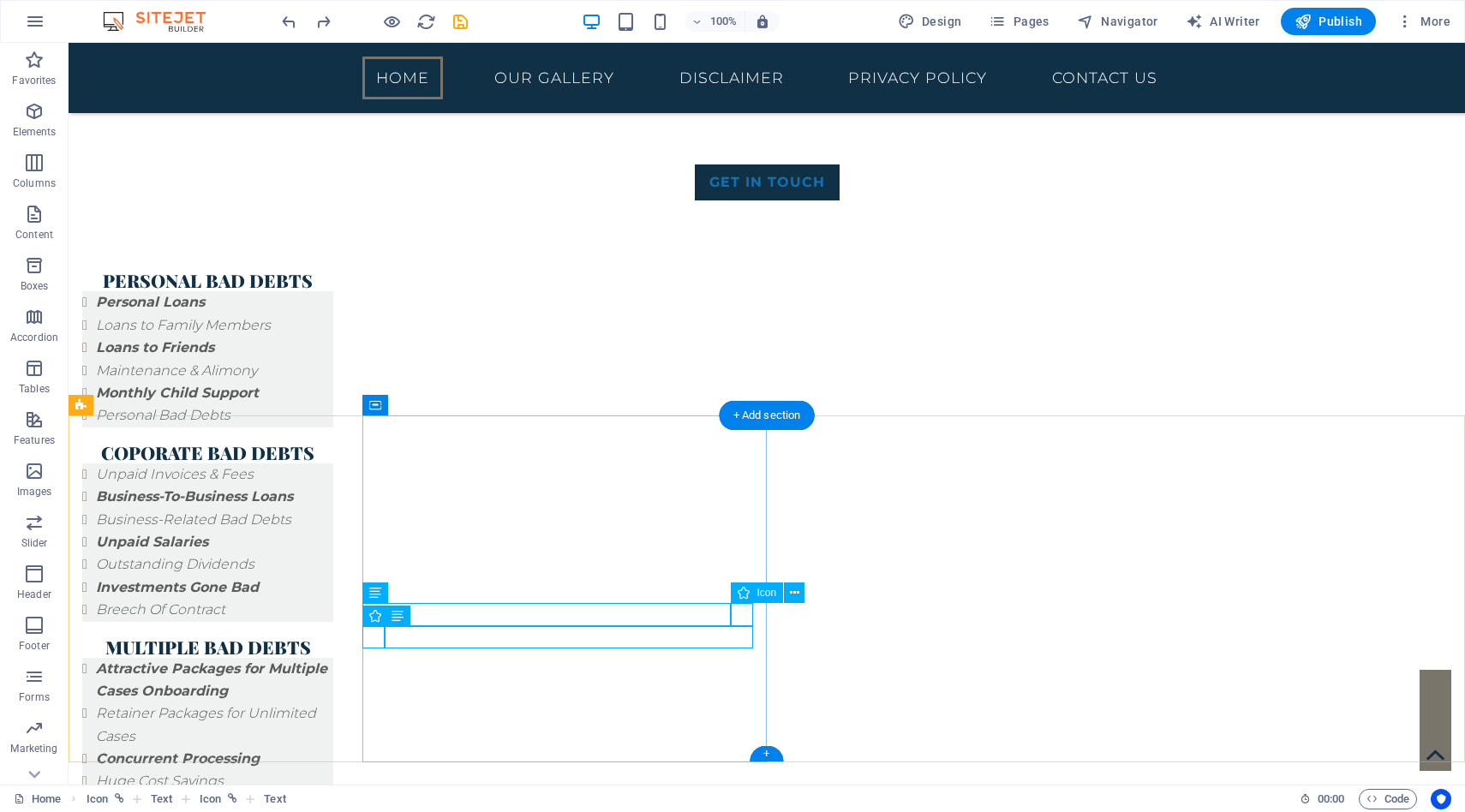 click at bounding box center (906, 3138) 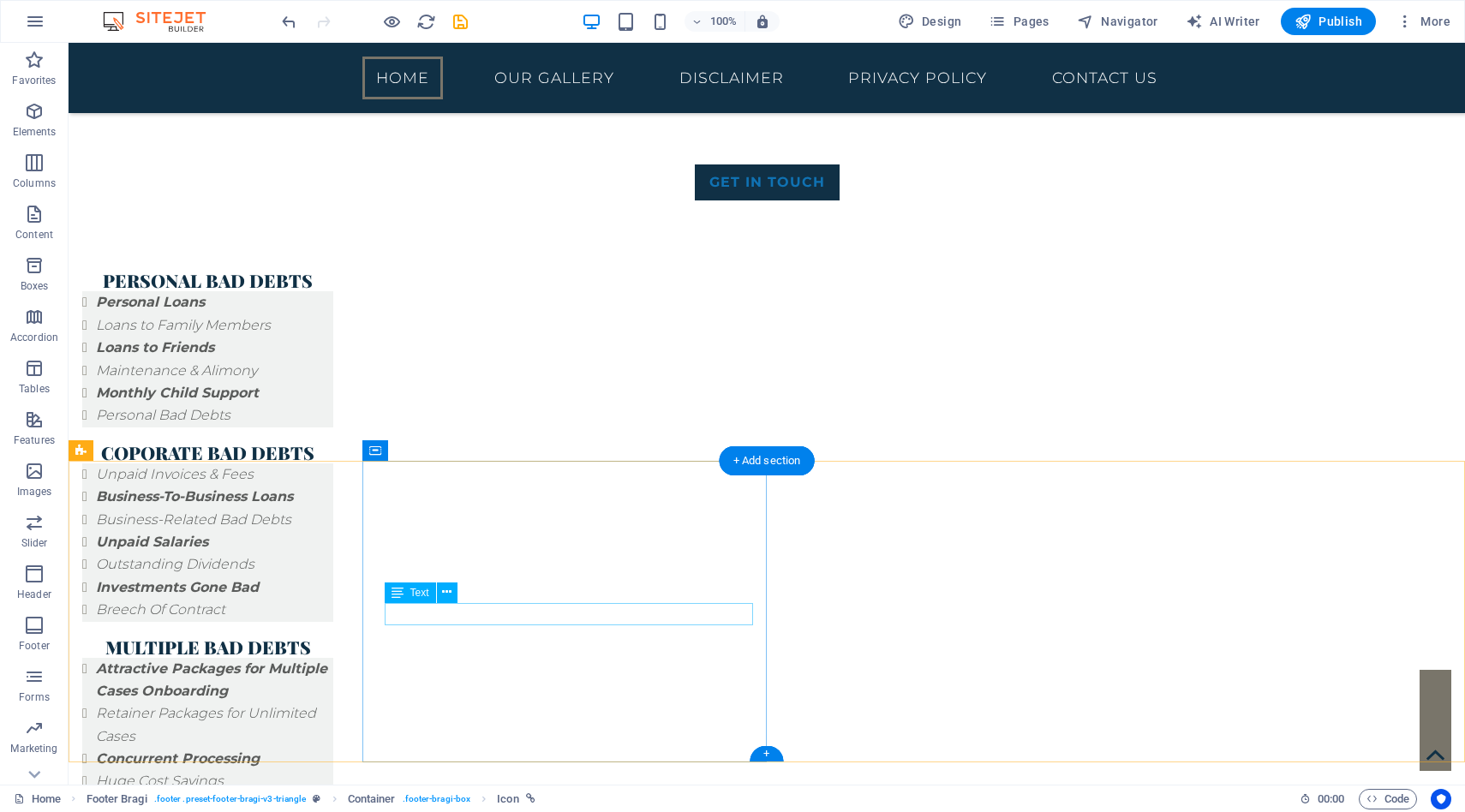 scroll, scrollTop: 1889, scrollLeft: 0, axis: vertical 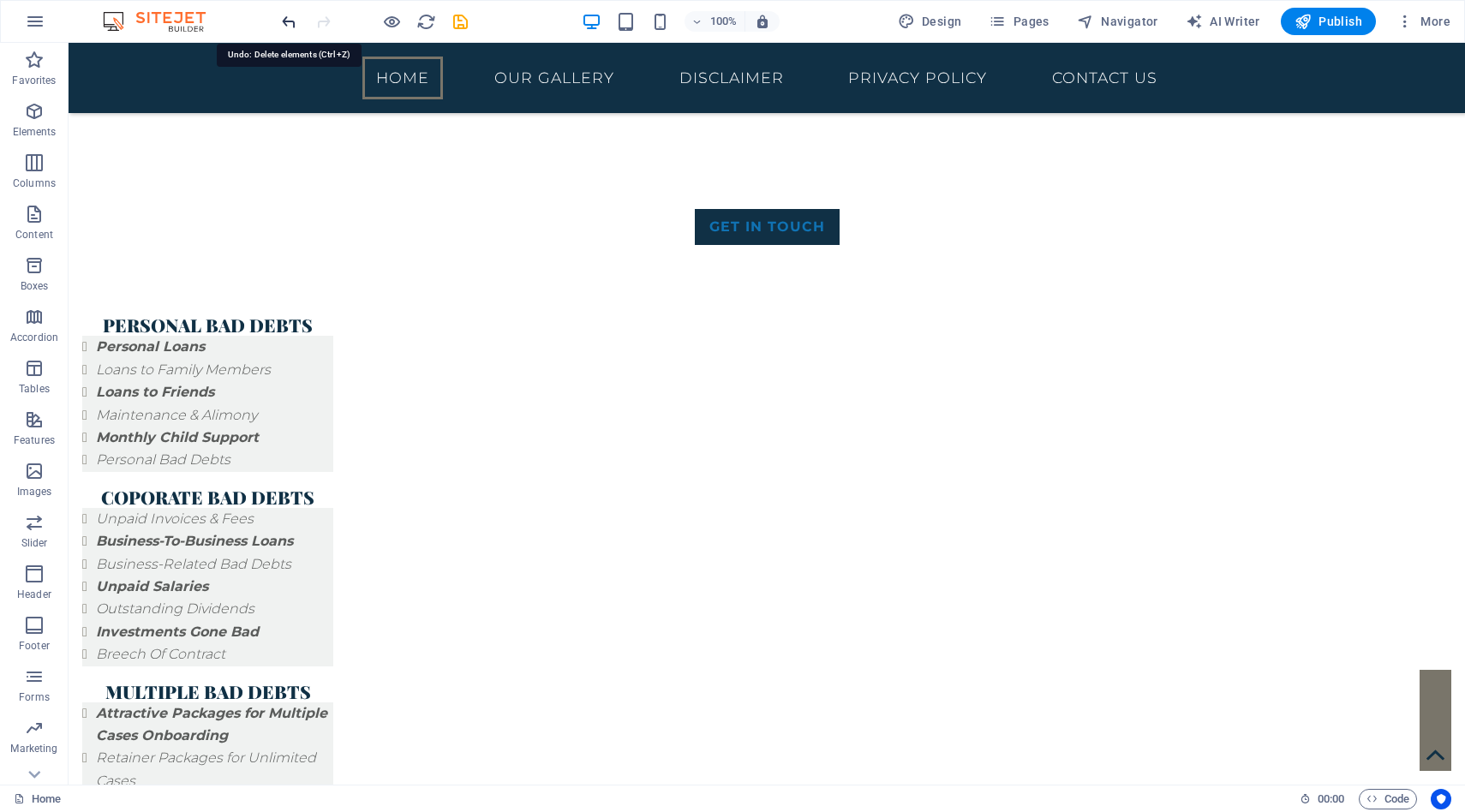 click at bounding box center [289, 21] 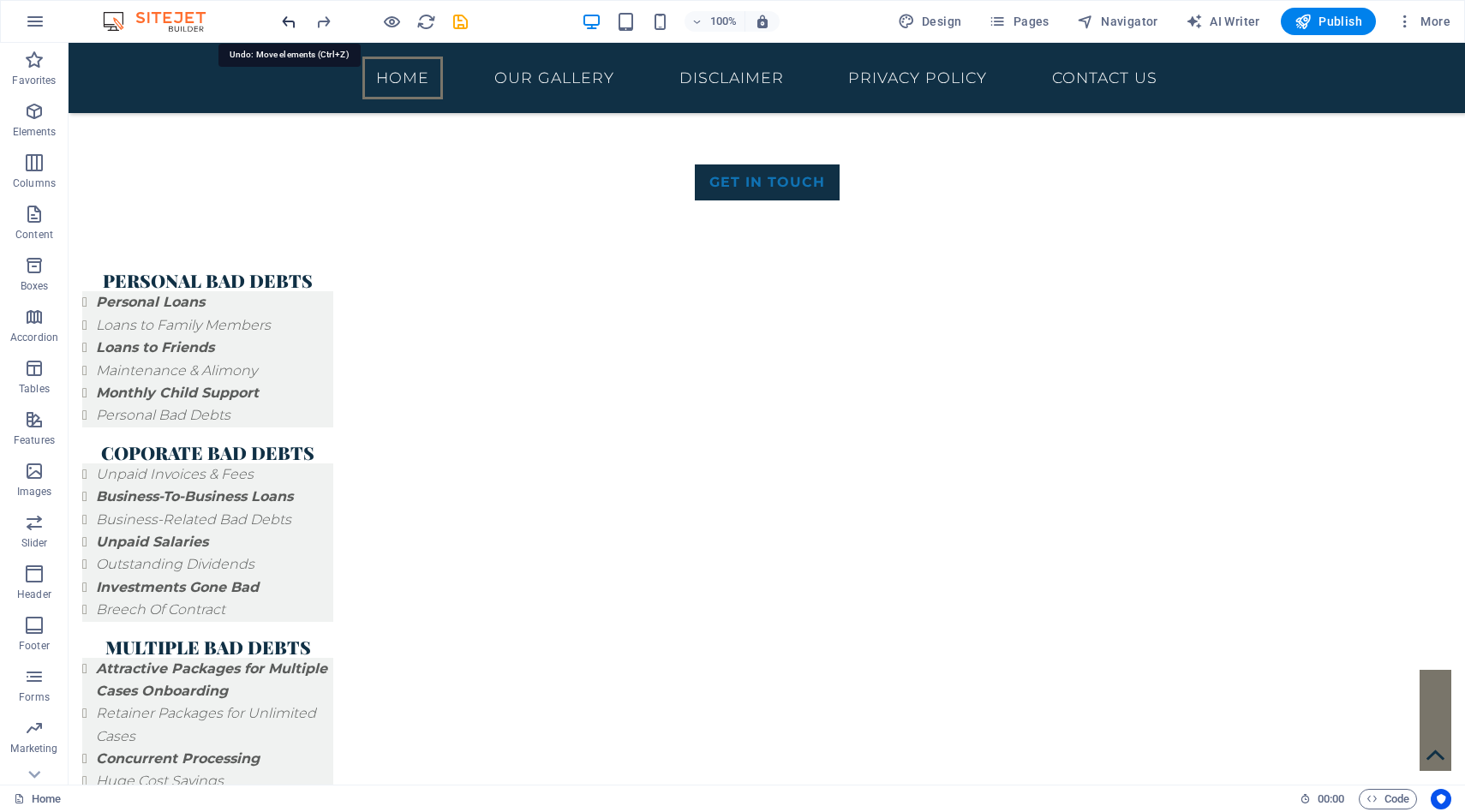 click at bounding box center (289, 21) 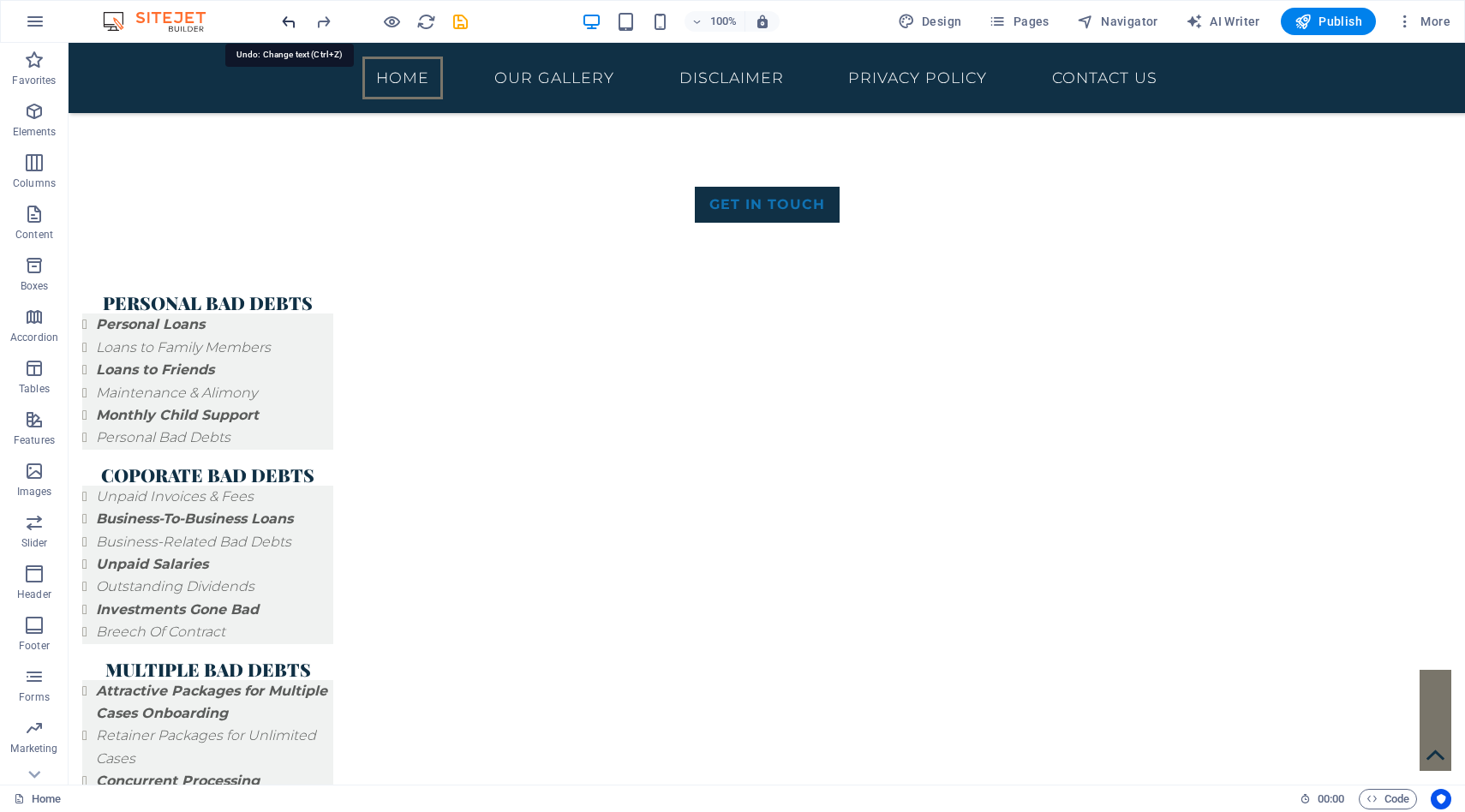 click at bounding box center (289, 21) 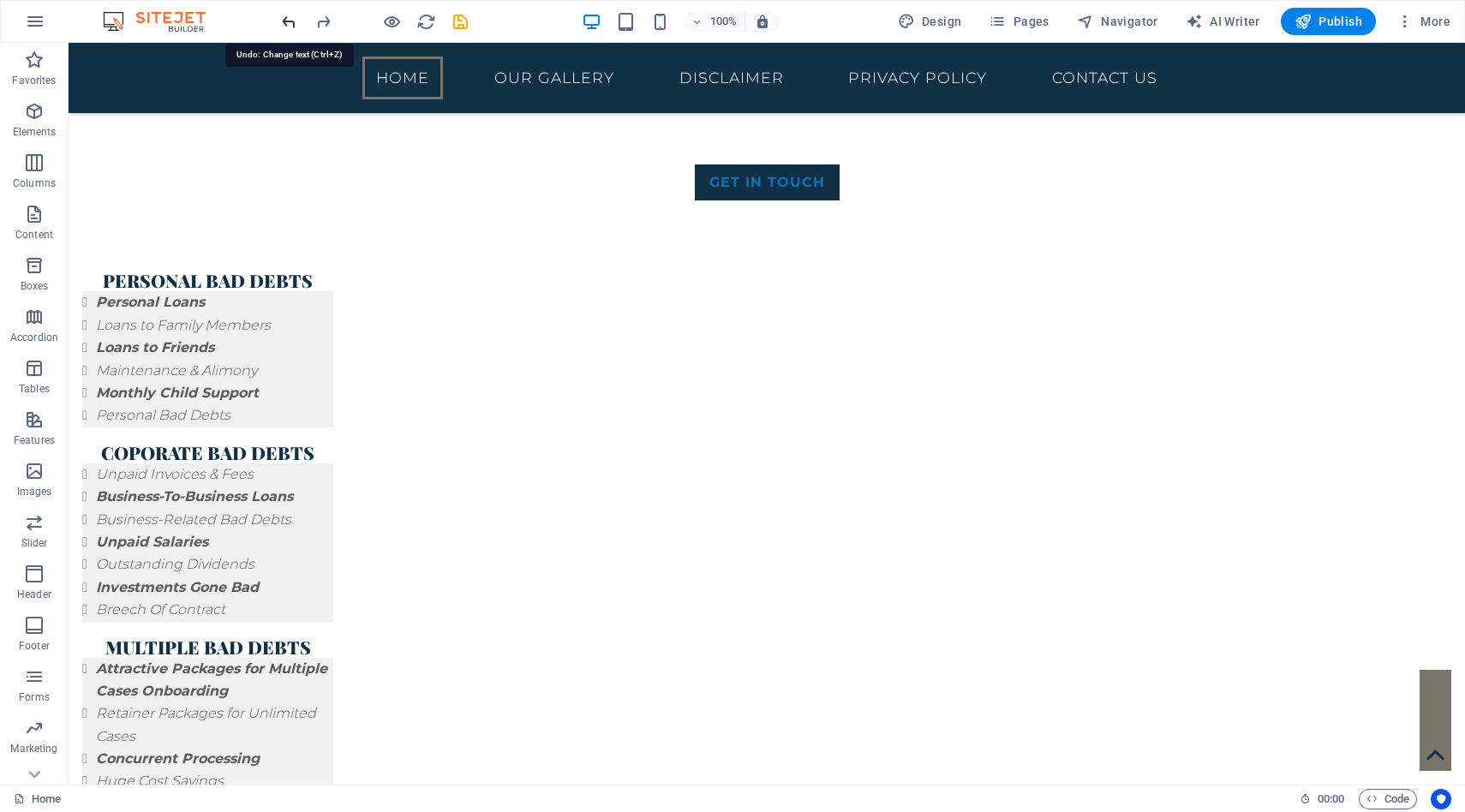 click at bounding box center [289, 21] 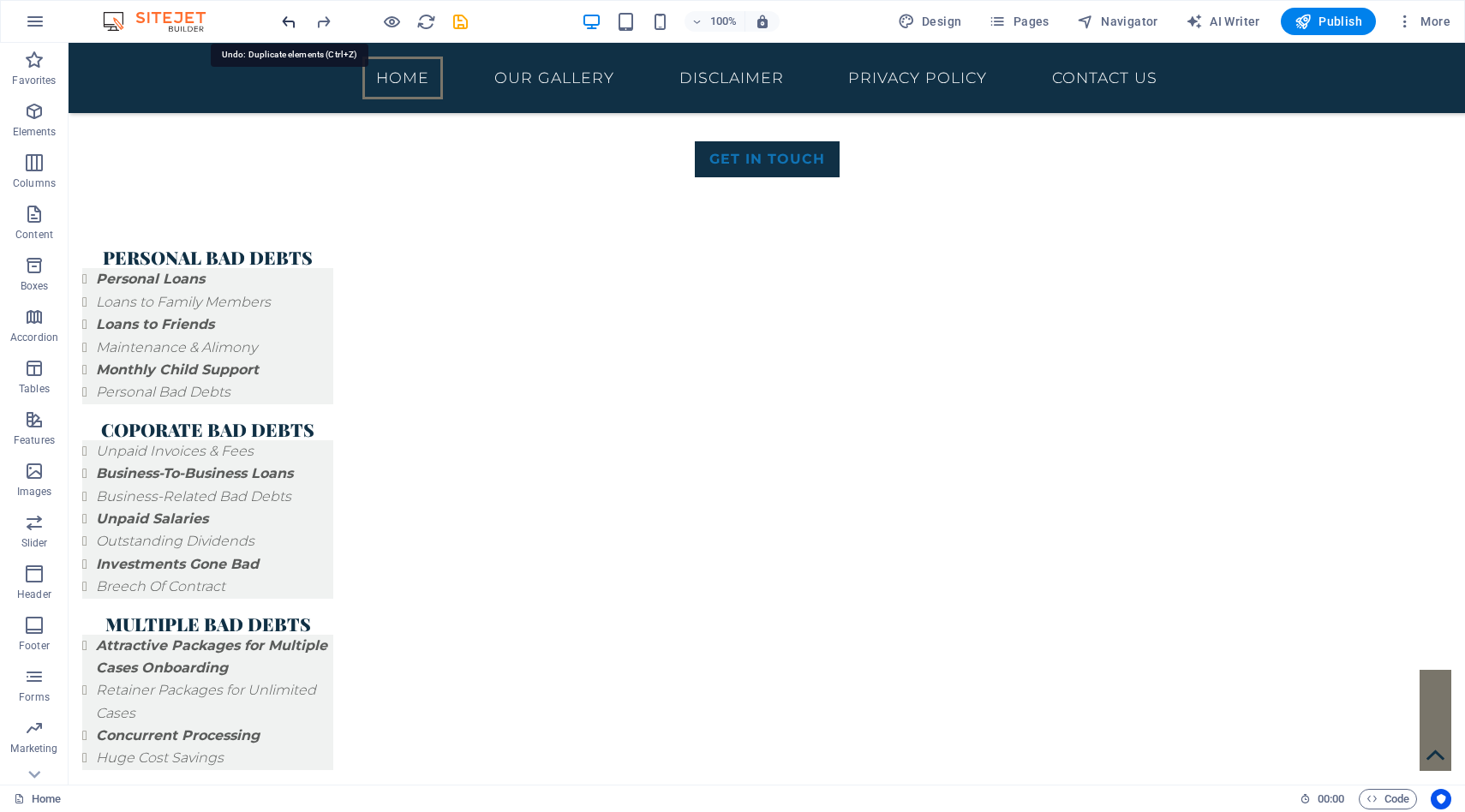 click at bounding box center [289, 21] 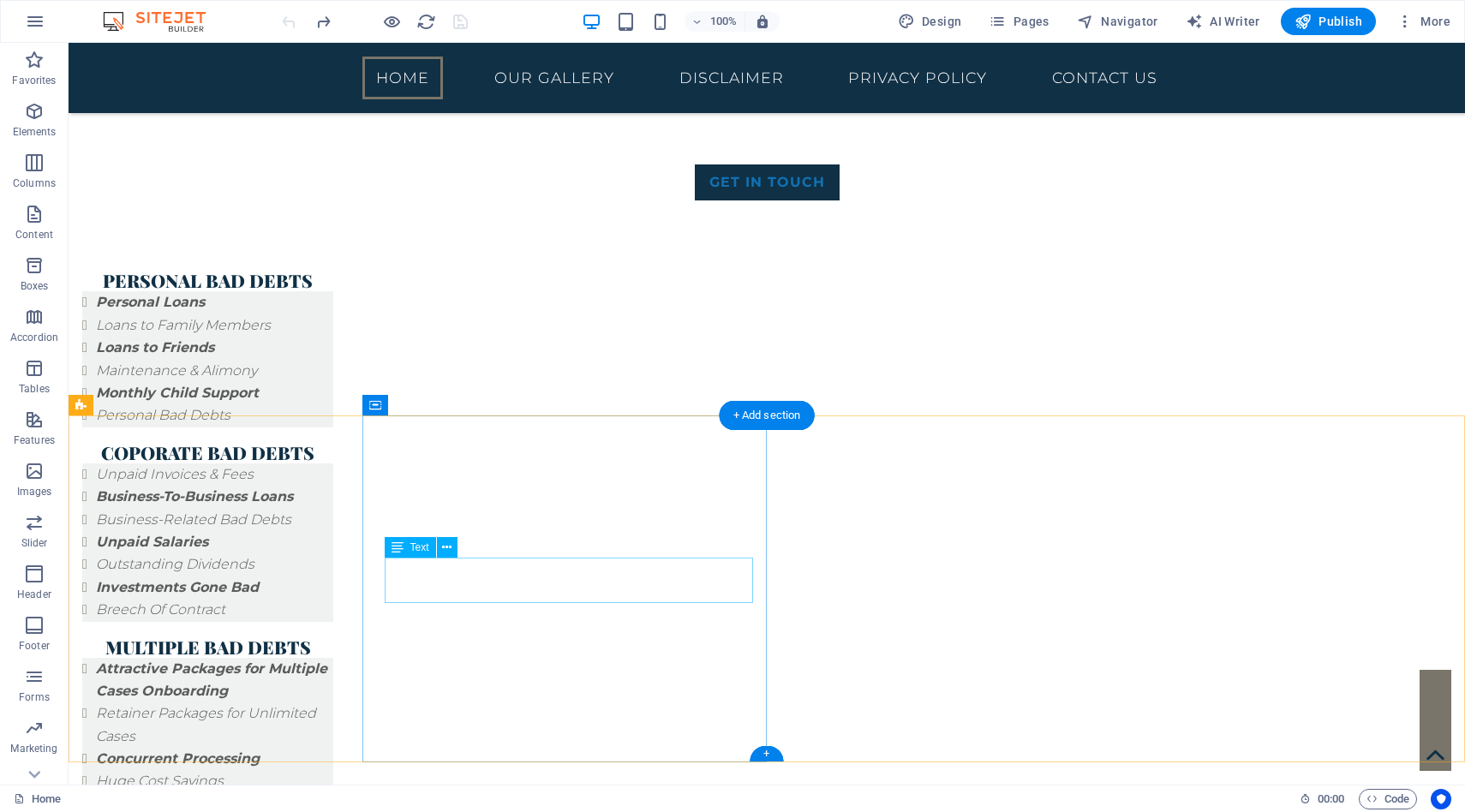 click on "Admin  : [PHONE] / [PHONE]         ops:  [PHONE]" at bounding box center (906, 3070) 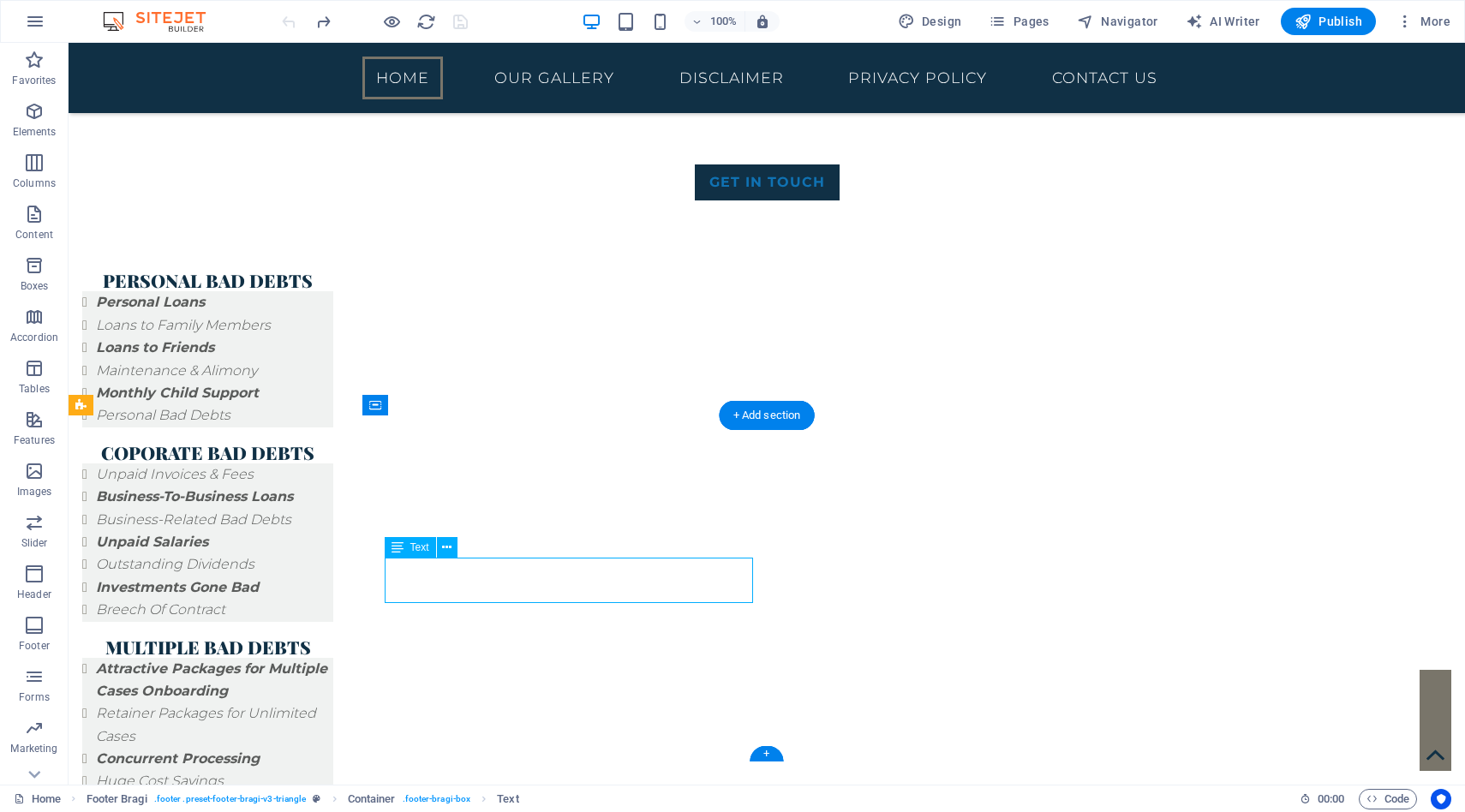 click on "Admin  : [PHONE] / [PHONE]         ops:  [PHONE]" at bounding box center (906, 3070) 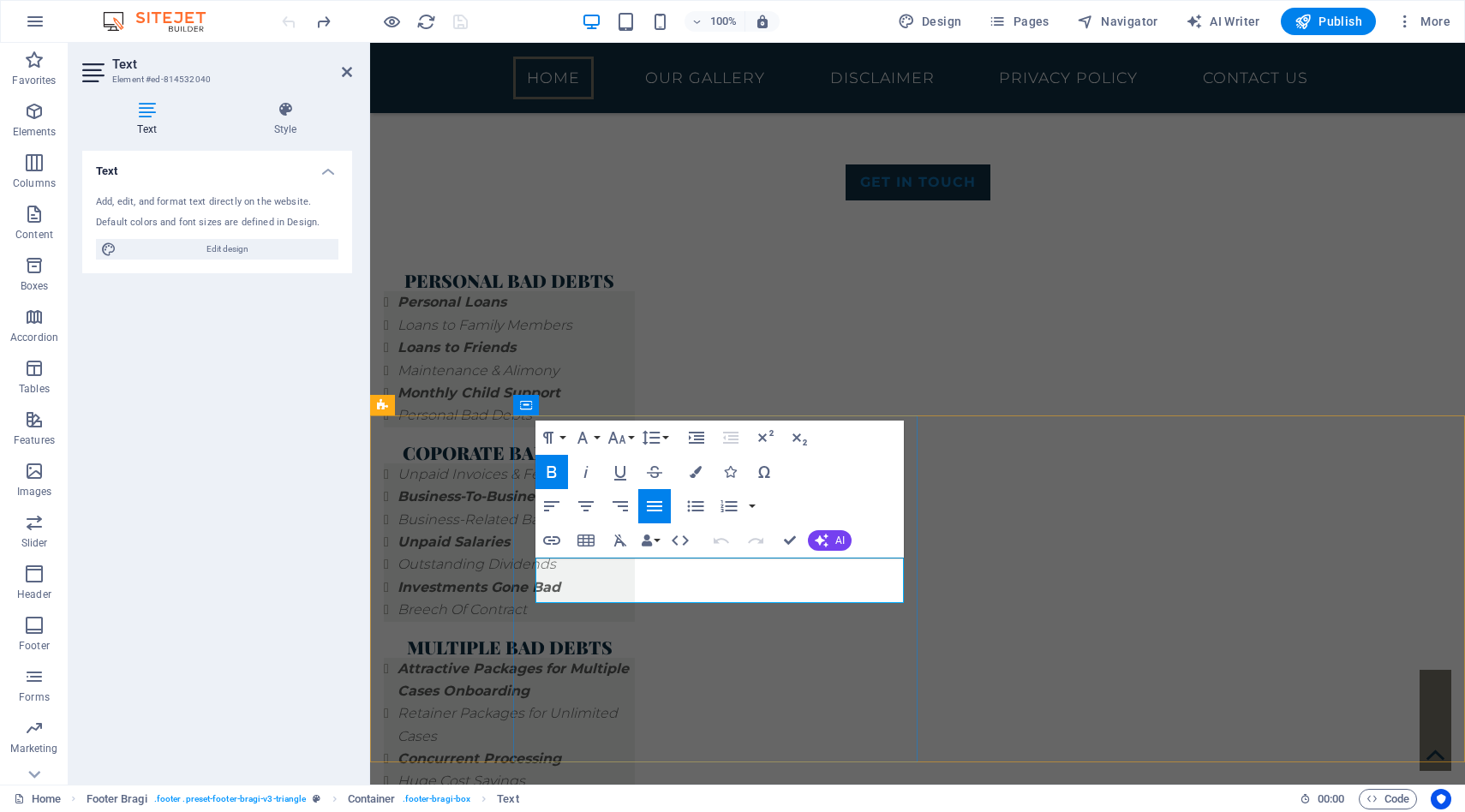 click on "Admin" at bounding box center (537, 3069) 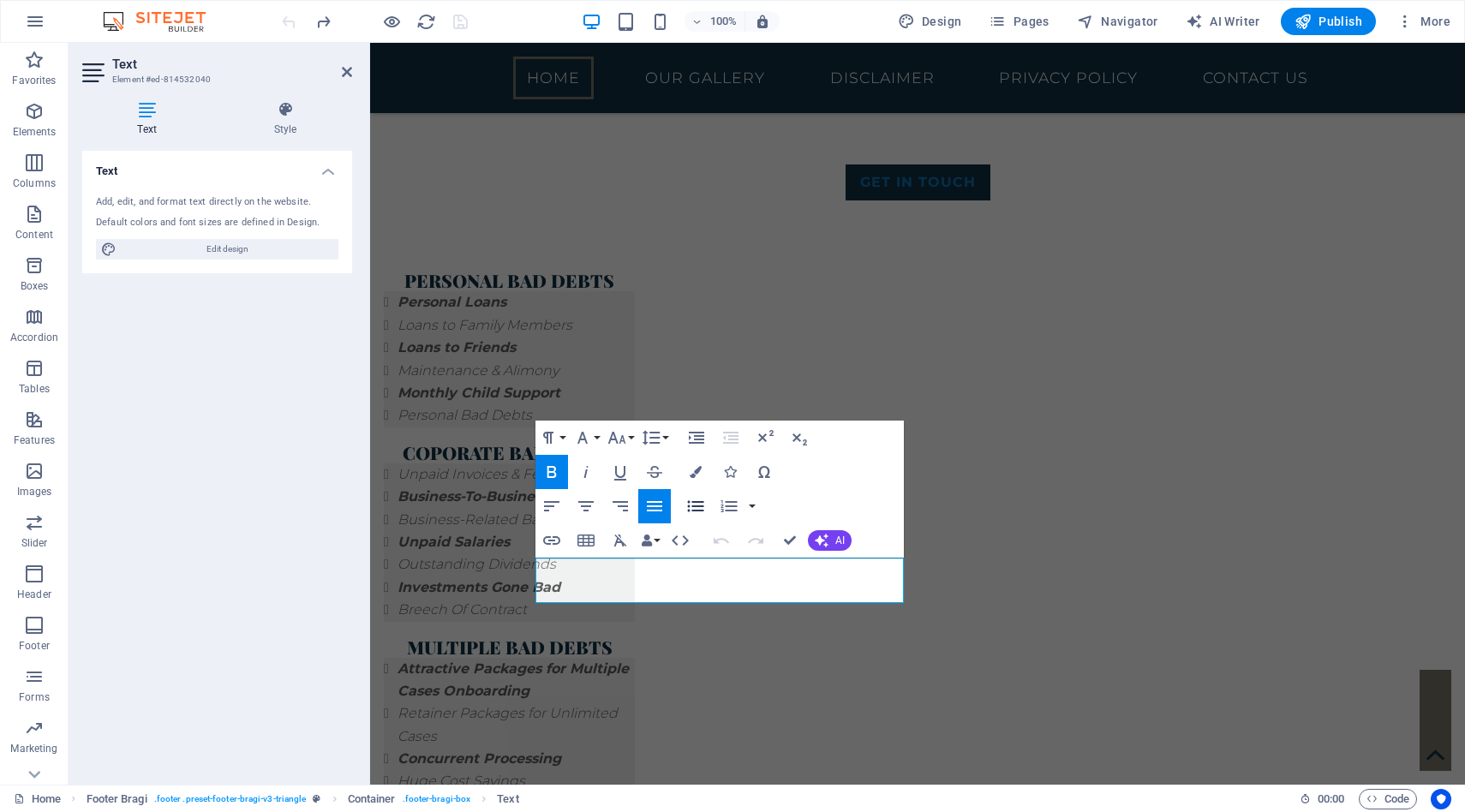 click 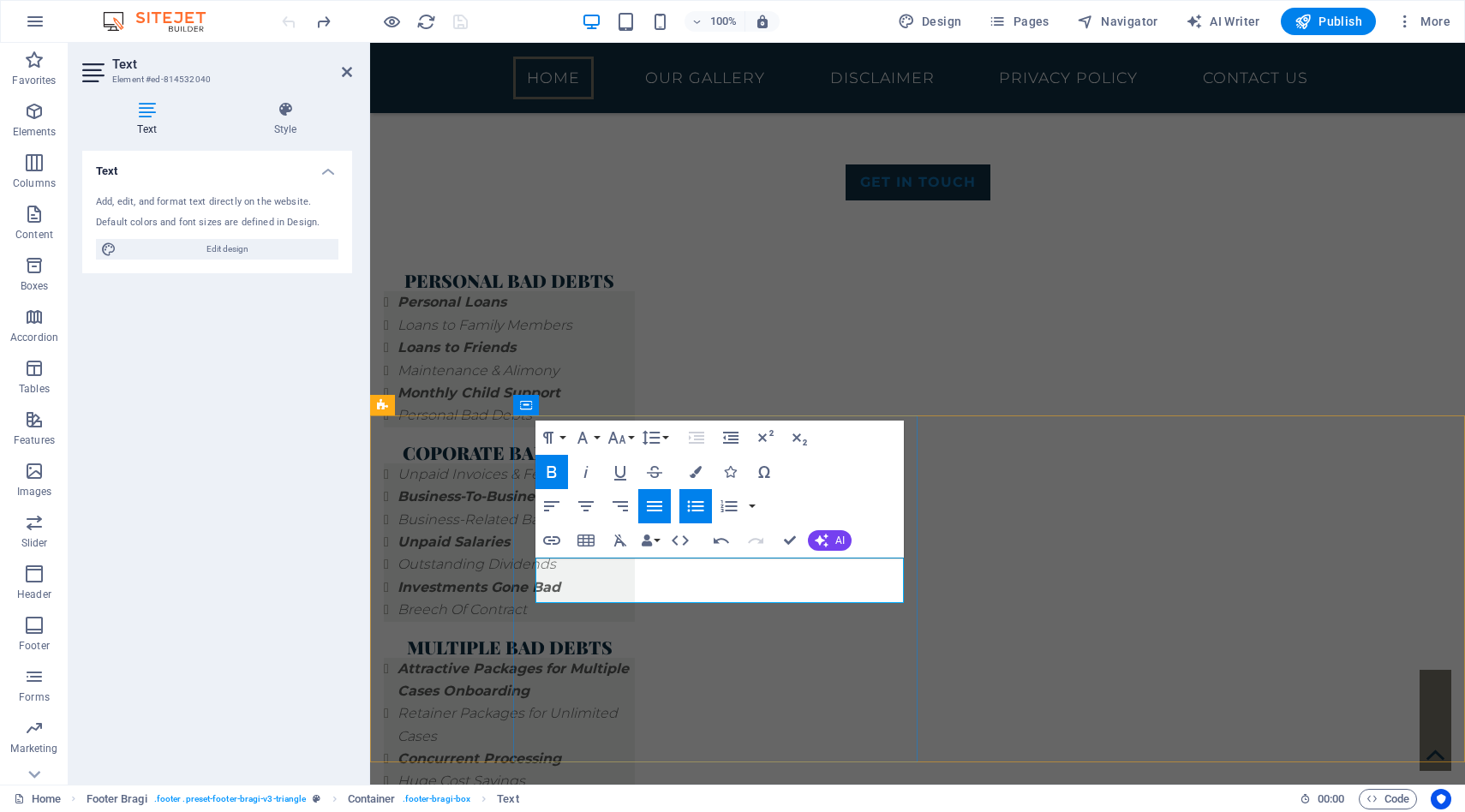 click on "ops:" at bounding box center [728, 3069] 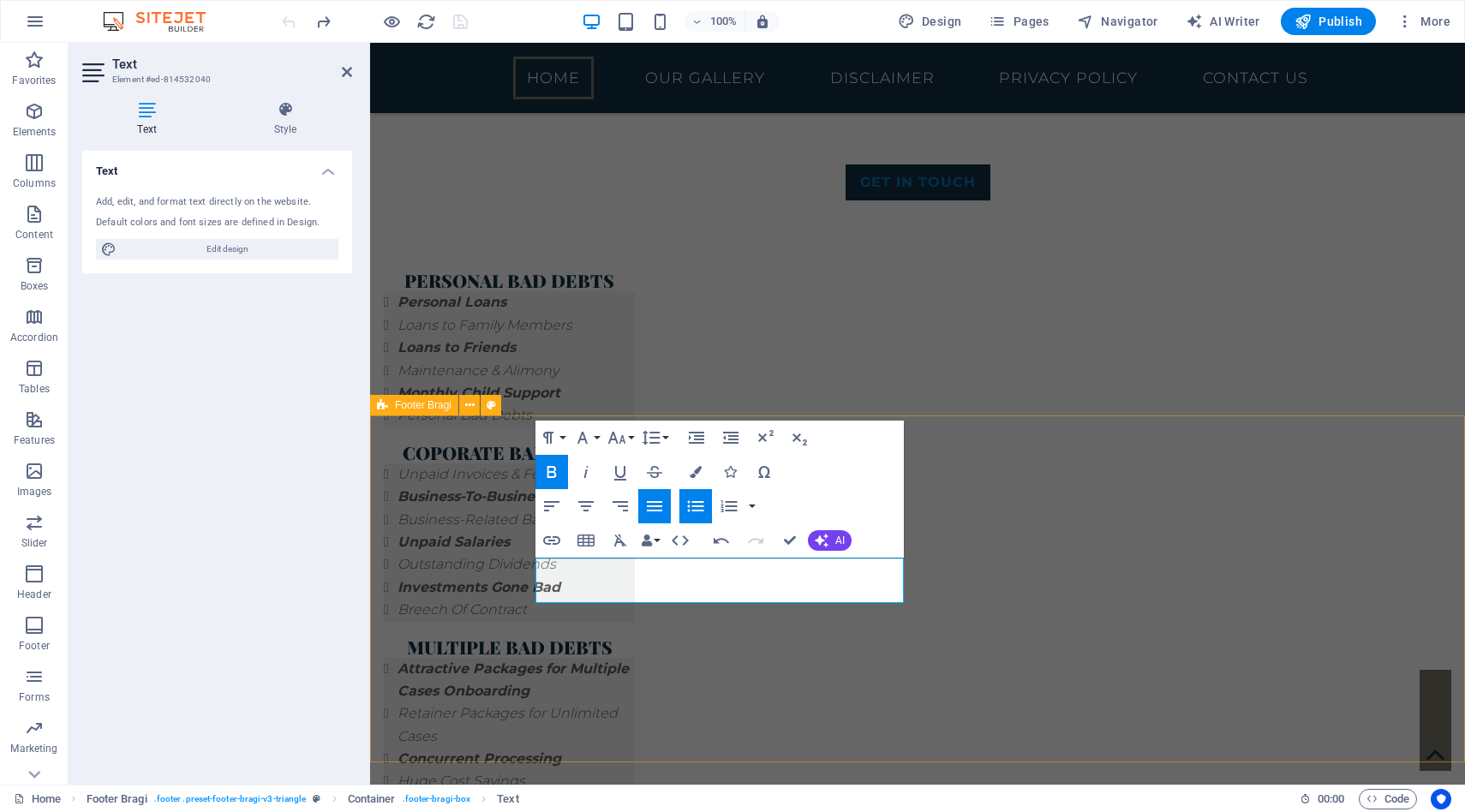 click on "keep in touch 60 Paya Lebar Rd, #07-54 Paya Lebar Square, [POSTAL_CODE] Admin  : [PHONE] / [PHONE]         ops:  [PHONE] info@example.com service open 24/7 mon - sun © 2025 Lion Credit Recovery Pte. Ltd. All rights reserved. Drop content here or  Add elements  Paste clipboard" at bounding box center [918, 3323] 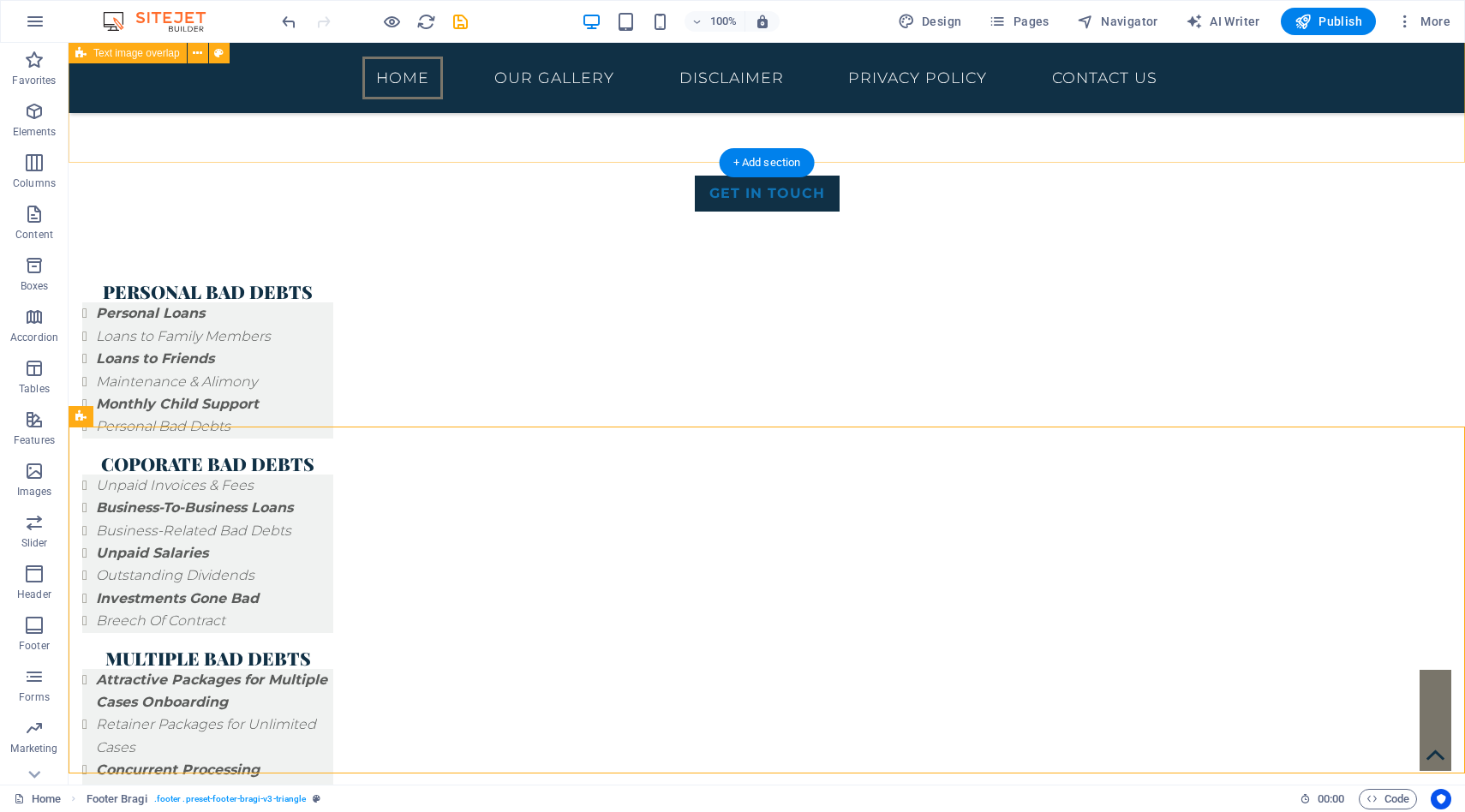 scroll, scrollTop: 1920, scrollLeft: 0, axis: vertical 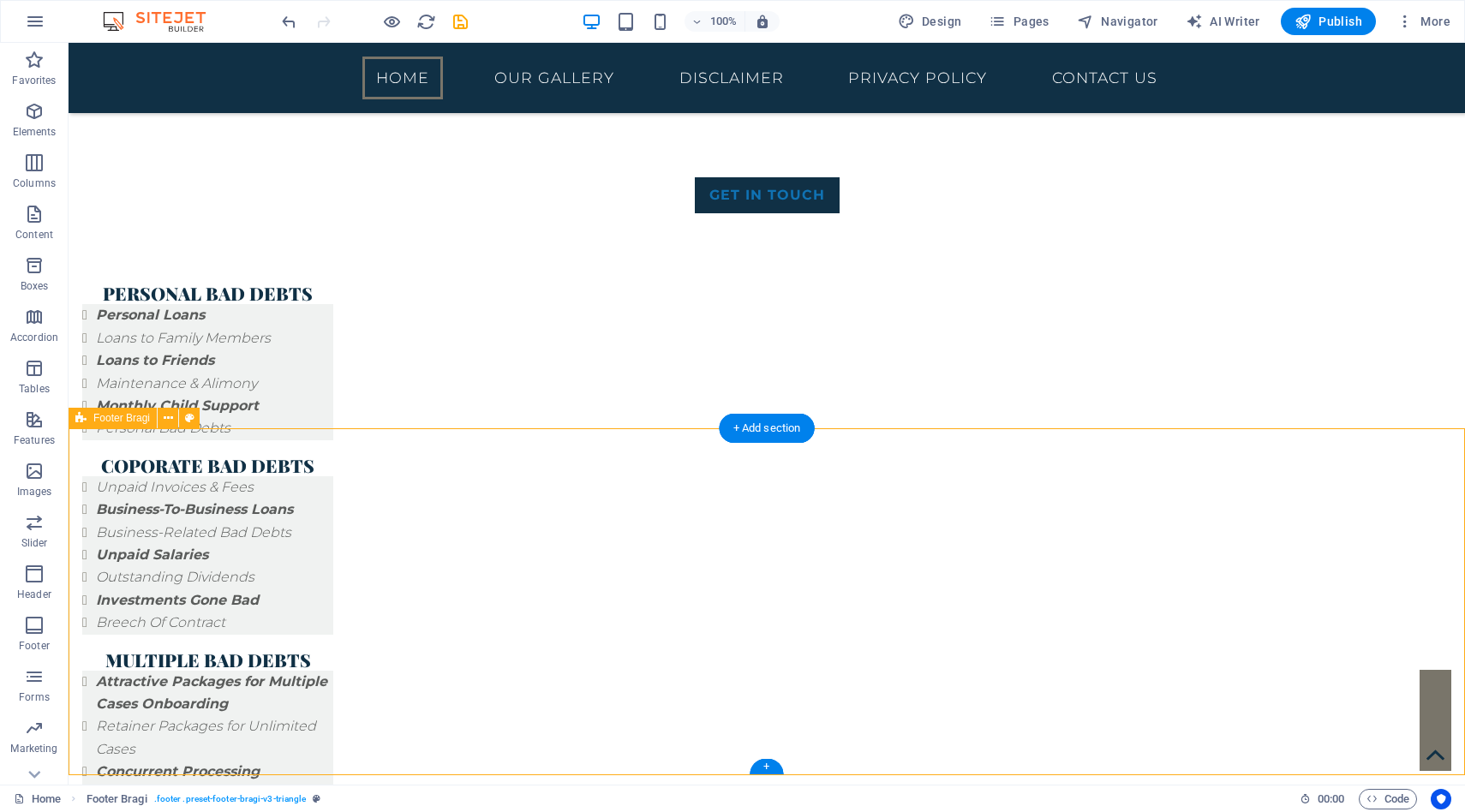 click on "keep in touch 60 Paya Lebar Rd, #07-54 Paya Lebar Square, [POSTAL_CODE] Admin  : [PHONE] / [PHONE]         ops:  [PHONE] info@example.com service open 24/7 mon - sun © 2025 Lion Credit Recovery Pte. Ltd. All rights reserved. Drop content here or  Add elements  Paste clipboard" at bounding box center [767, 3336] 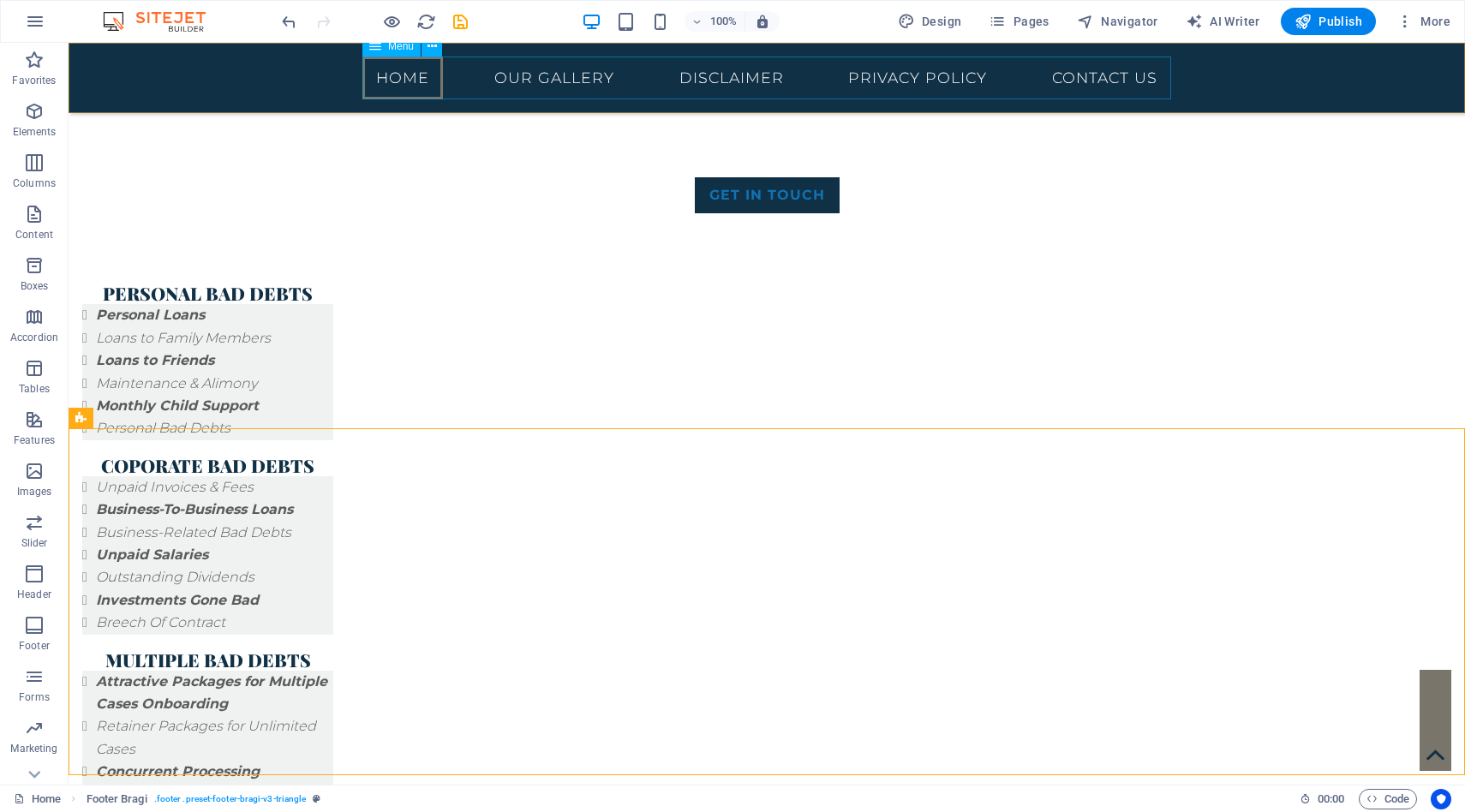 click on "Home Our Gallery Disclaimer Privacy Policy  Contact us" at bounding box center [767, 78] 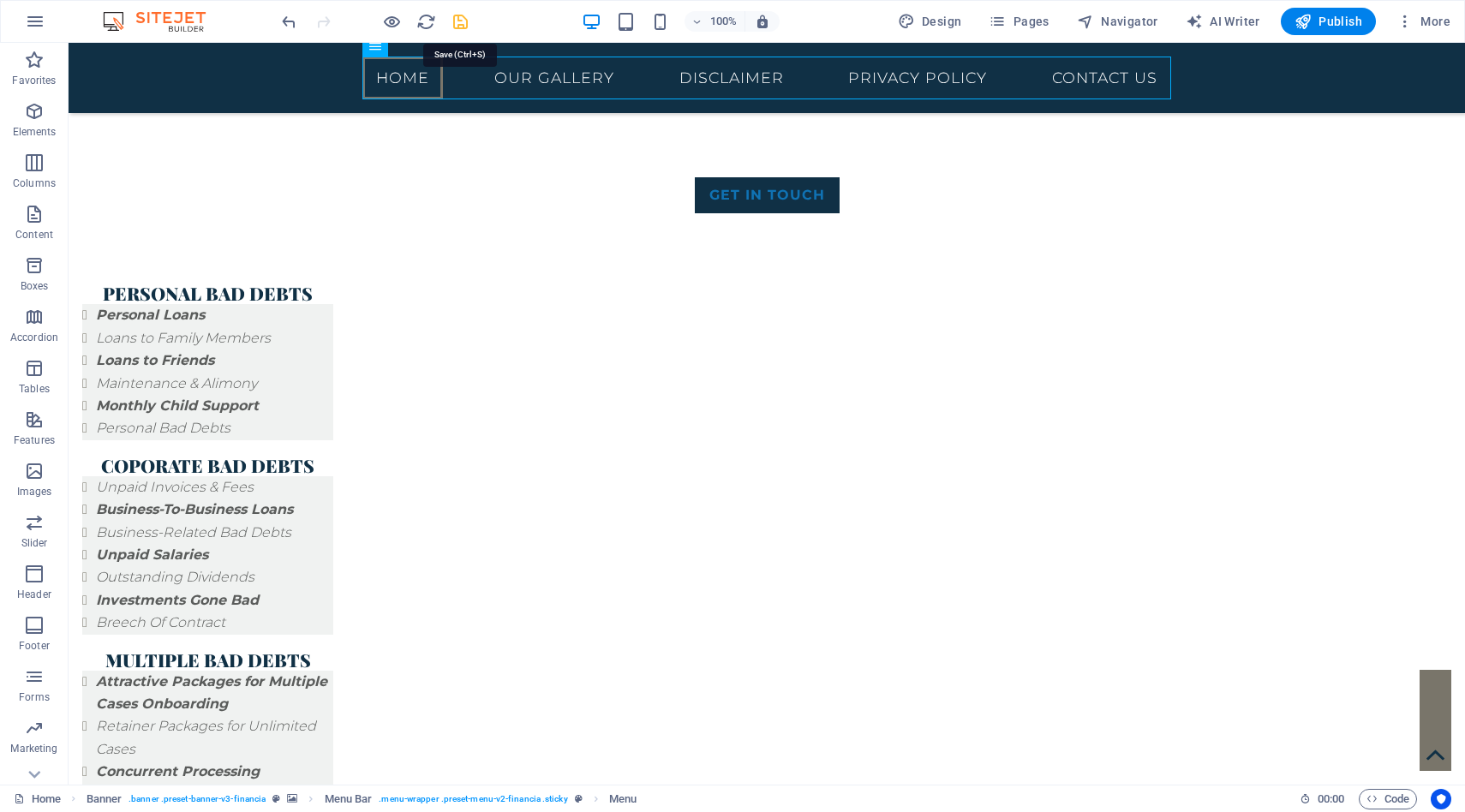 click at bounding box center [460, 21] 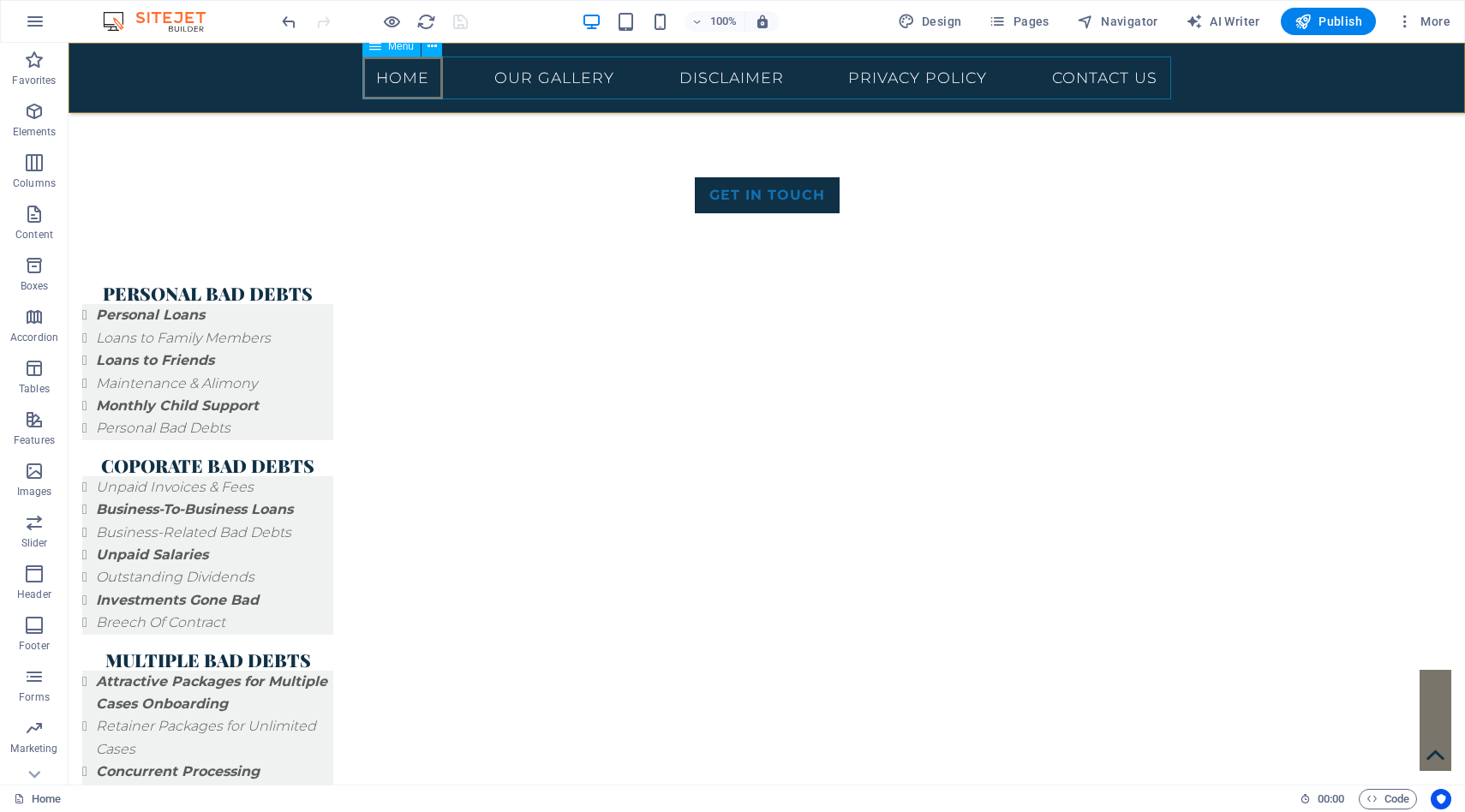 click on "Home Our Gallery Disclaimer Privacy Policy  Contact us" at bounding box center [767, 78] 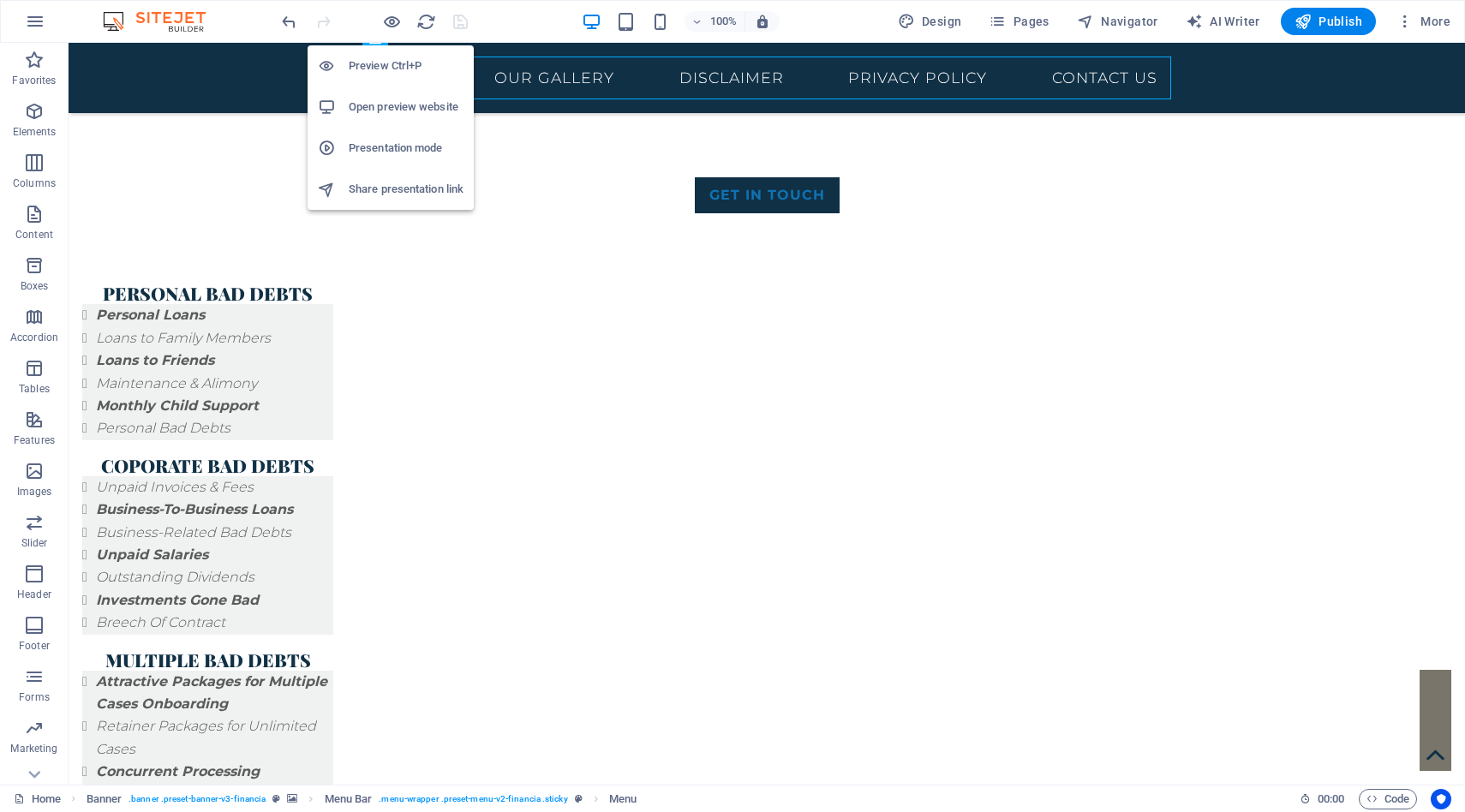 click on "Preview Ctrl+P" at bounding box center (406, 66) 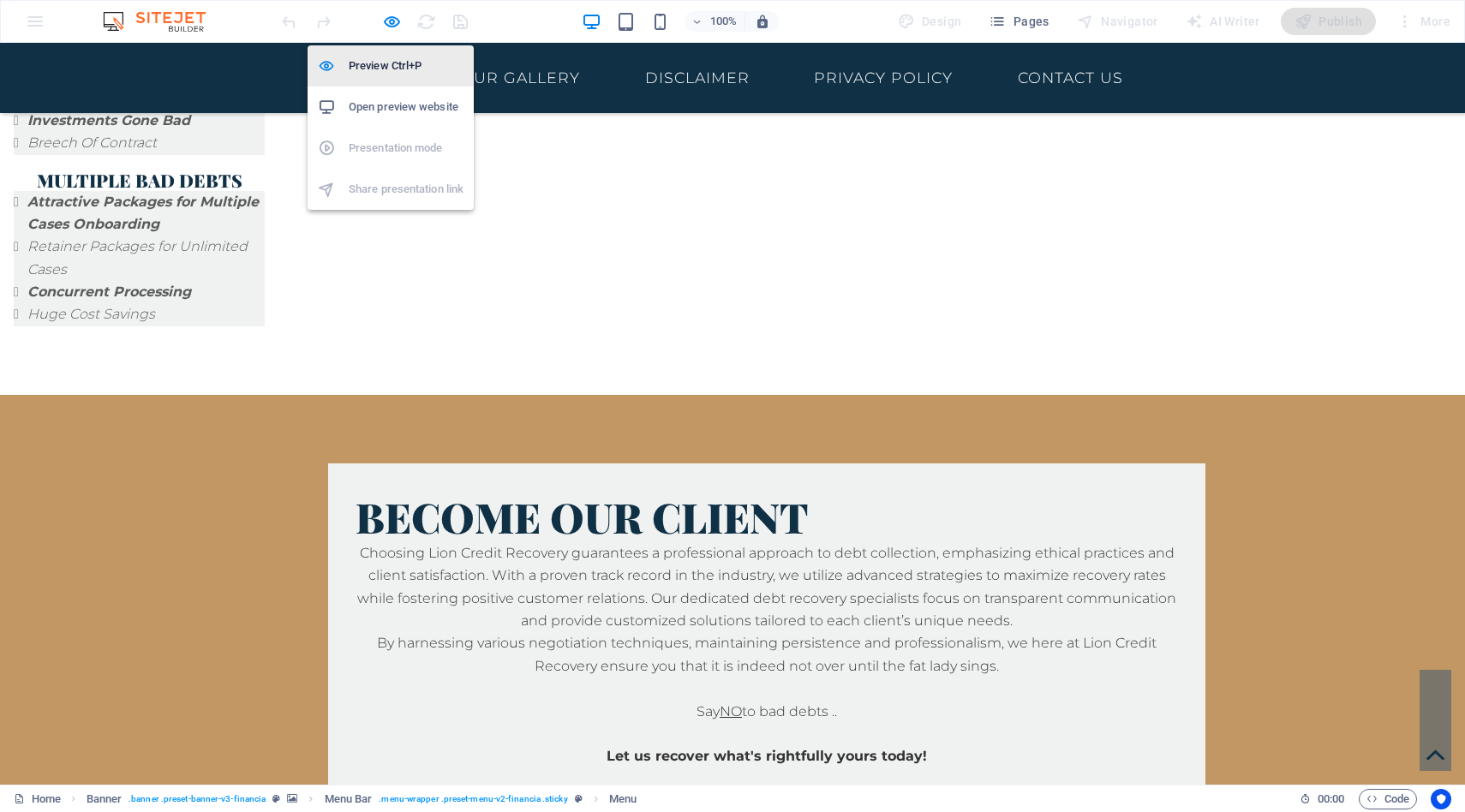 scroll, scrollTop: 1684, scrollLeft: 0, axis: vertical 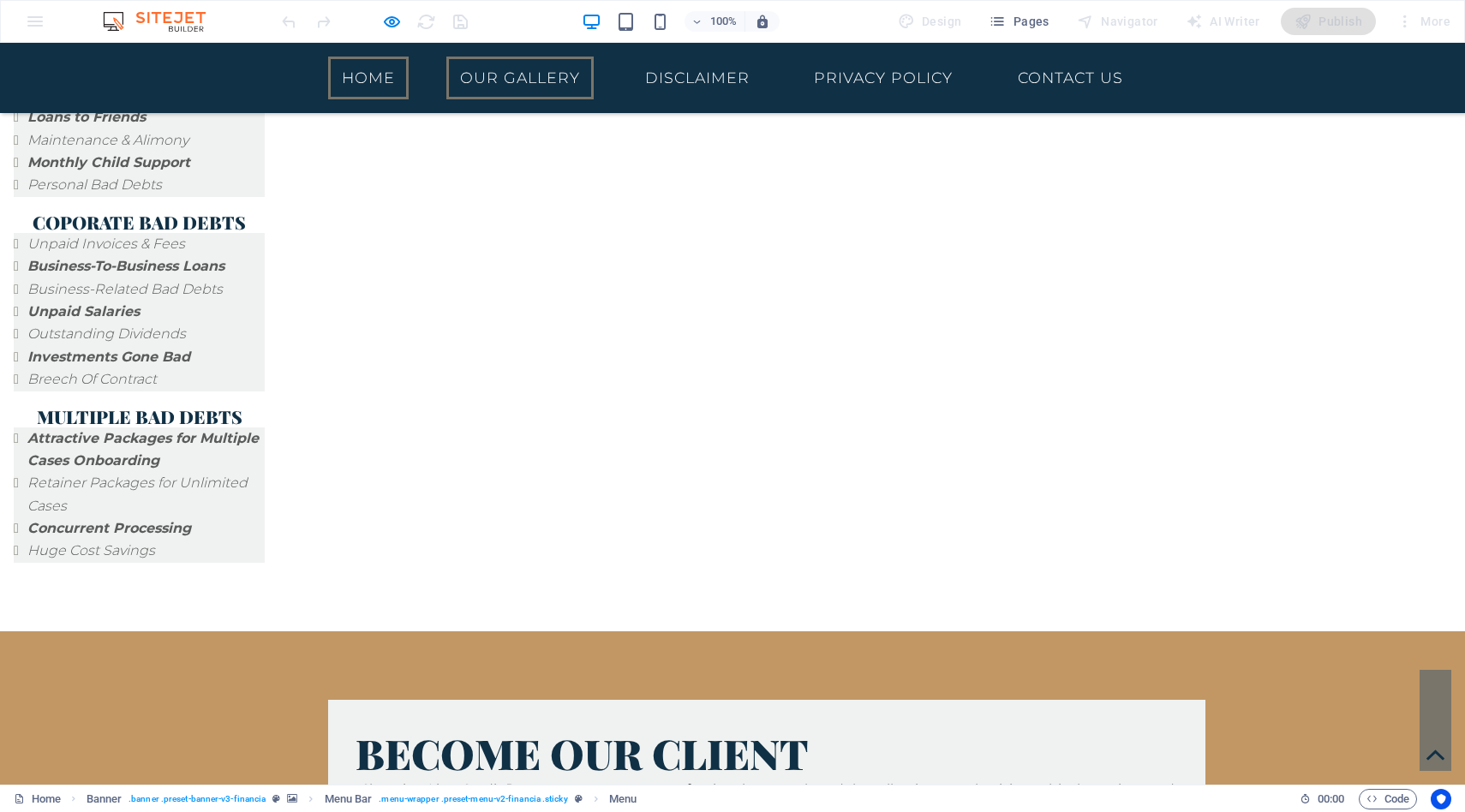 click on "Our Gallery" at bounding box center (520, 78) 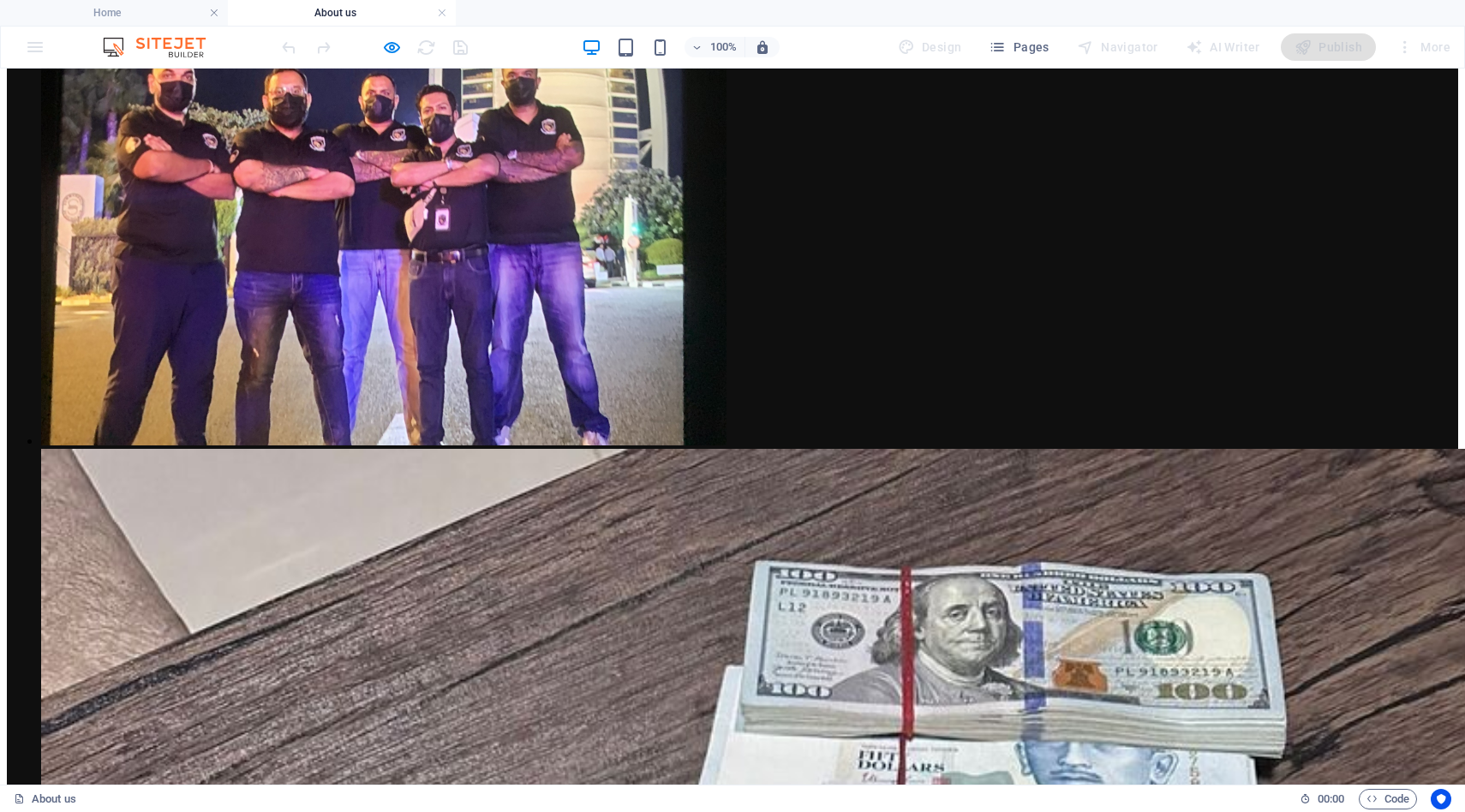 scroll, scrollTop: 1054, scrollLeft: 0, axis: vertical 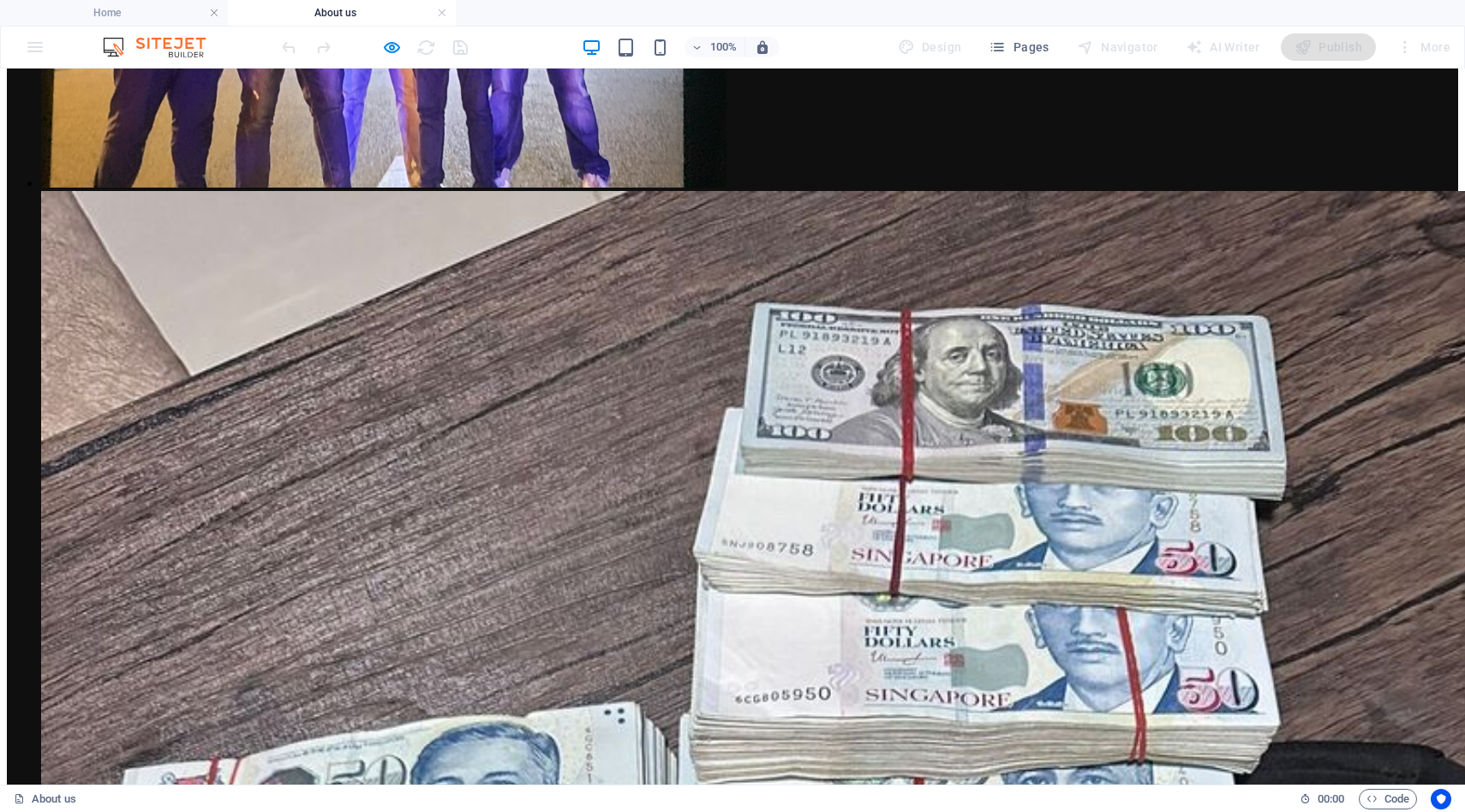 click on "Home Our Gallery Disclaimer Privacy Policy  Contact us" at bounding box center (732, -911) 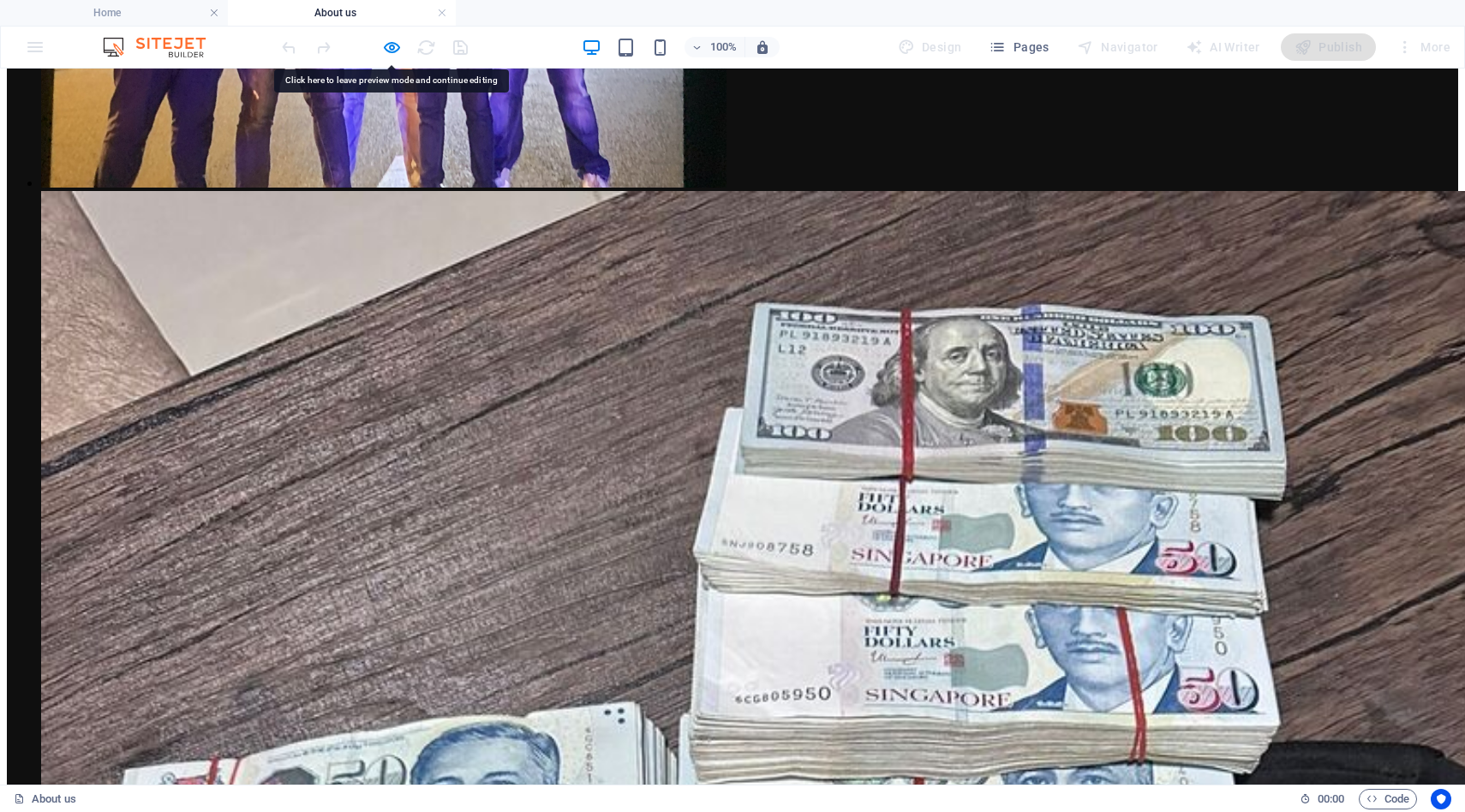 click on "Home Our Gallery Disclaimer Privacy Policy  Contact us" at bounding box center (732, -911) 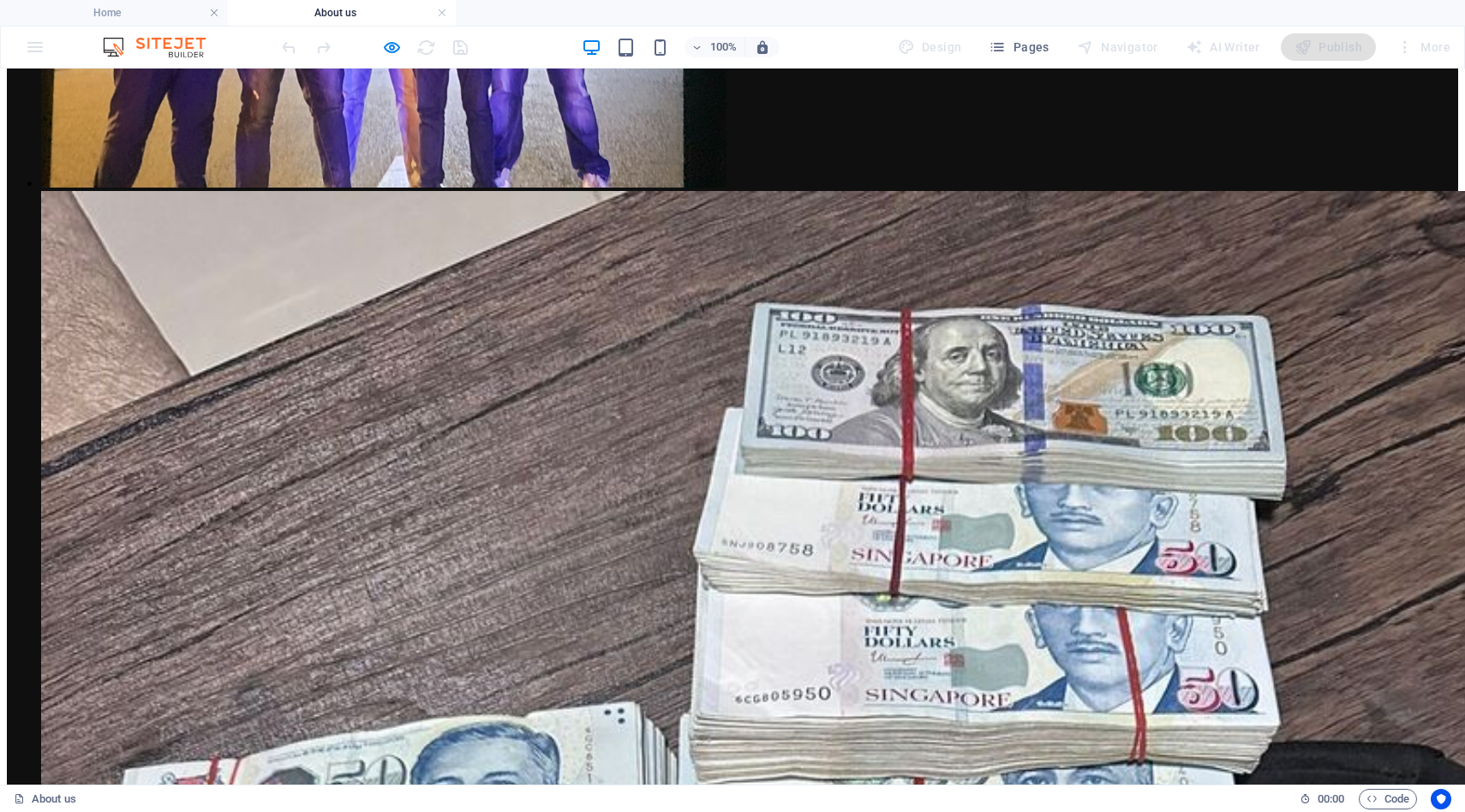 click on "Home Our Gallery Disclaimer Privacy Policy  Contact us" at bounding box center [732, -911] 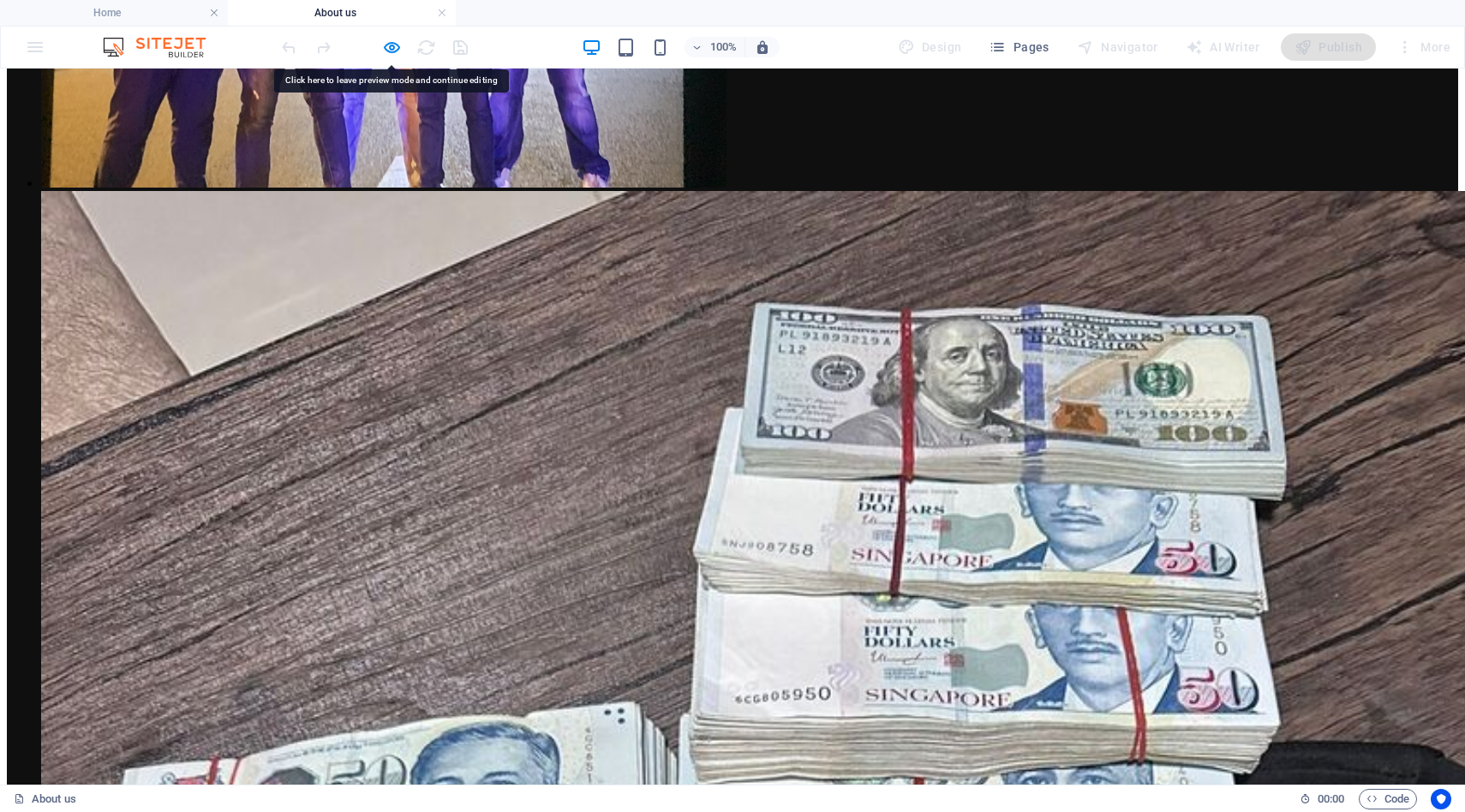 click on "Home Our Gallery Disclaimer Privacy Policy  Contact us" at bounding box center (732, -911) 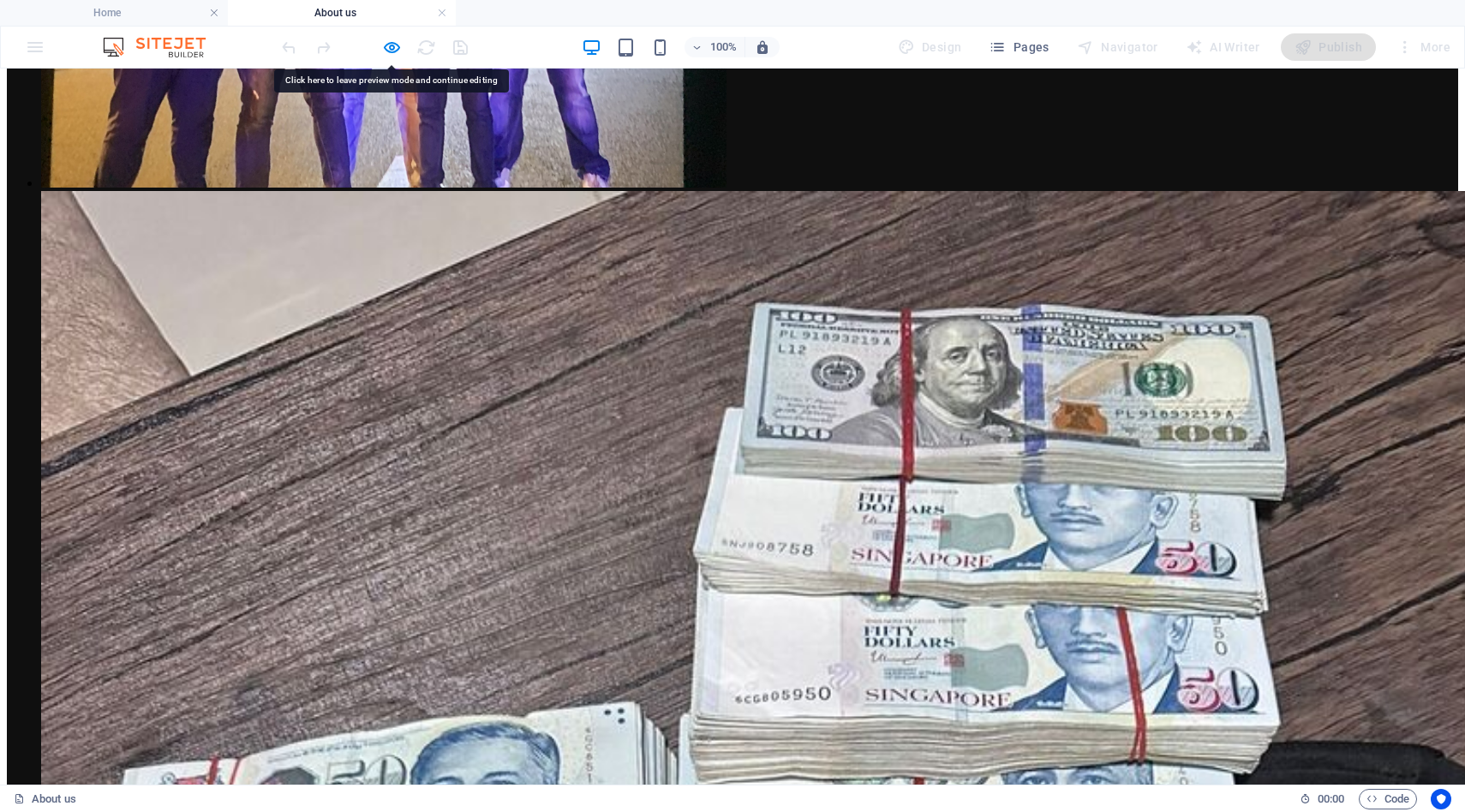 click on "Home Our Gallery Disclaimer Privacy Policy  Contact us" at bounding box center (732, -911) 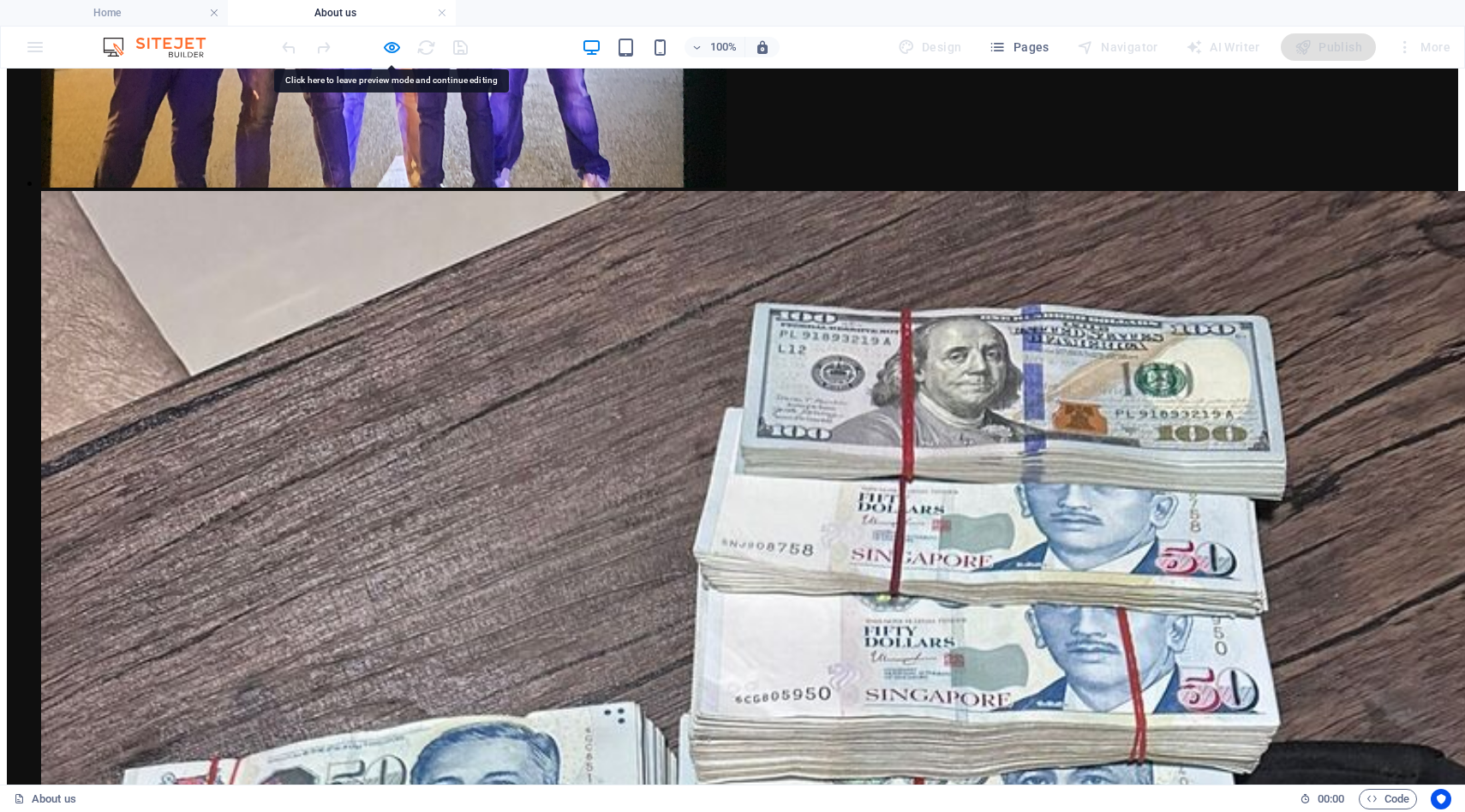click on "Home Our Gallery Disclaimer Privacy Policy  Contact us" at bounding box center (732, -911) 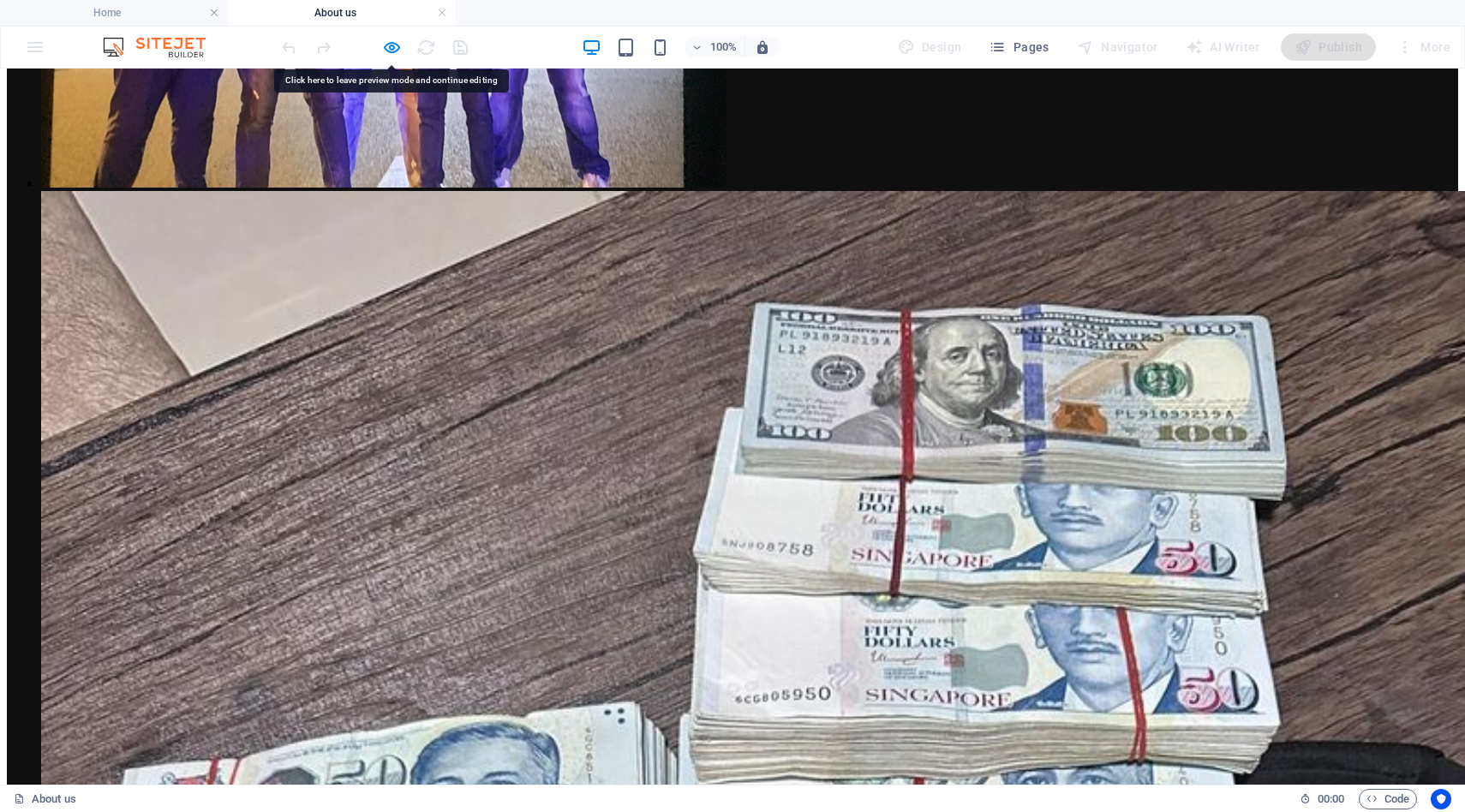click on "Home Our Gallery Disclaimer Privacy Policy  Contact us" at bounding box center (732, -911) 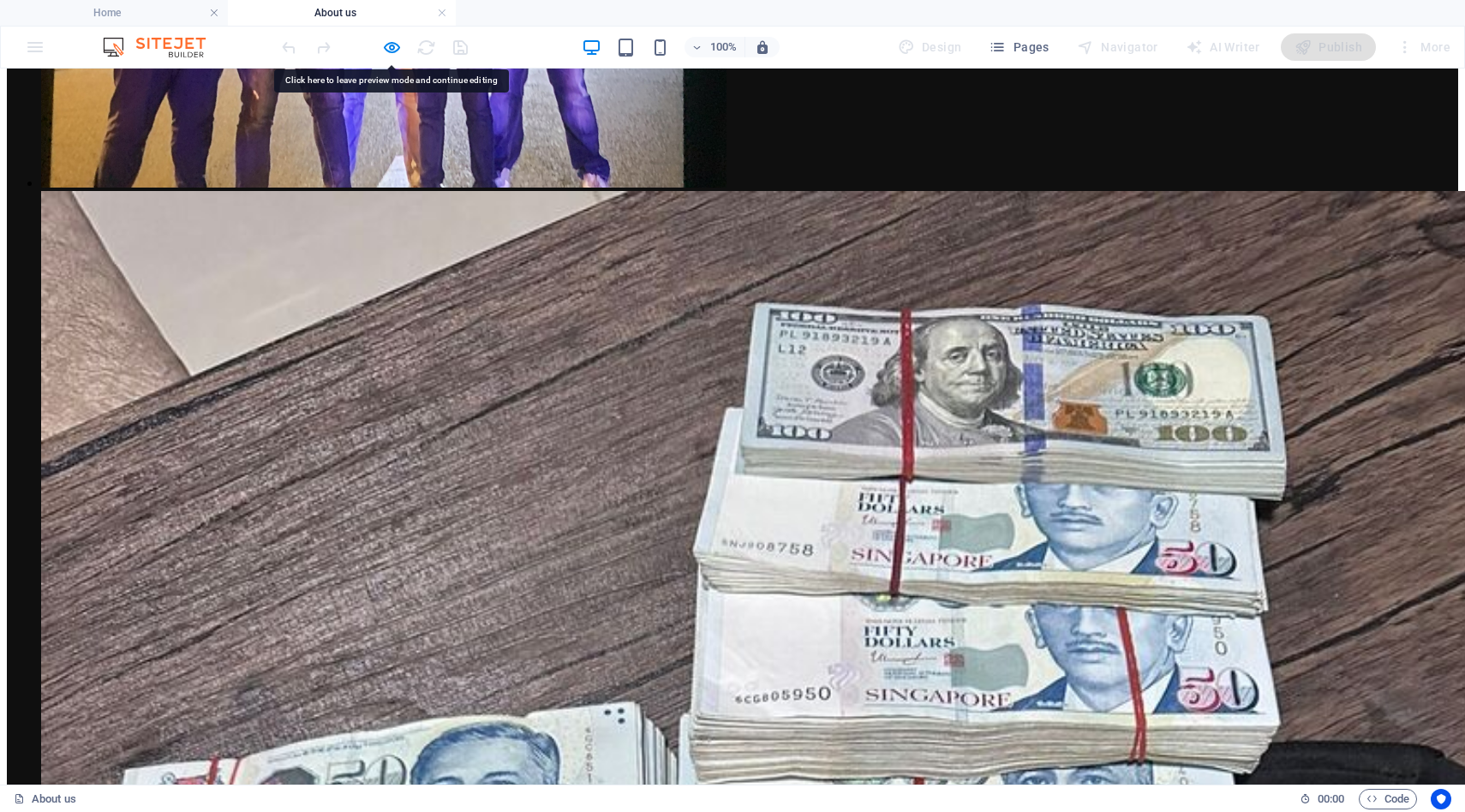 click on "Home Our Gallery Disclaimer Privacy Policy  Contact us" at bounding box center (732, -911) 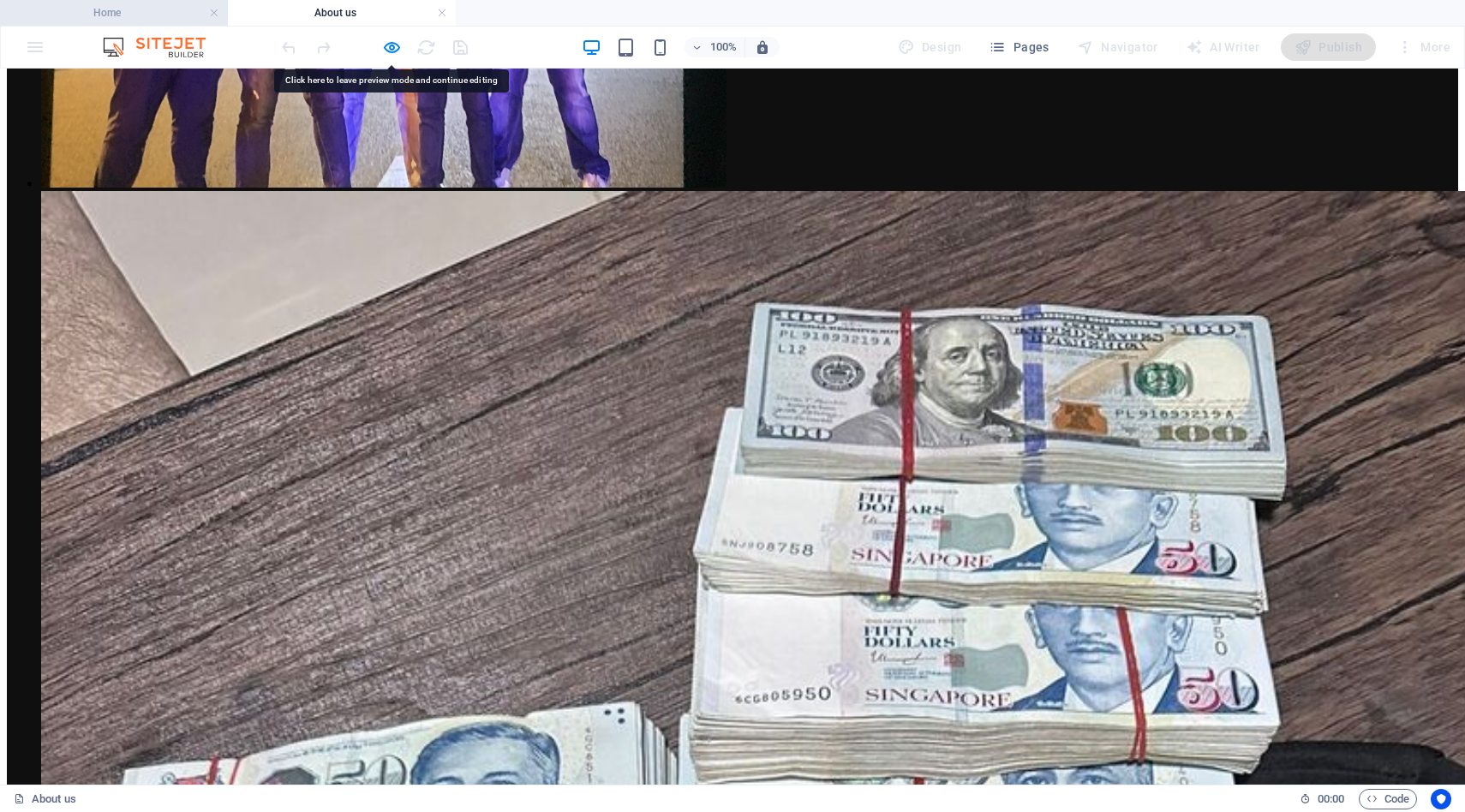 click on "Home" at bounding box center [114, 13] 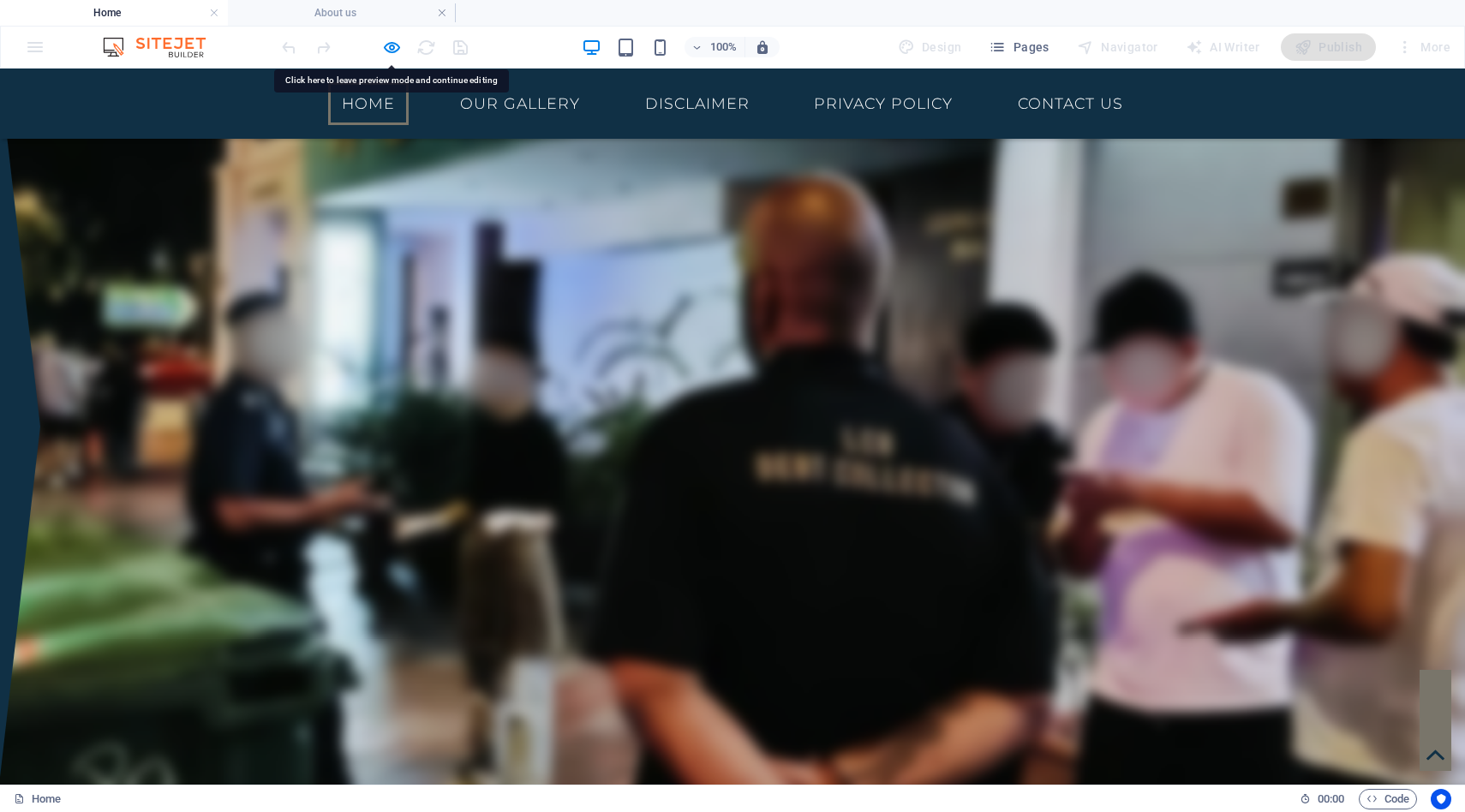 scroll, scrollTop: 1589, scrollLeft: 0, axis: vertical 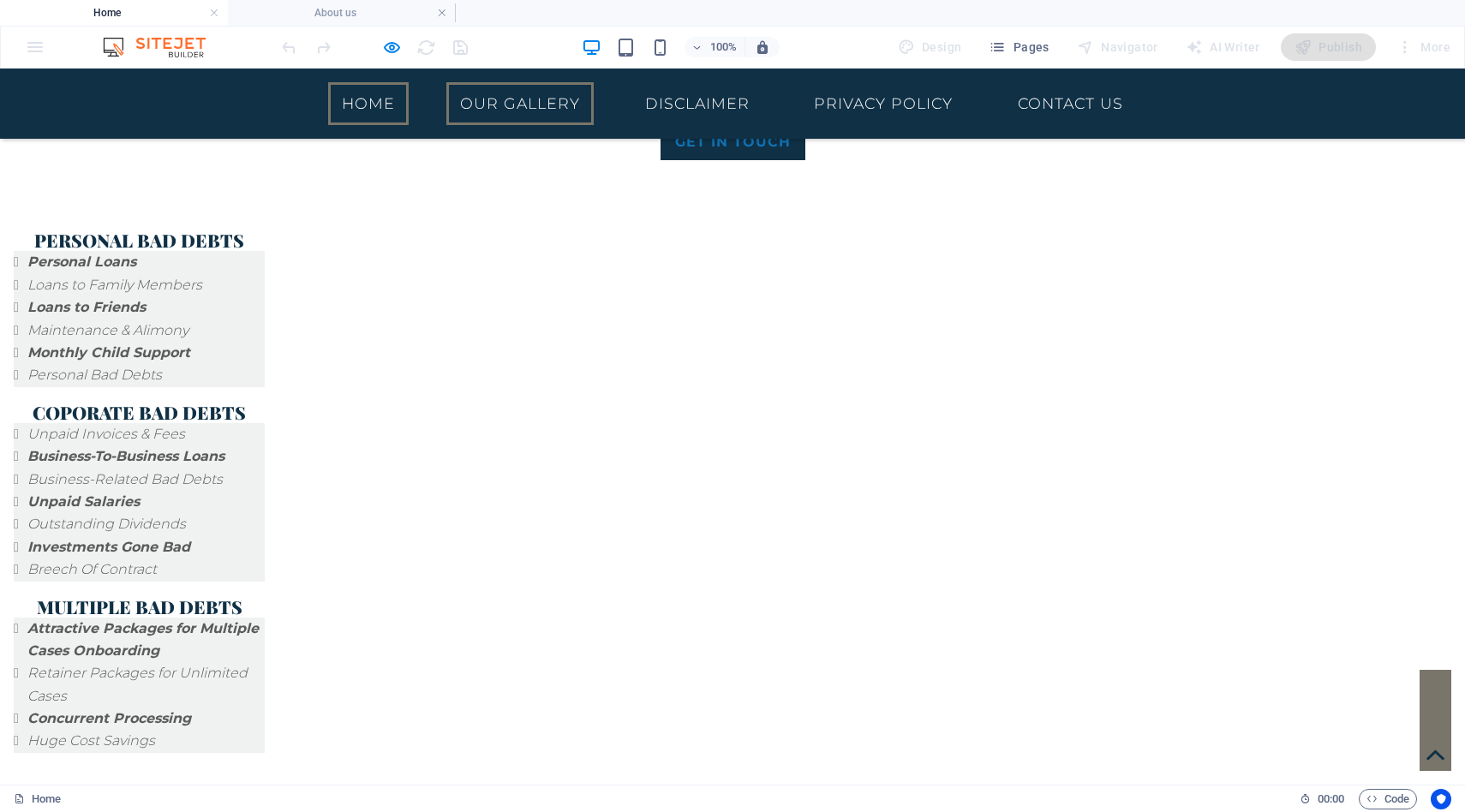 click on "Our Gallery" at bounding box center (520, 104) 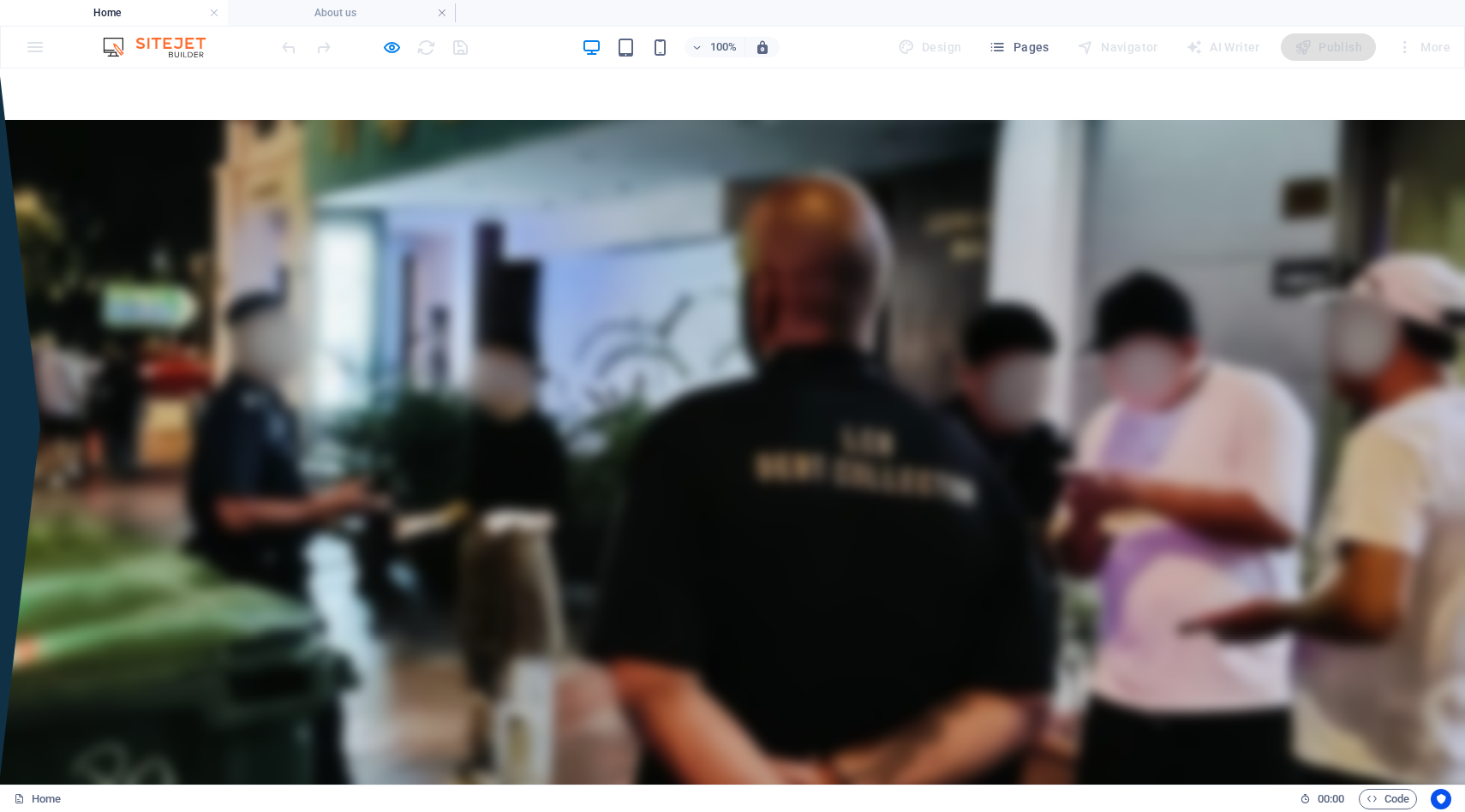 scroll, scrollTop: 1054, scrollLeft: 0, axis: vertical 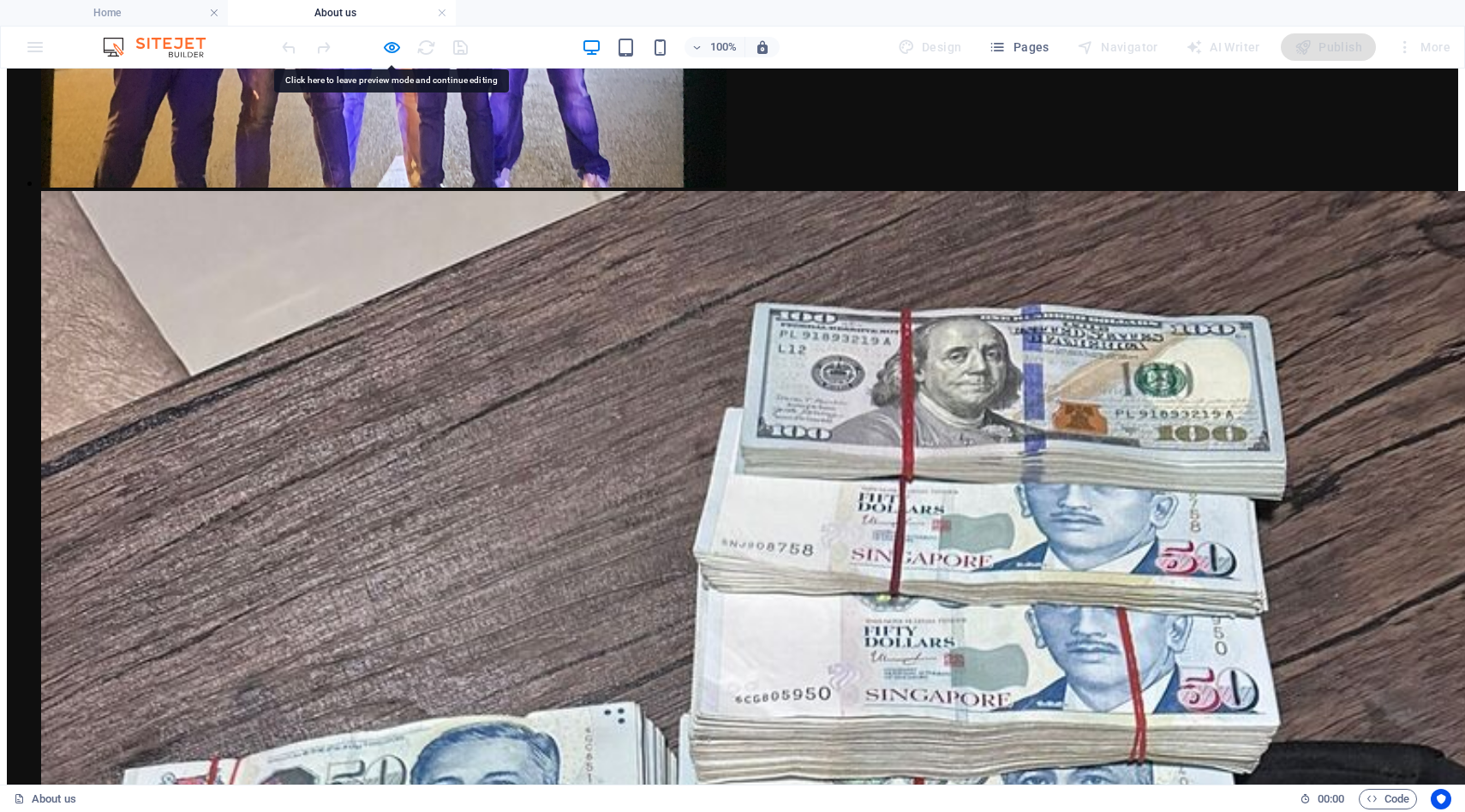 click on "Home Our Gallery Disclaimer Privacy Policy  Contact us" at bounding box center [732, -911] 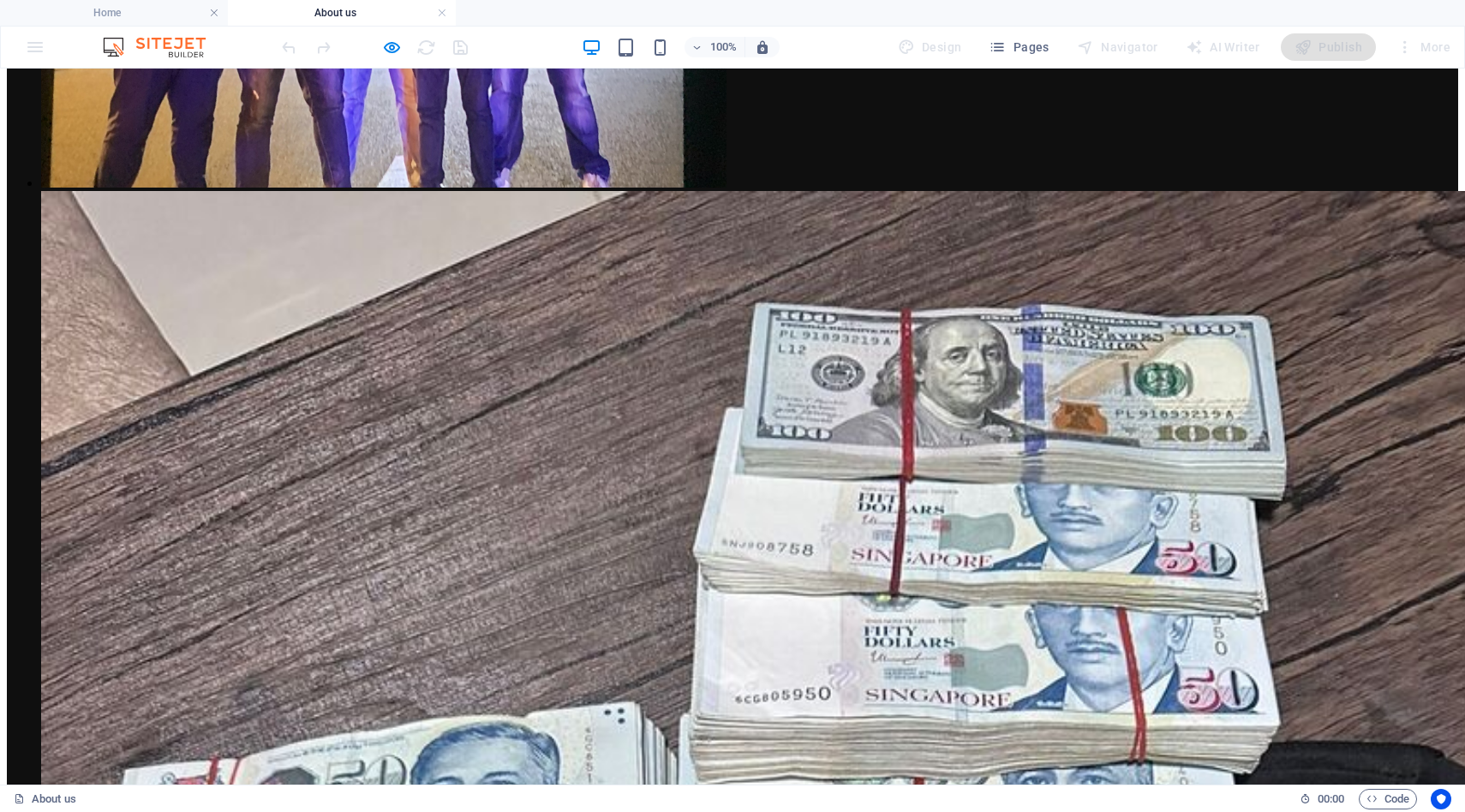 click on "Home Our Gallery Disclaimer Privacy Policy  Contact us" at bounding box center [732, -911] 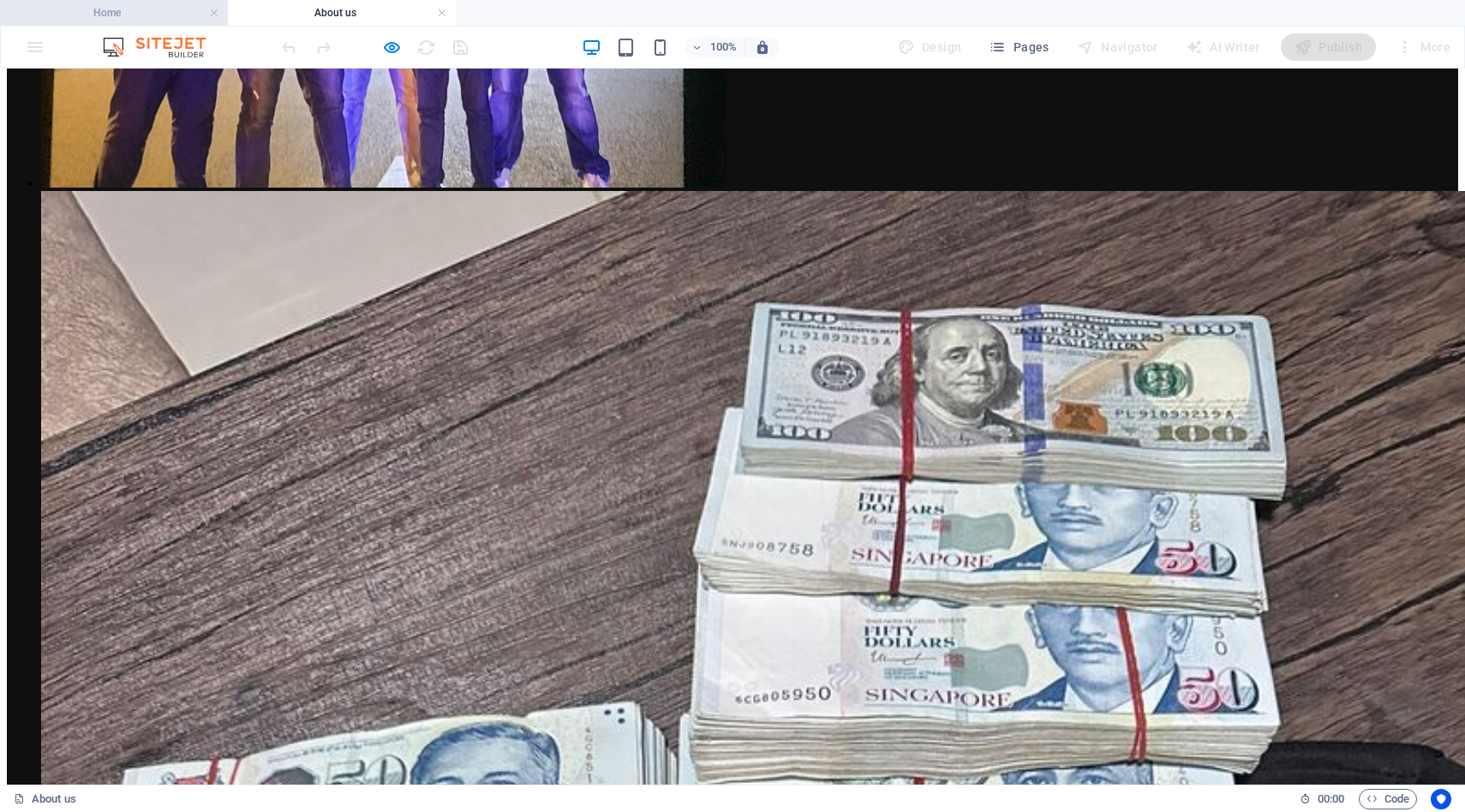 click on "Home" at bounding box center (114, 13) 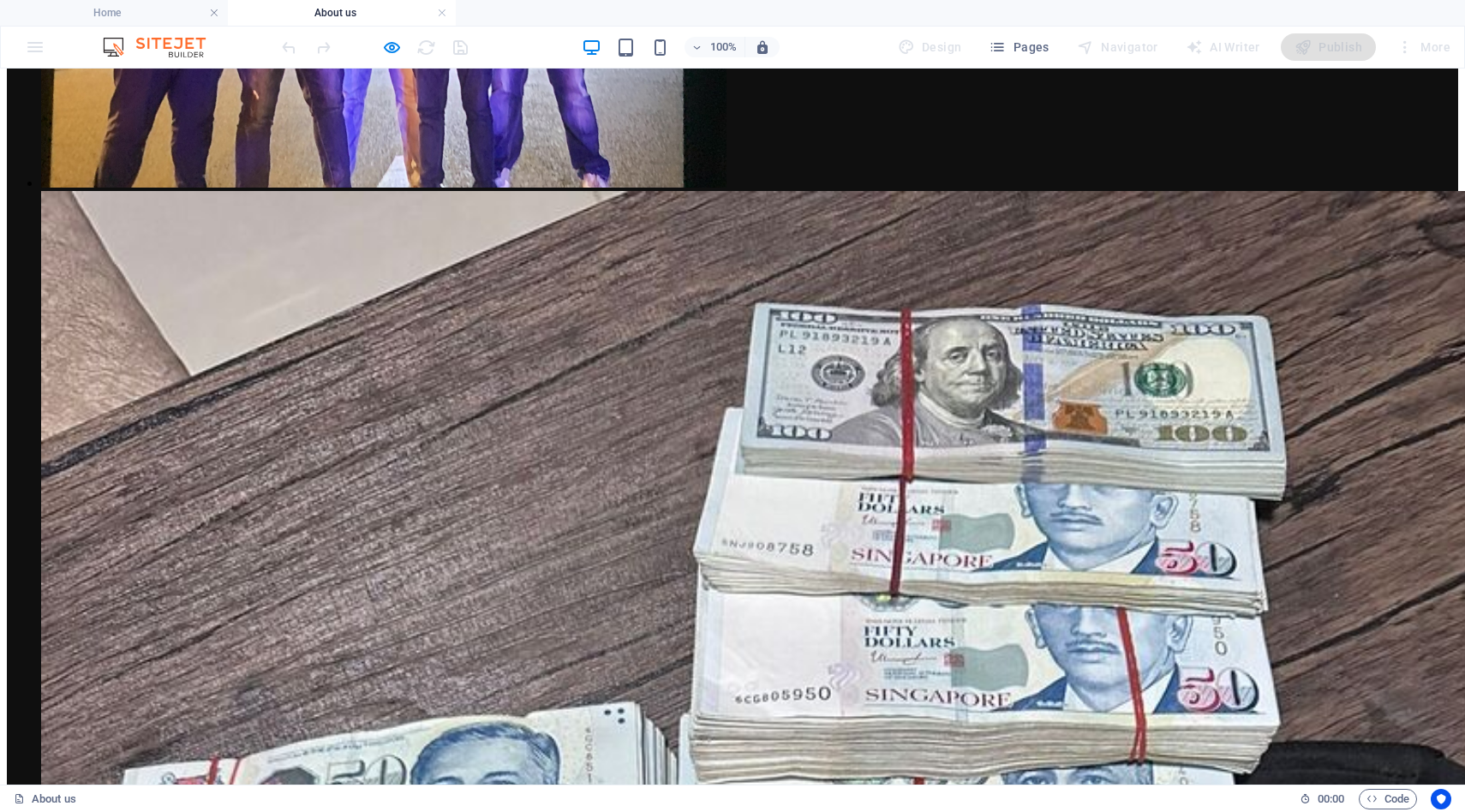 scroll, scrollTop: 0, scrollLeft: 0, axis: both 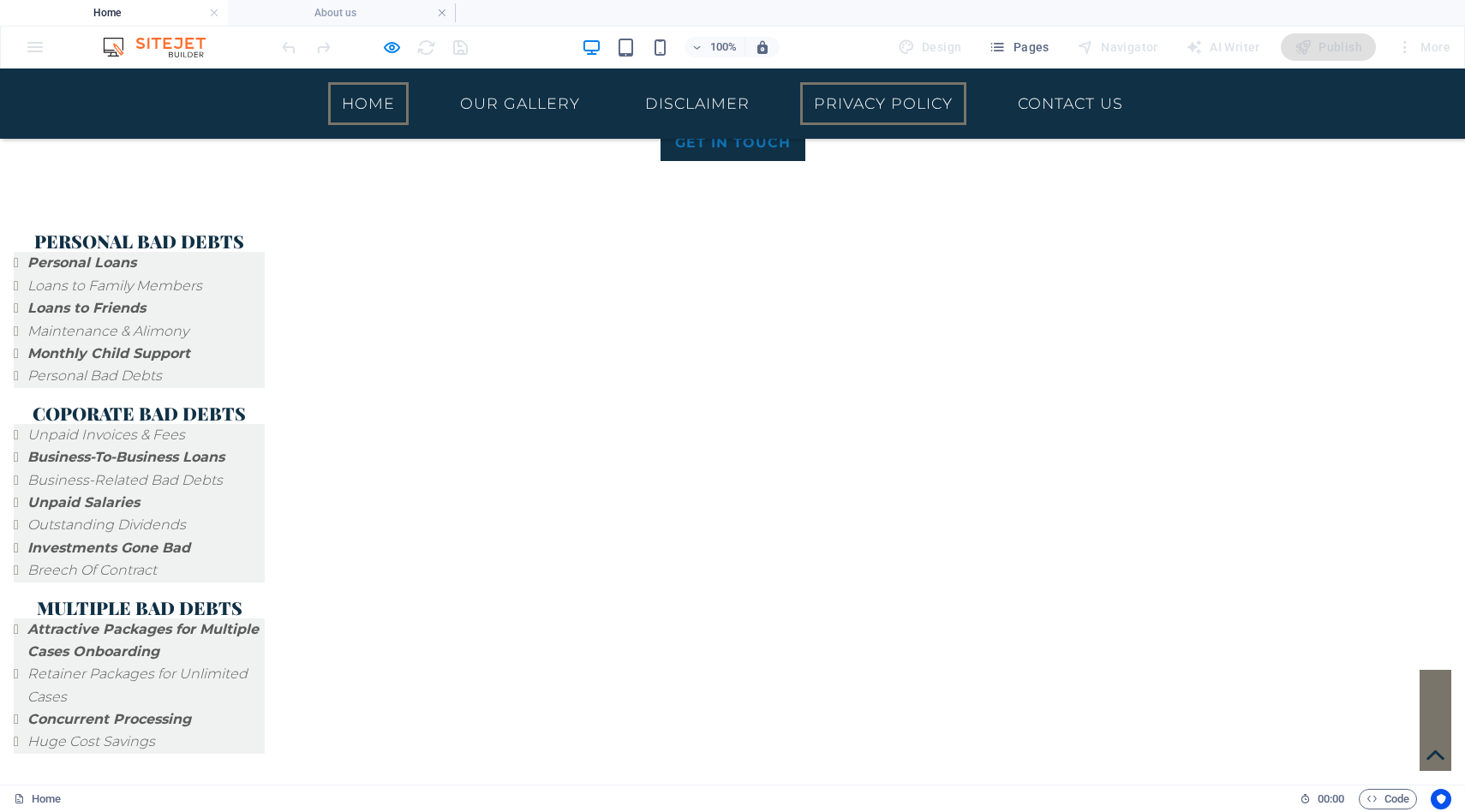 click on "Privacy Policy" at bounding box center (883, 104) 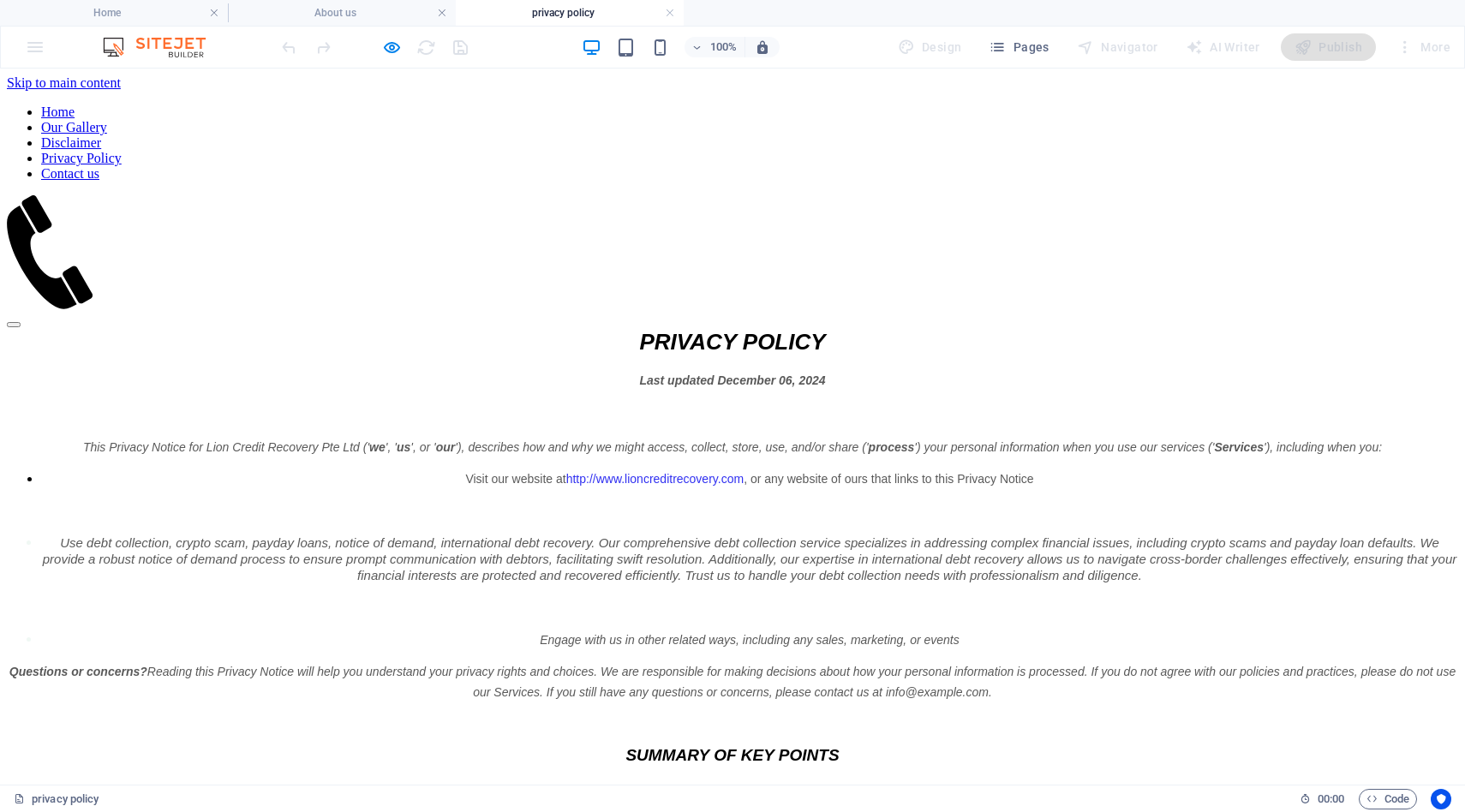 scroll, scrollTop: 0, scrollLeft: 0, axis: both 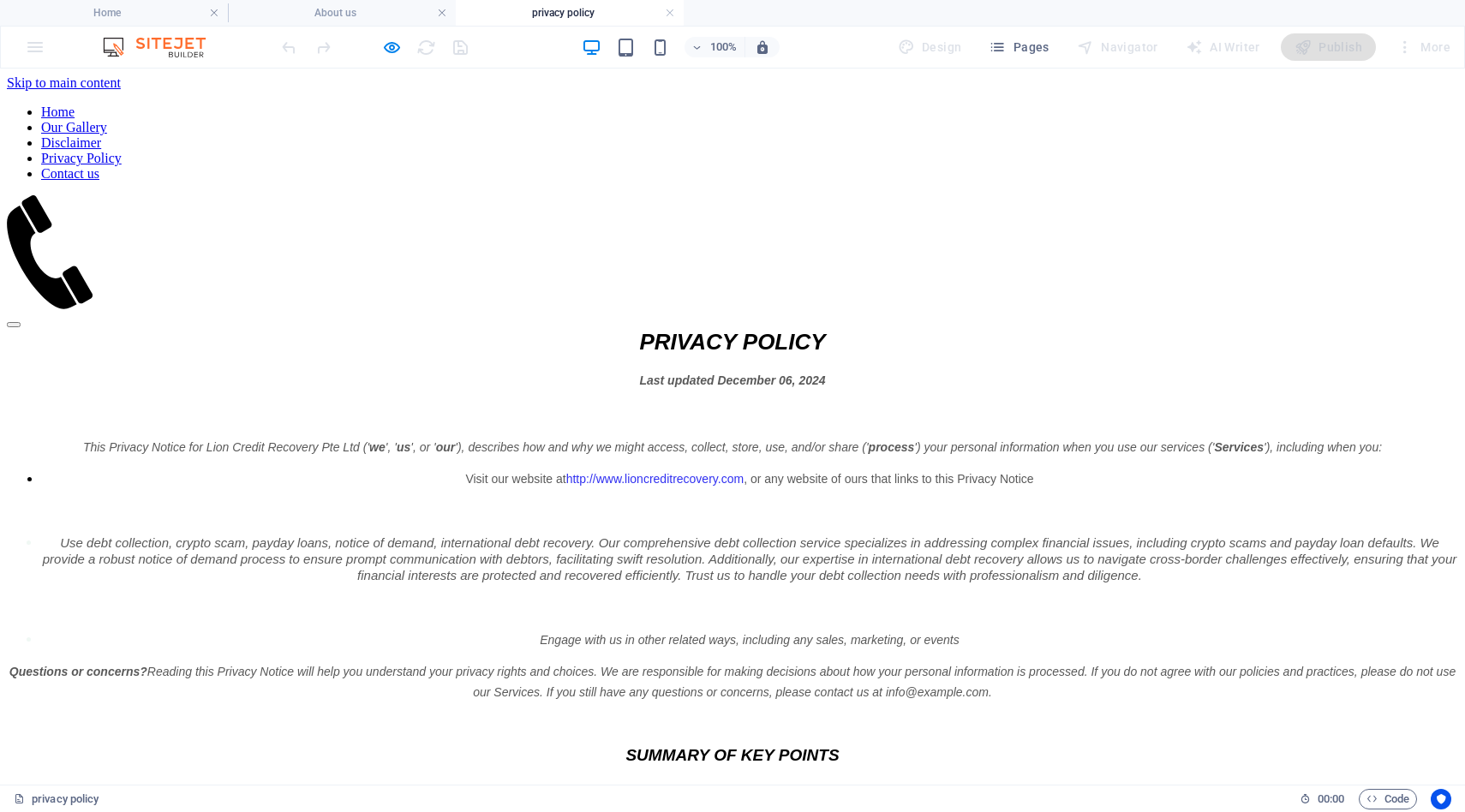 click on "Home Our Gallery Disclaimer Privacy Policy  Contact us" at bounding box center [732, 143] 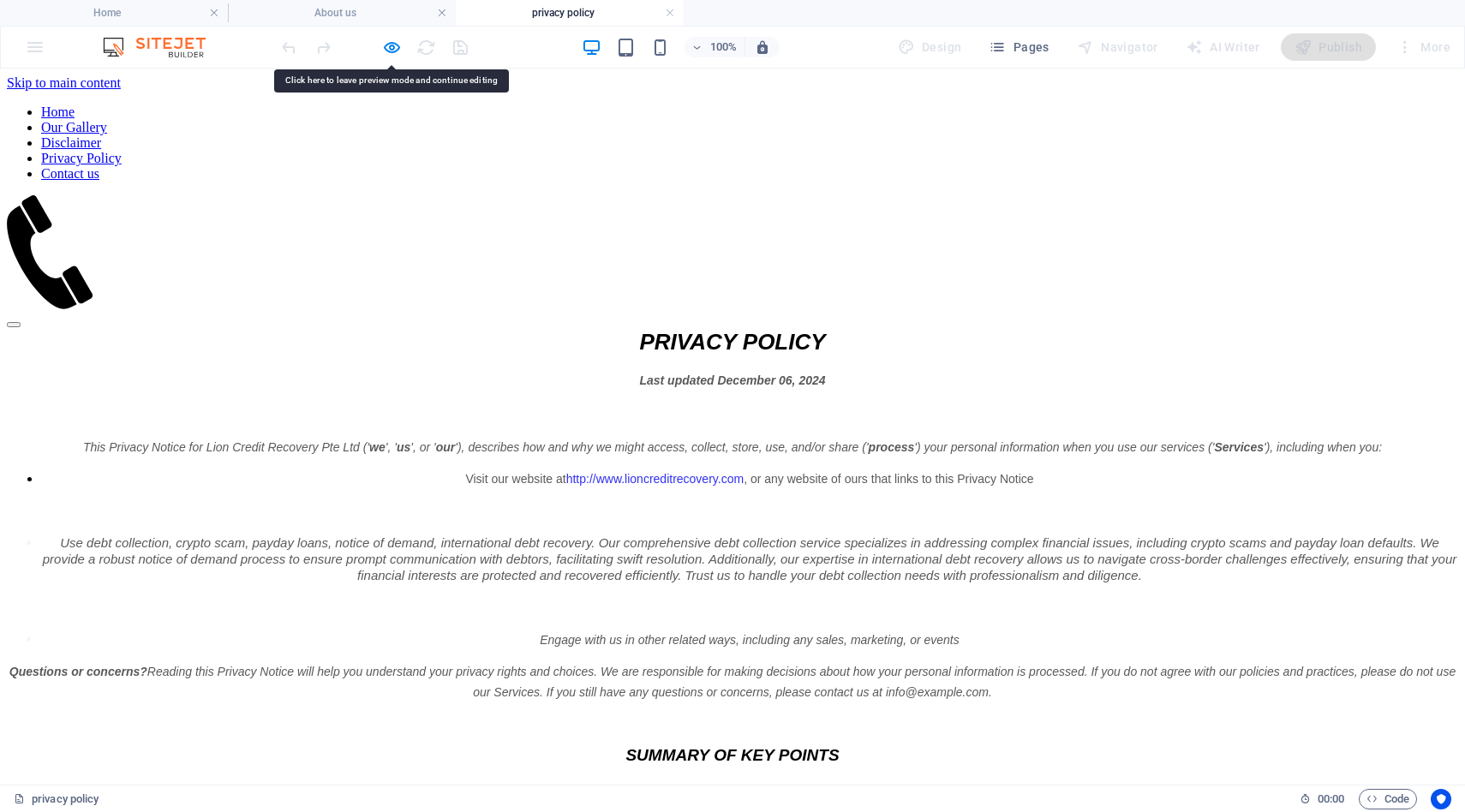 click on "Home Our Gallery Disclaimer Privacy Policy  Contact us" at bounding box center (732, 143) 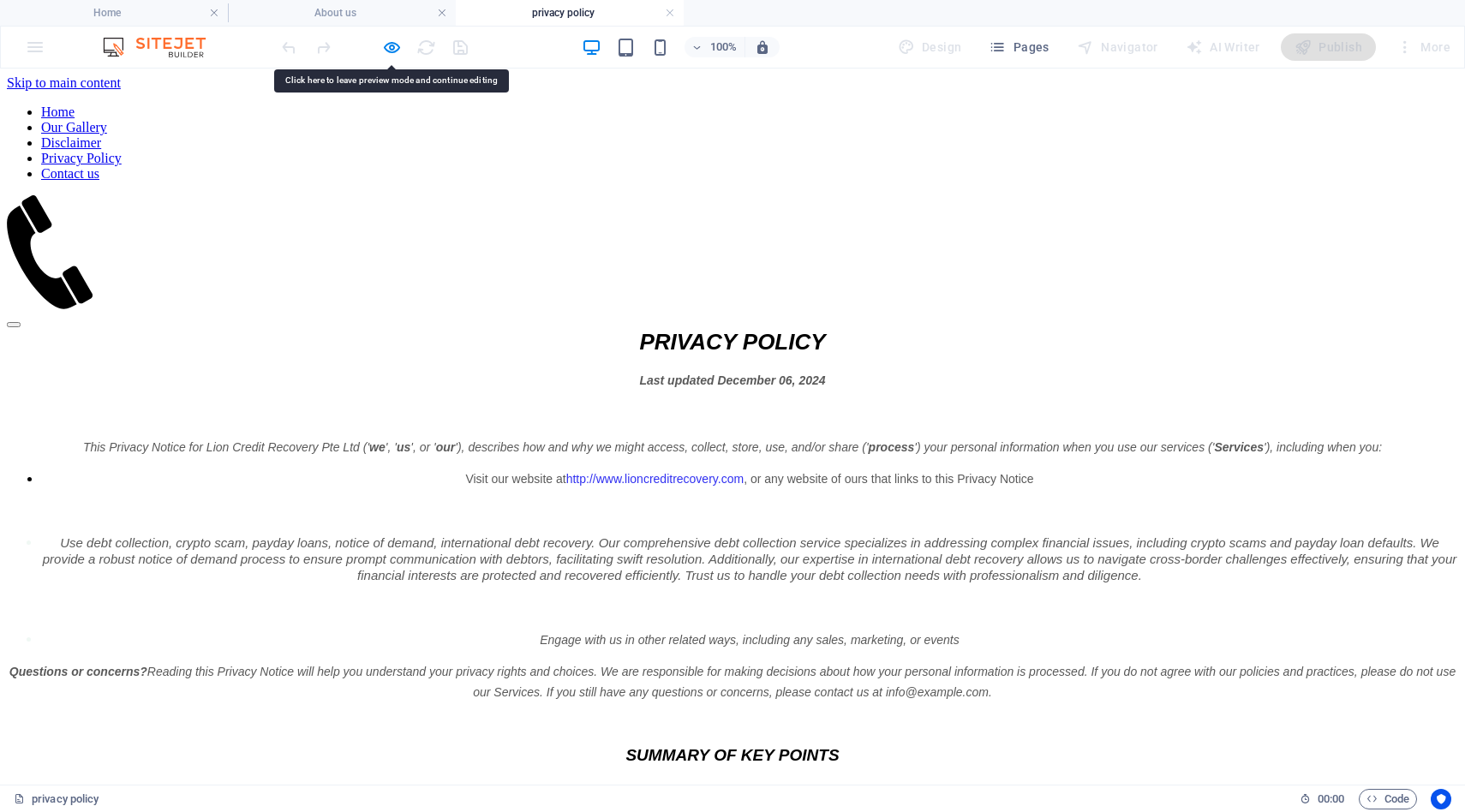 click on "Home Our Gallery Disclaimer Privacy Policy  Contact us" at bounding box center [732, 143] 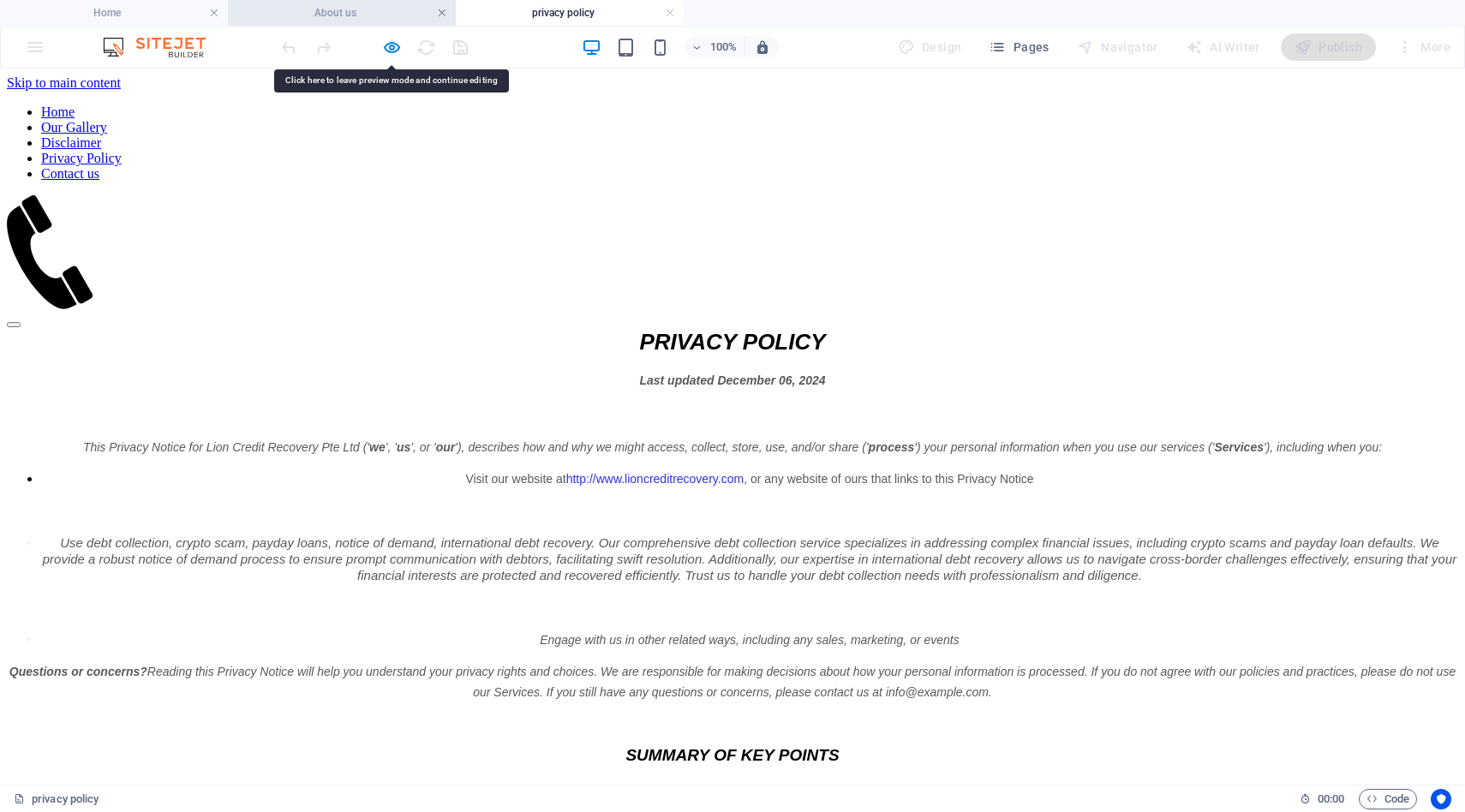 click at bounding box center (442, 13) 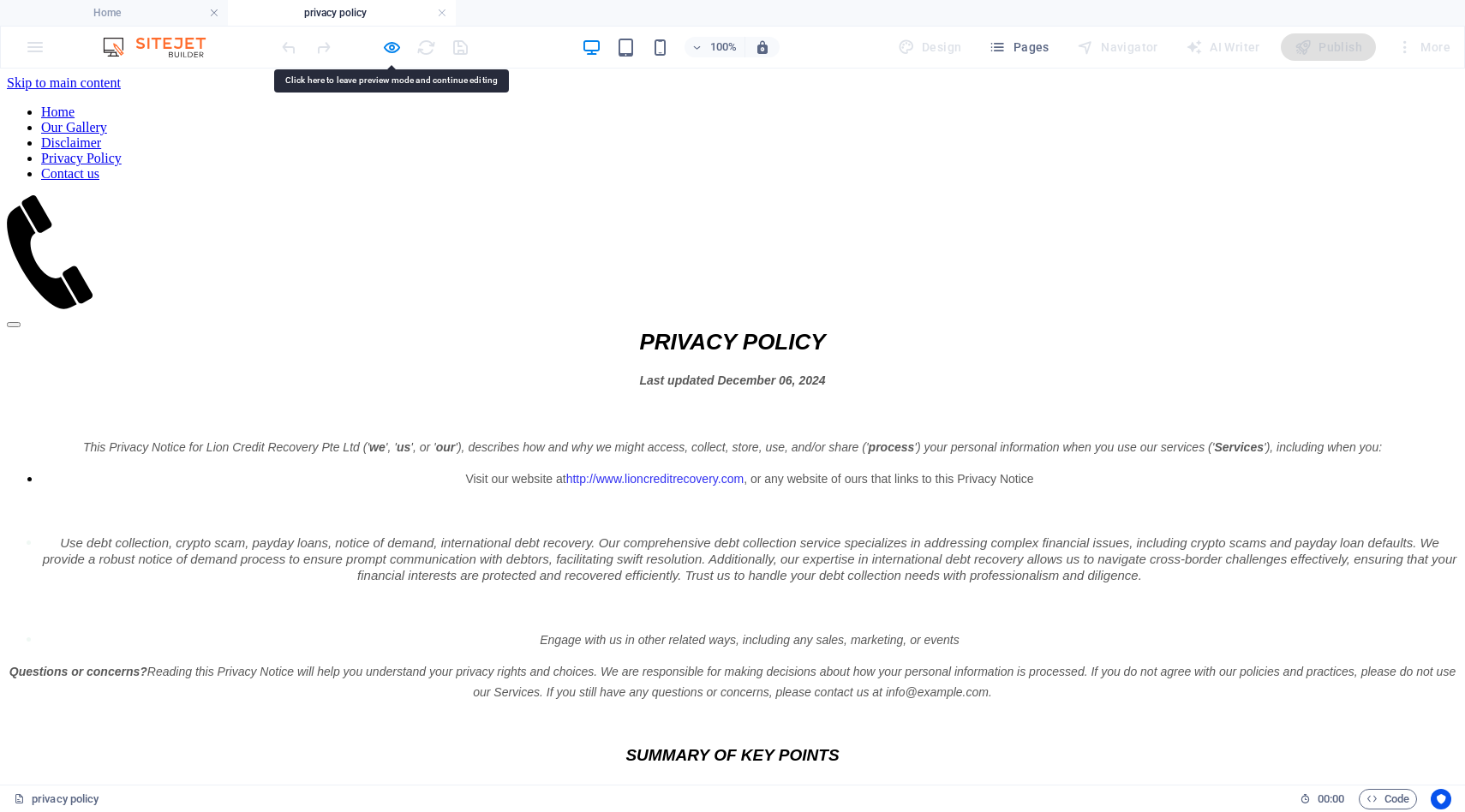 click at bounding box center [442, 13] 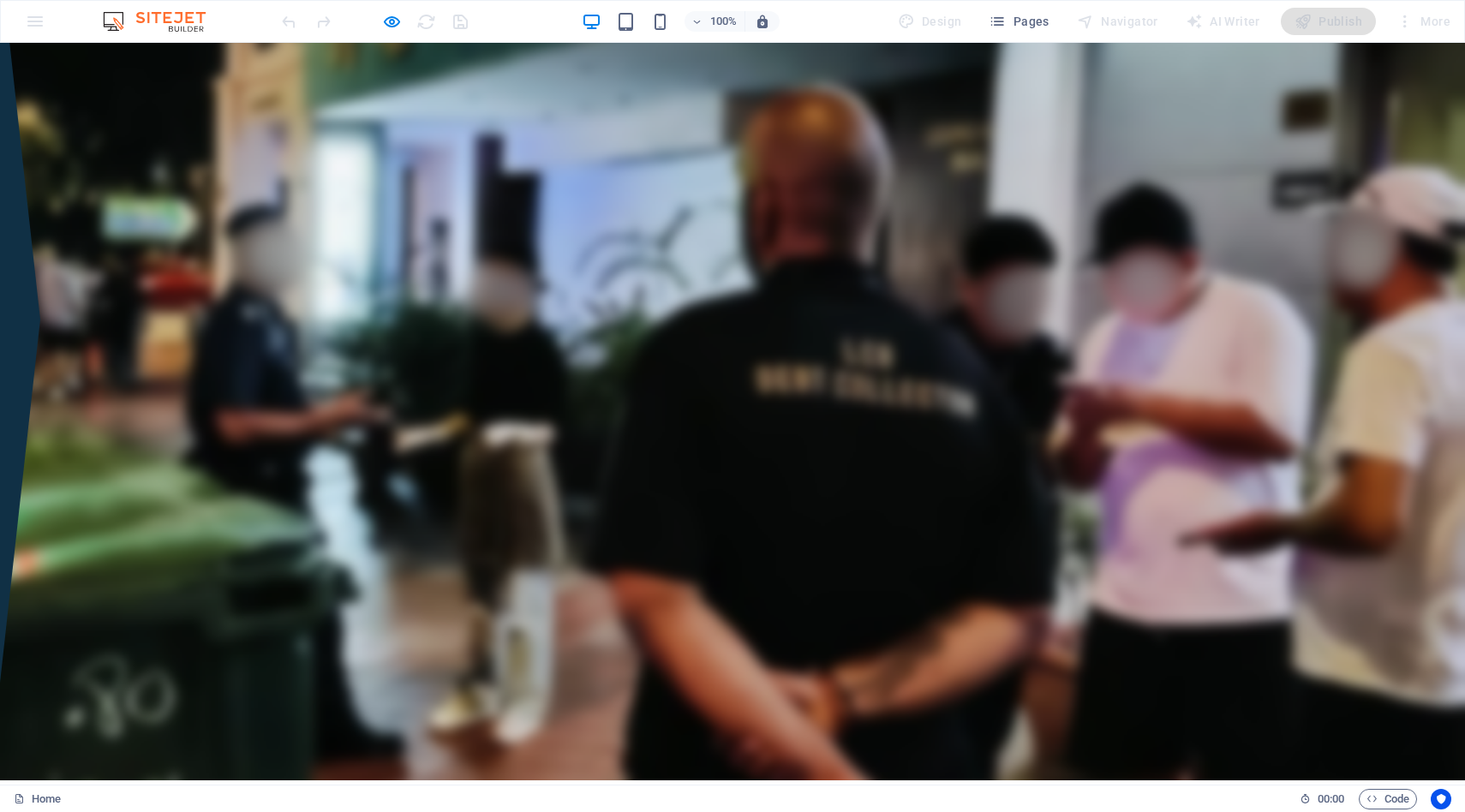 scroll, scrollTop: 121, scrollLeft: 0, axis: vertical 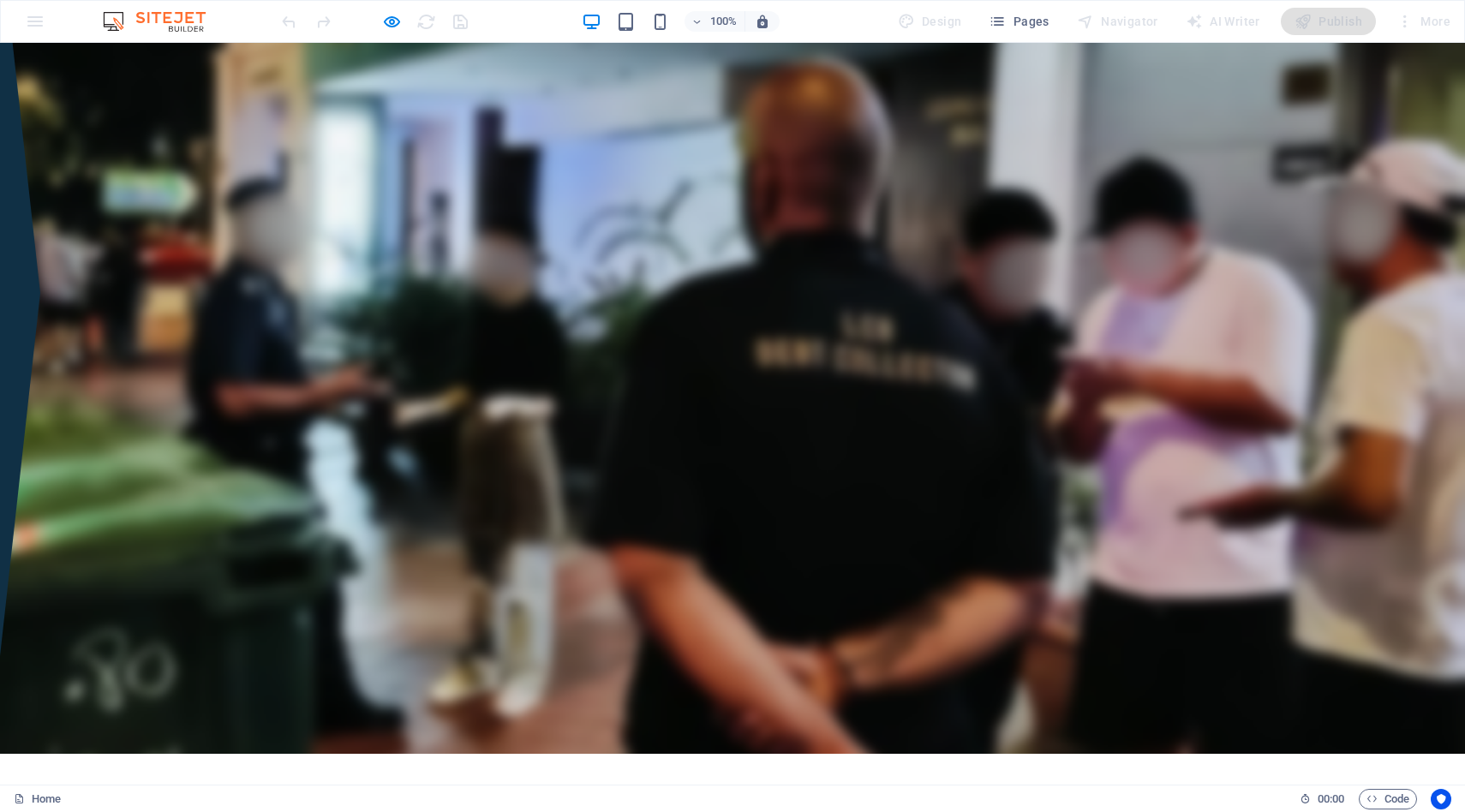 click on "Recovering broken promises" at bounding box center [732, 1096] 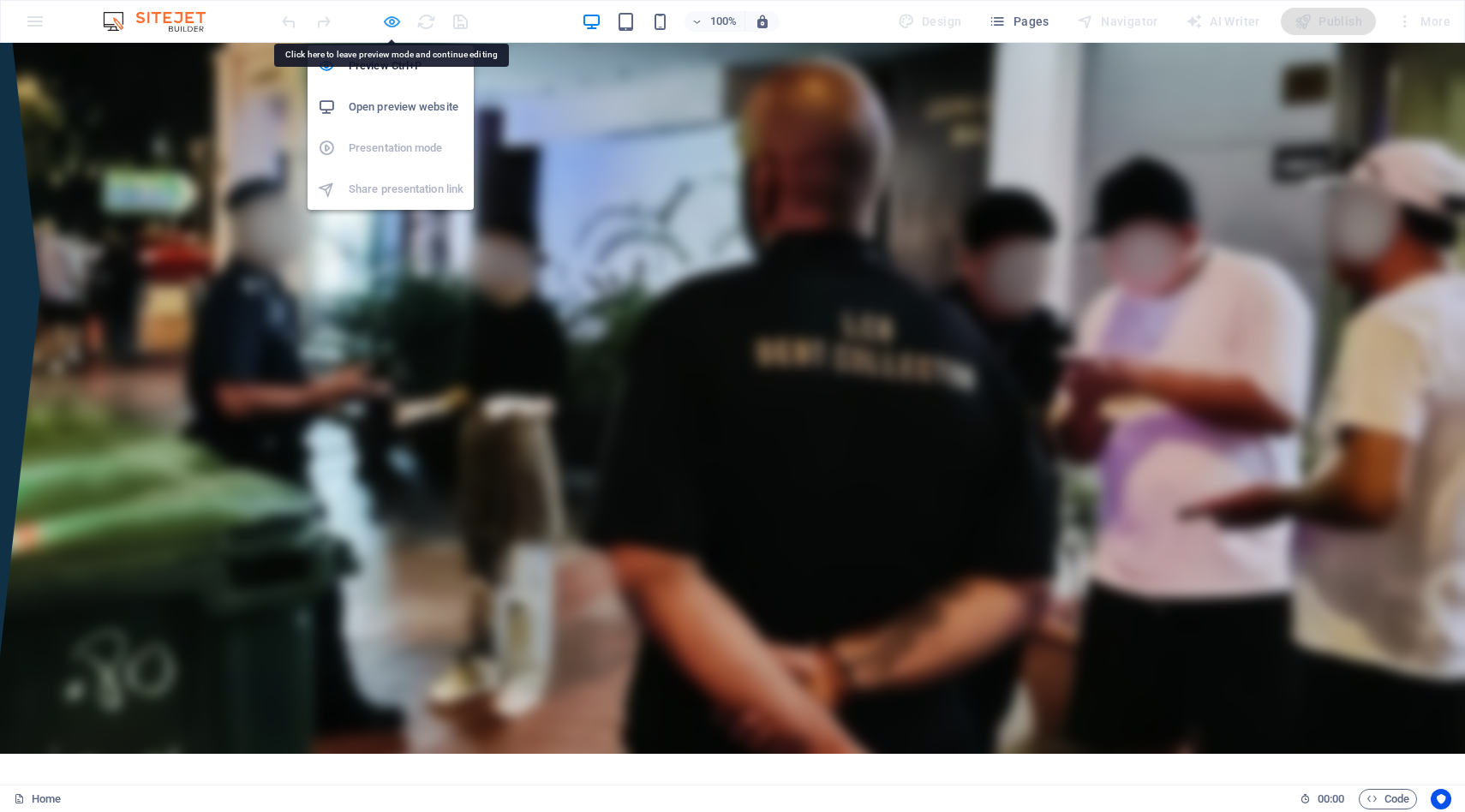 click at bounding box center [392, 21] 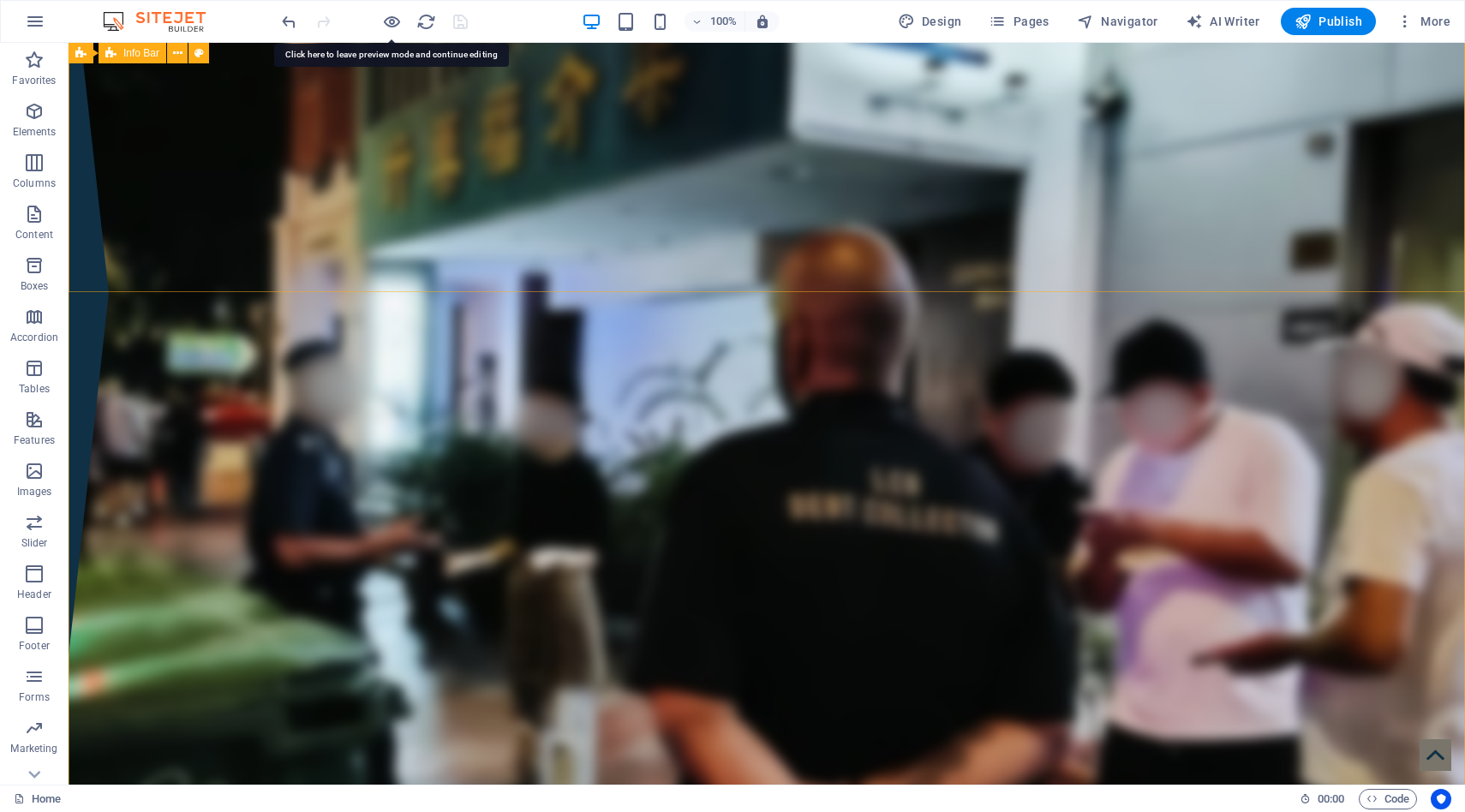 click on "Admin Phone:  [PHONE] / [PHONE]     ops Phone:  [PHONE] Address : 60 Paya Lebar Rd, #07-54 Paya Lebar Square, [POSTAL_CODE]  Email:  info@example.com Drop content here or  Add elements  Paste clipboard Drop content here or  Add elements  Paste clipboard" at bounding box center (767, 1222) 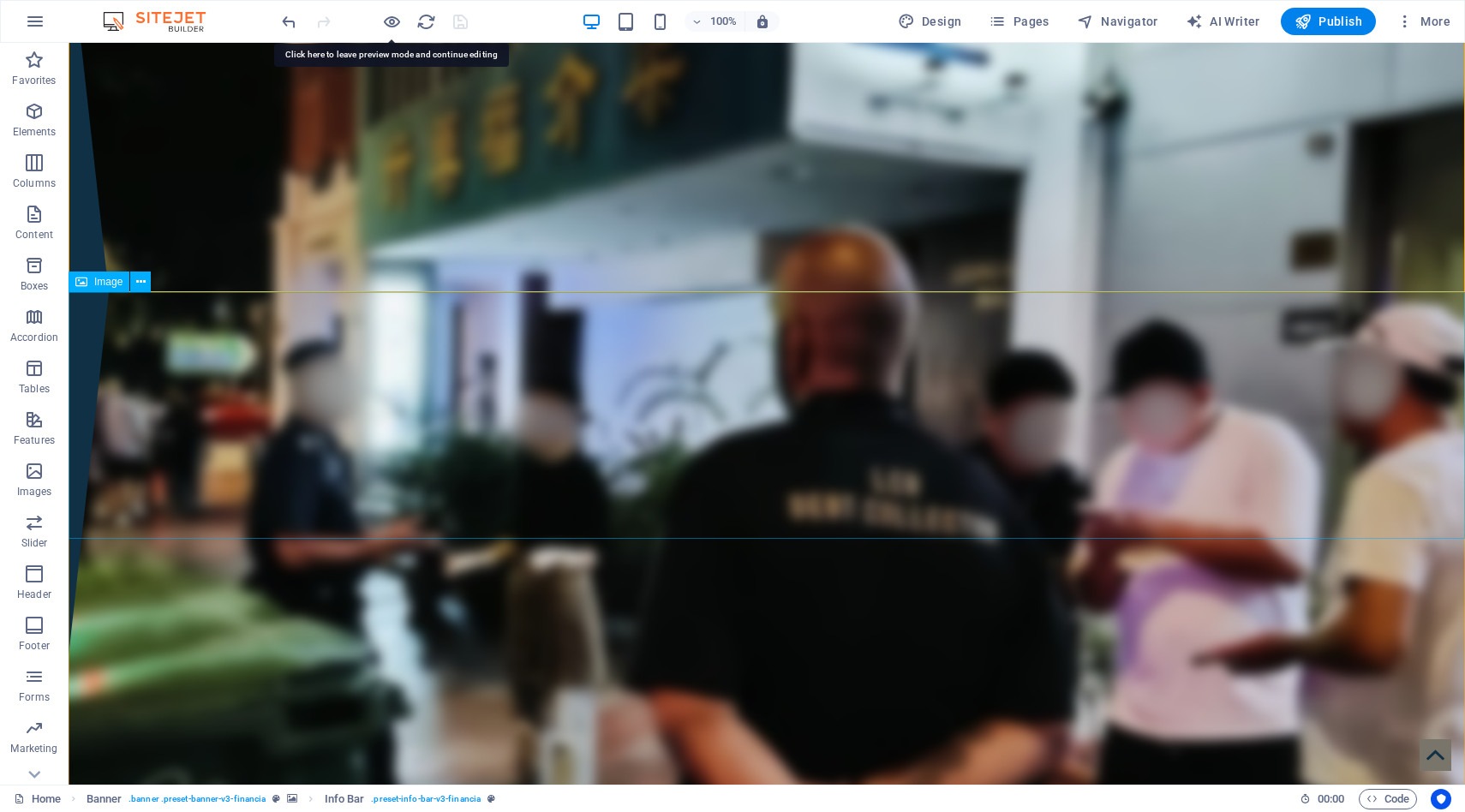 click at bounding box center (767, 1508) 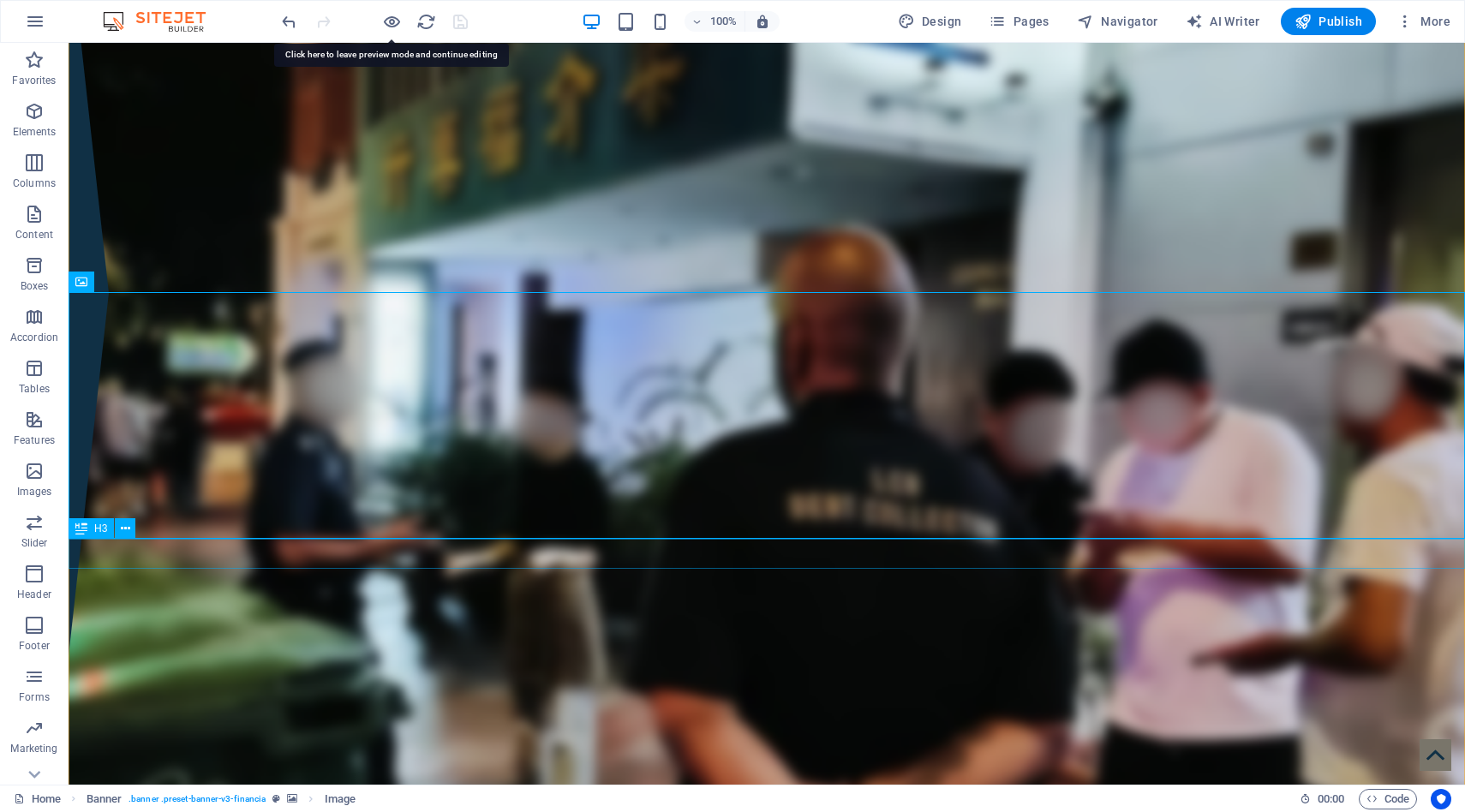 click on "Recovering broken promises" at bounding box center [767, 1646] 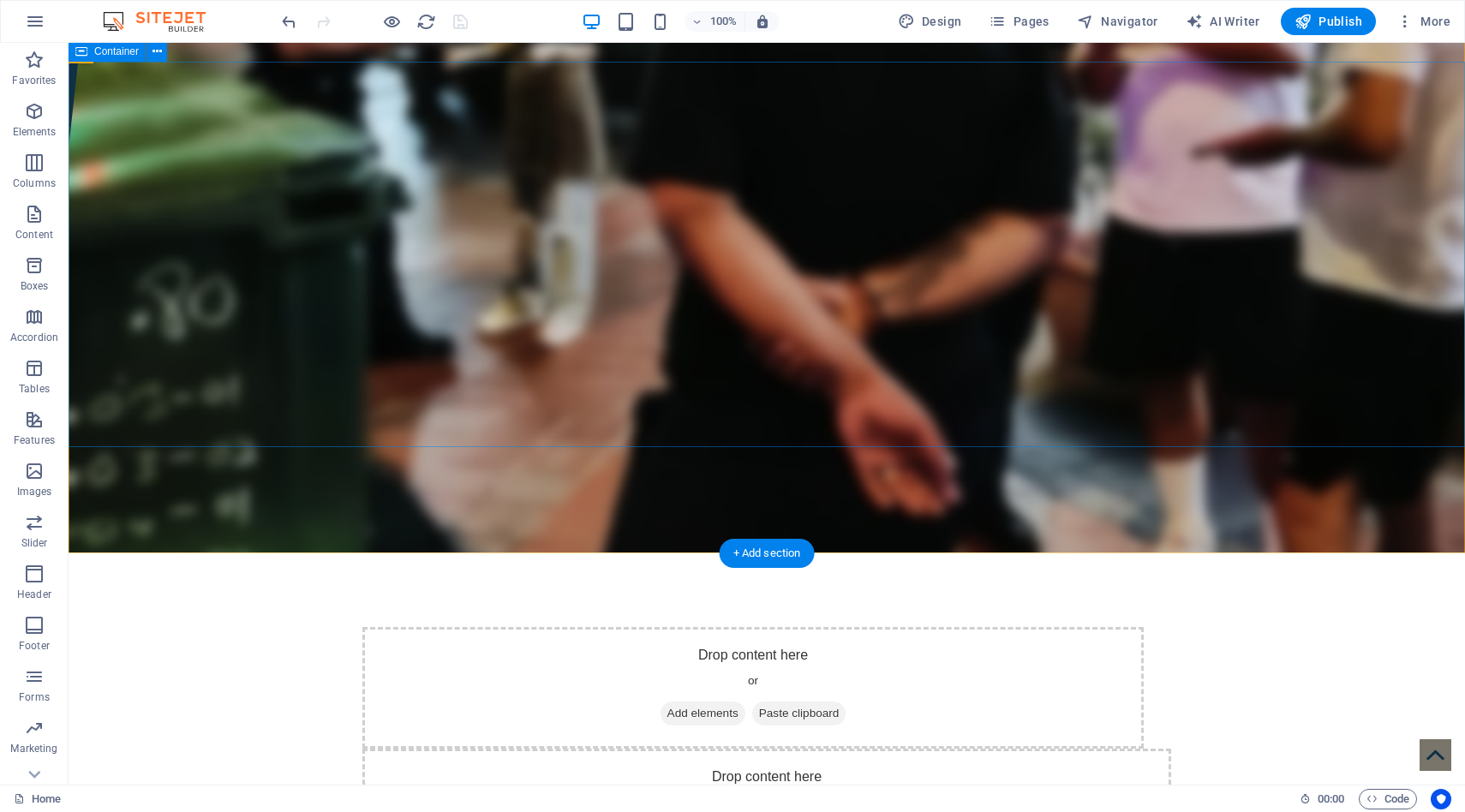 scroll, scrollTop: 628, scrollLeft: 0, axis: vertical 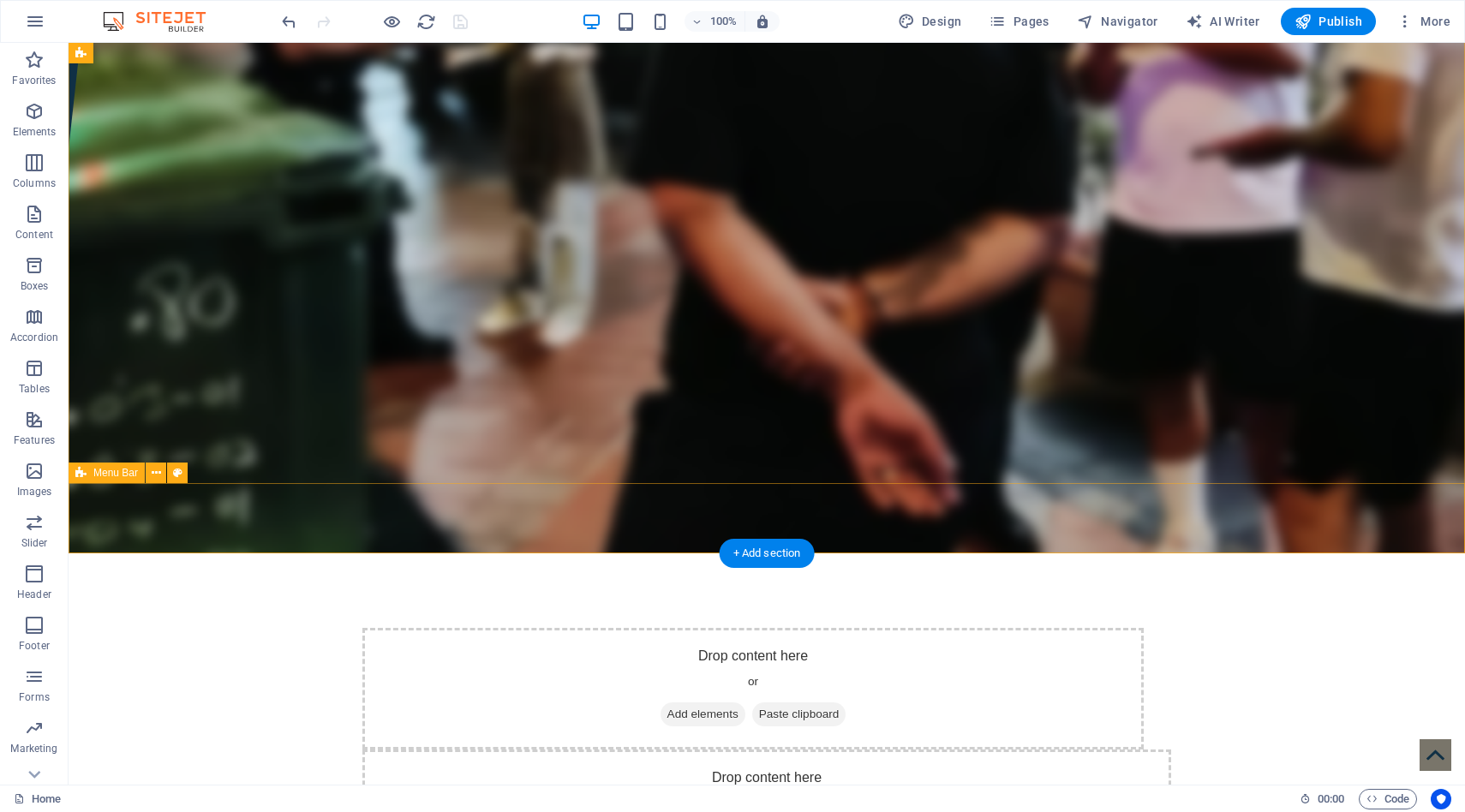 click on "Home Our Gallery Disclaimer Privacy Policy  Contact us" at bounding box center (767, 1611) 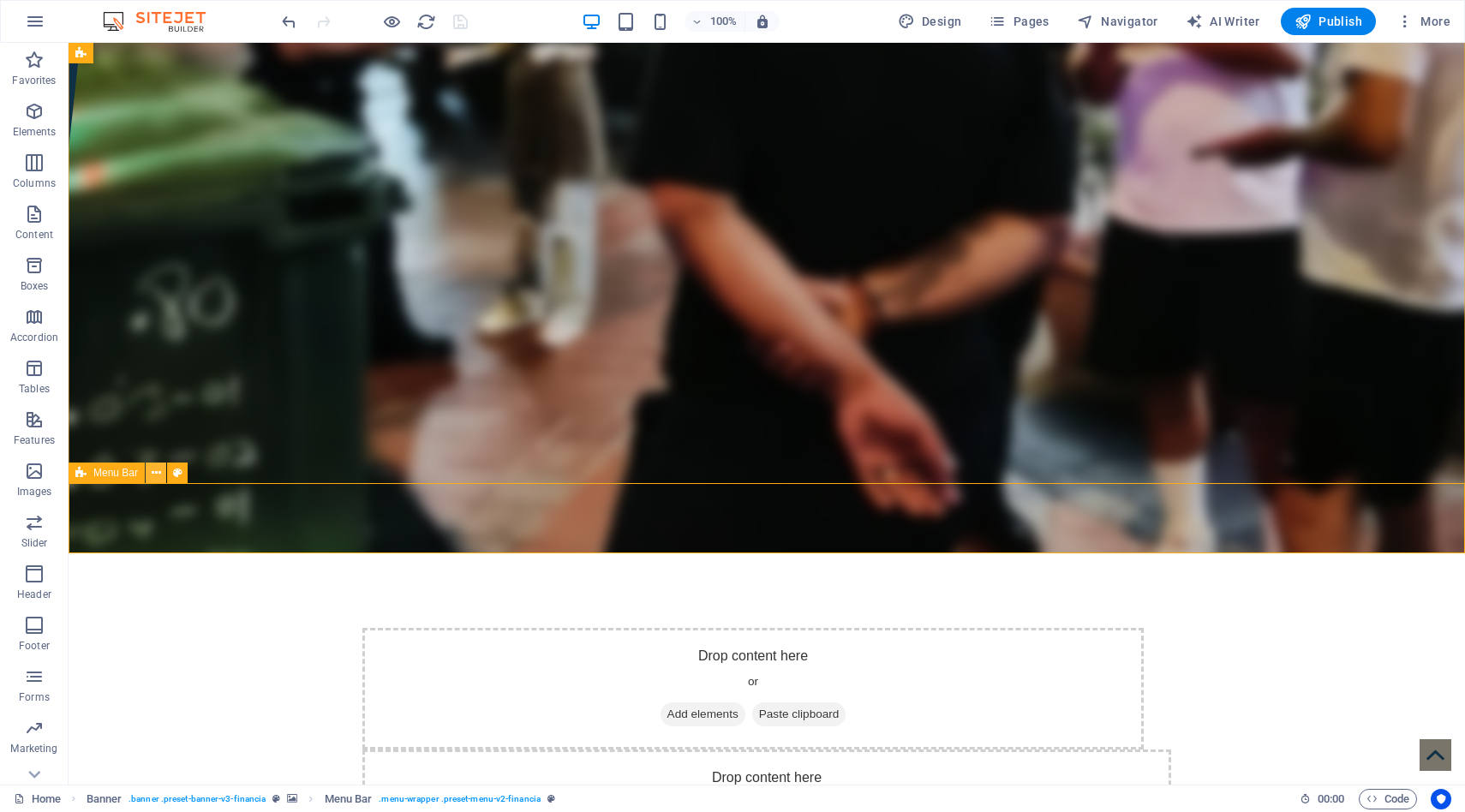 click at bounding box center [156, 473] 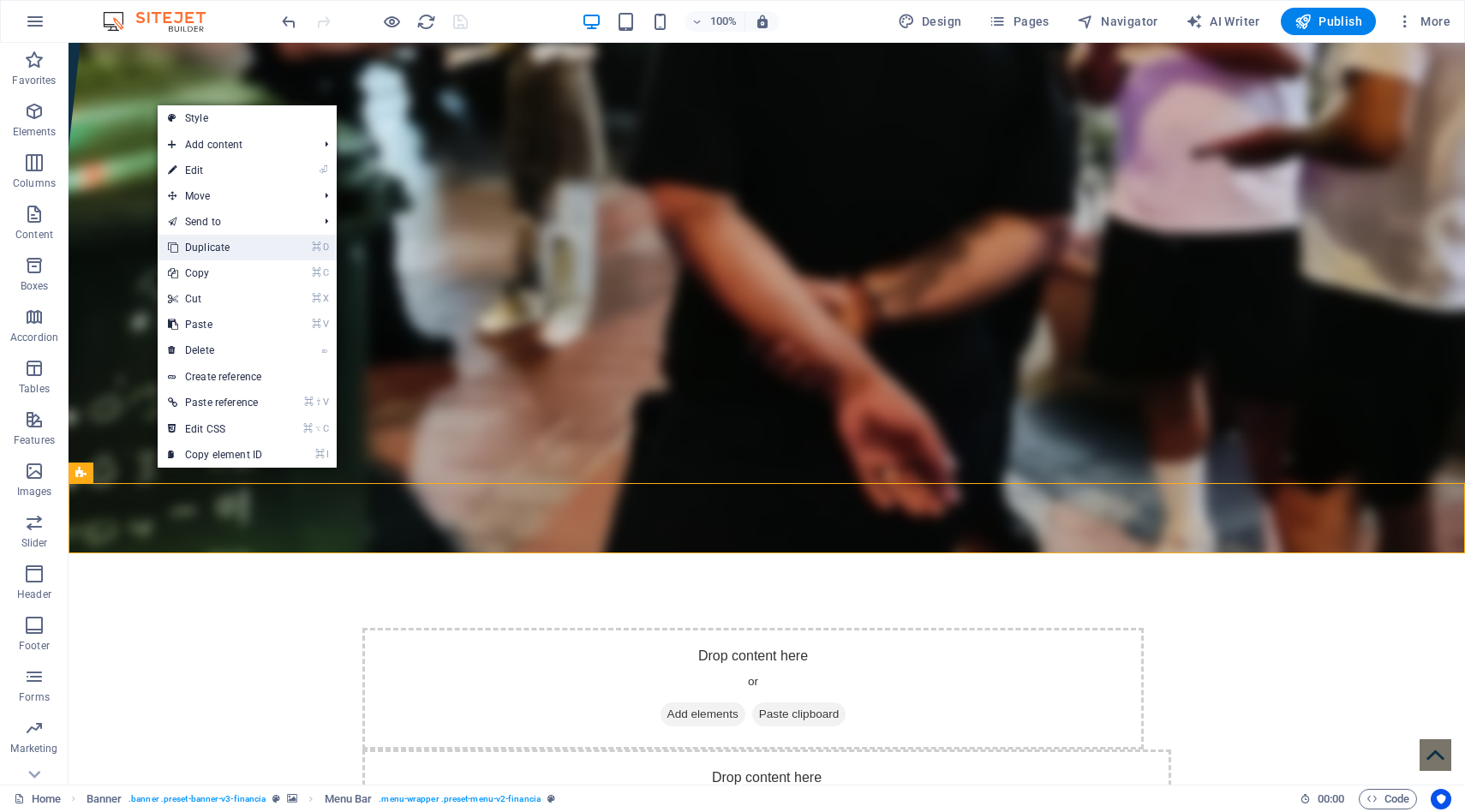 click on "⌘ D  Duplicate" at bounding box center (215, 248) 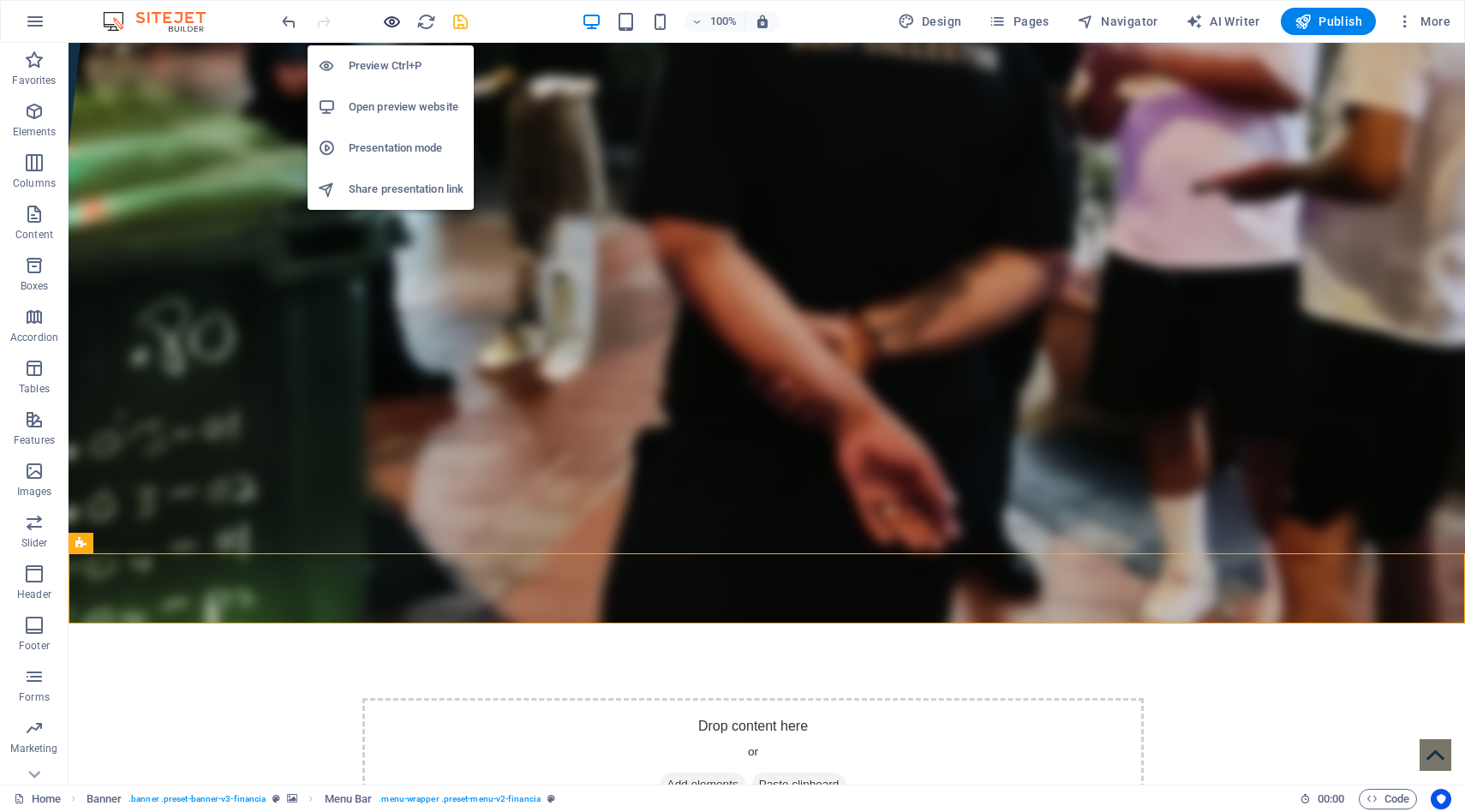 click at bounding box center [392, 21] 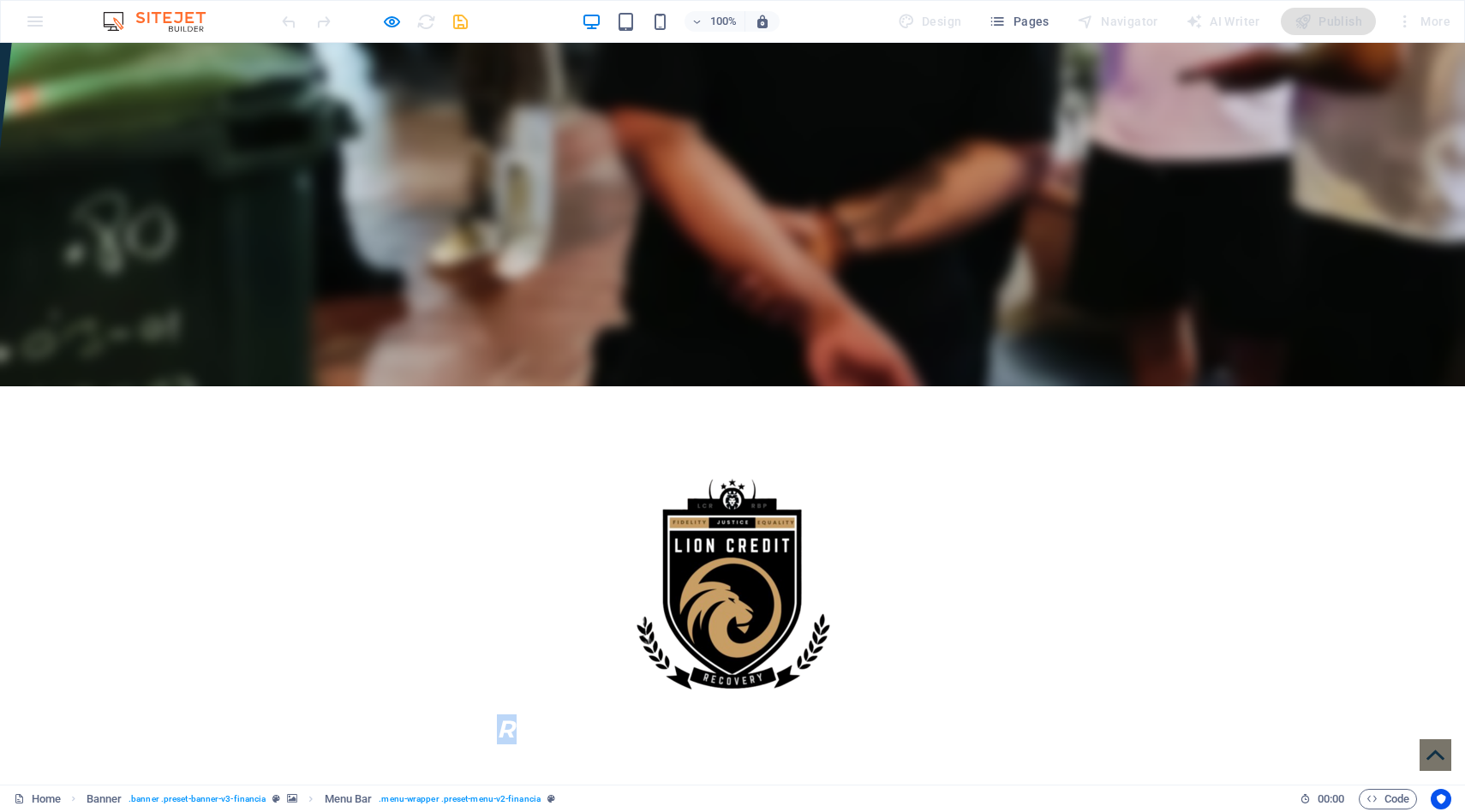 click on "Our Gallery" at bounding box center (520, 1271) 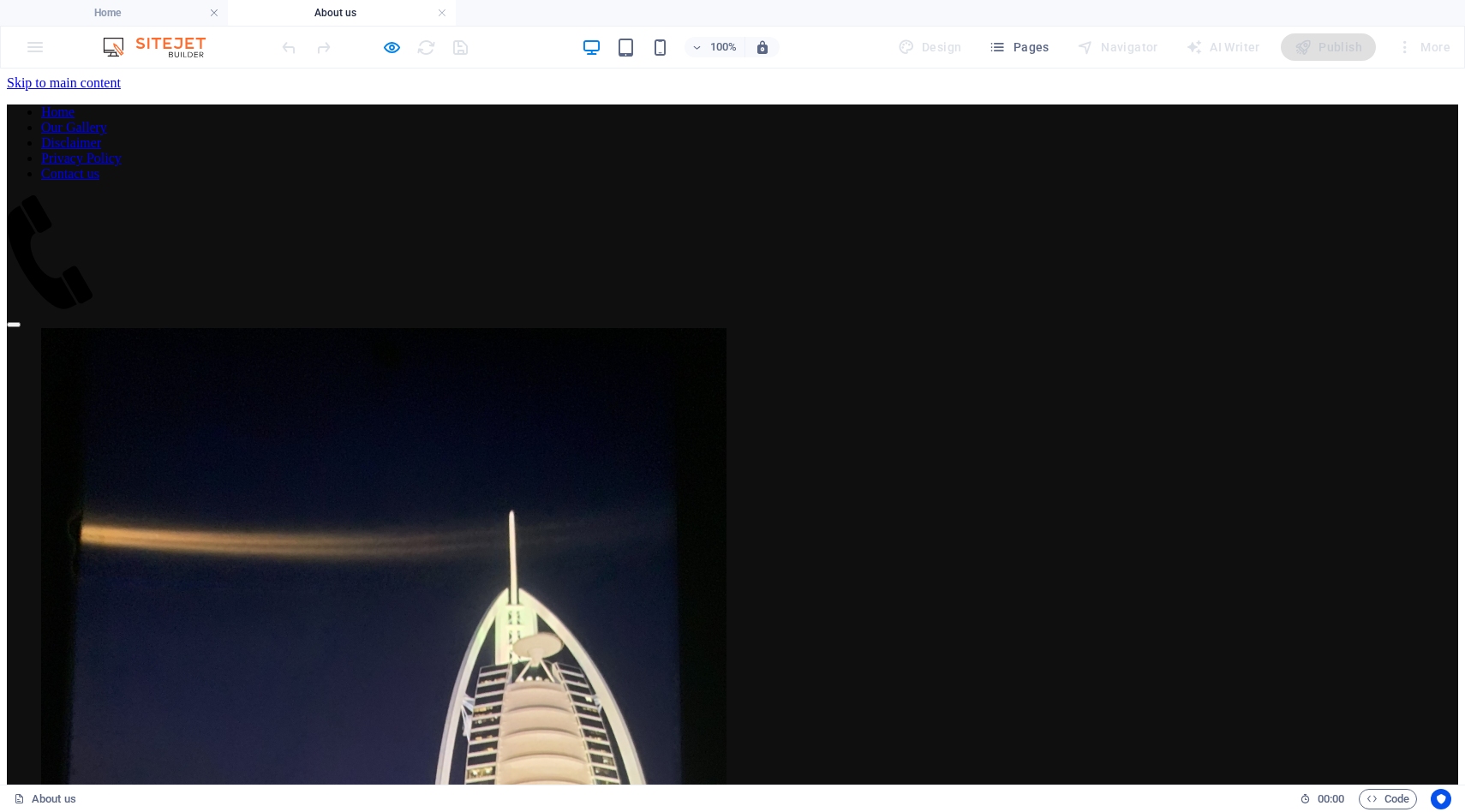 scroll, scrollTop: 0, scrollLeft: 0, axis: both 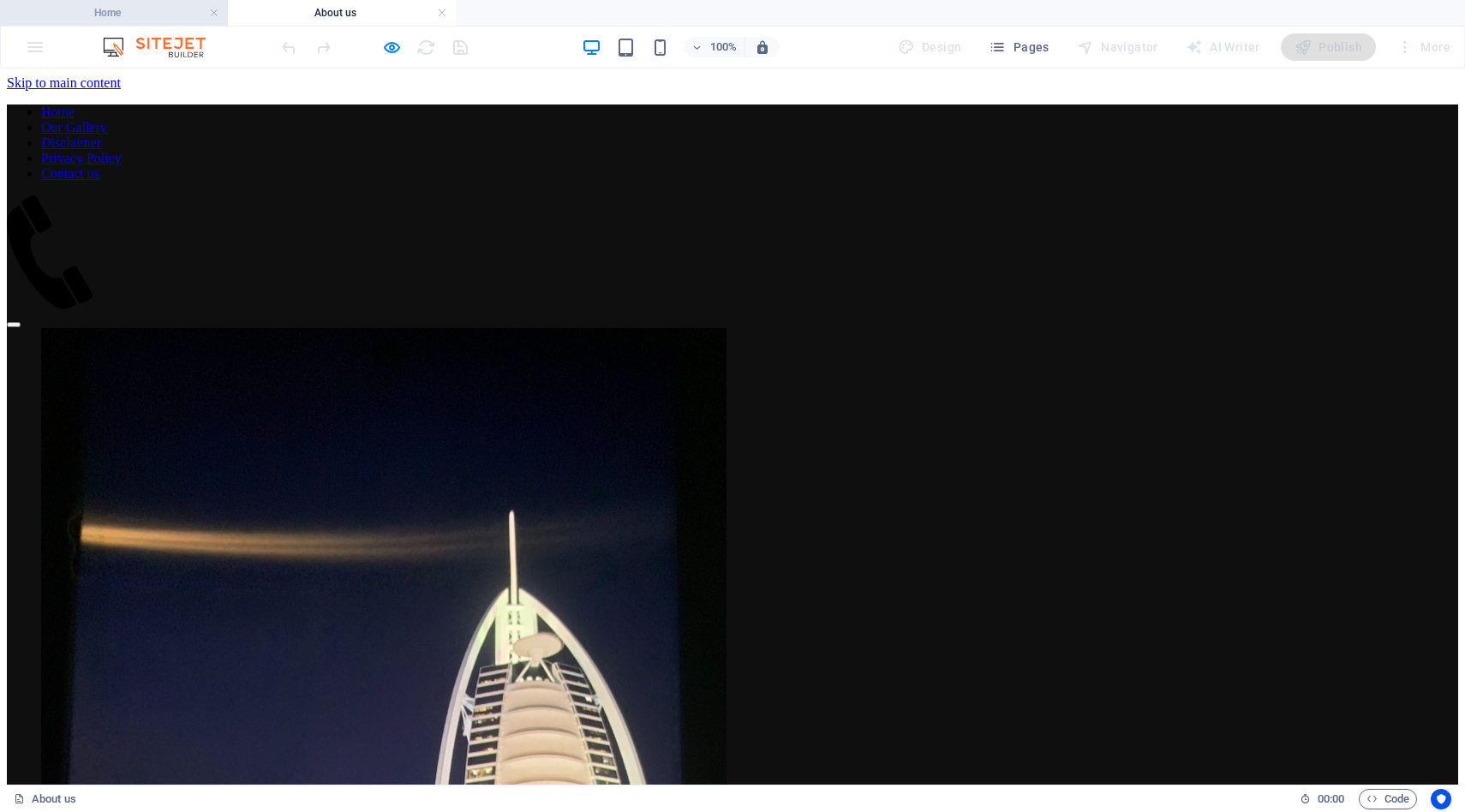 click on "Home" at bounding box center (114, 13) 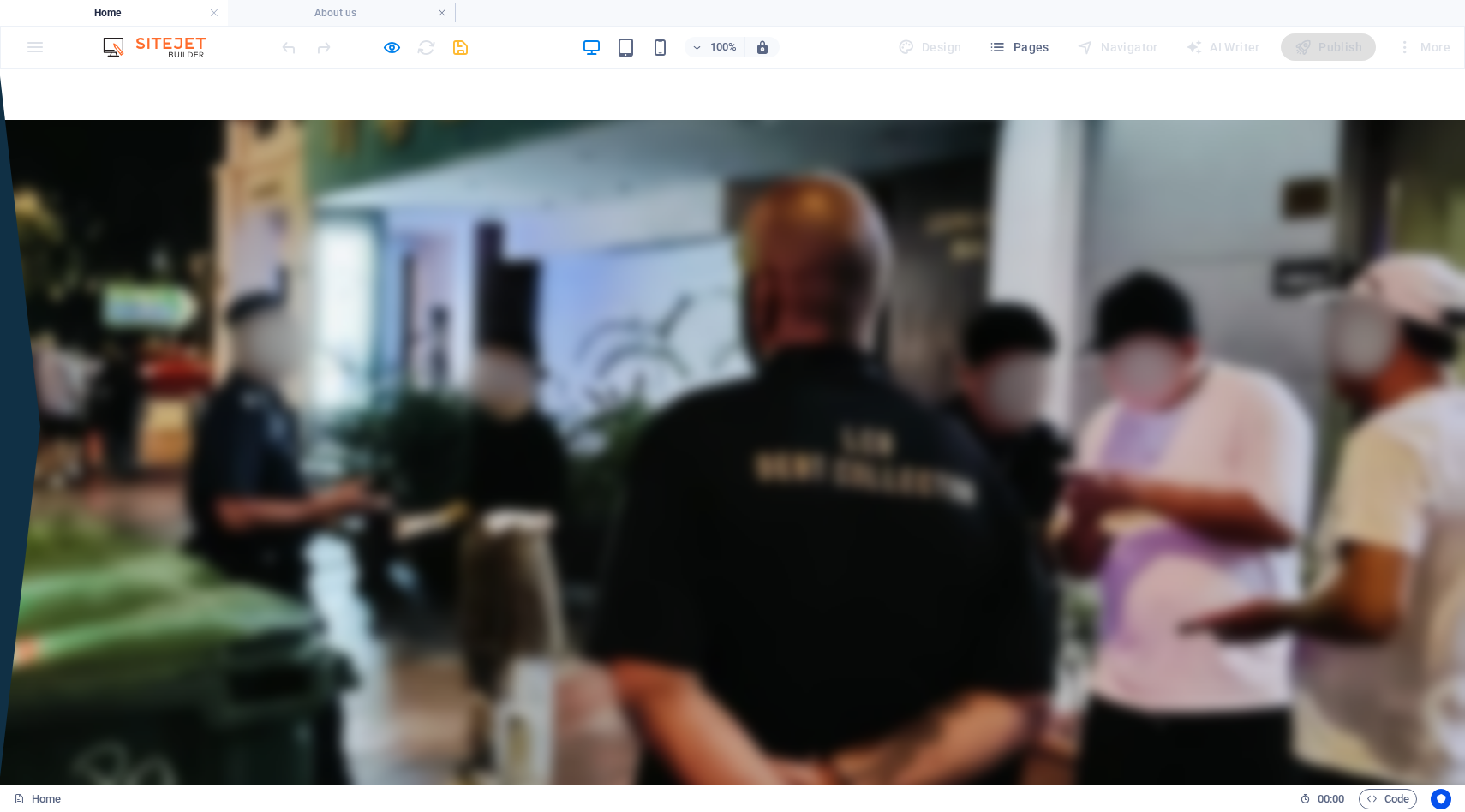 scroll, scrollTop: 628, scrollLeft: 0, axis: vertical 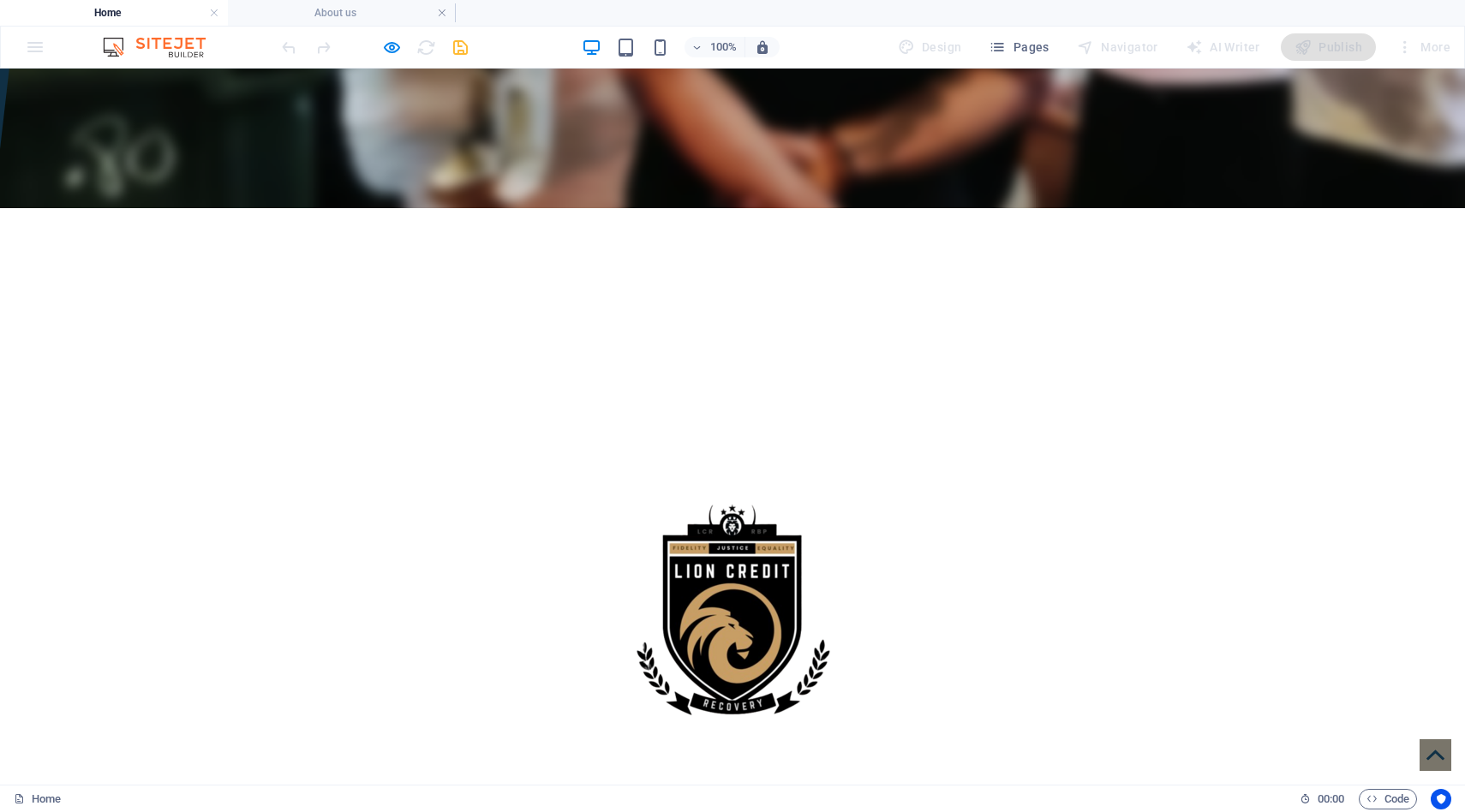 click on "Home Our Gallery Disclaimer Privacy Policy  Contact us" at bounding box center (732, 1297) 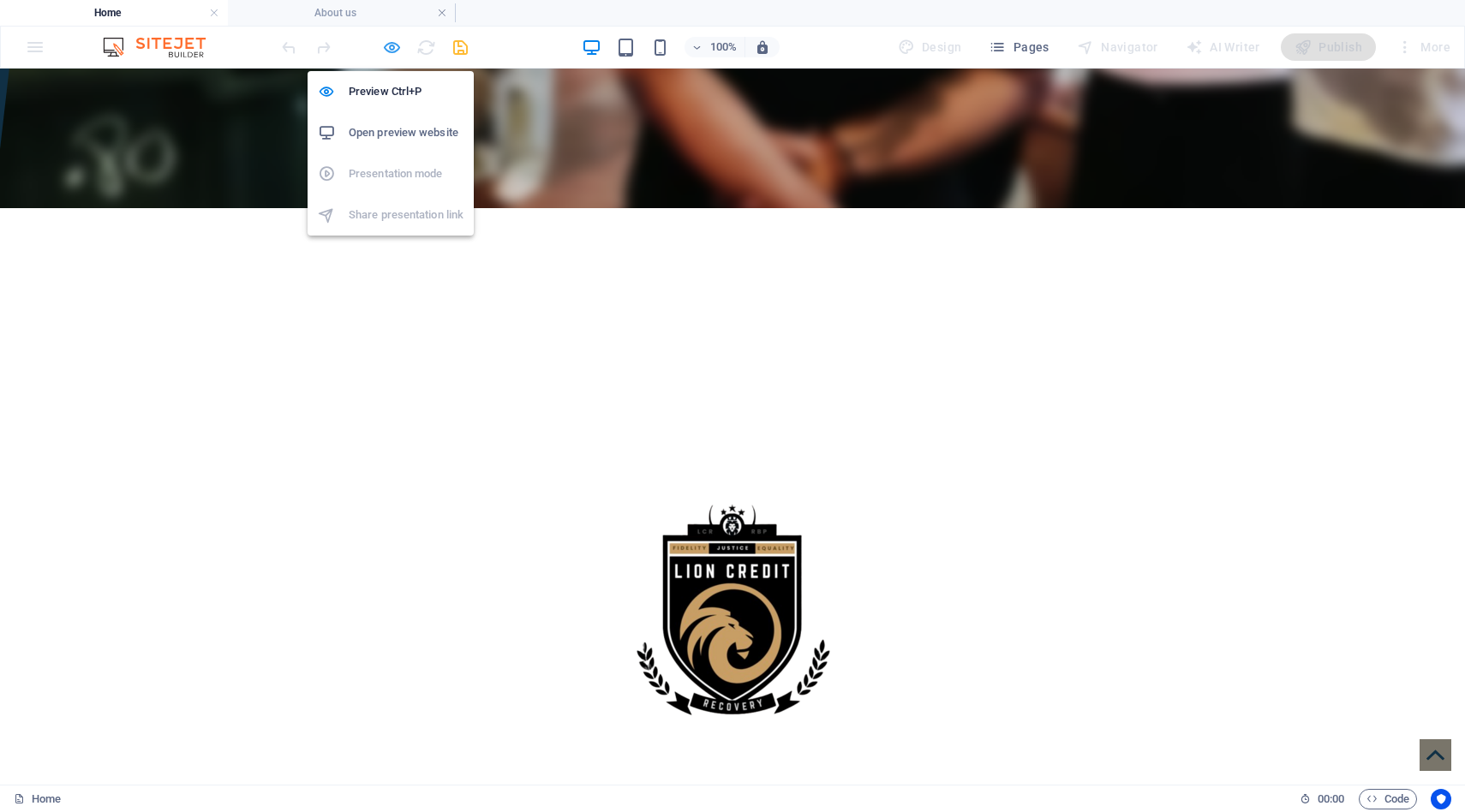 click at bounding box center (392, 47) 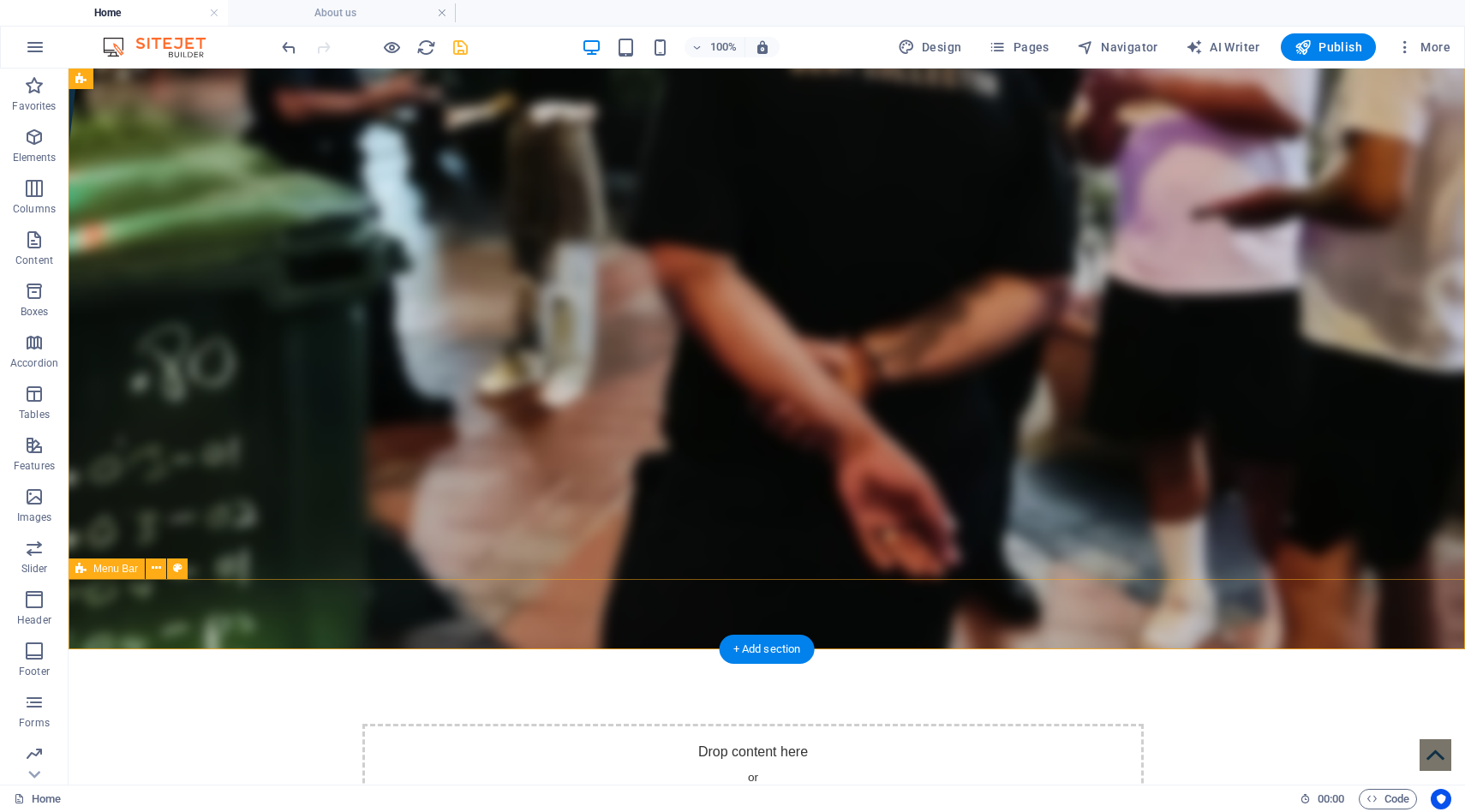 click on "Home Our Gallery Disclaimer Privacy Policy  Contact us" at bounding box center (767, 1777) 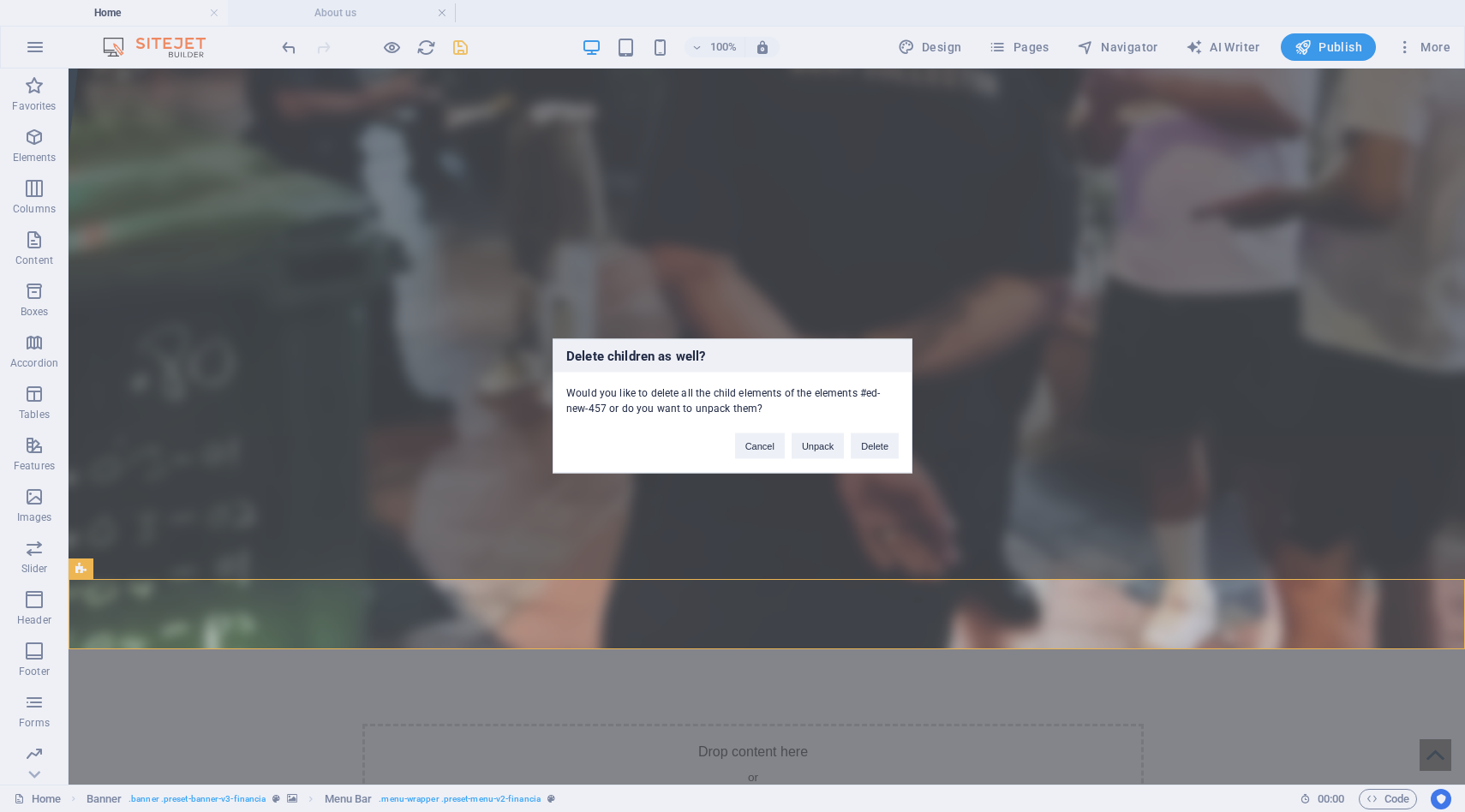 type 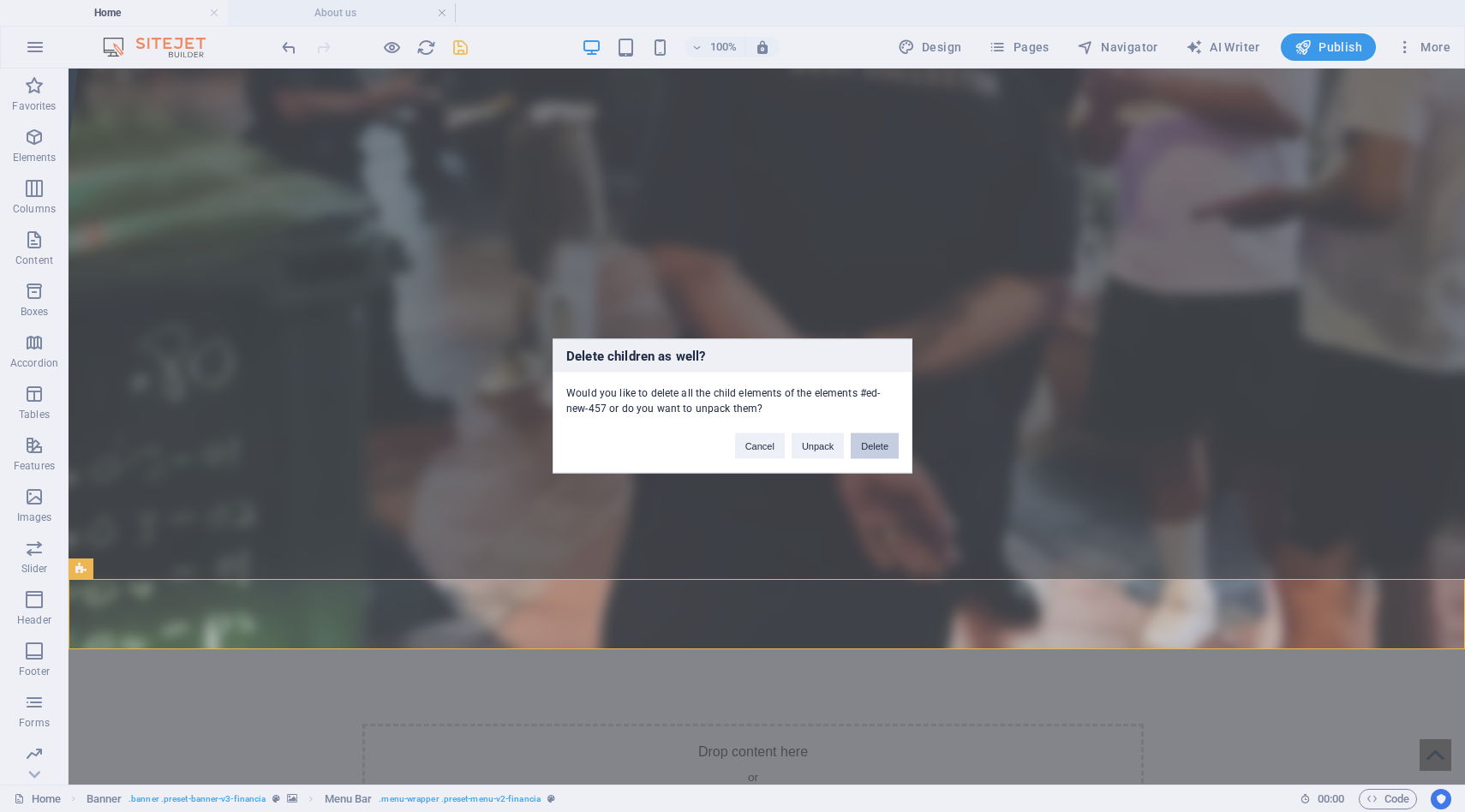click on "Delete" at bounding box center [875, 446] 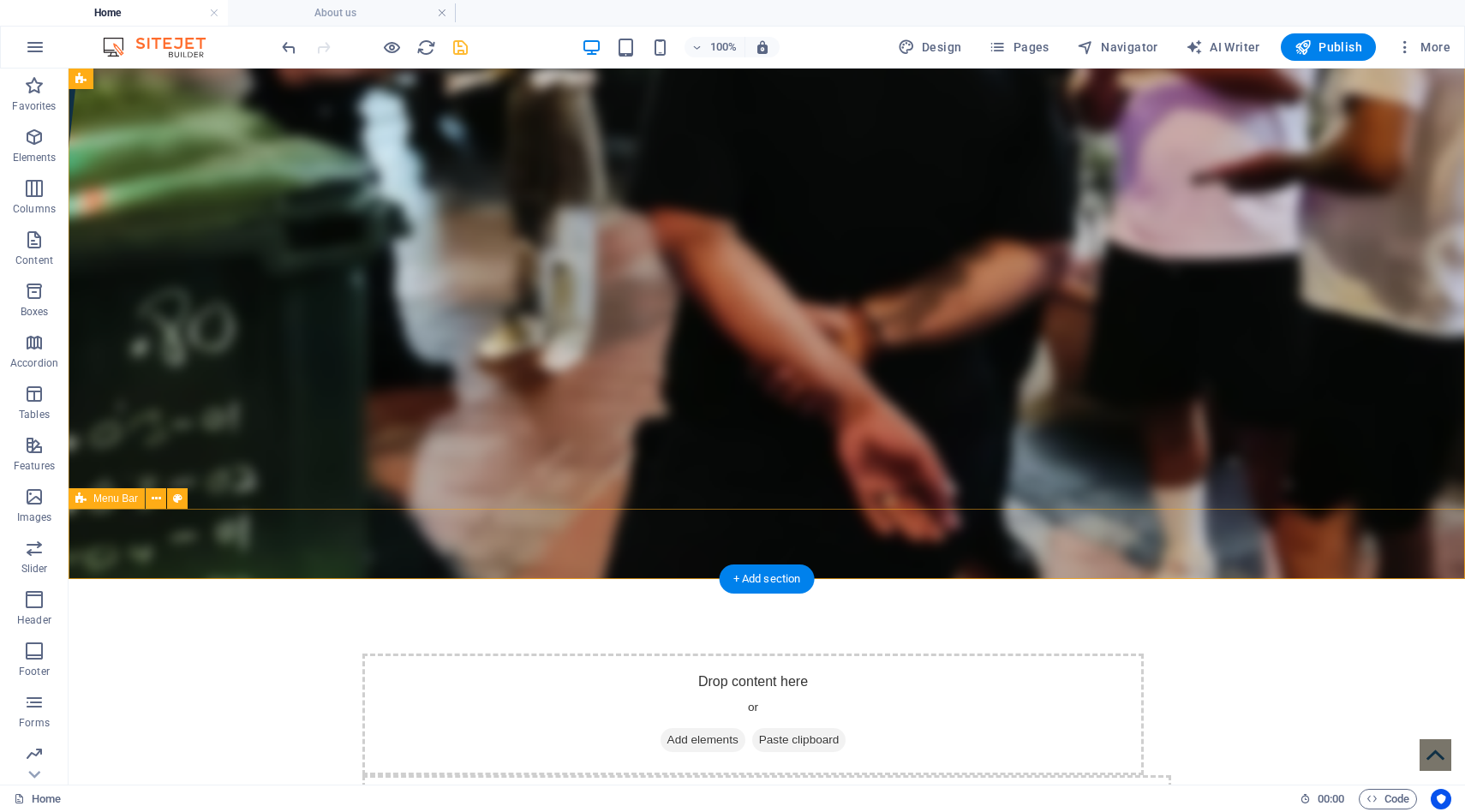 click on "Home Our Gallery Disclaimer Privacy Policy  Contact us" at bounding box center [767, 1637] 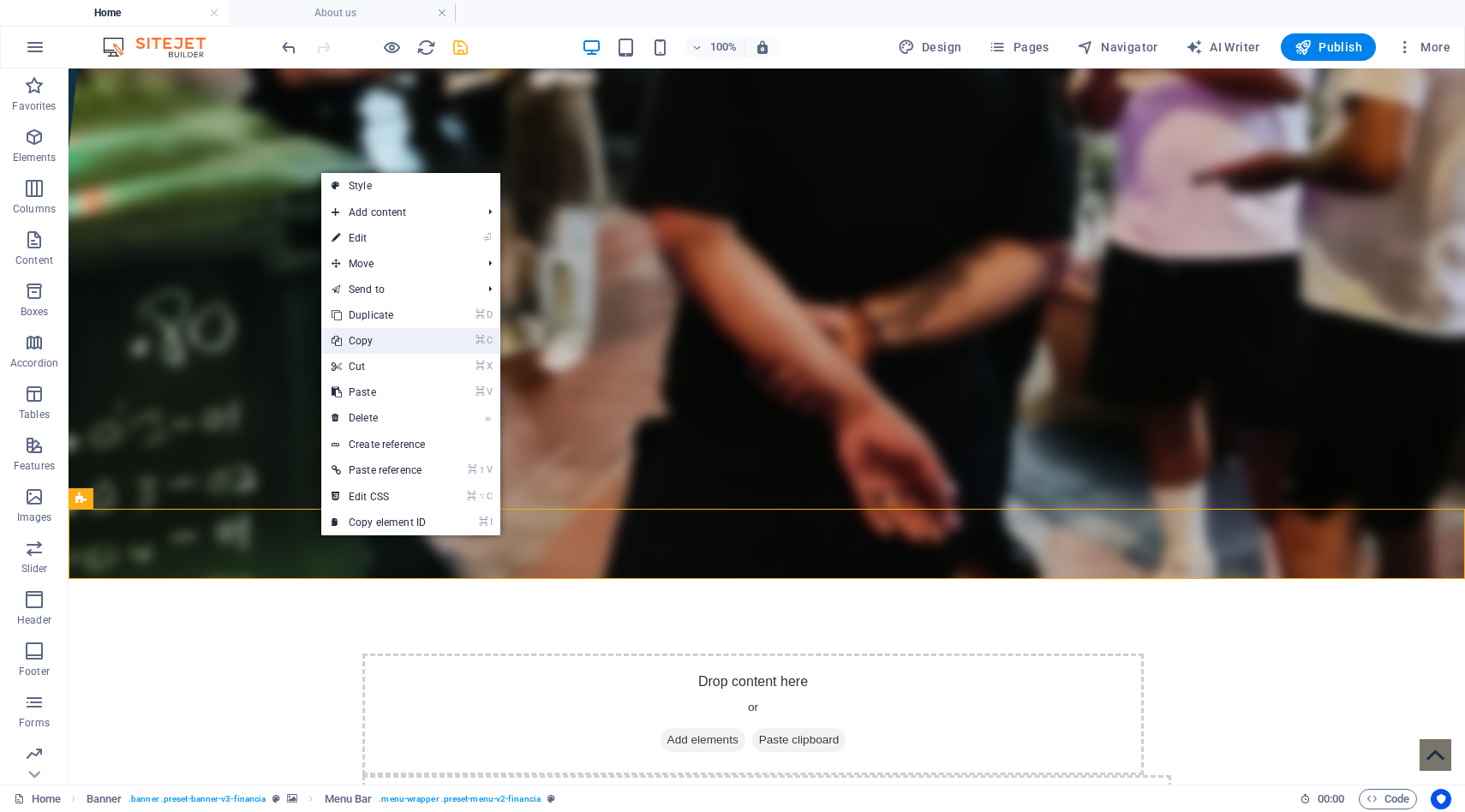 click on "⌘ C  Copy" at bounding box center [379, 341] 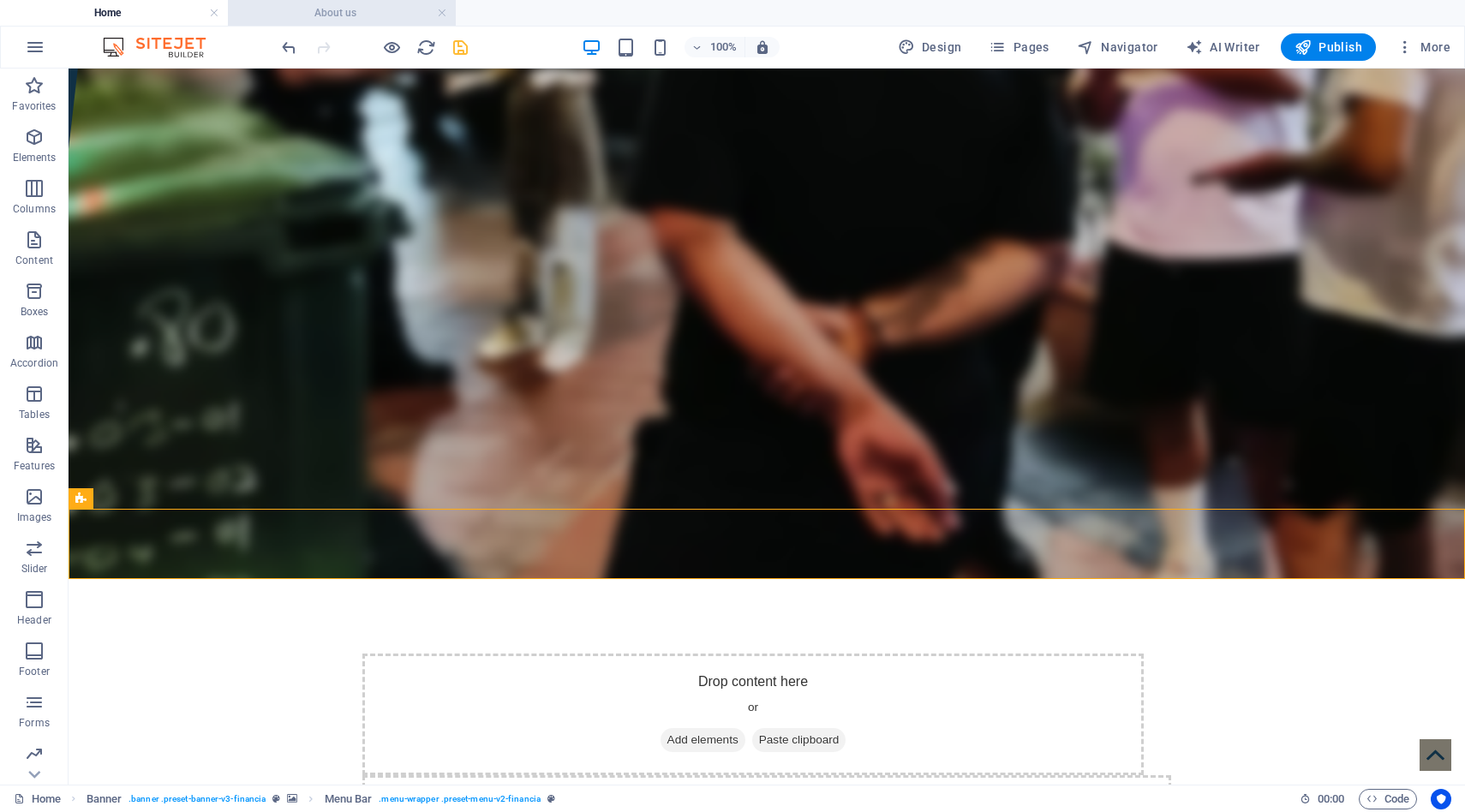 click on "About us" at bounding box center (342, 13) 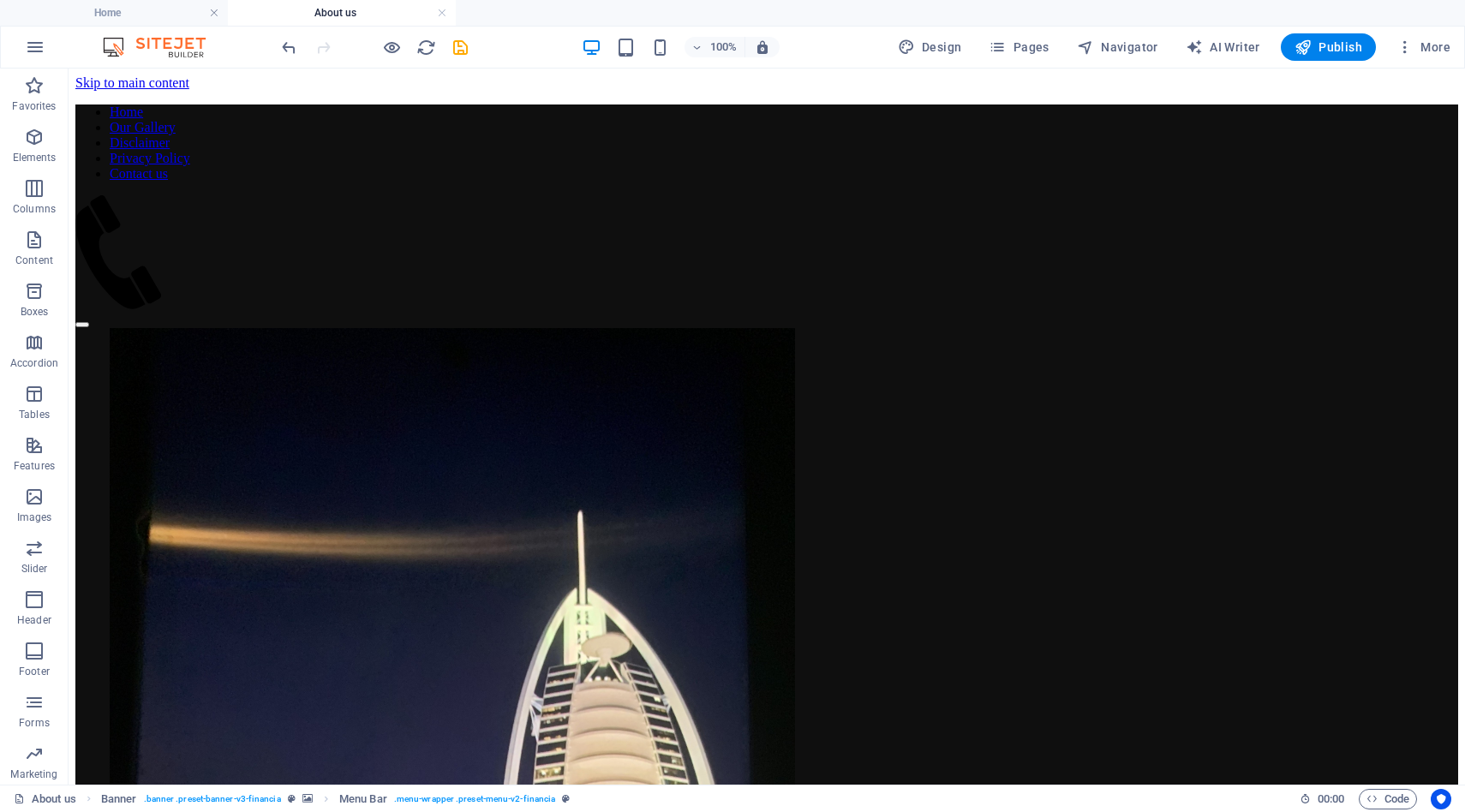 scroll, scrollTop: 0, scrollLeft: 0, axis: both 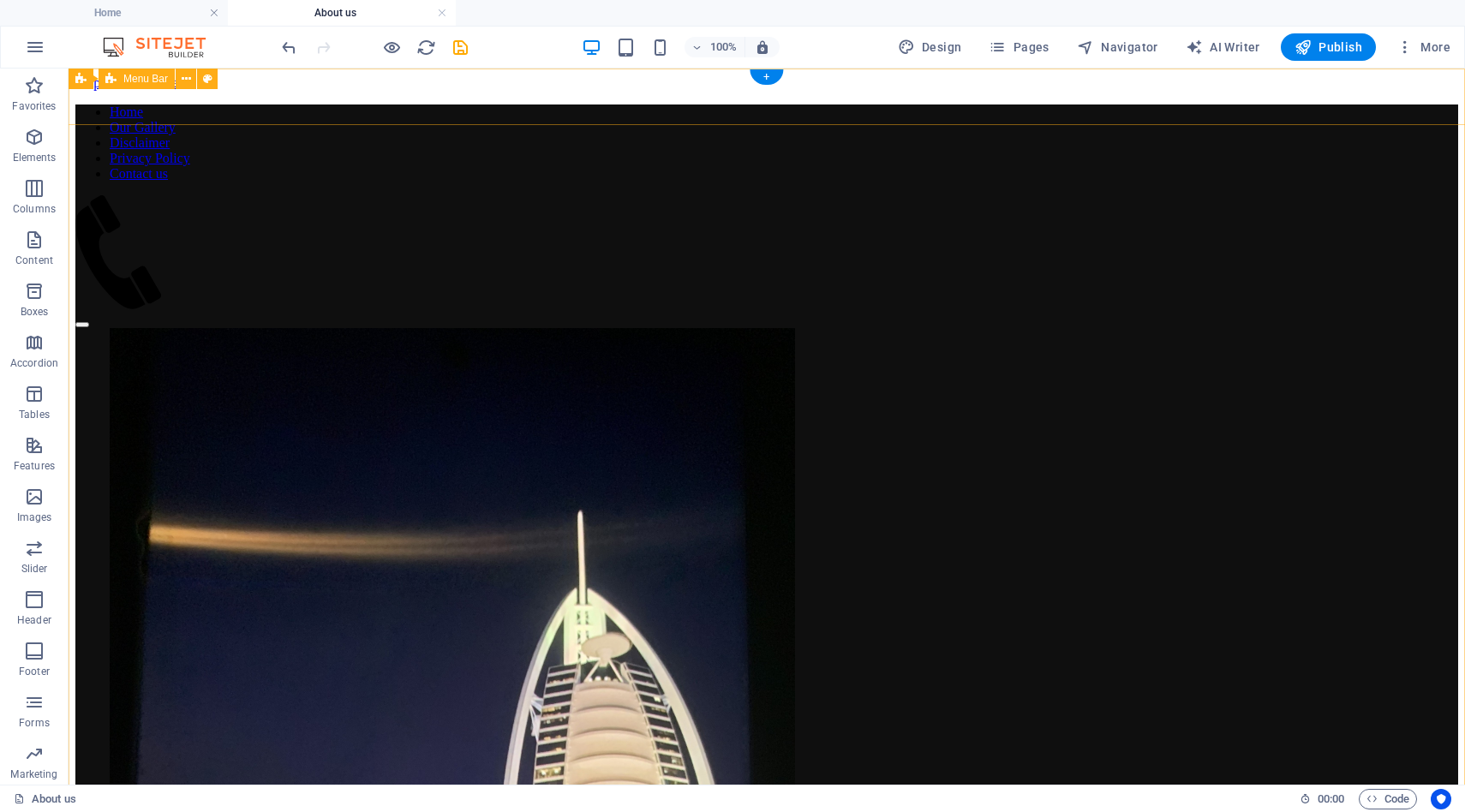 click on "Home Our Gallery Disclaimer Privacy Policy  Contact us" at bounding box center [767, 216] 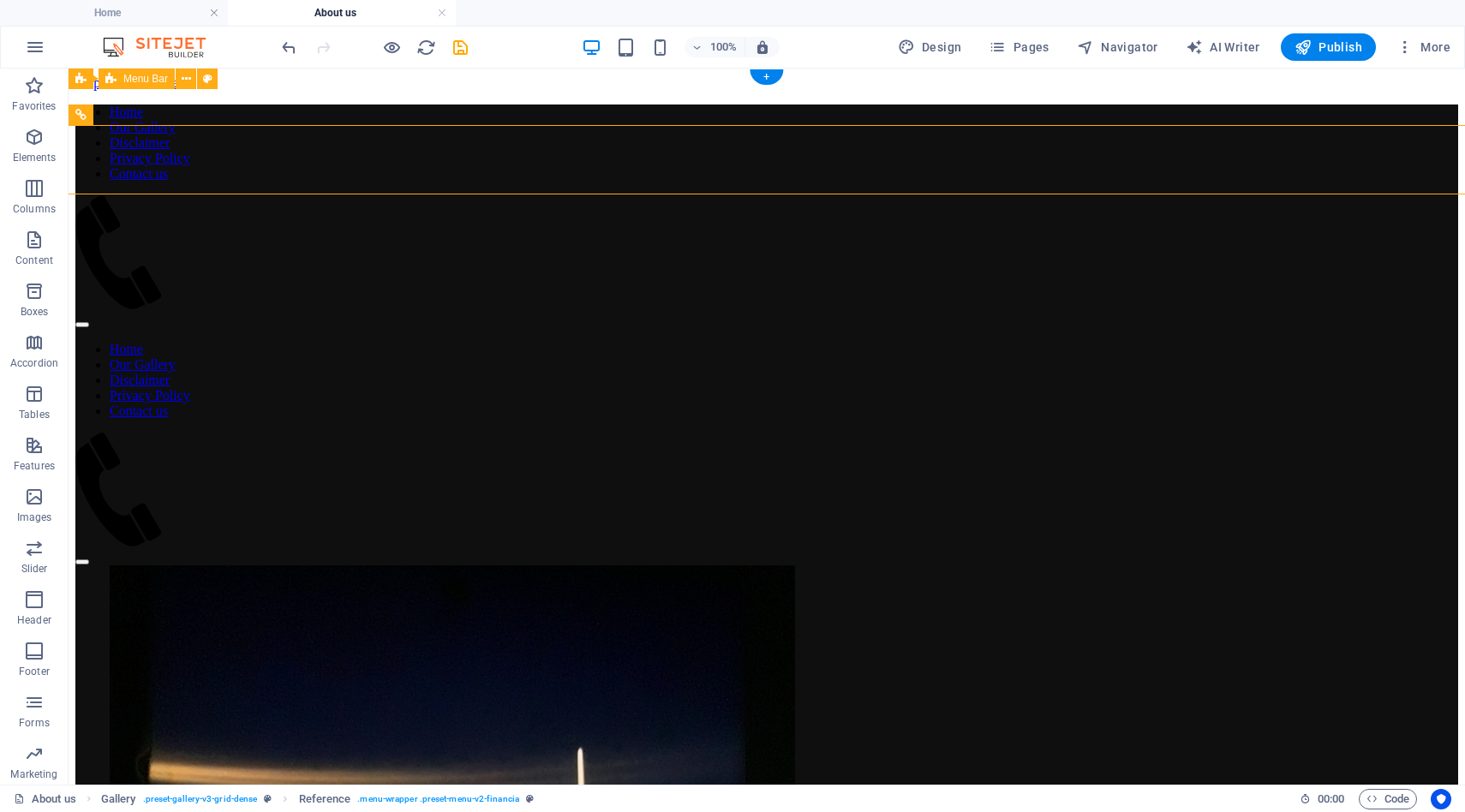 click on "Home Our Gallery Disclaimer Privacy Policy  Contact us" at bounding box center [767, 216] 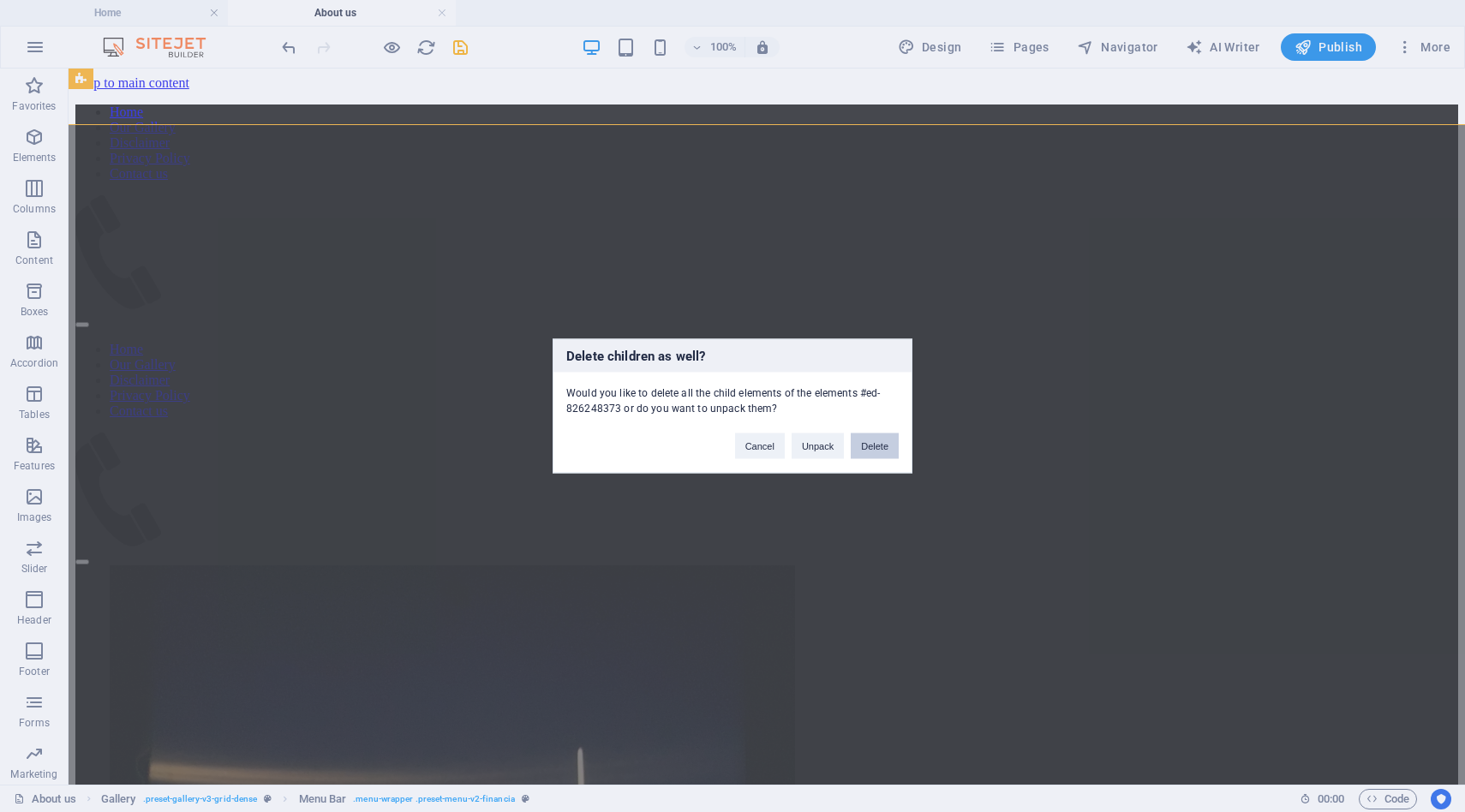 click on "Delete" at bounding box center [875, 446] 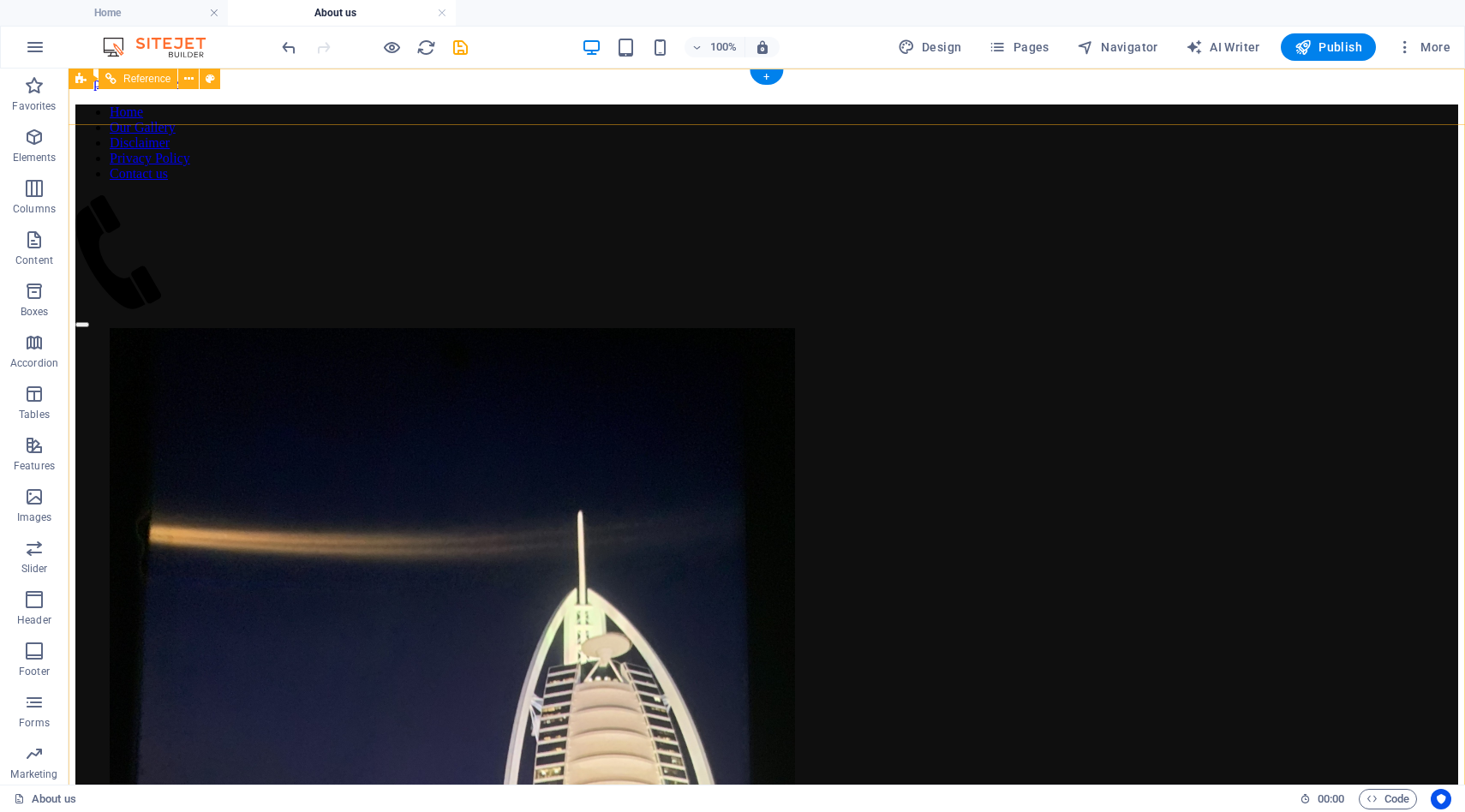 click on "Home Our Gallery Disclaimer Privacy Policy  Contact us" at bounding box center [767, 216] 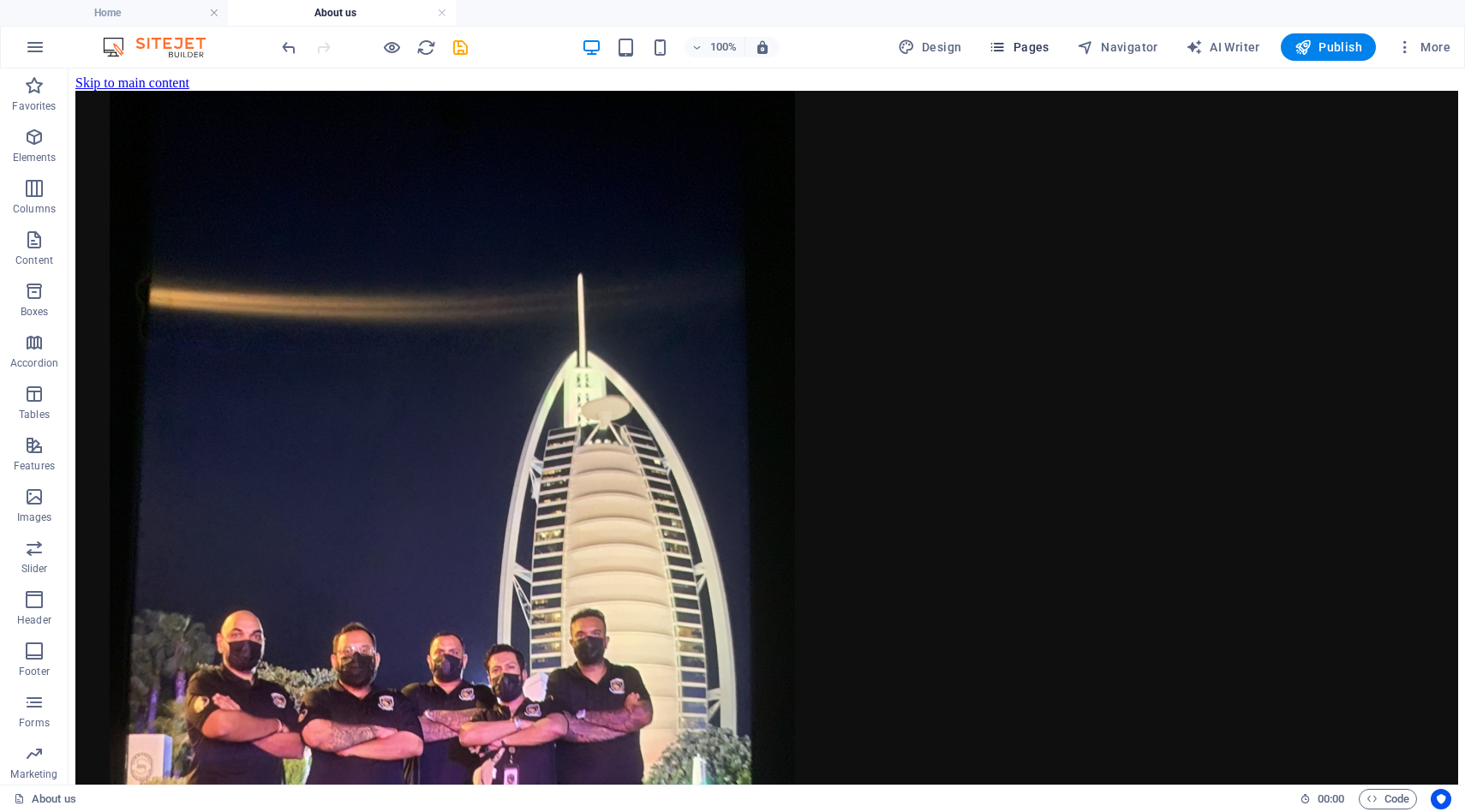 click on "Pages" at bounding box center [1019, 47] 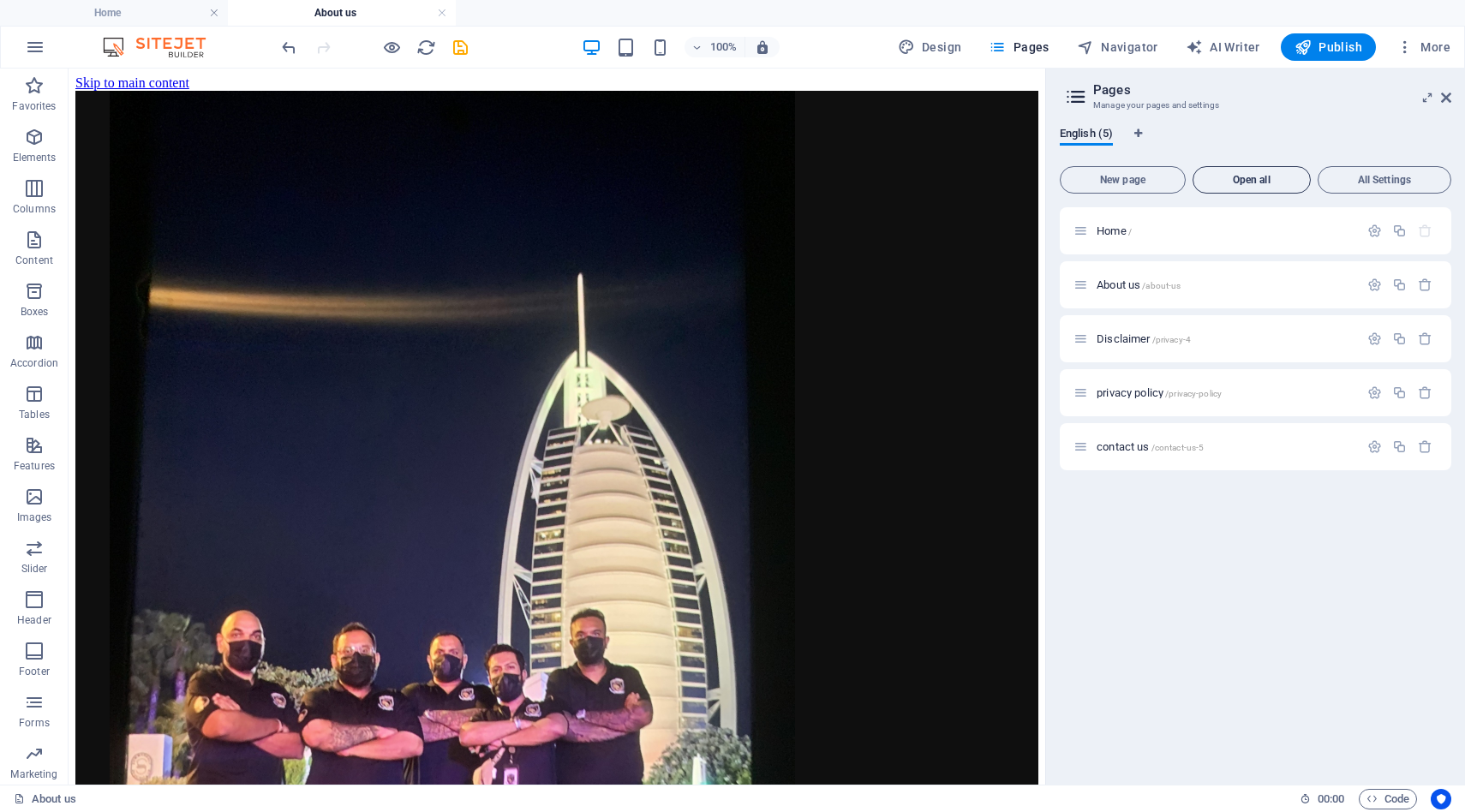 click on "Open all" at bounding box center (1252, 180) 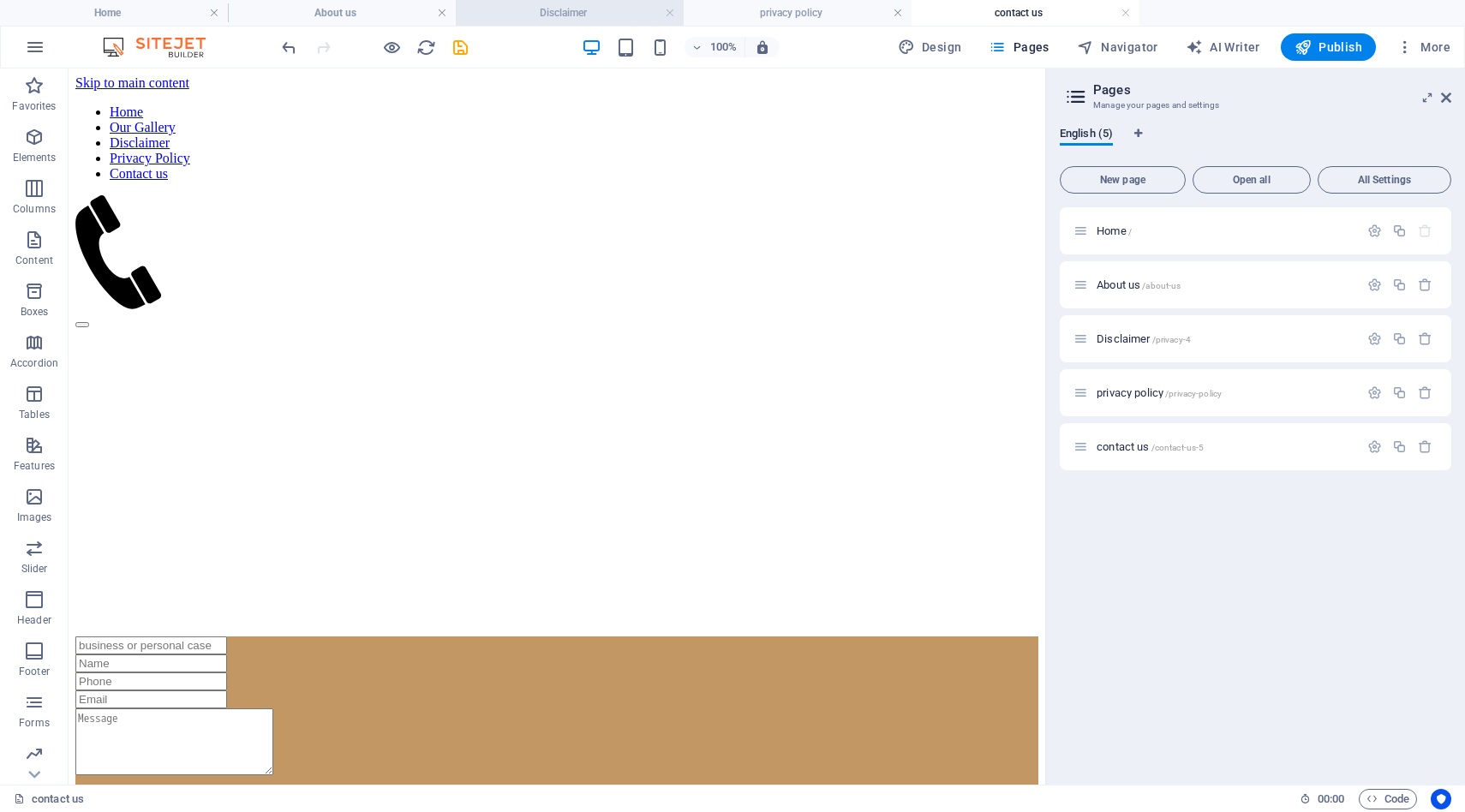 scroll, scrollTop: 0, scrollLeft: 0, axis: both 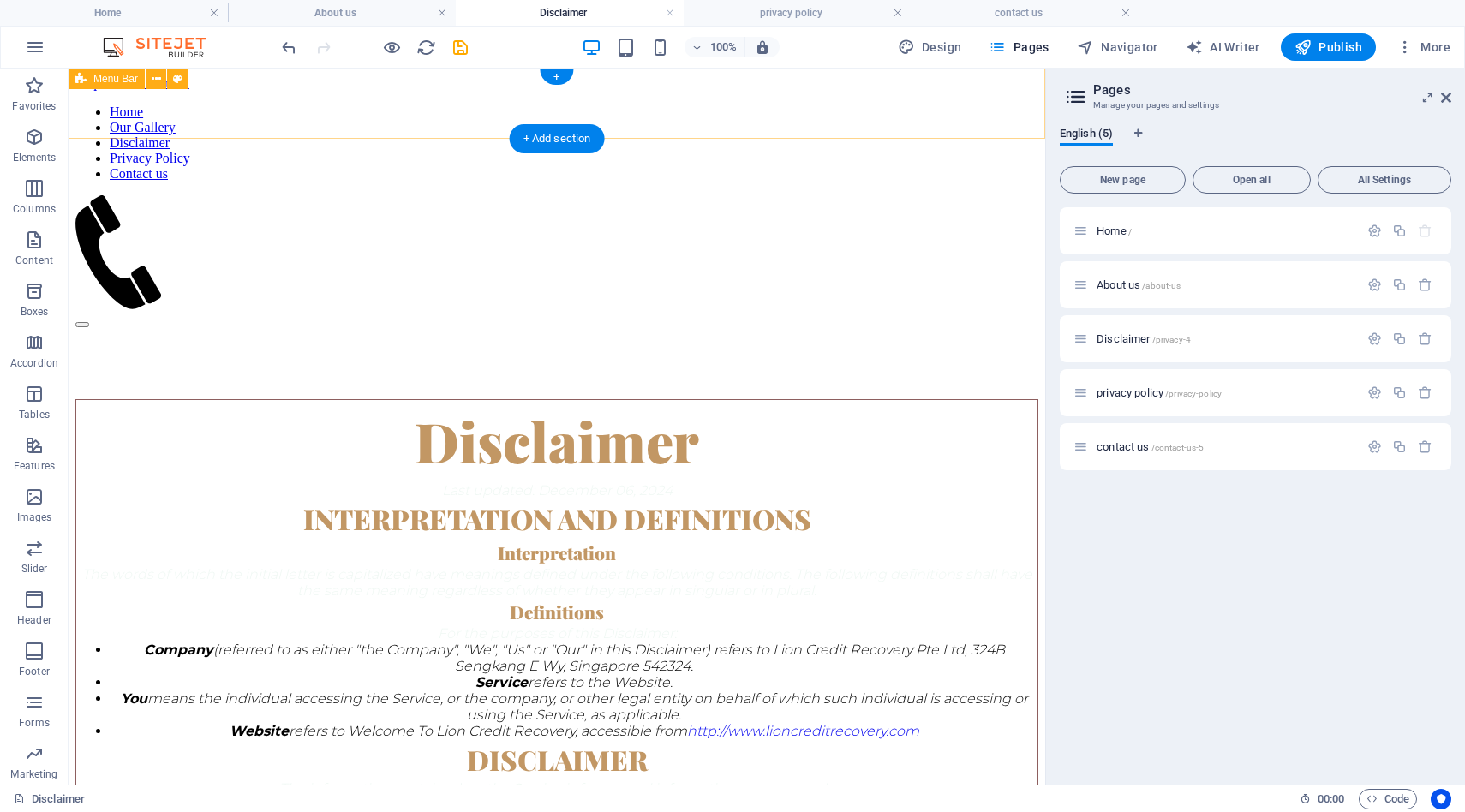 click on "Home Our Gallery Disclaimer Privacy Policy  Contact us" at bounding box center (557, 216) 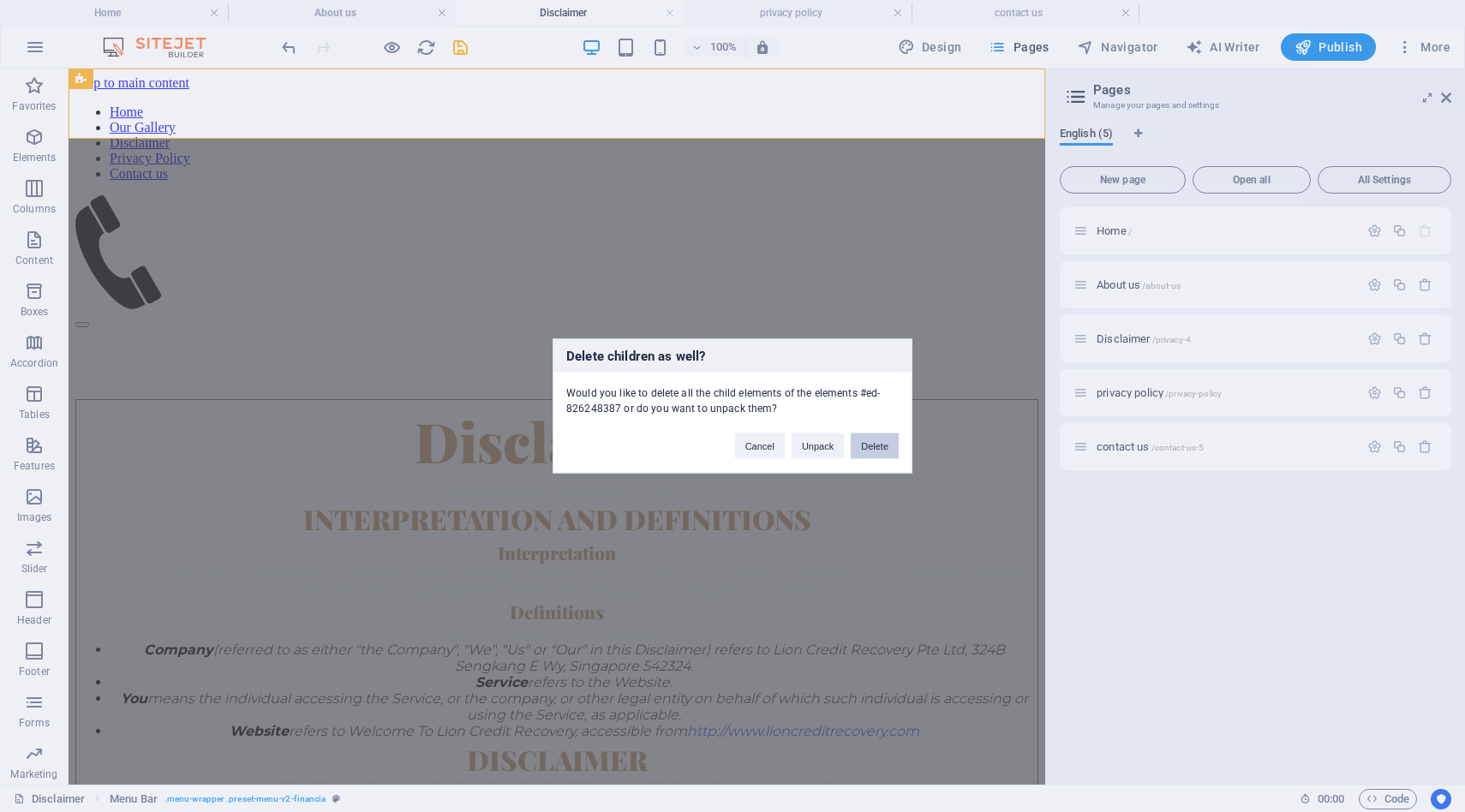 type 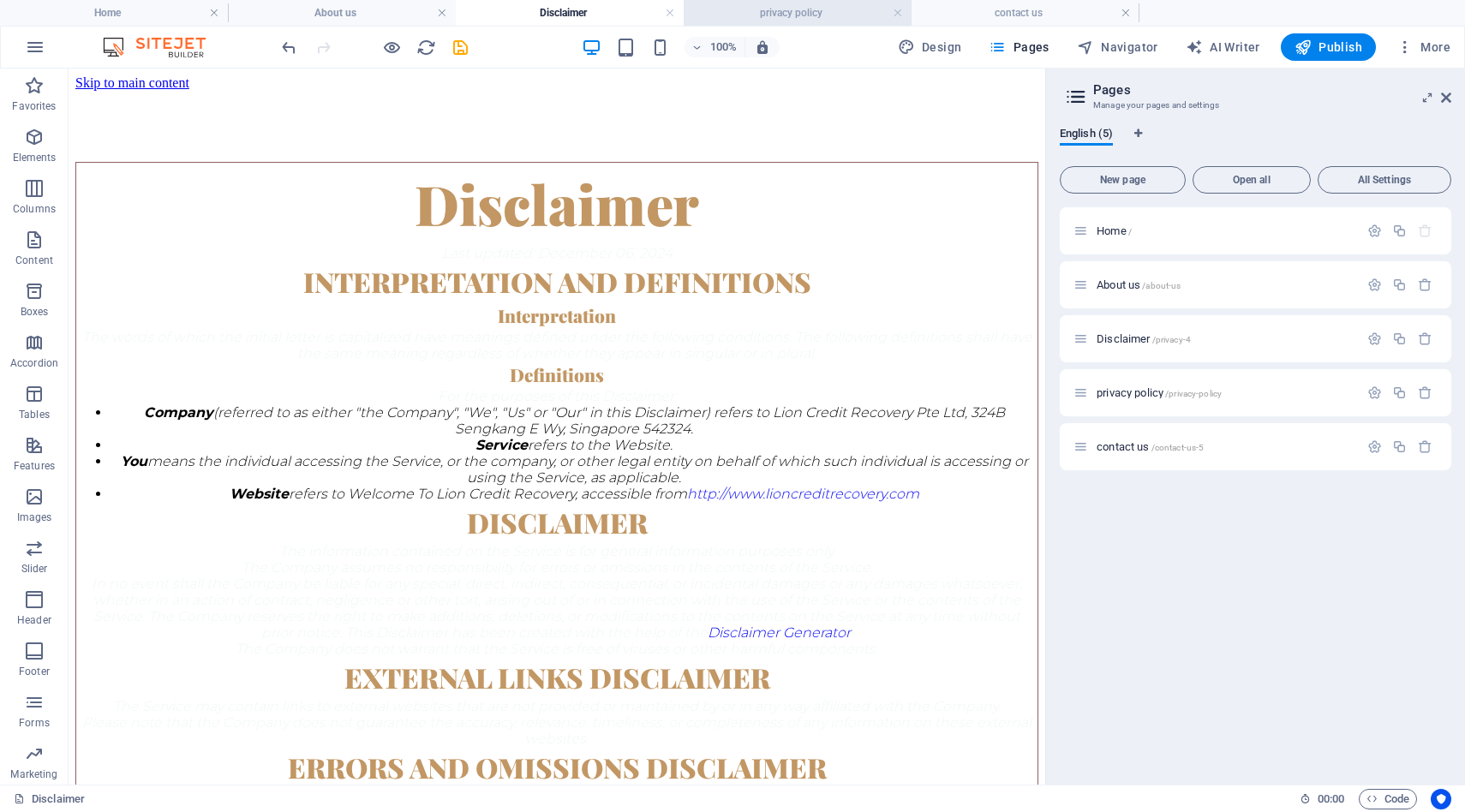 click on "privacy policy" at bounding box center (798, 13) 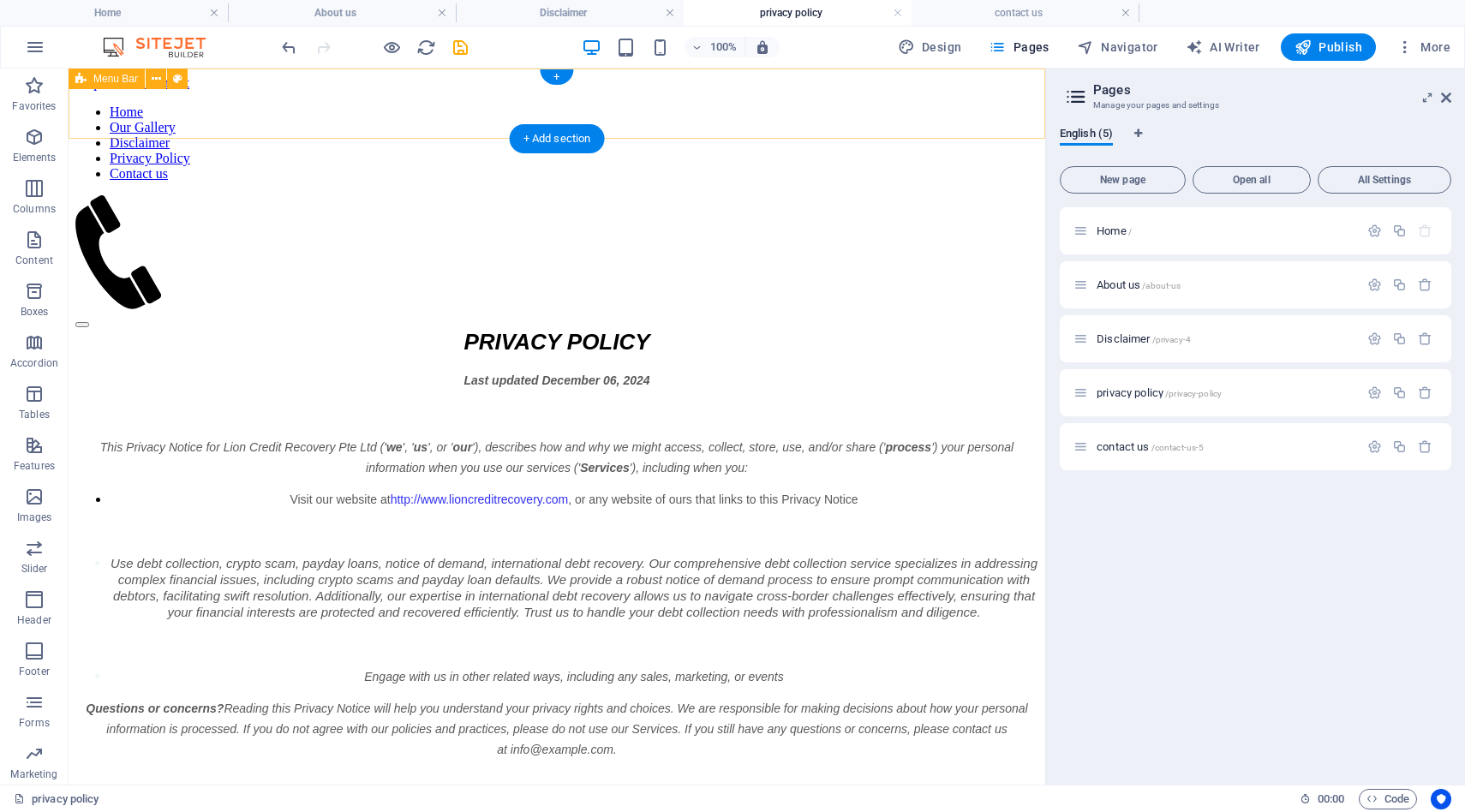 click on "Home Our Gallery Disclaimer Privacy Policy  Contact us" at bounding box center (557, 216) 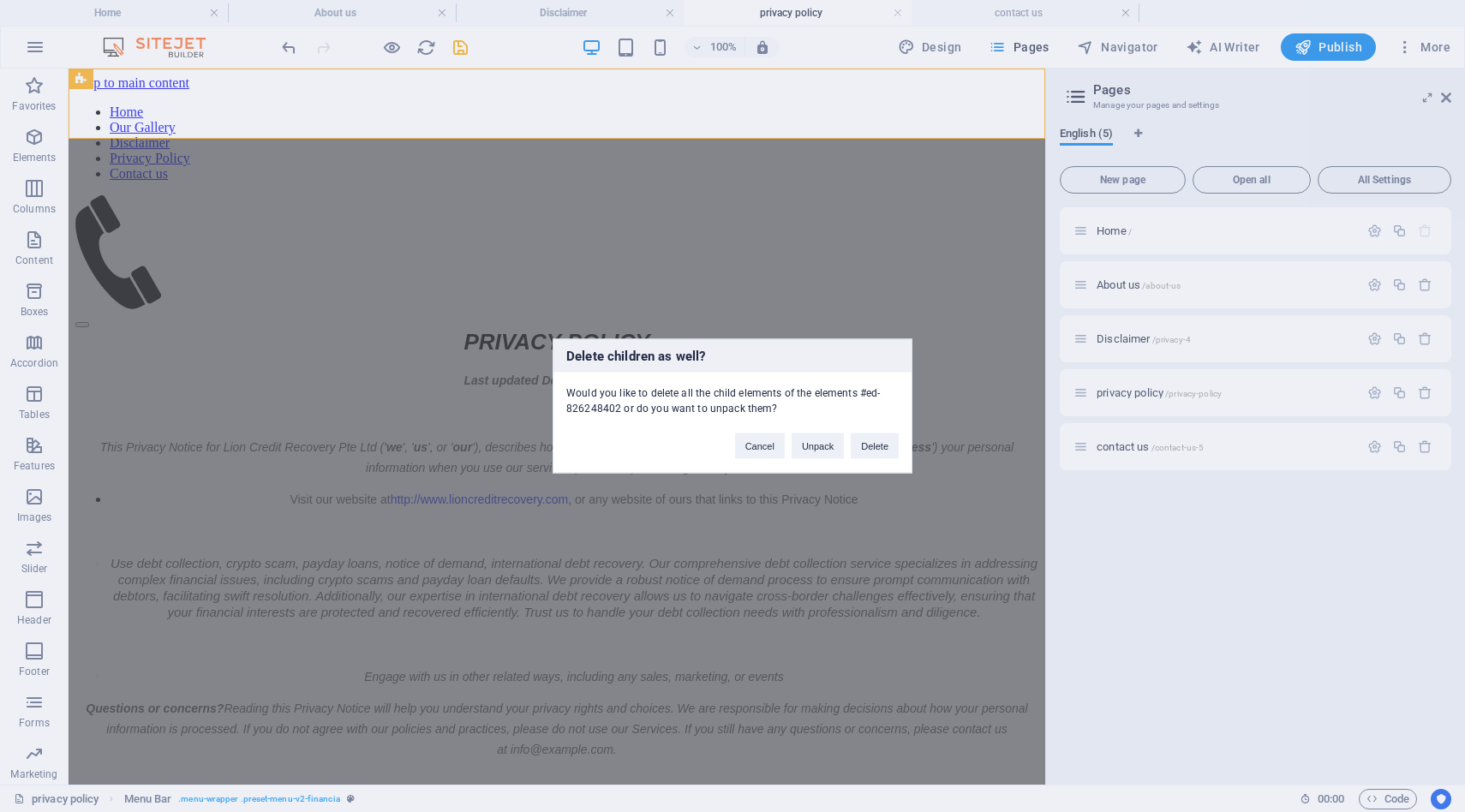 type 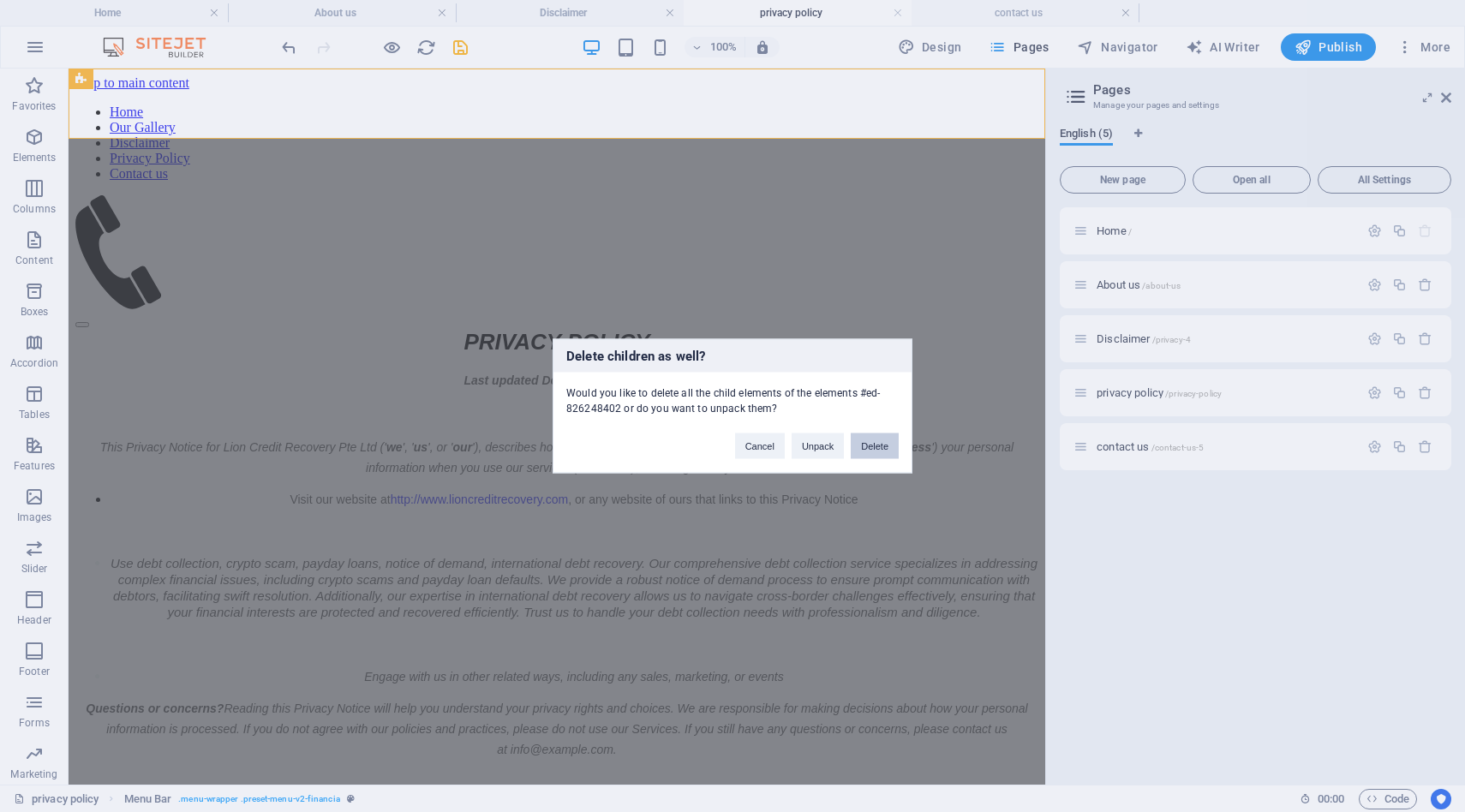 click on "Delete" at bounding box center [875, 446] 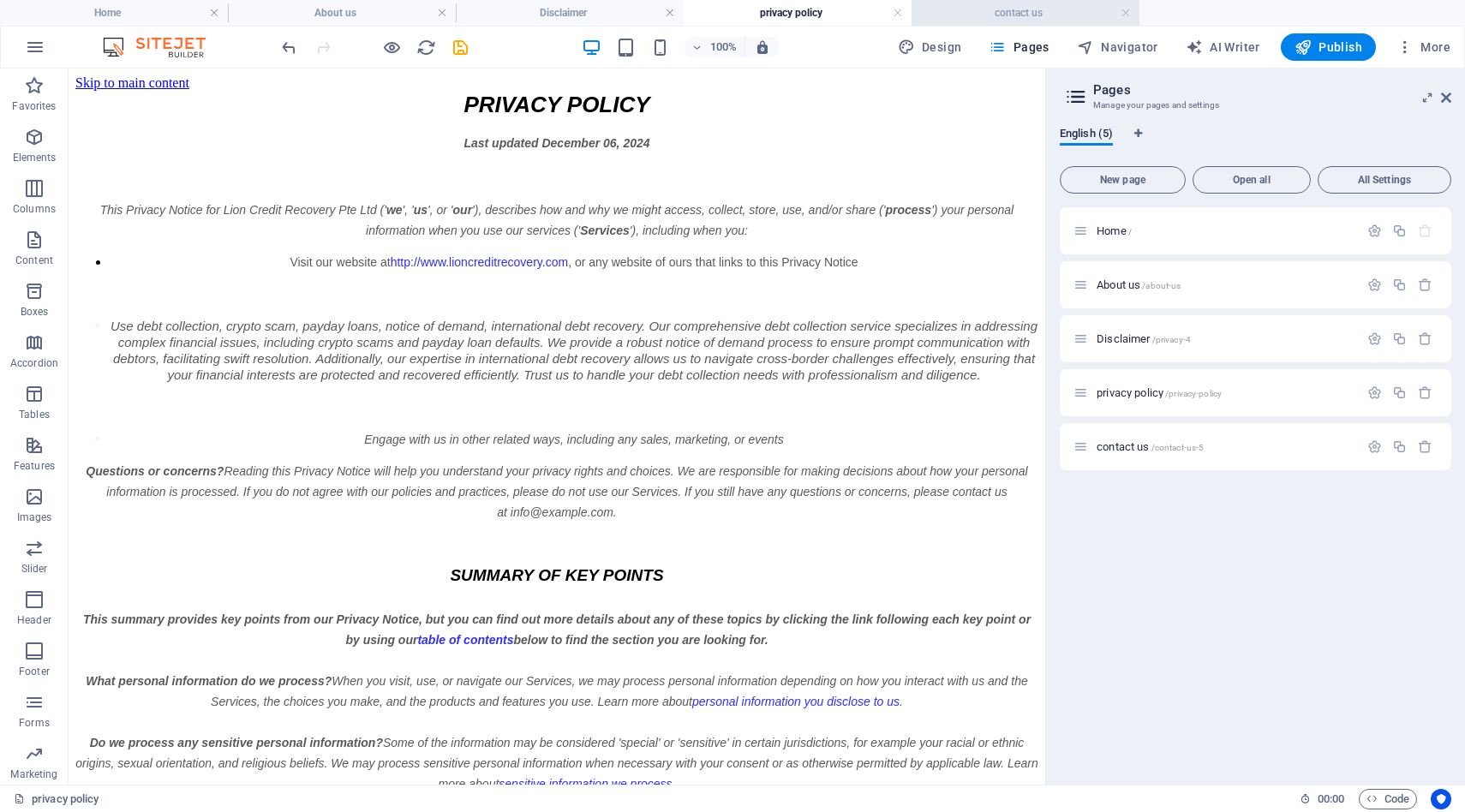 click on "contact us" at bounding box center [1026, 13] 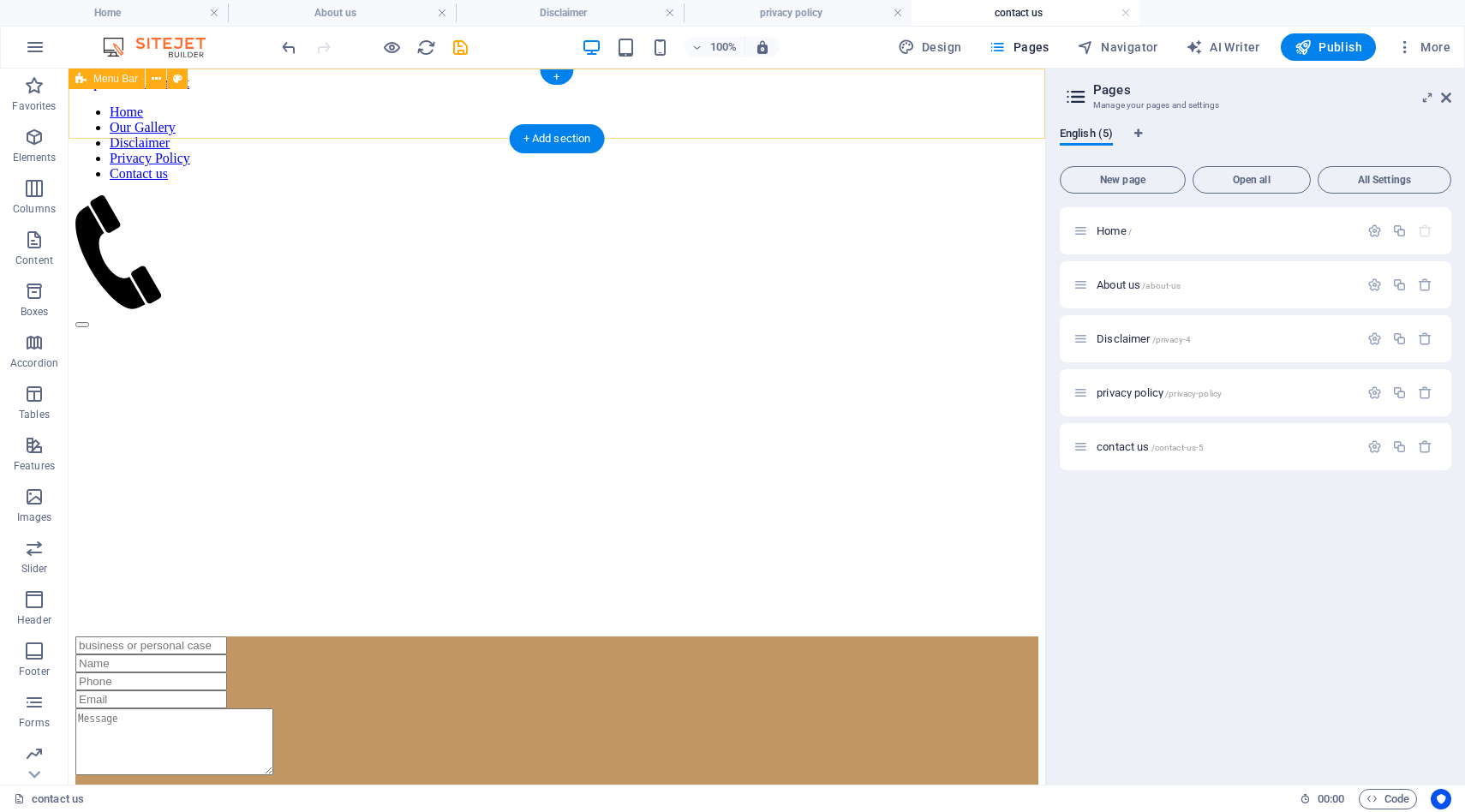 click on "Home Our Gallery Disclaimer Privacy Policy  Contact us" at bounding box center (557, 216) 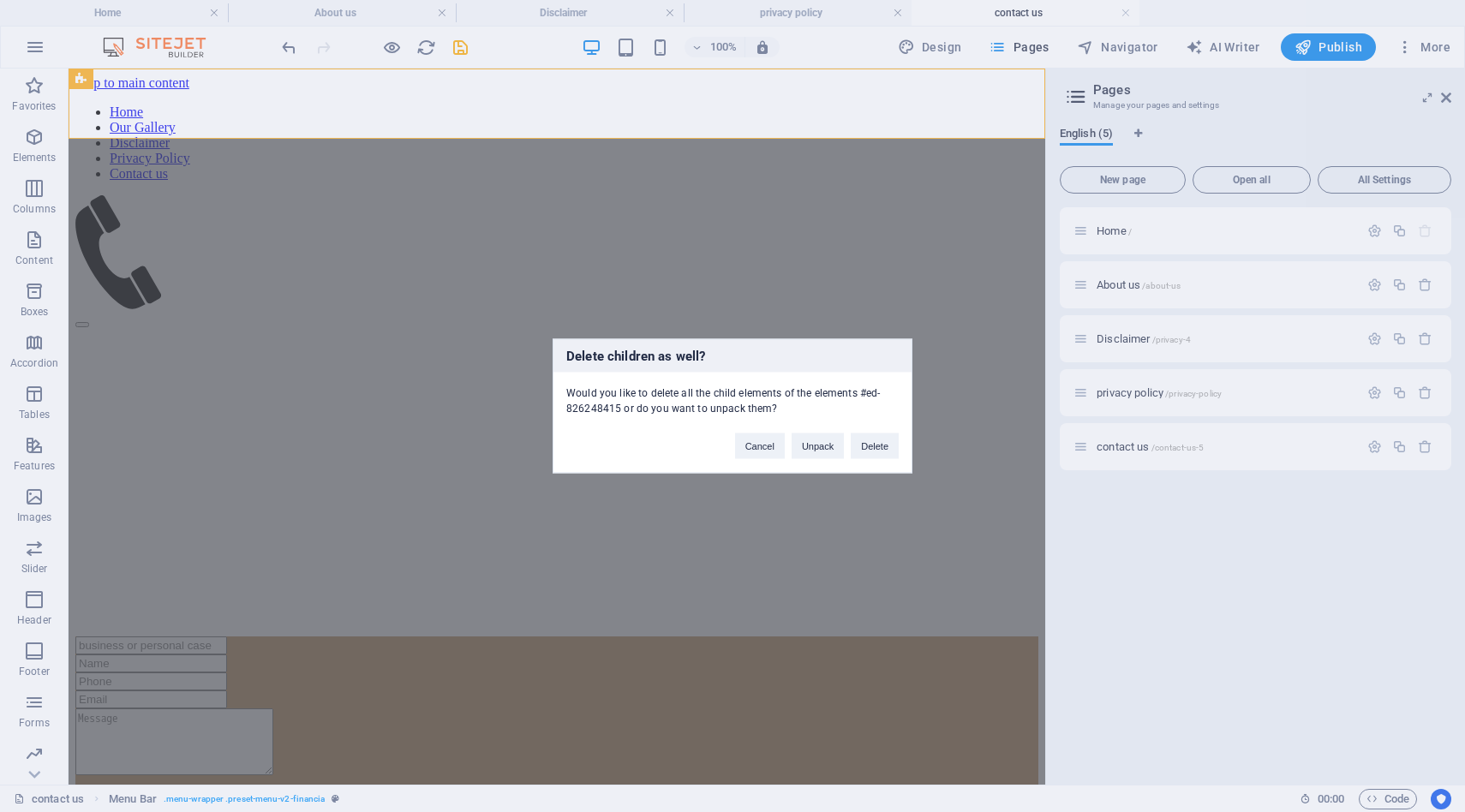 type 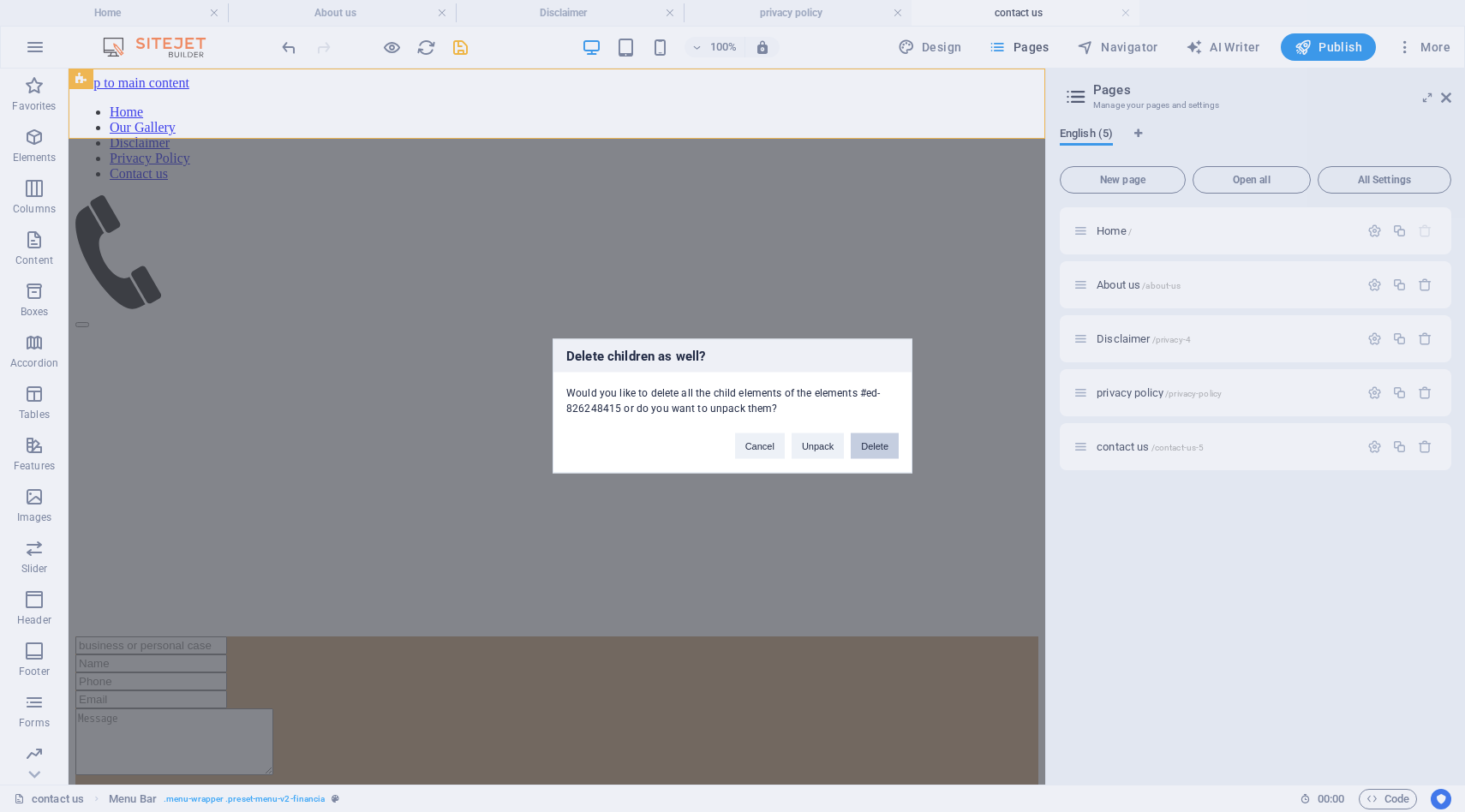 click on "Delete" at bounding box center [875, 446] 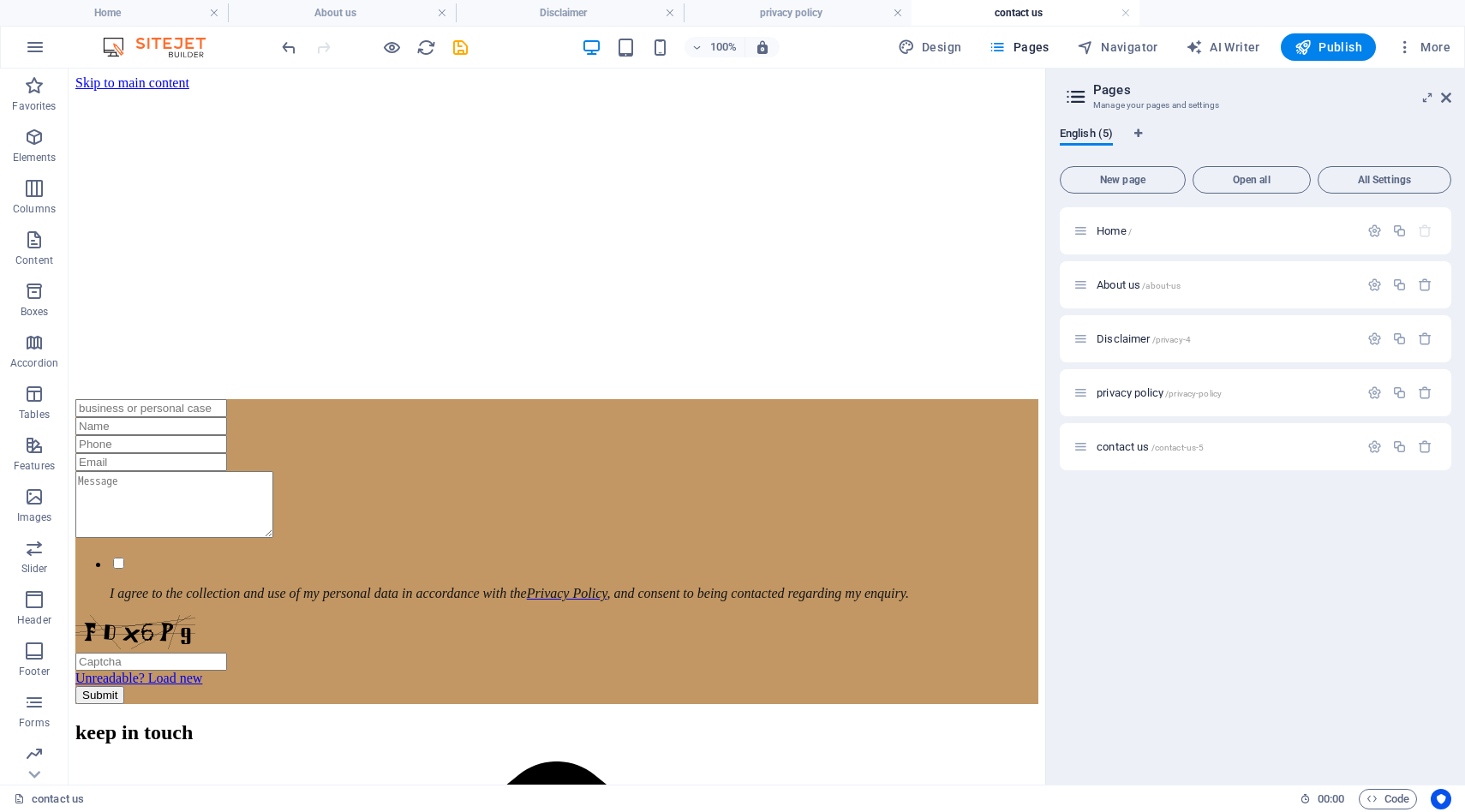 click on "About us" at bounding box center [342, 13] 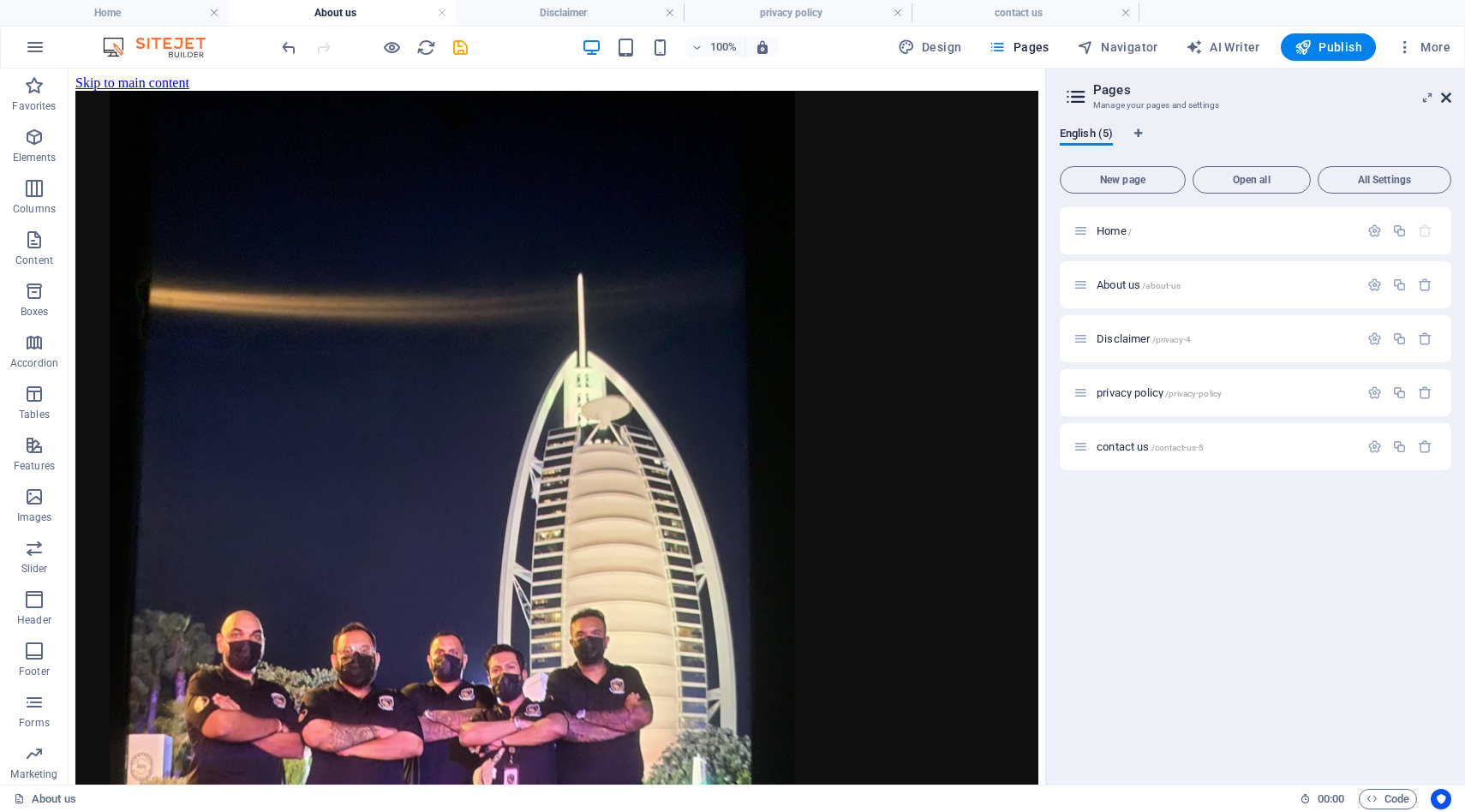 click at bounding box center (1446, 98) 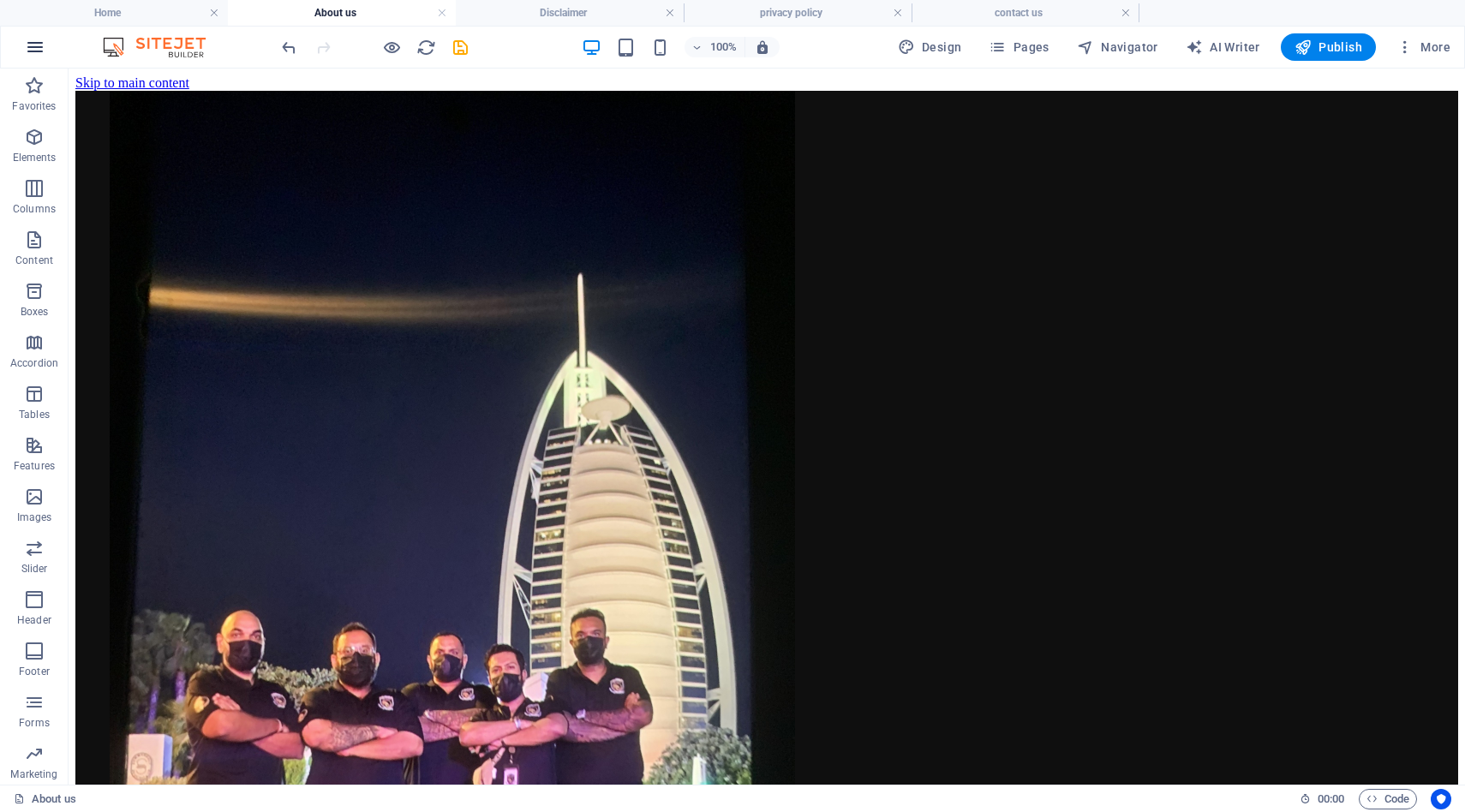 click at bounding box center [35, 47] 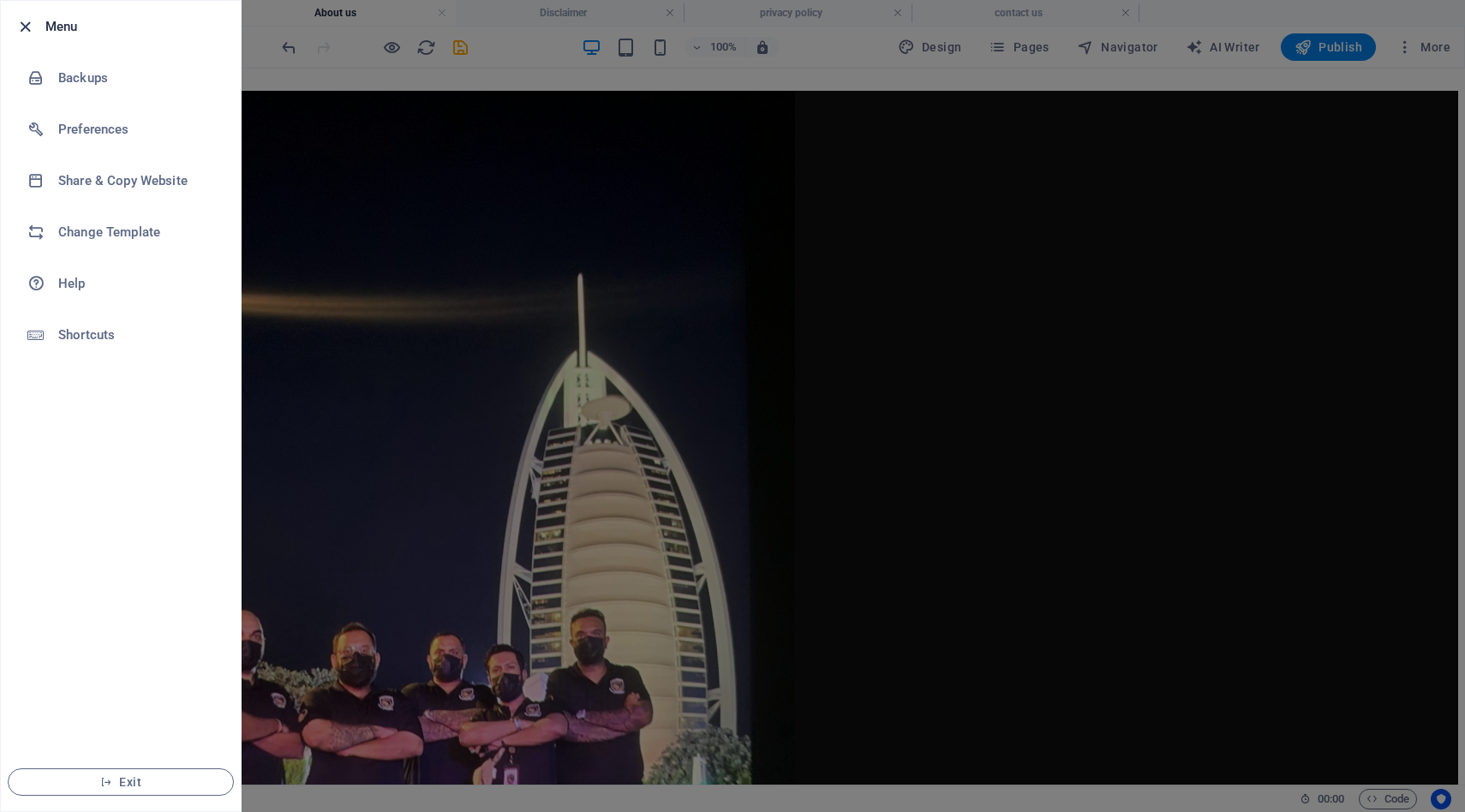 click at bounding box center [25, 27] 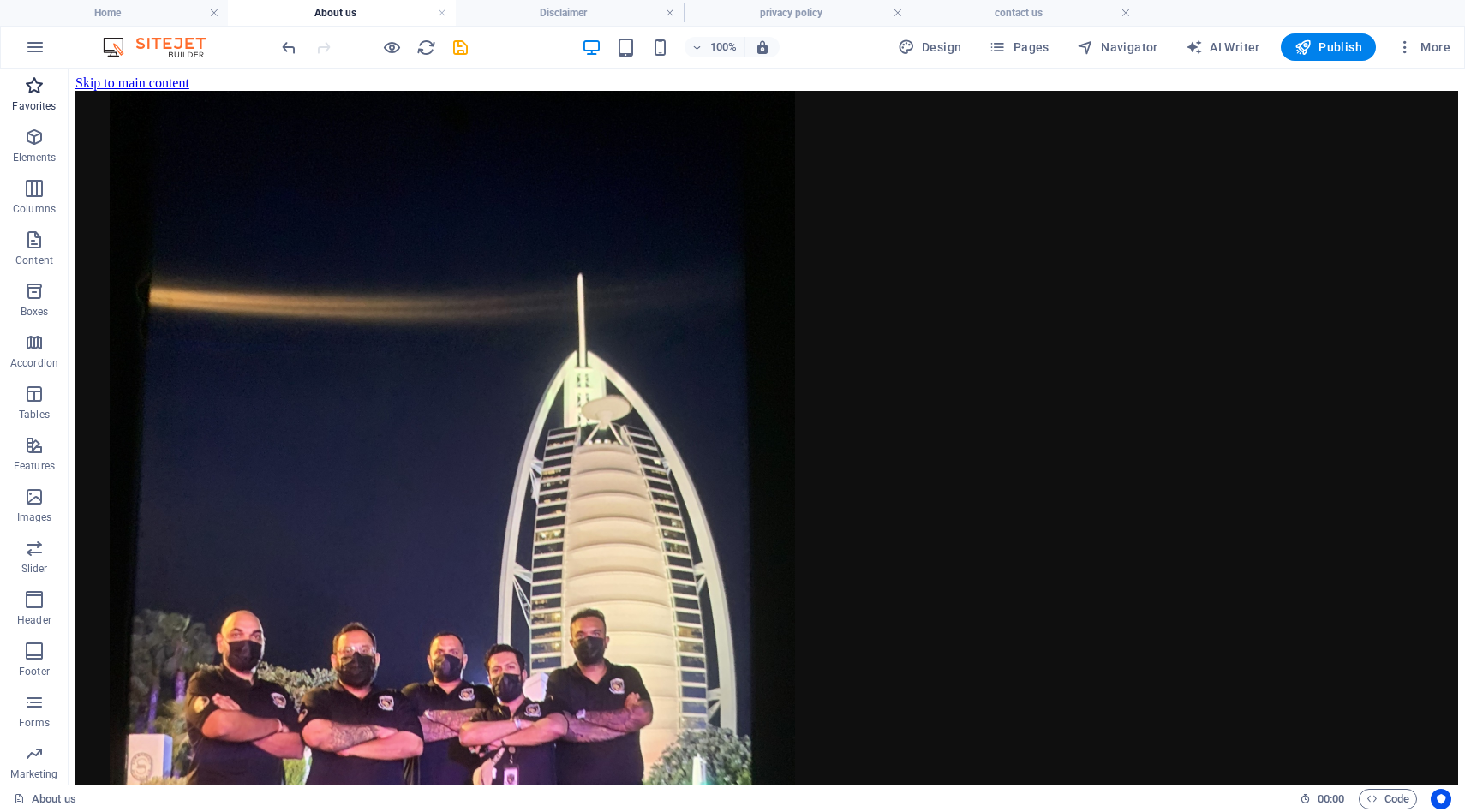 scroll, scrollTop: 55, scrollLeft: 0, axis: vertical 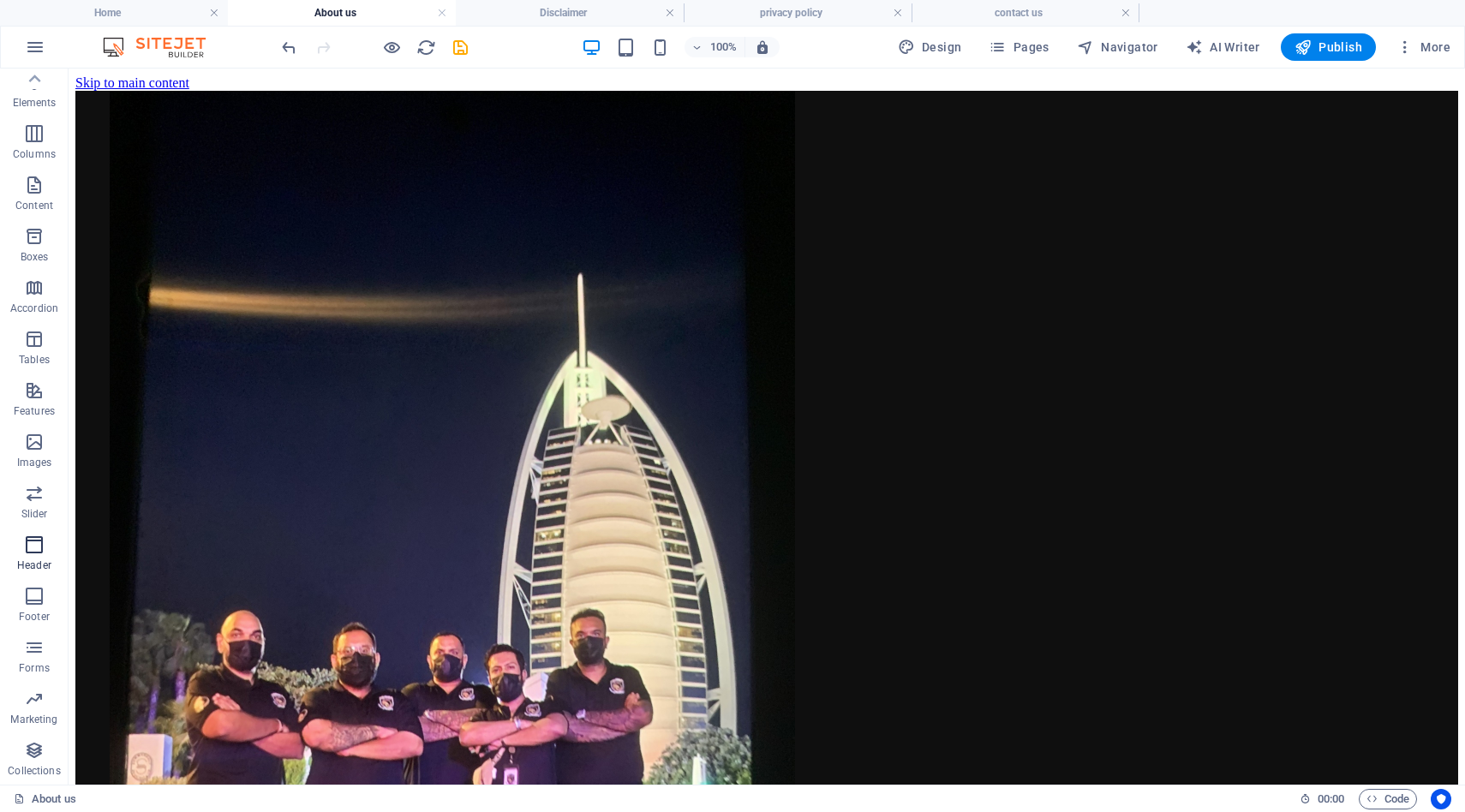 click at bounding box center [34, 545] 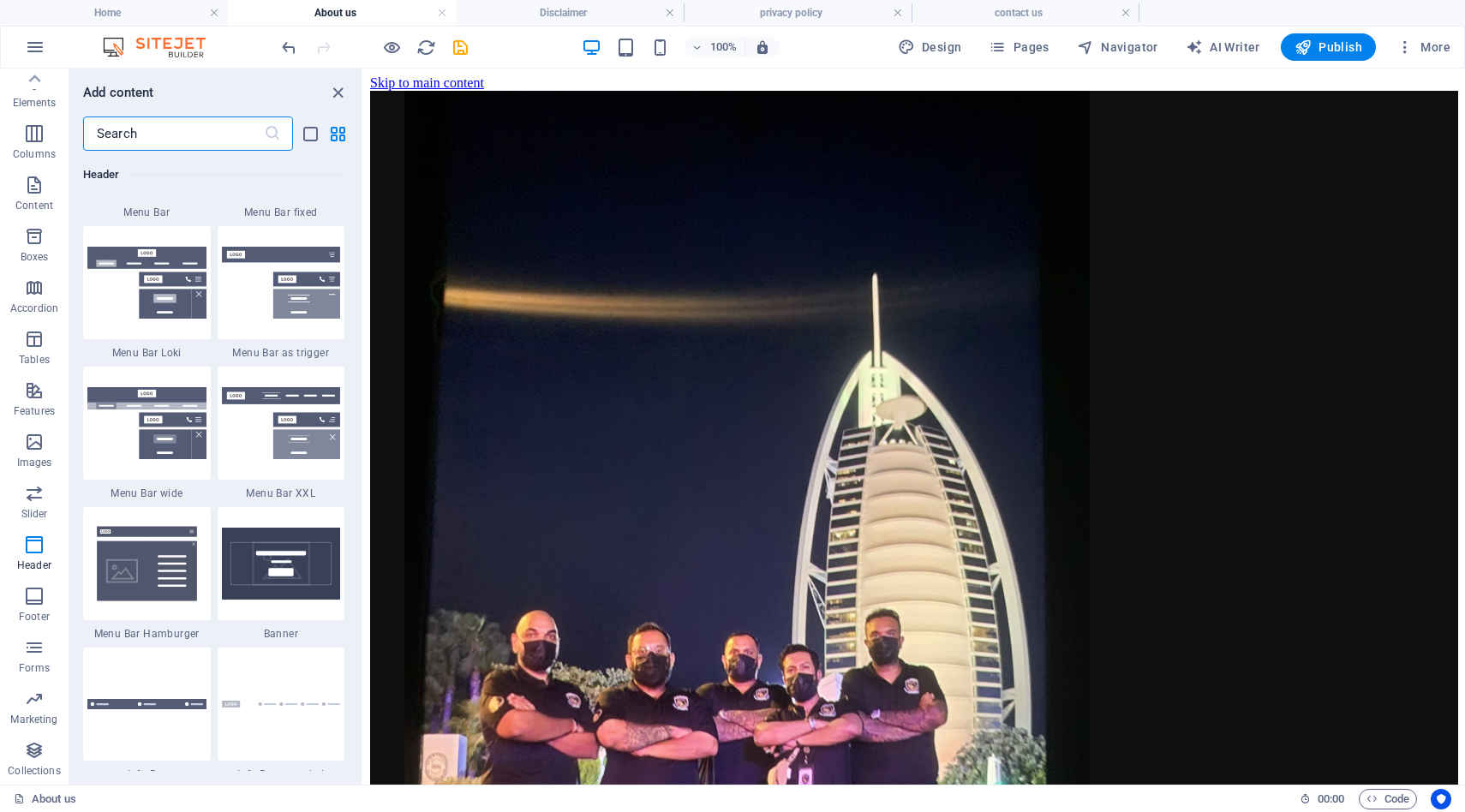 scroll, scrollTop: 10571, scrollLeft: 0, axis: vertical 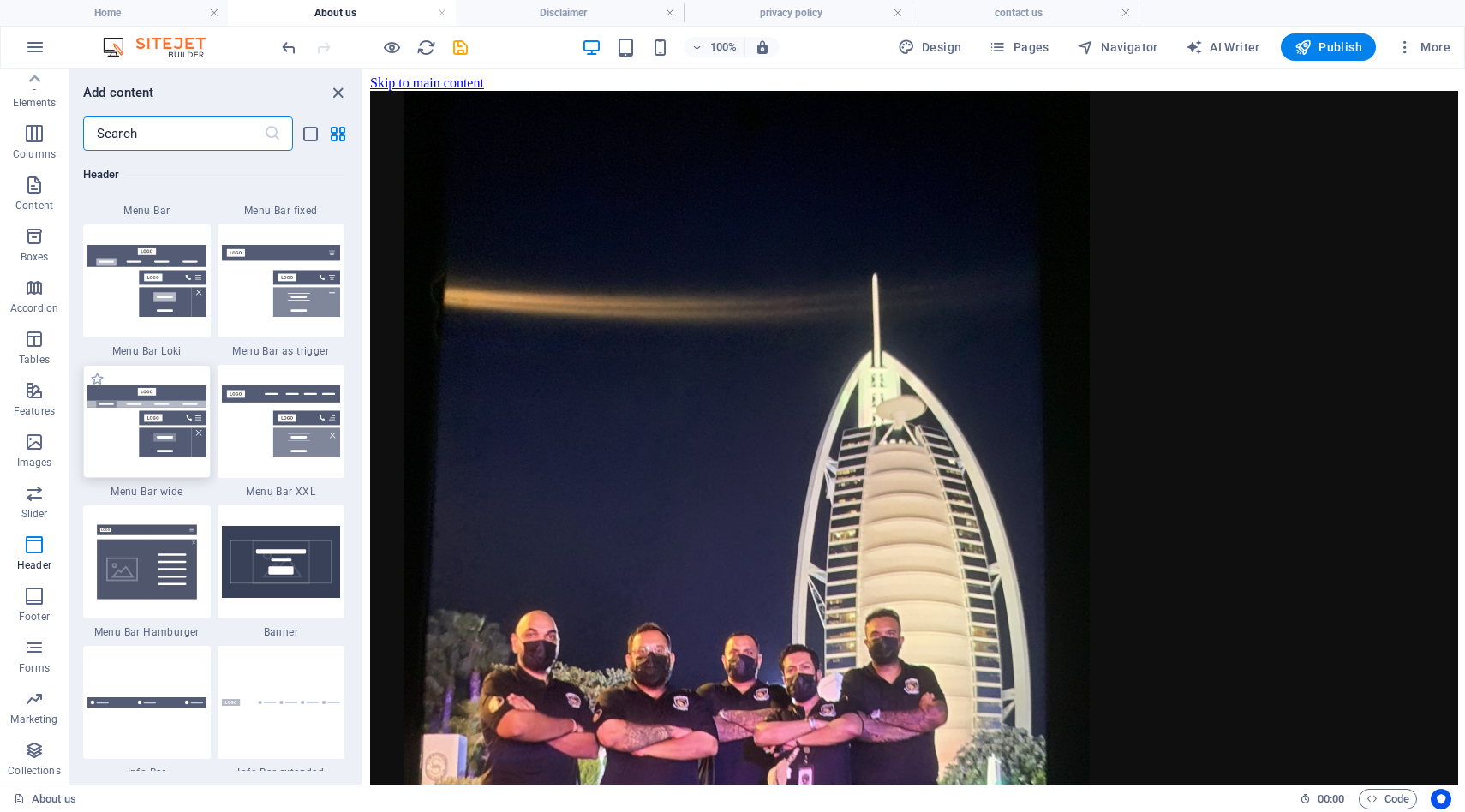 click at bounding box center (146, 421) 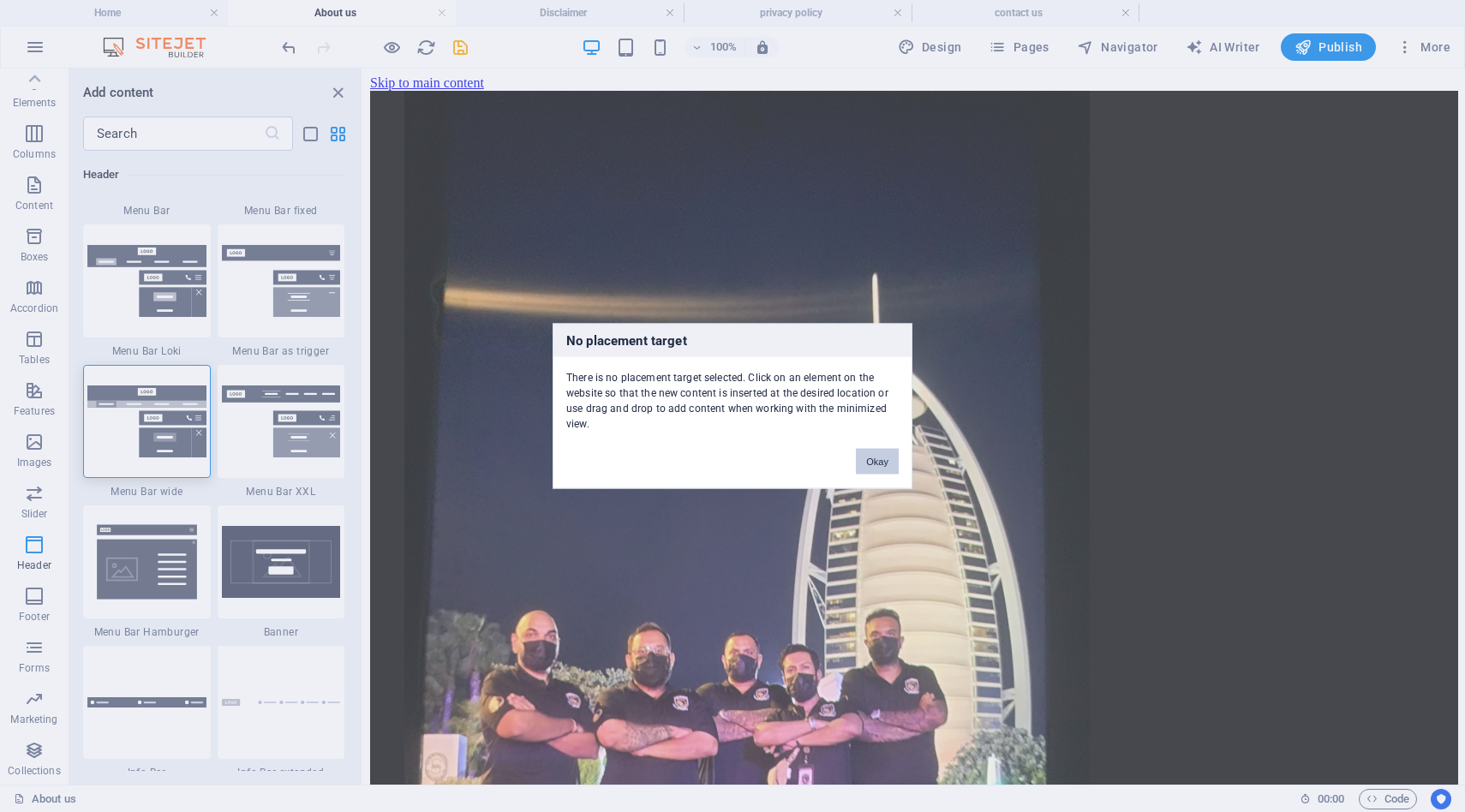 click on "Okay" at bounding box center [877, 462] 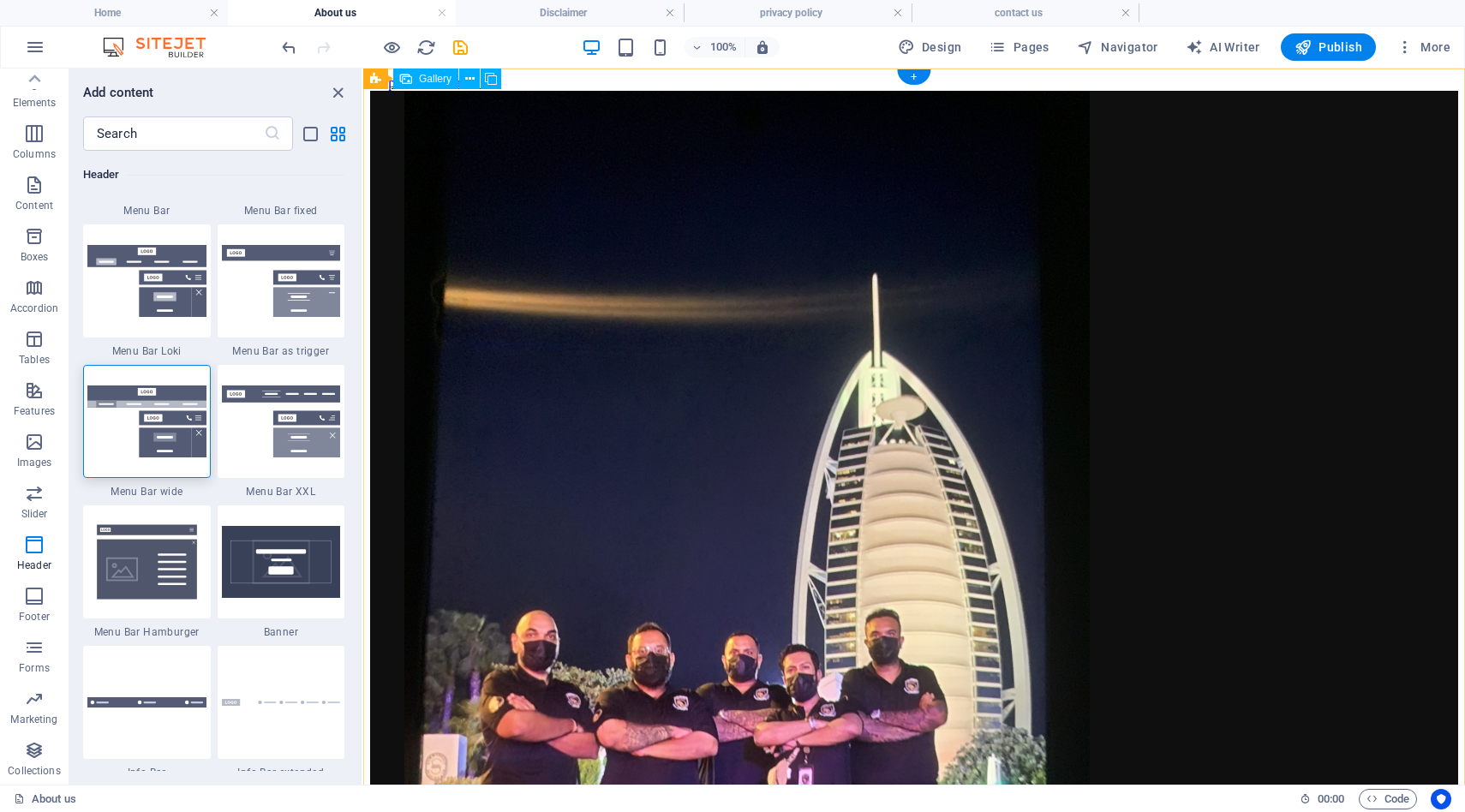 click at bounding box center (747, 549) 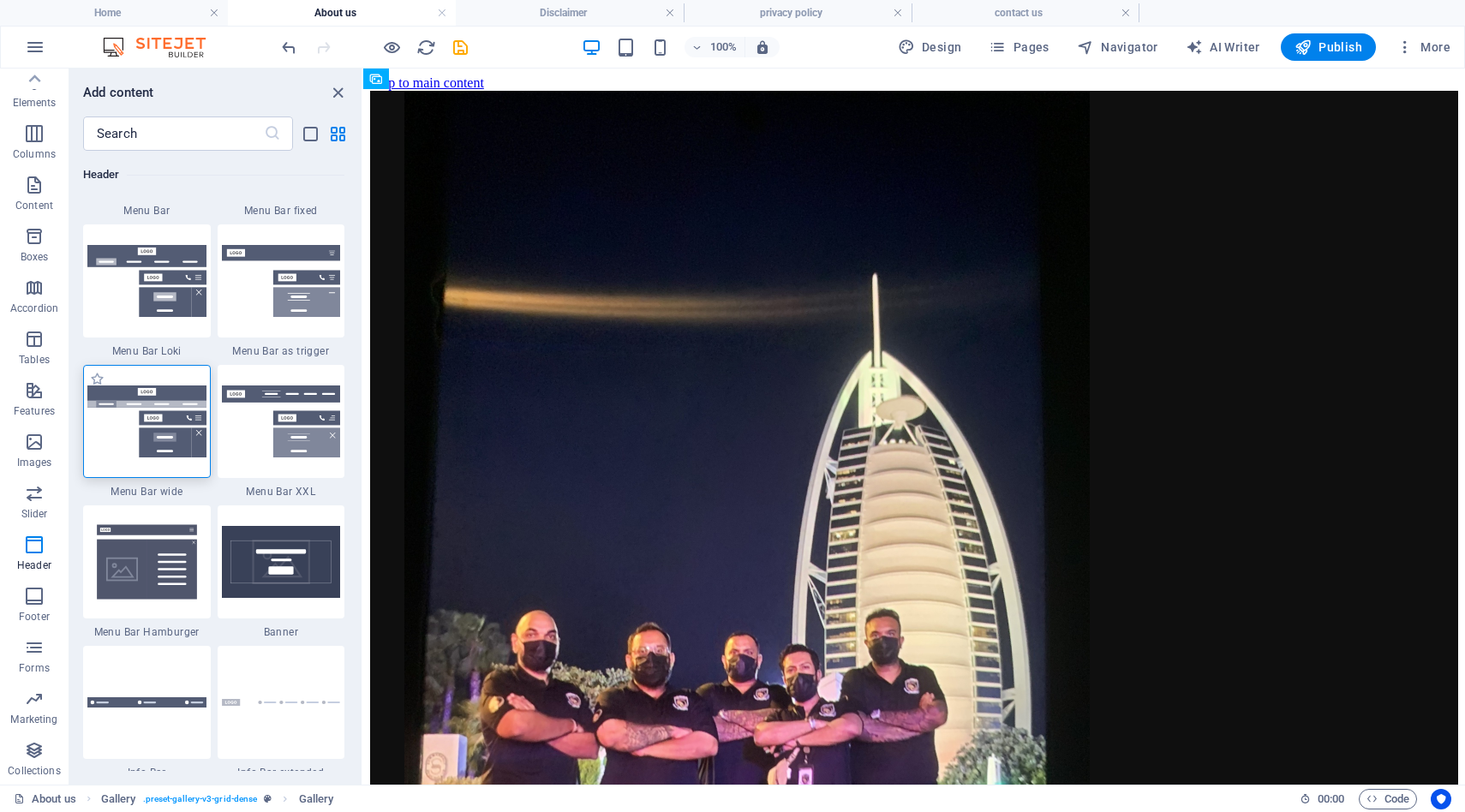 click at bounding box center [146, 421] 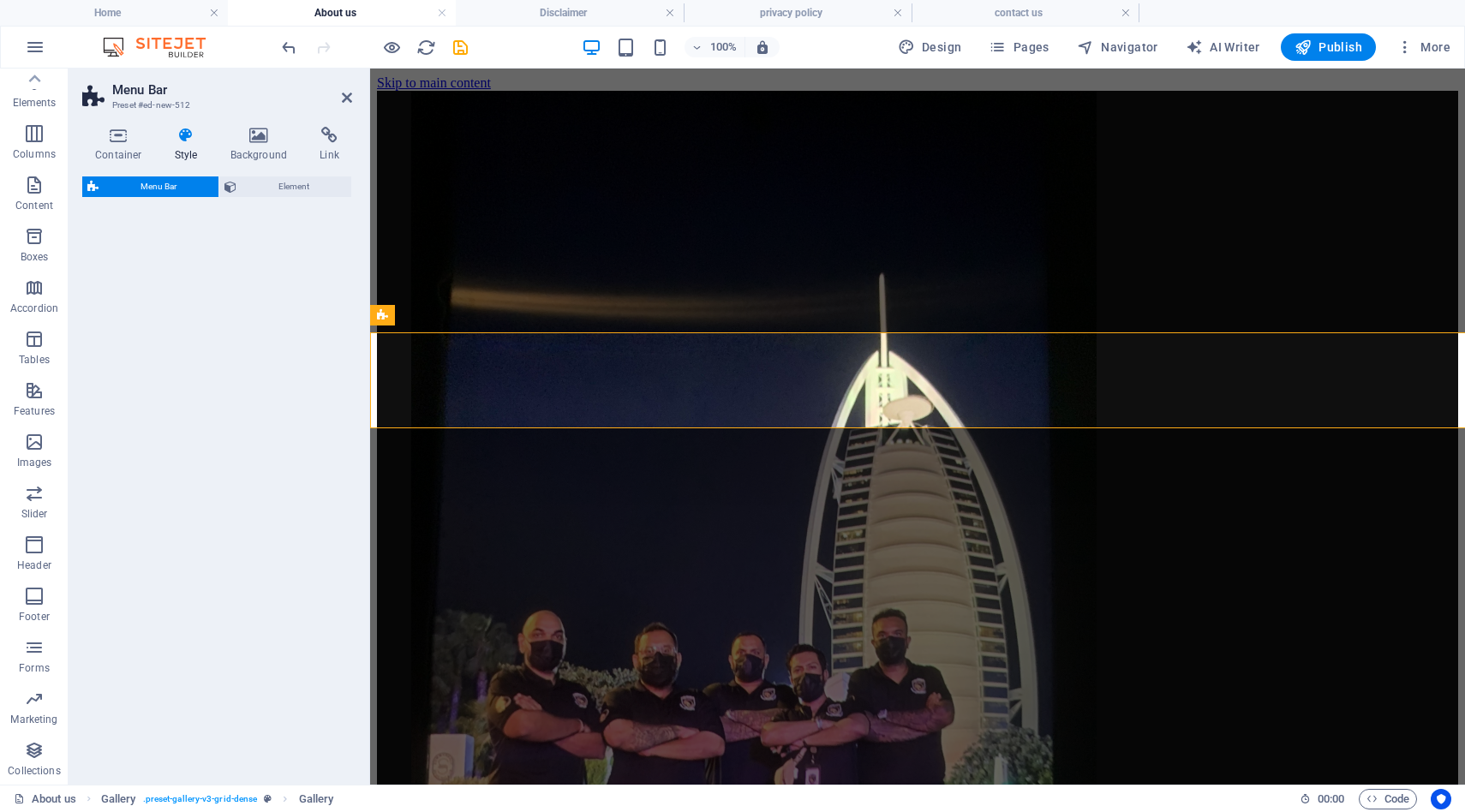 select on "rem" 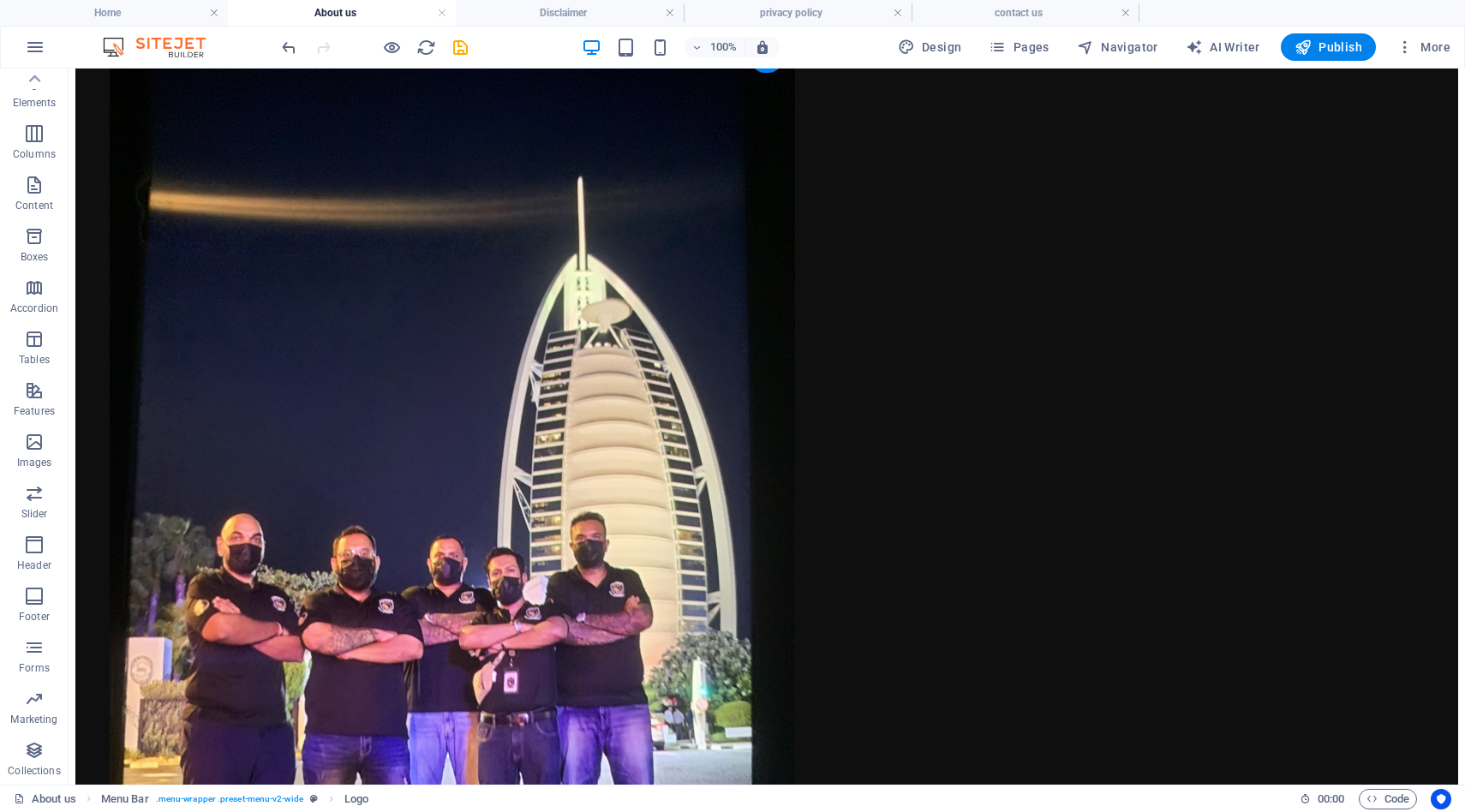 scroll, scrollTop: 0, scrollLeft: 0, axis: both 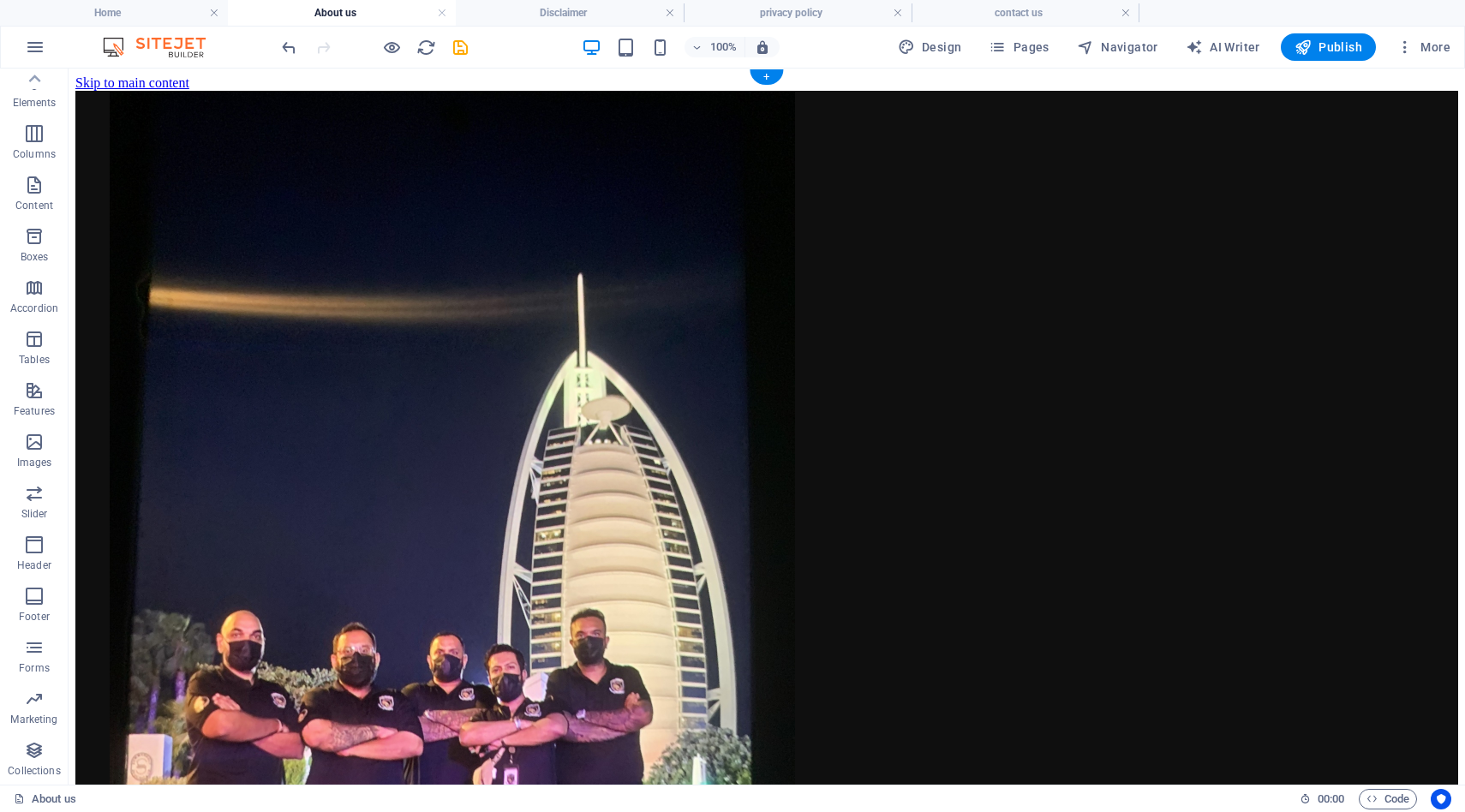 drag, startPoint x: 533, startPoint y: 398, endPoint x: 768, endPoint y: 79, distance: 396.2146 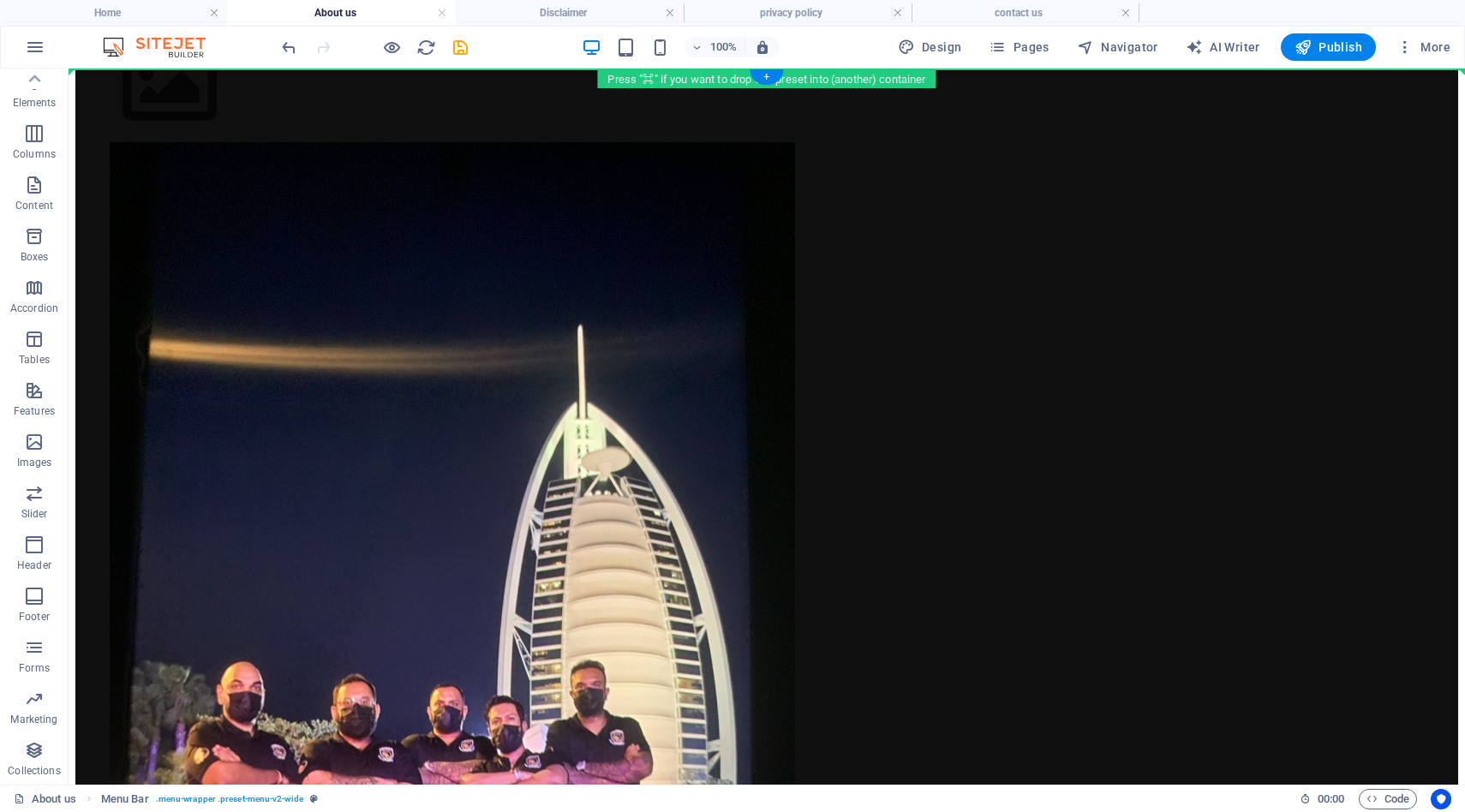 scroll, scrollTop: 0, scrollLeft: 0, axis: both 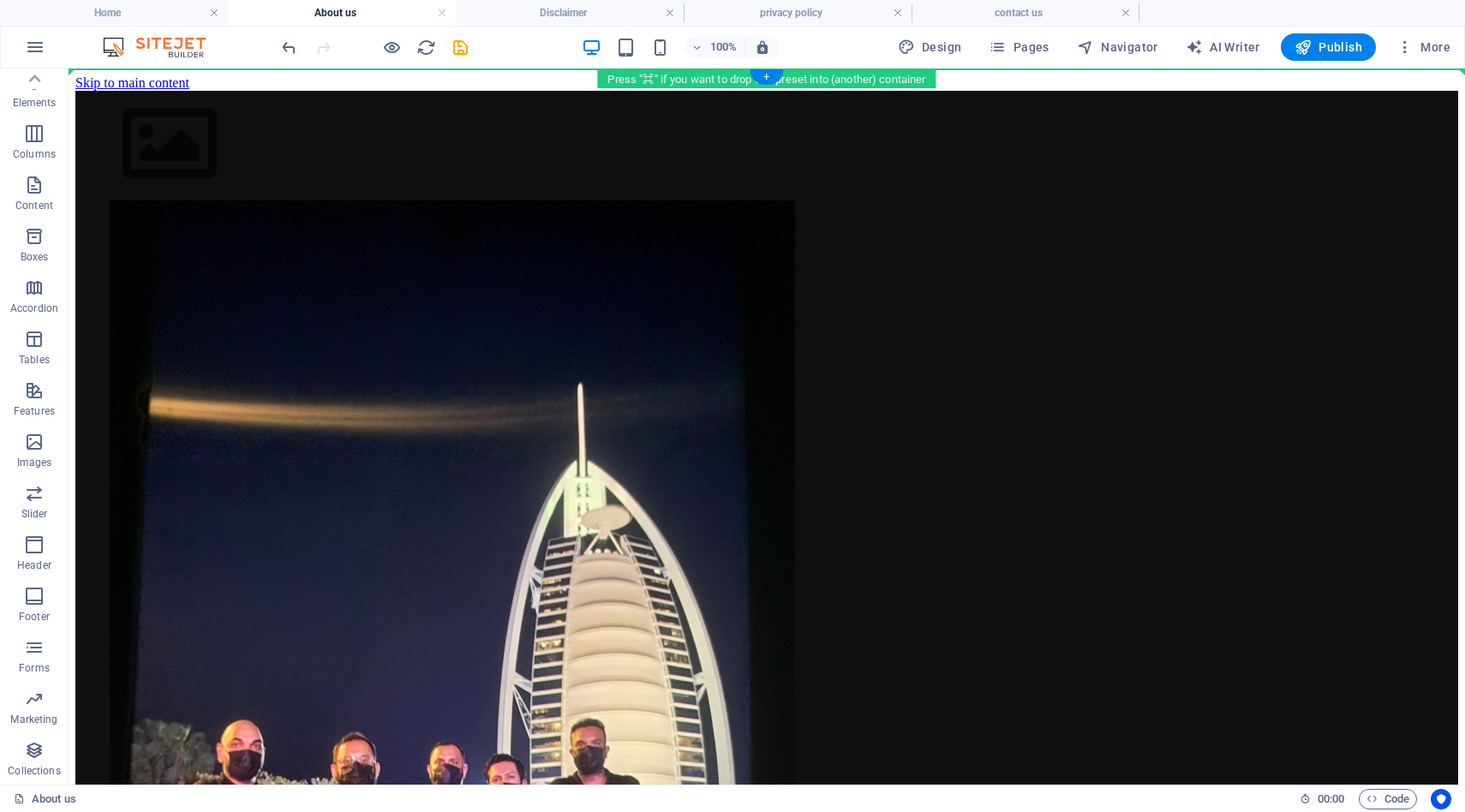 drag, startPoint x: 838, startPoint y: 397, endPoint x: 813, endPoint y: 164, distance: 234.33736 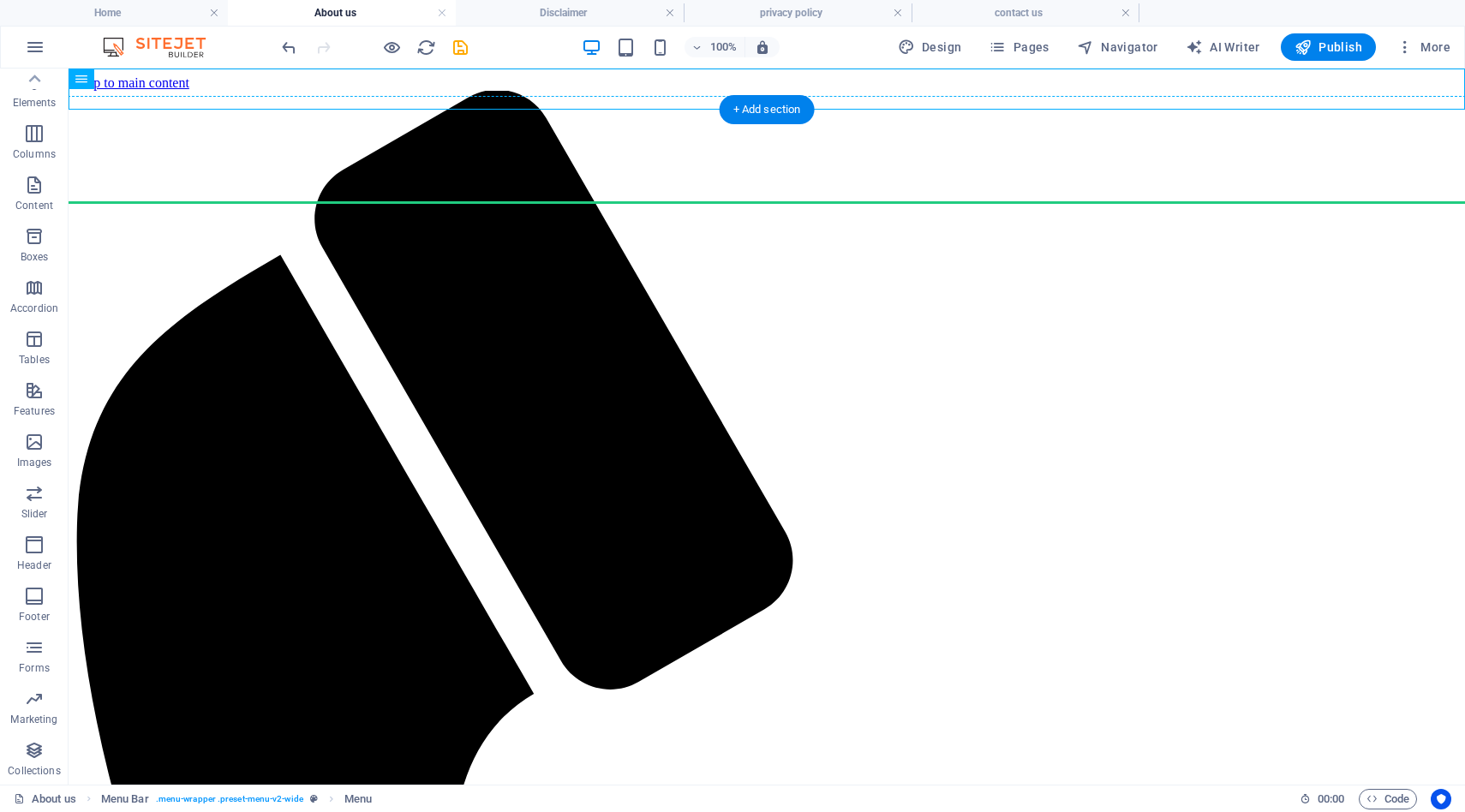 drag, startPoint x: 833, startPoint y: 96, endPoint x: 828, endPoint y: 207, distance: 111.11256 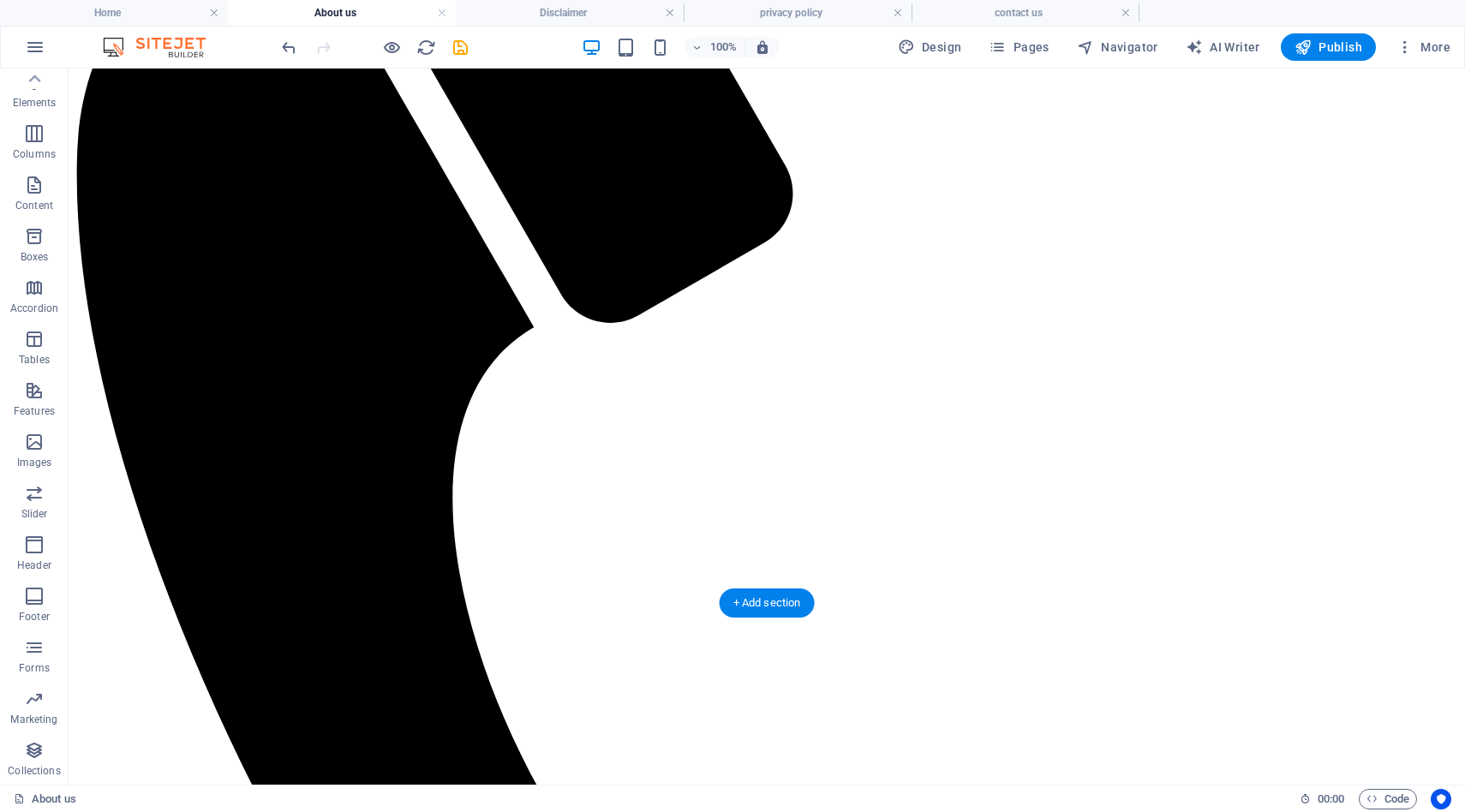 scroll, scrollTop: 0, scrollLeft: 0, axis: both 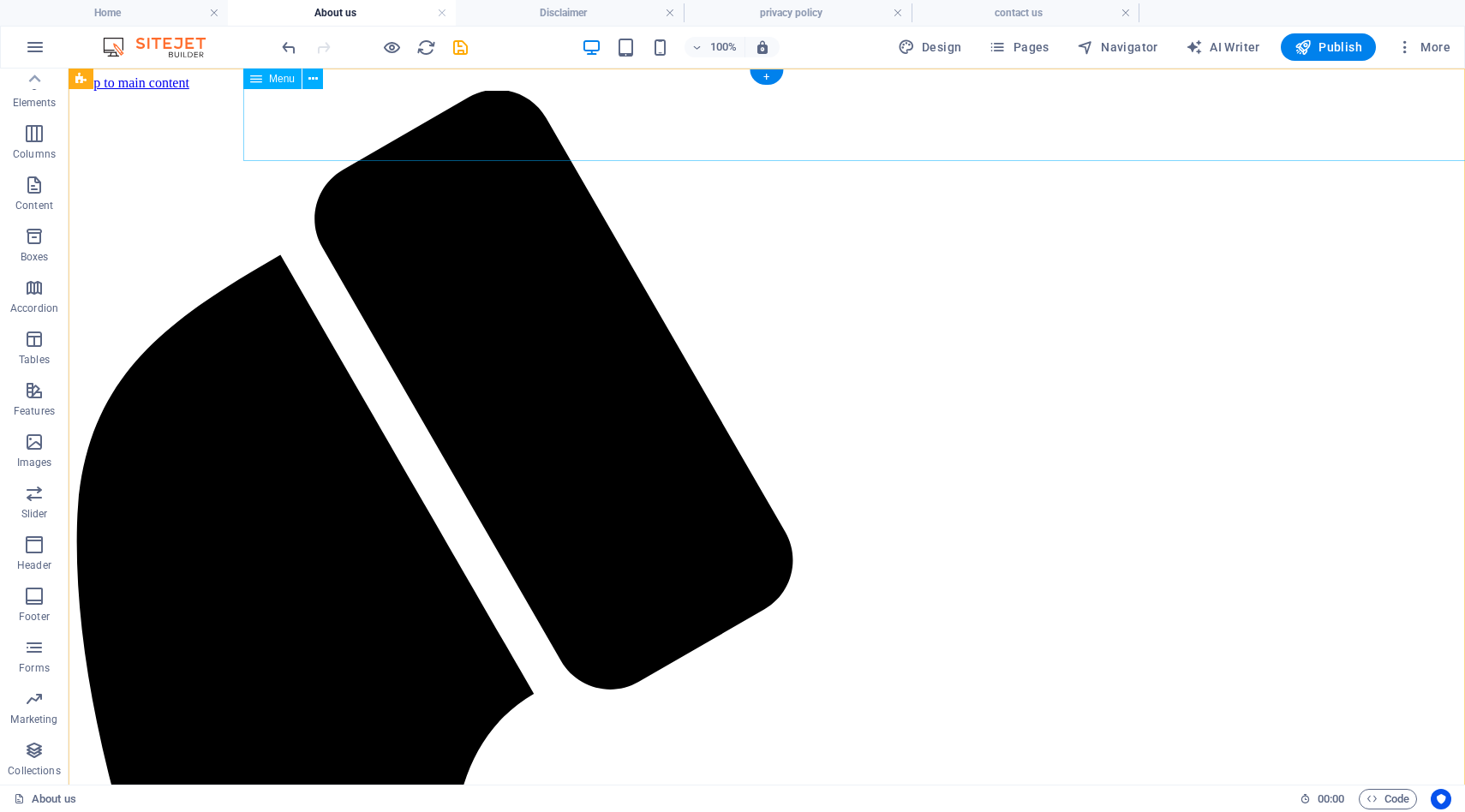 click on "Home About Service Contact" at bounding box center [767, 2084] 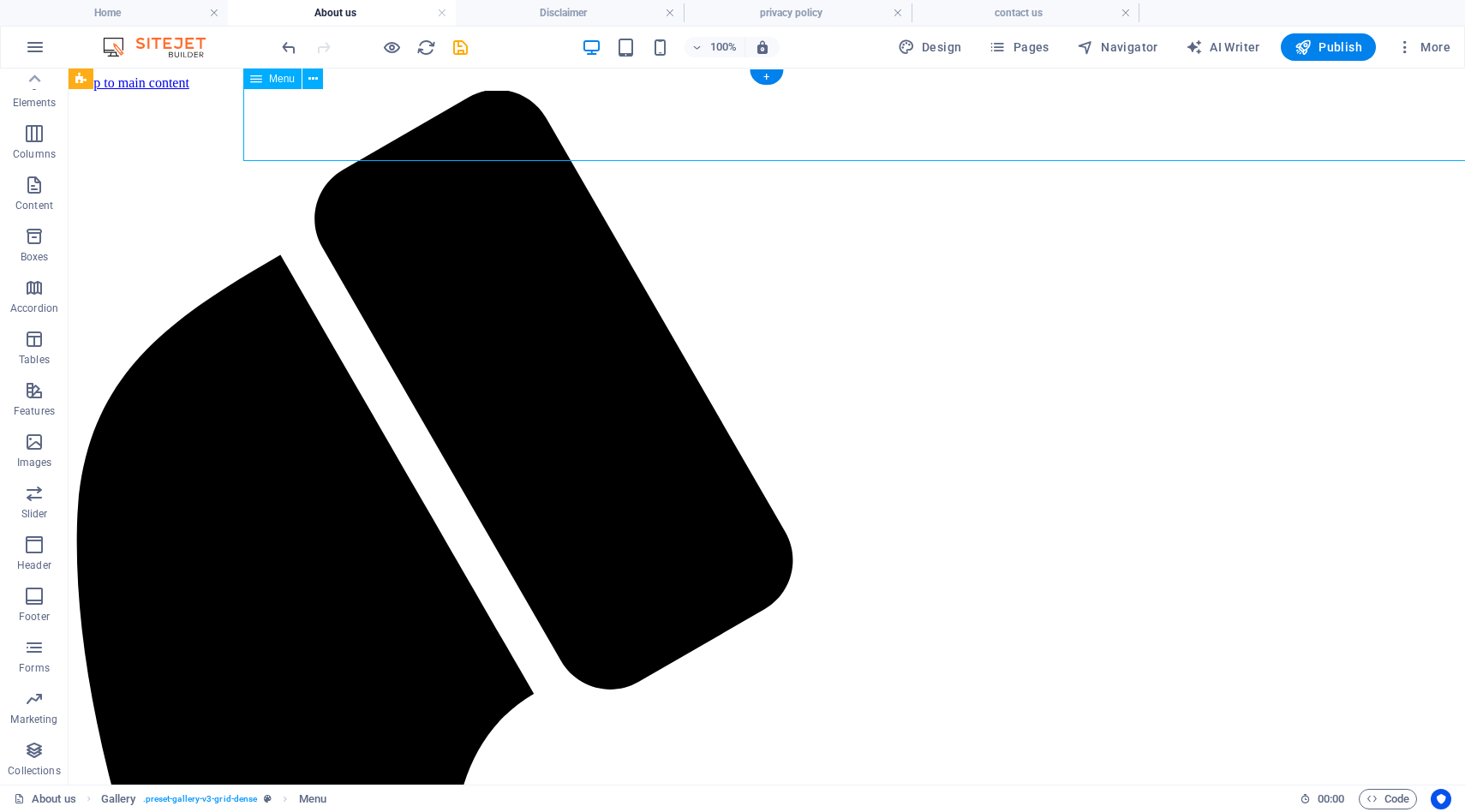 click on "Home About Service Contact" at bounding box center [767, 2084] 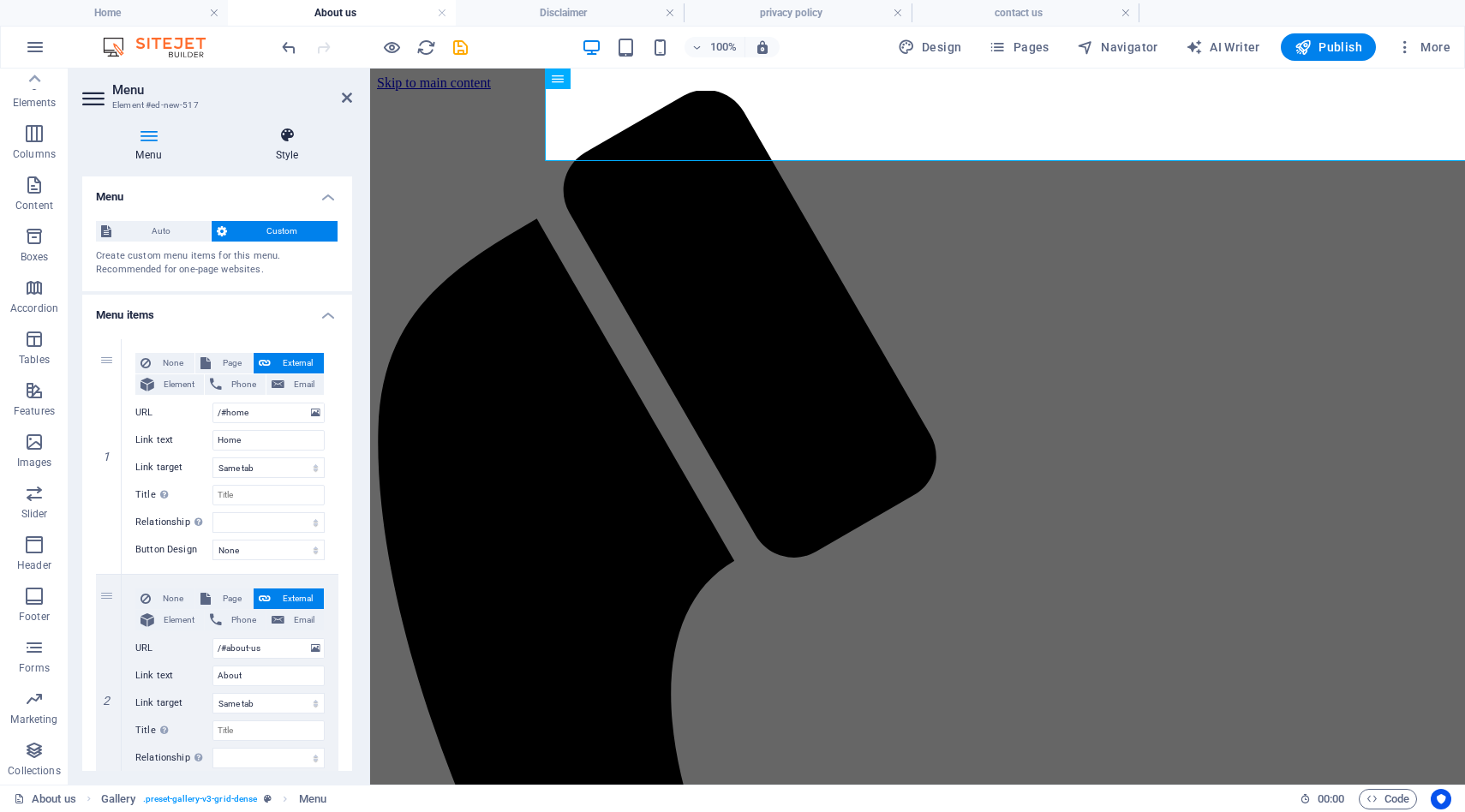 click on "Style" at bounding box center (287, 145) 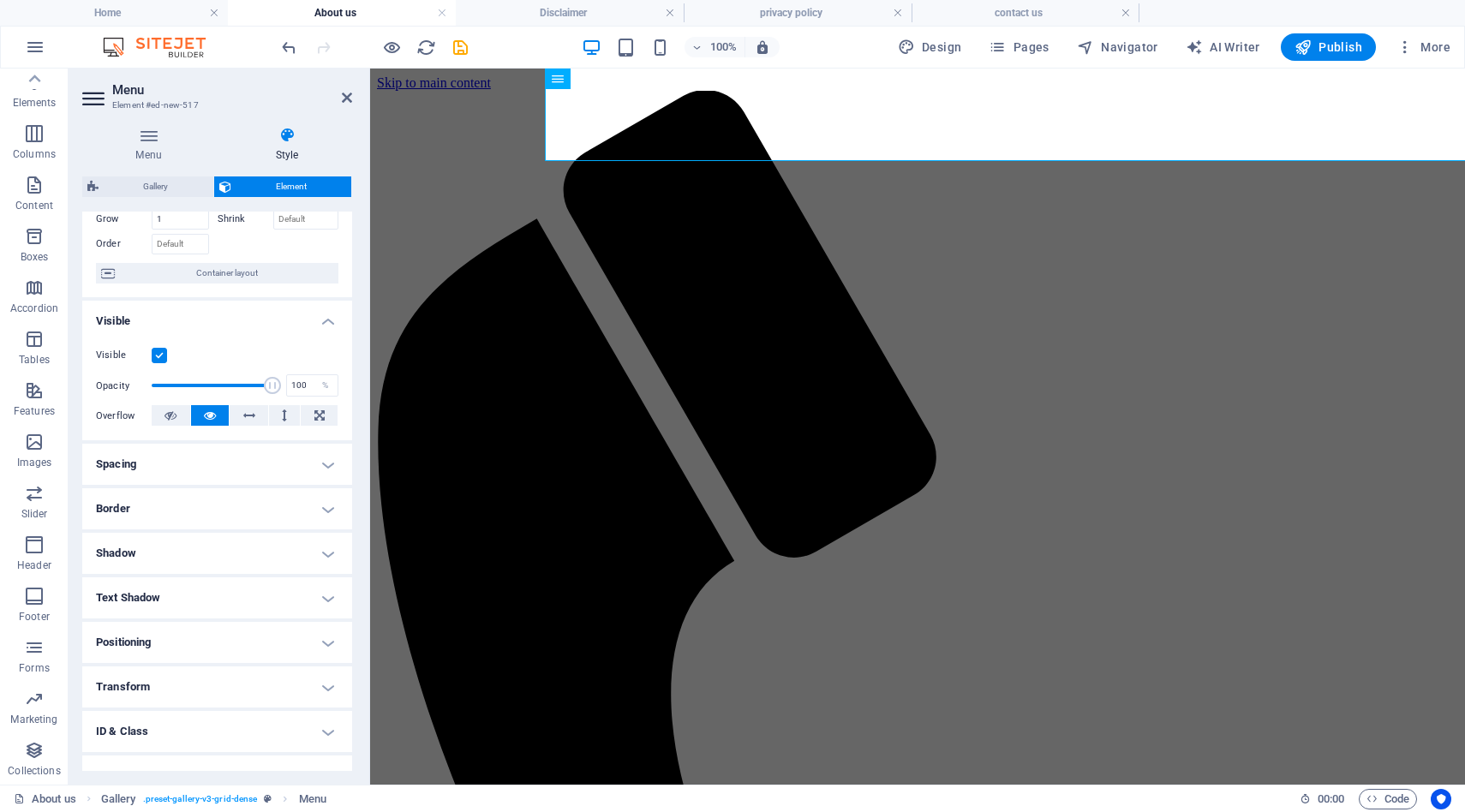 scroll, scrollTop: 164, scrollLeft: 0, axis: vertical 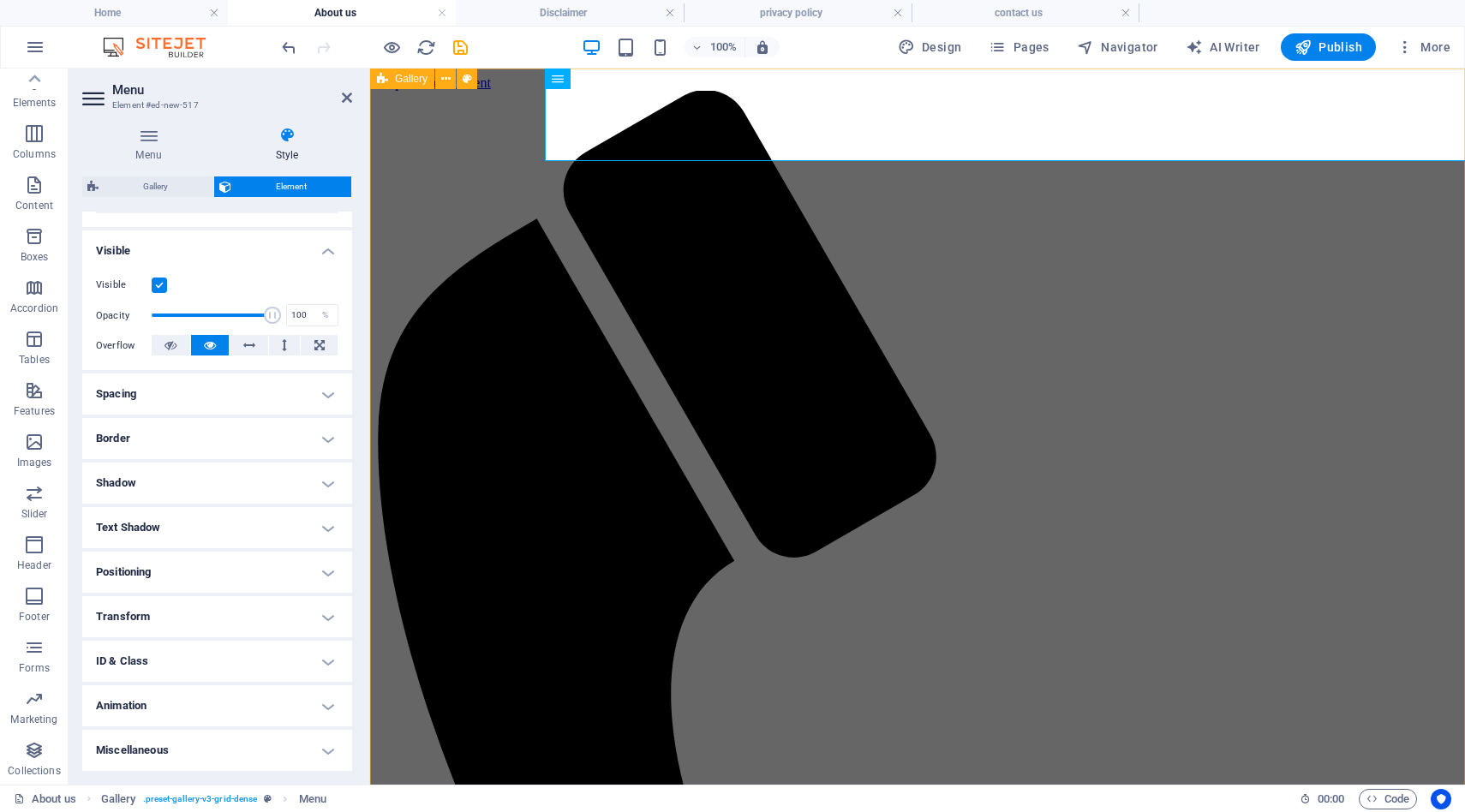 click on "Menu Element #ed-new-517" at bounding box center (217, 91) 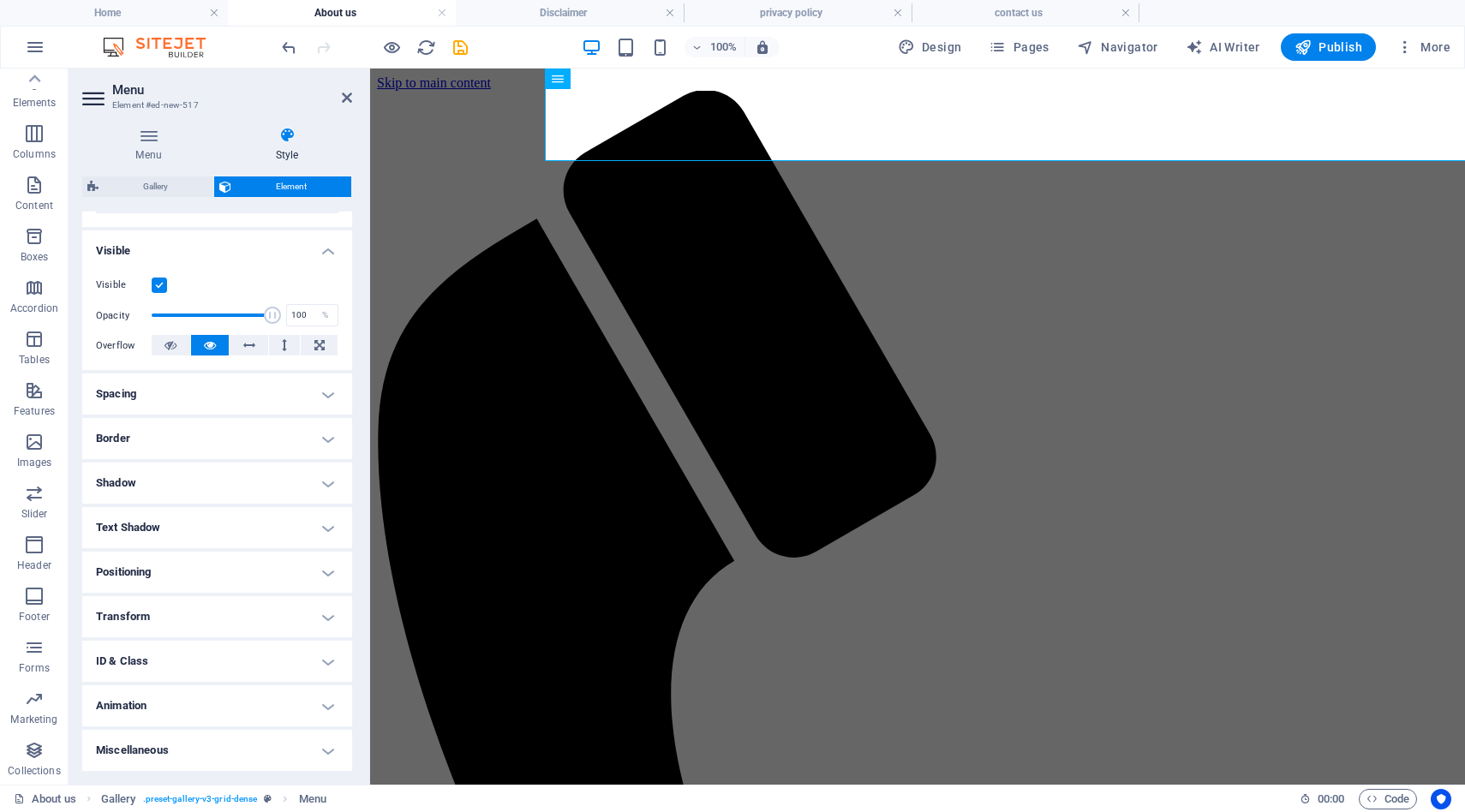 click on "Menu Element #ed-new-517" at bounding box center (217, 91) 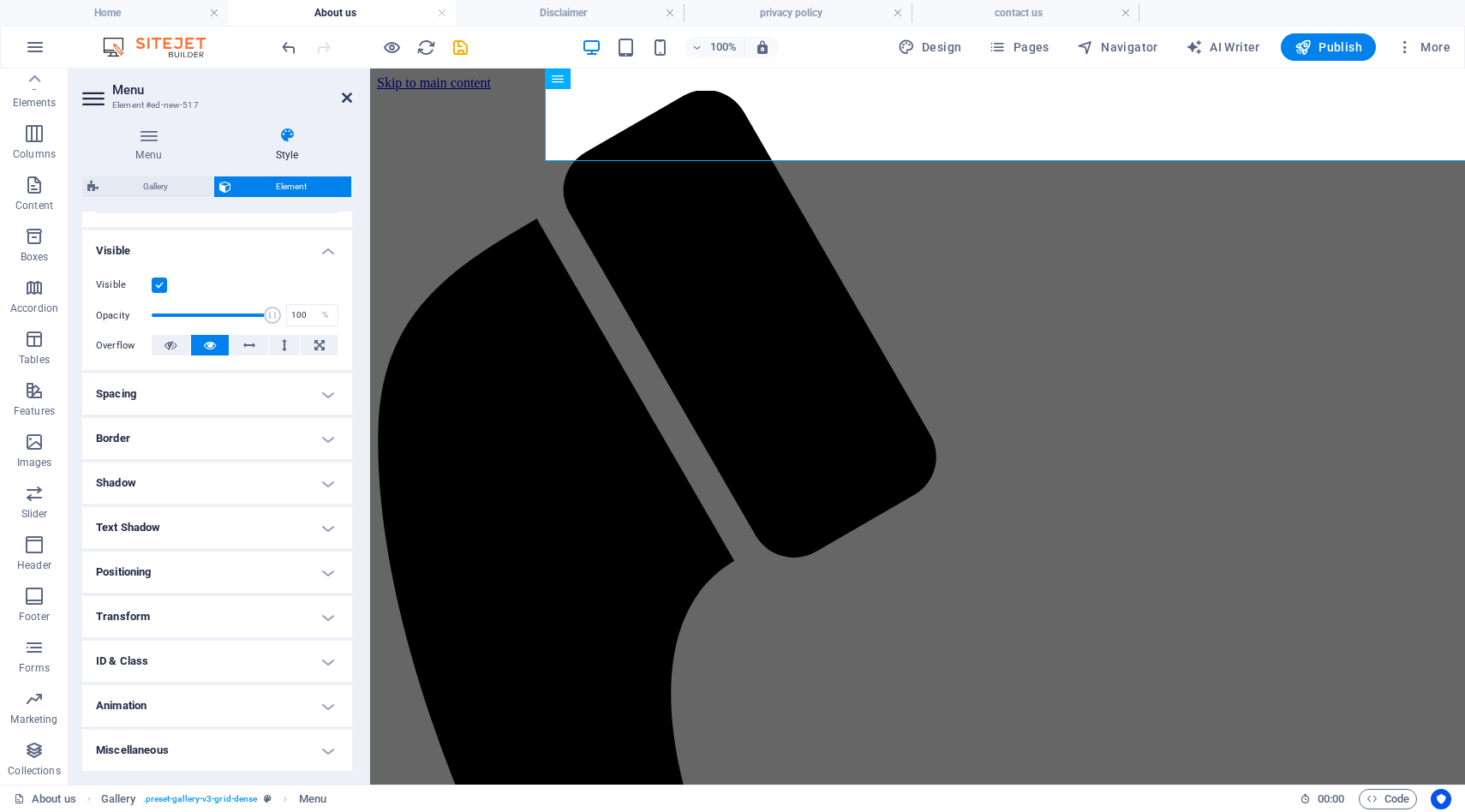 click at bounding box center [347, 98] 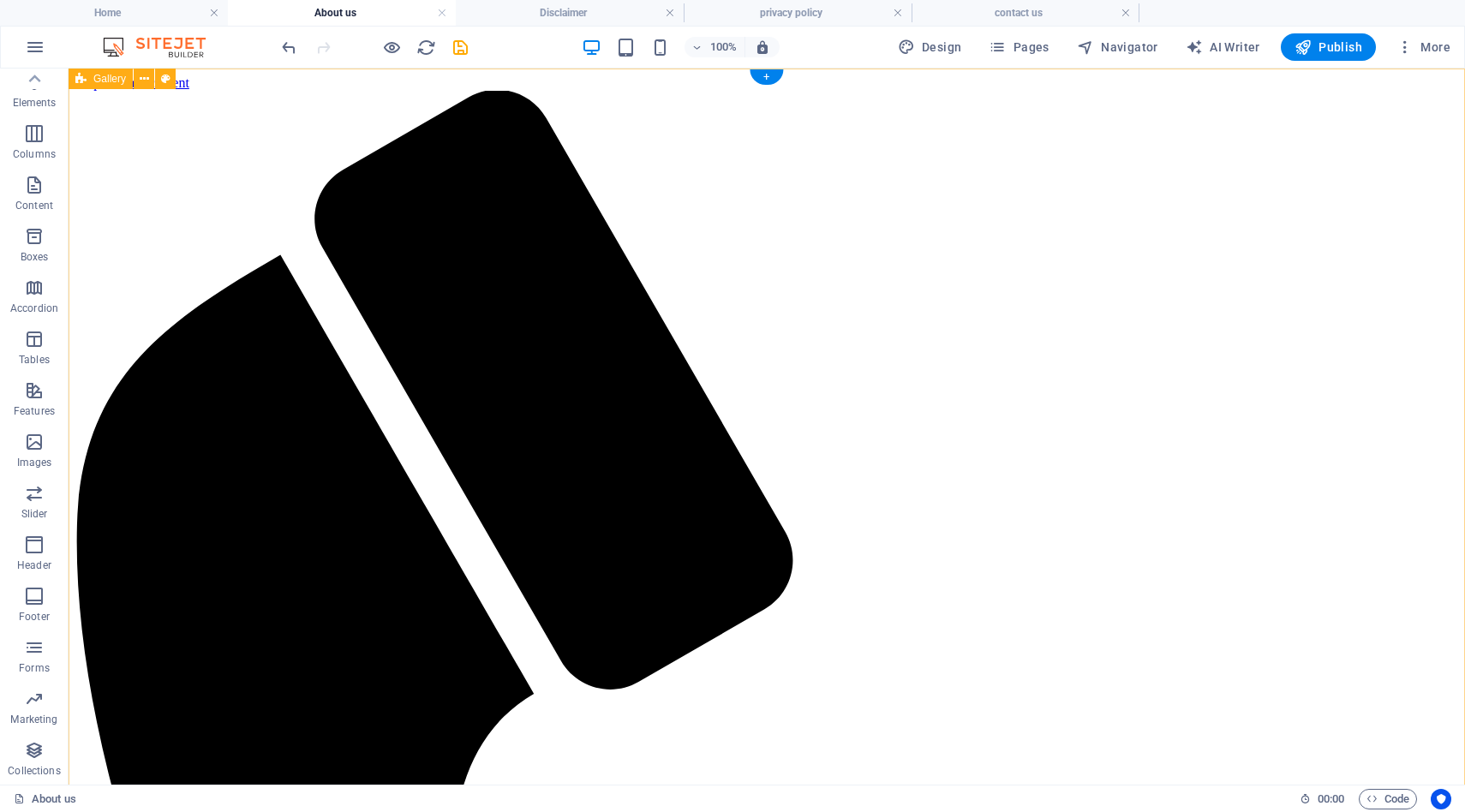click at bounding box center (767, 4401) 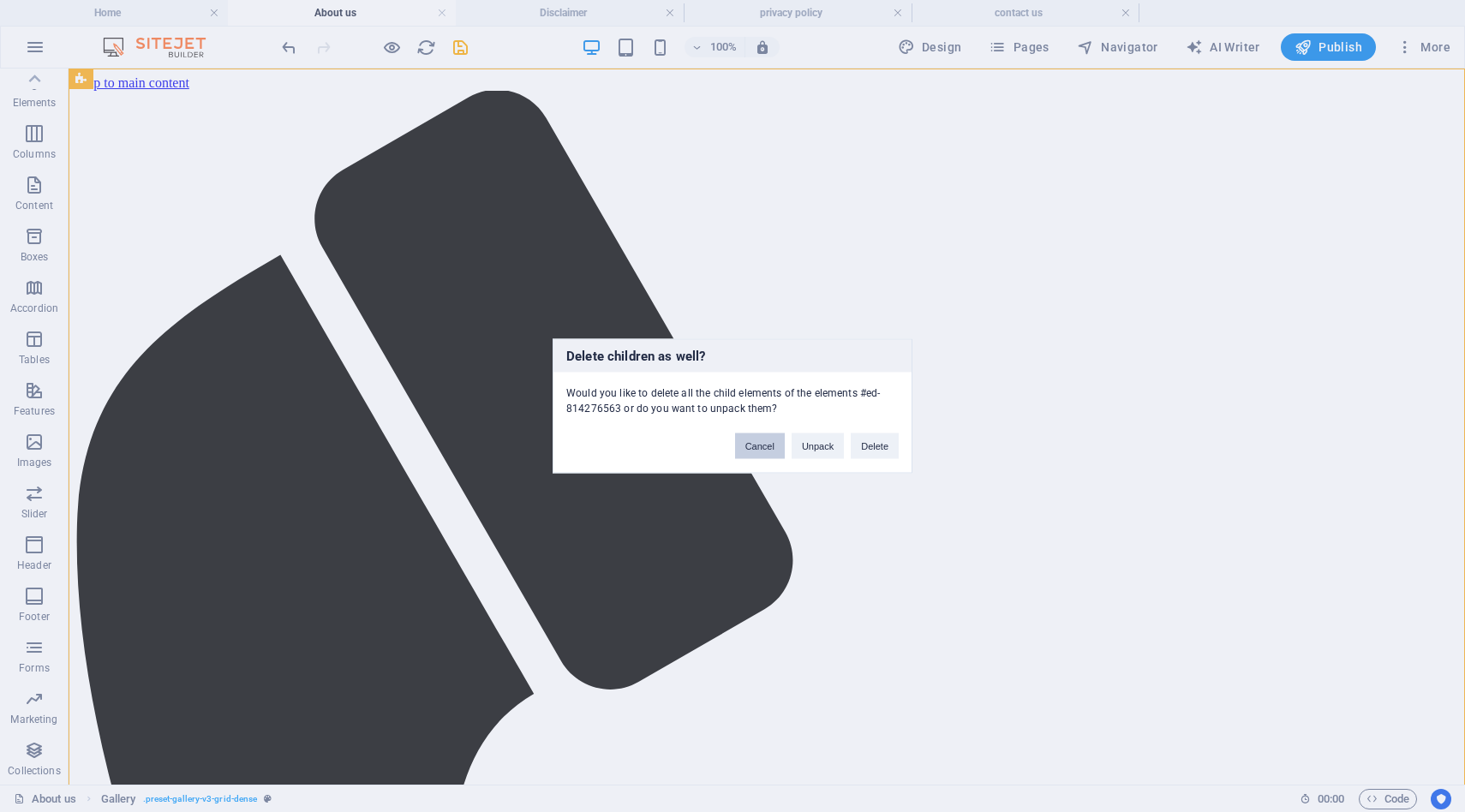 click on "Cancel" at bounding box center [760, 446] 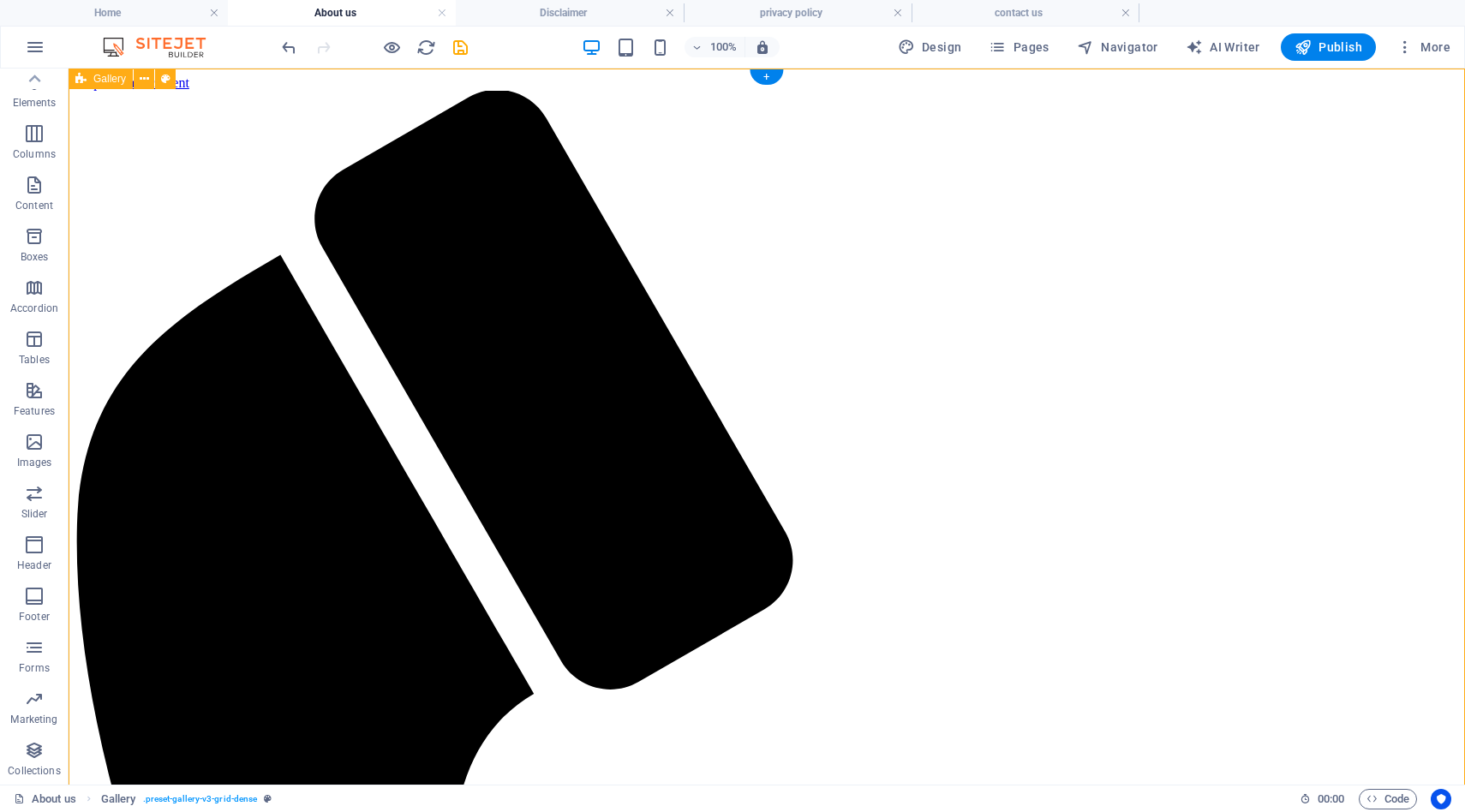 click at bounding box center [767, 4401] 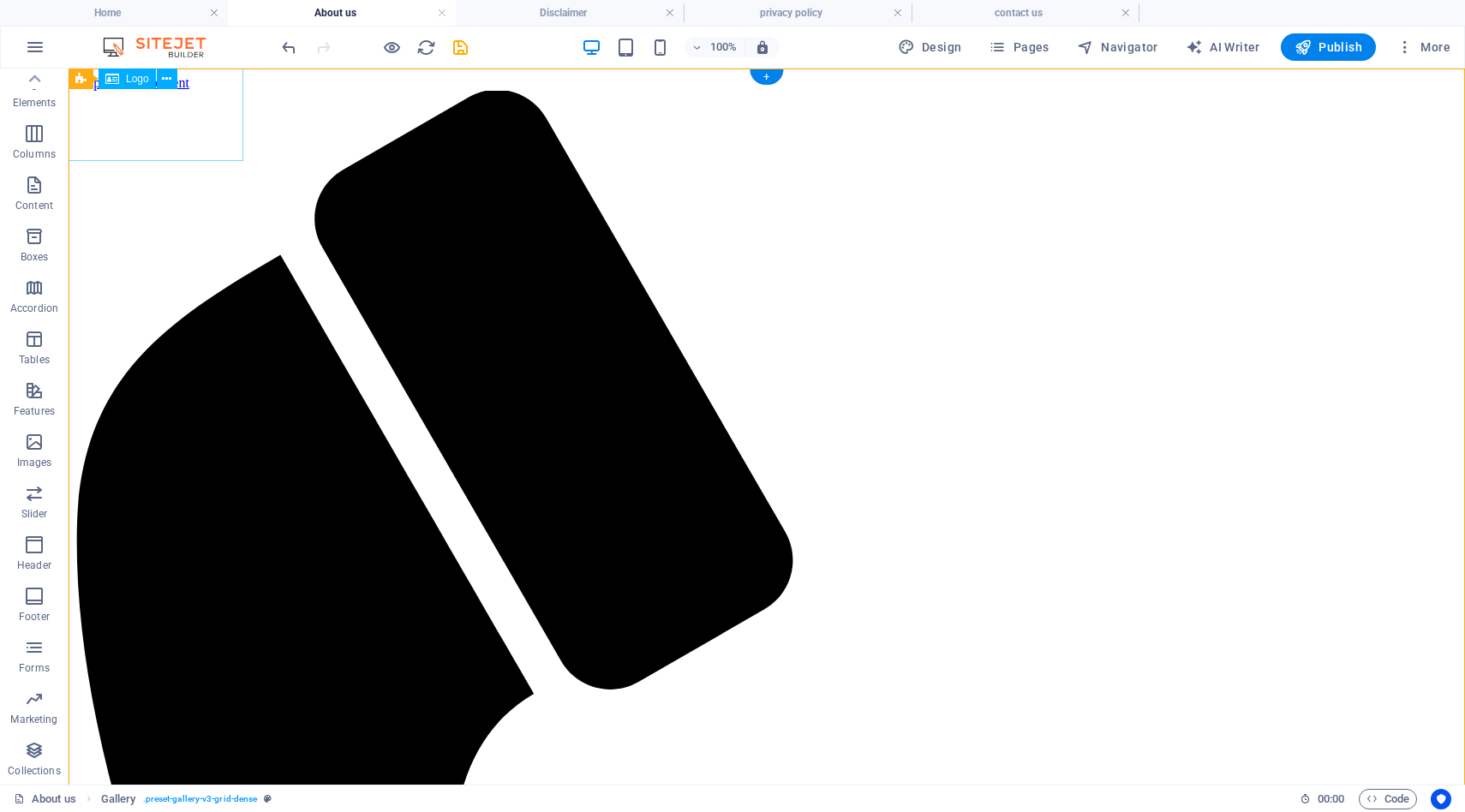 click at bounding box center (767, 1985) 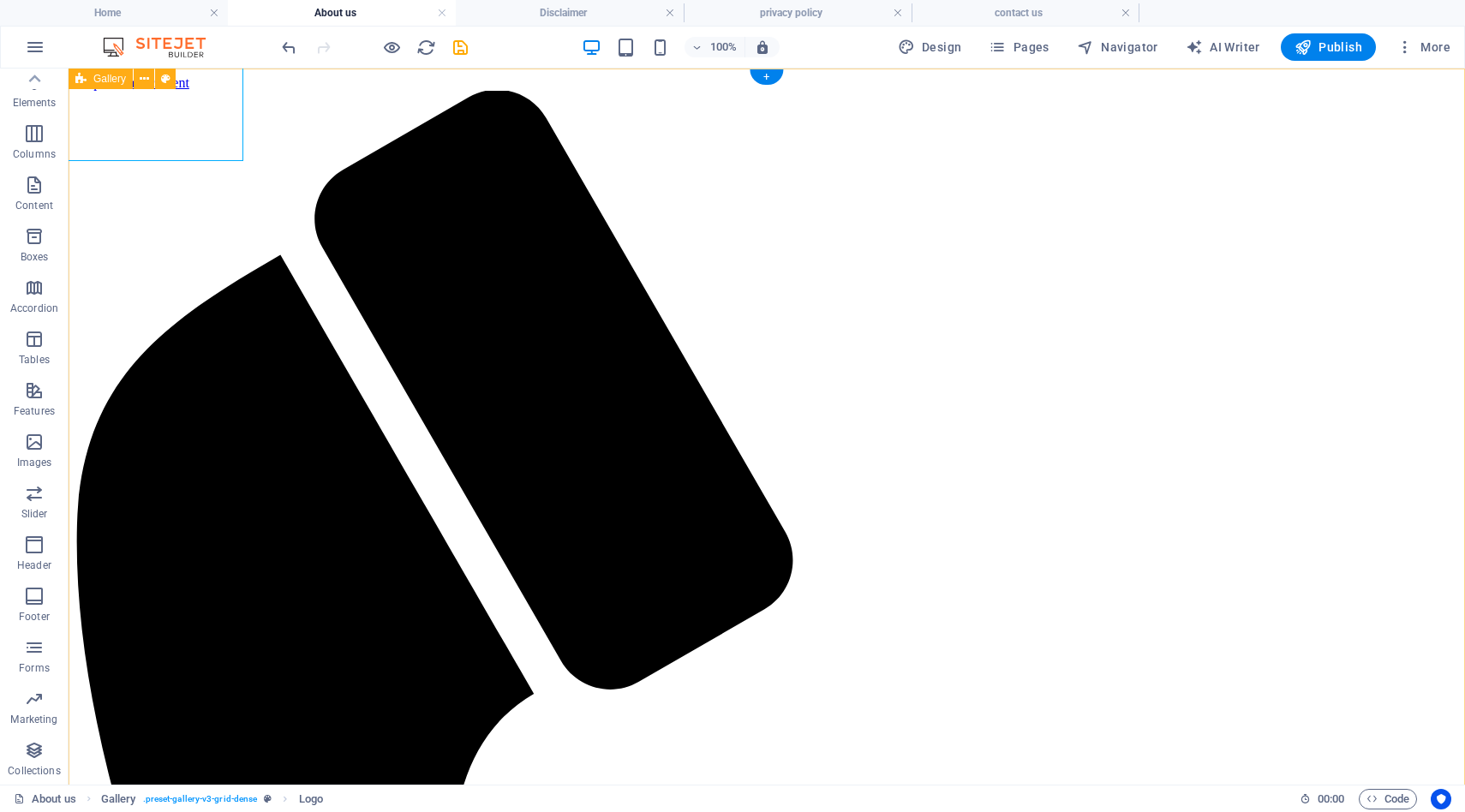 click at bounding box center (767, 4401) 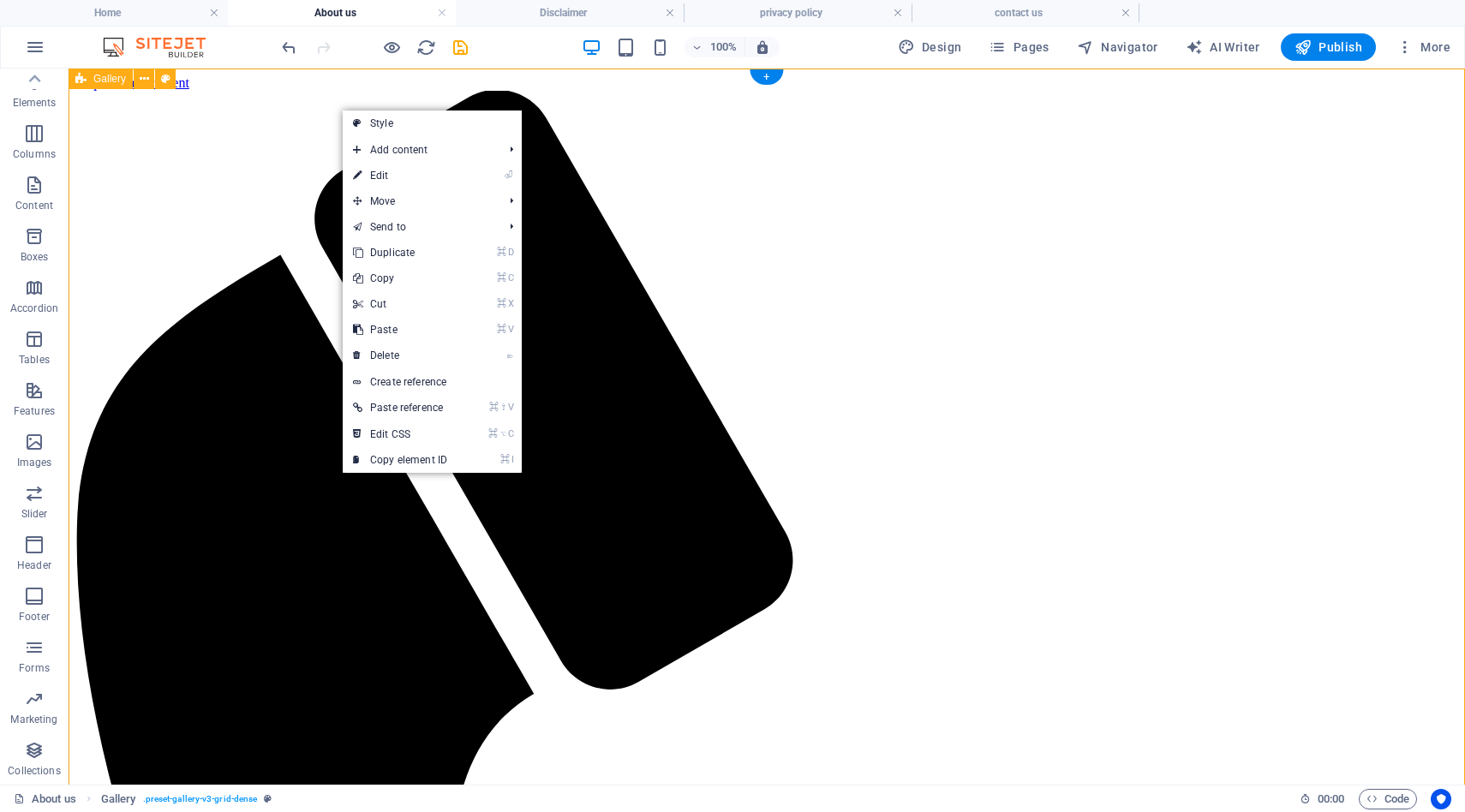 click at bounding box center (767, 4401) 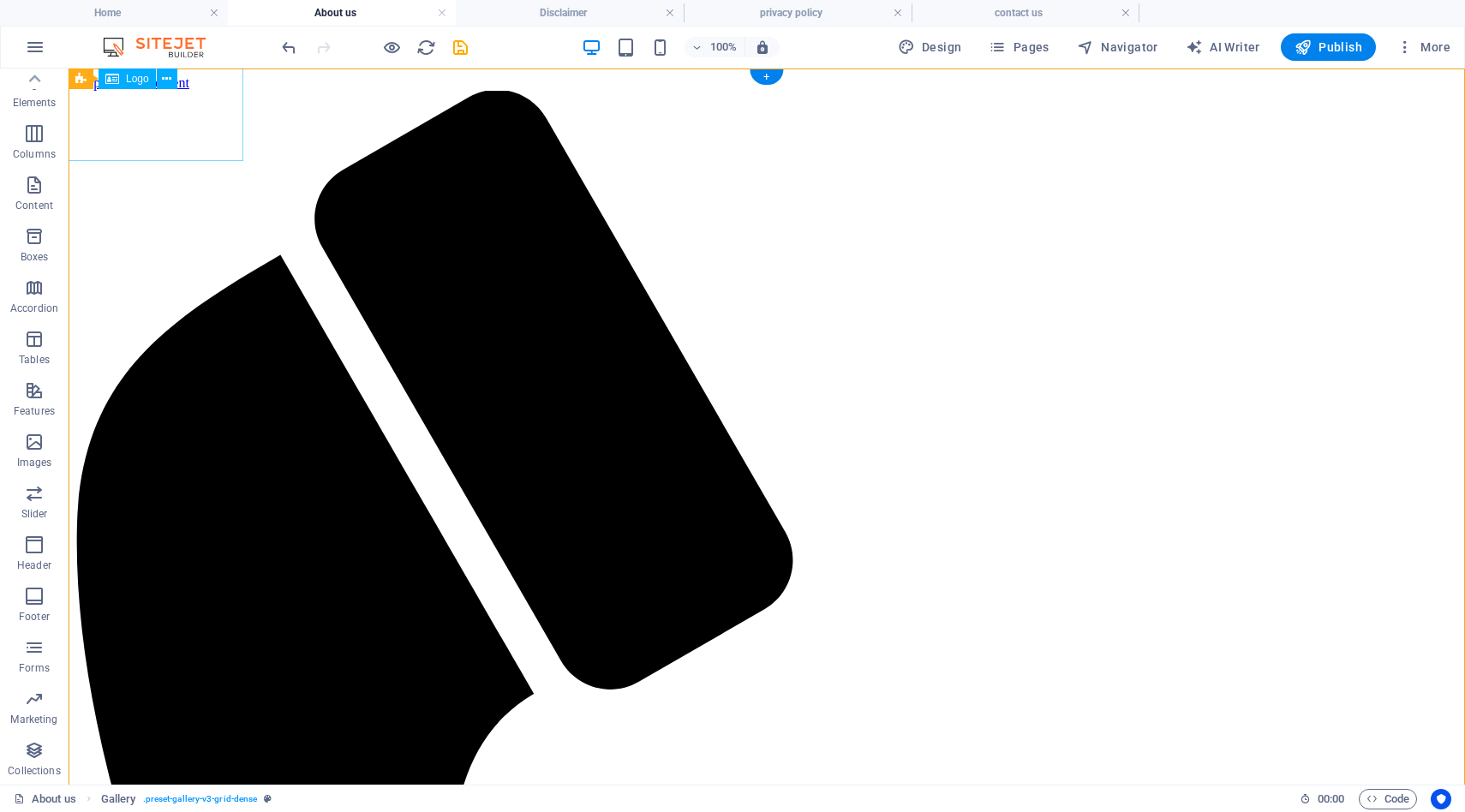 click at bounding box center [767, 1985] 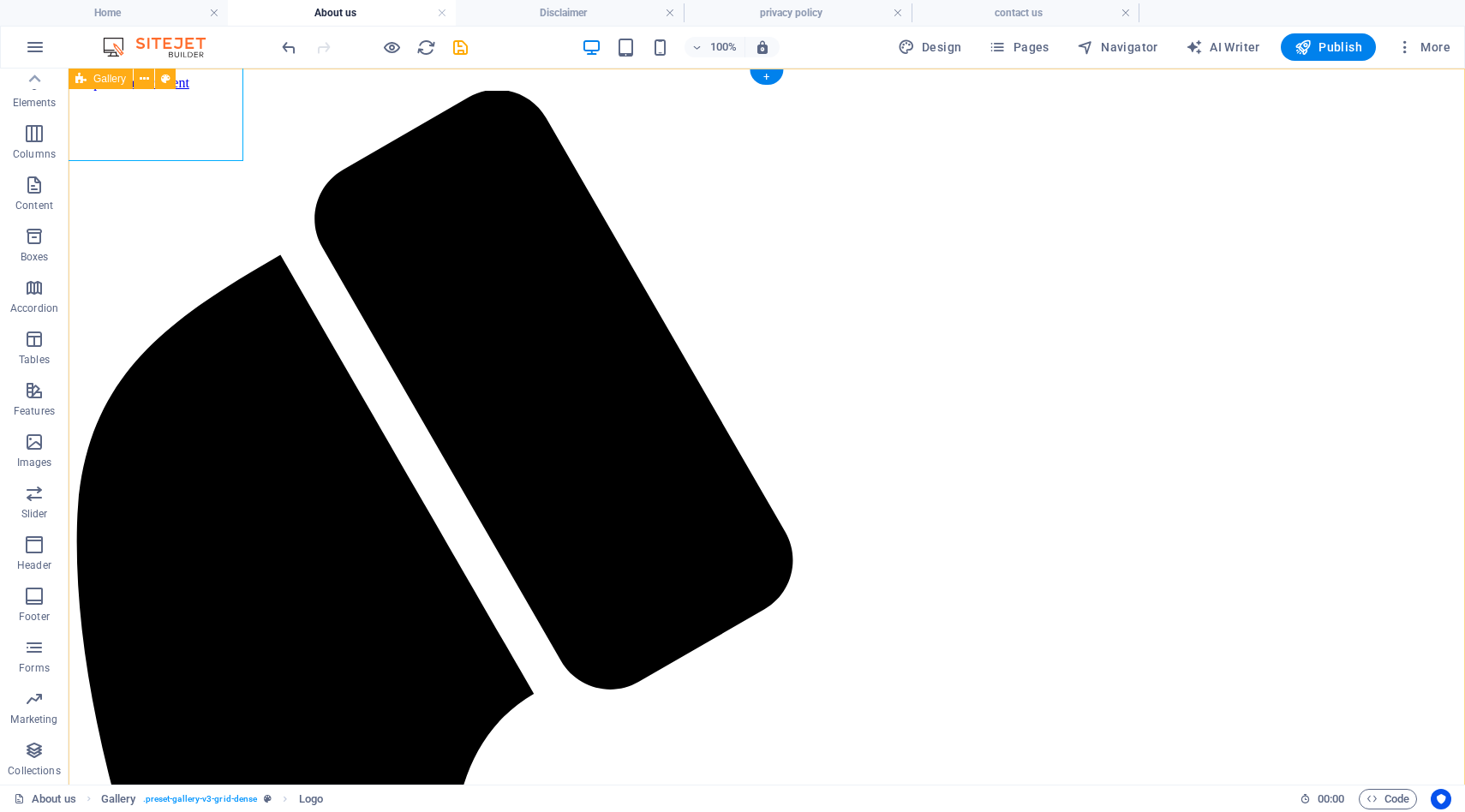 click at bounding box center (767, 4401) 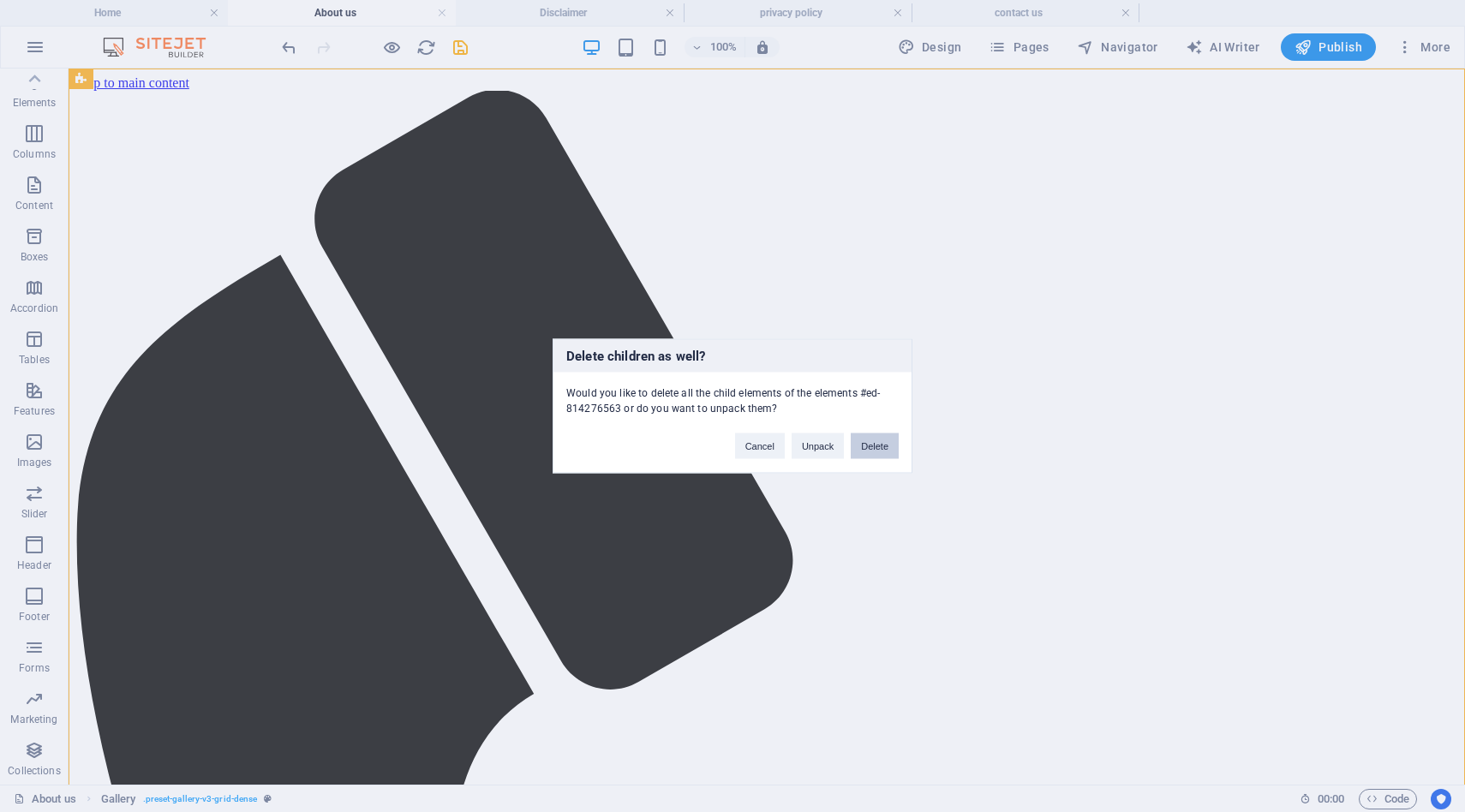 click on "Delete" at bounding box center (875, 446) 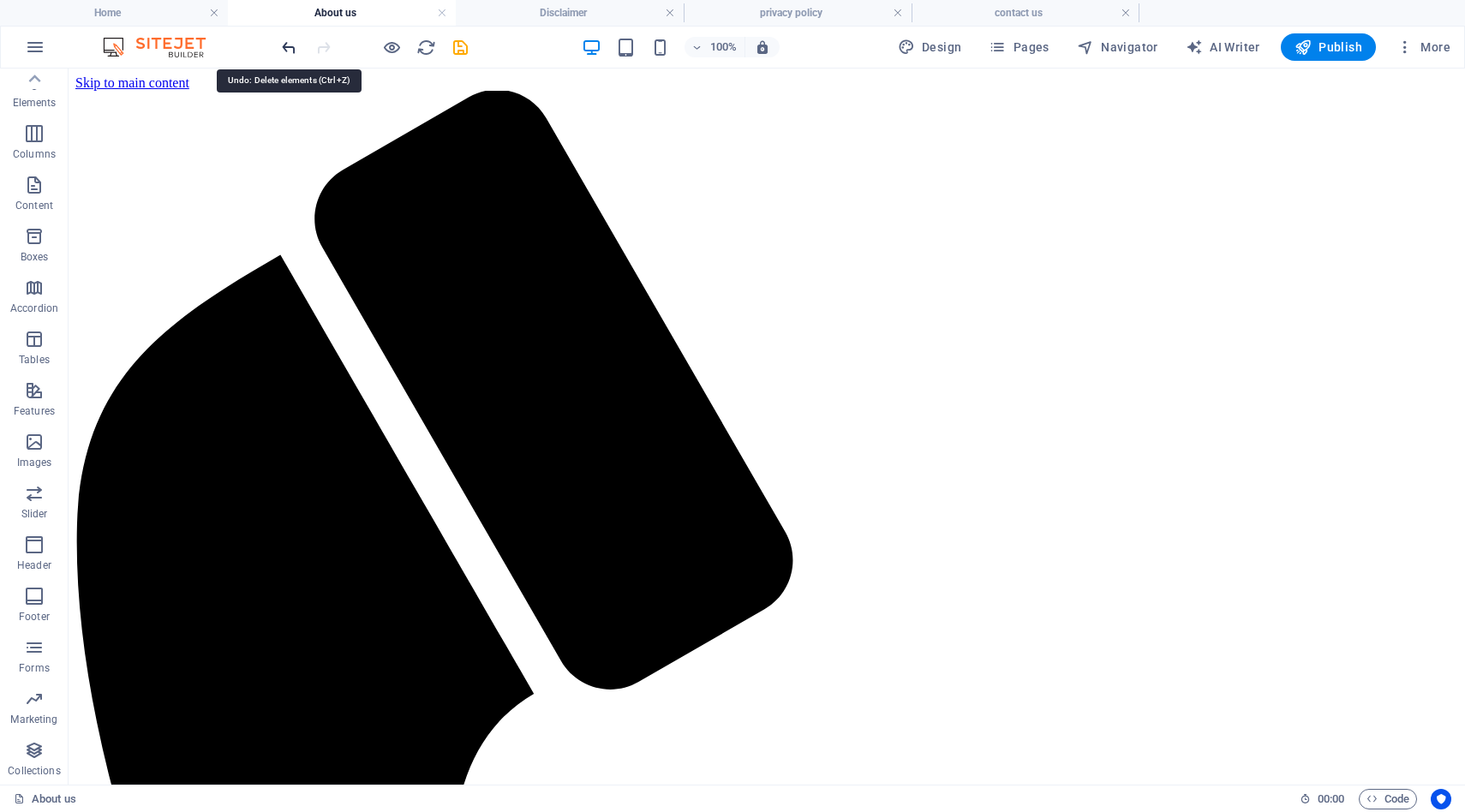 click at bounding box center (289, 47) 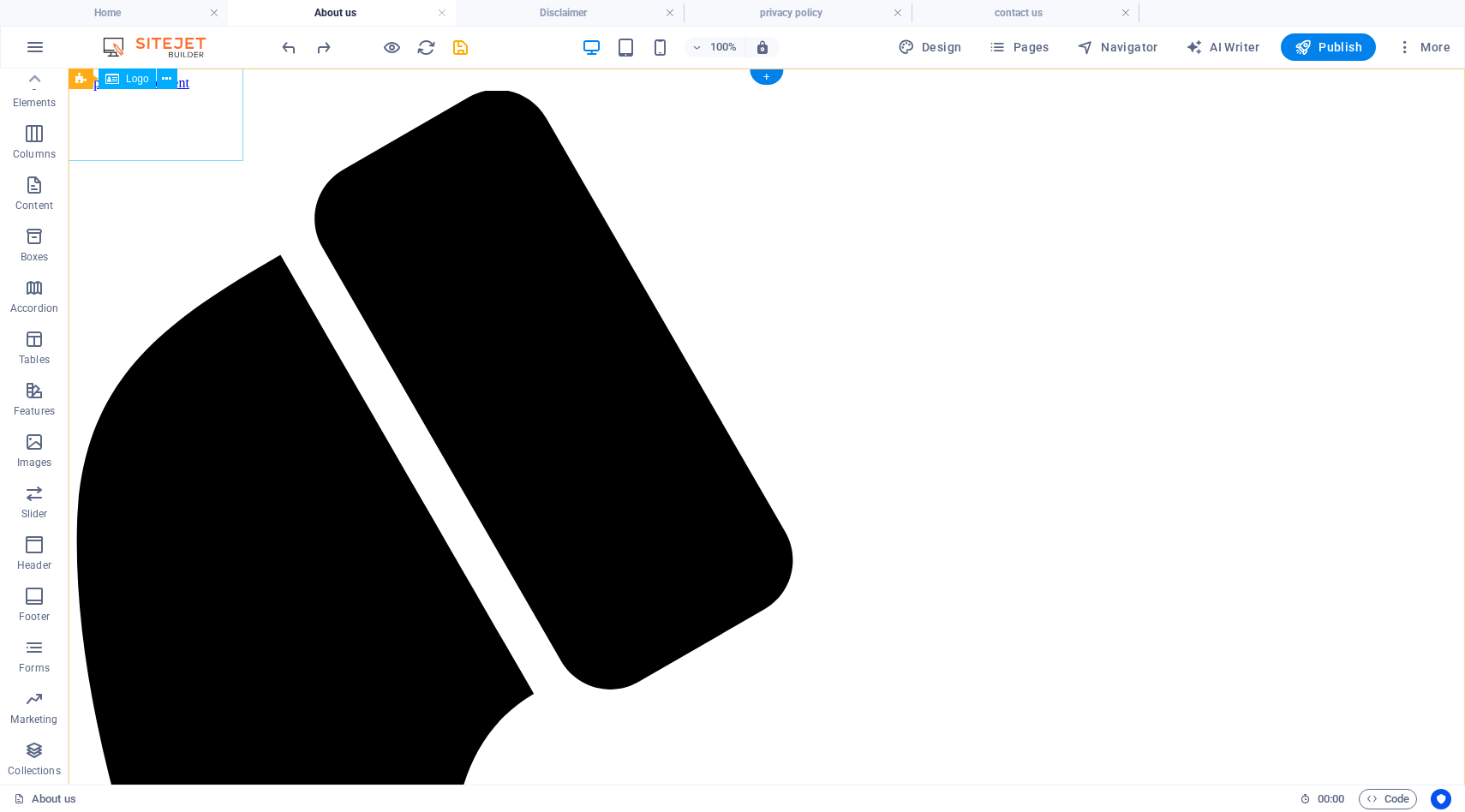 click at bounding box center (767, 1985) 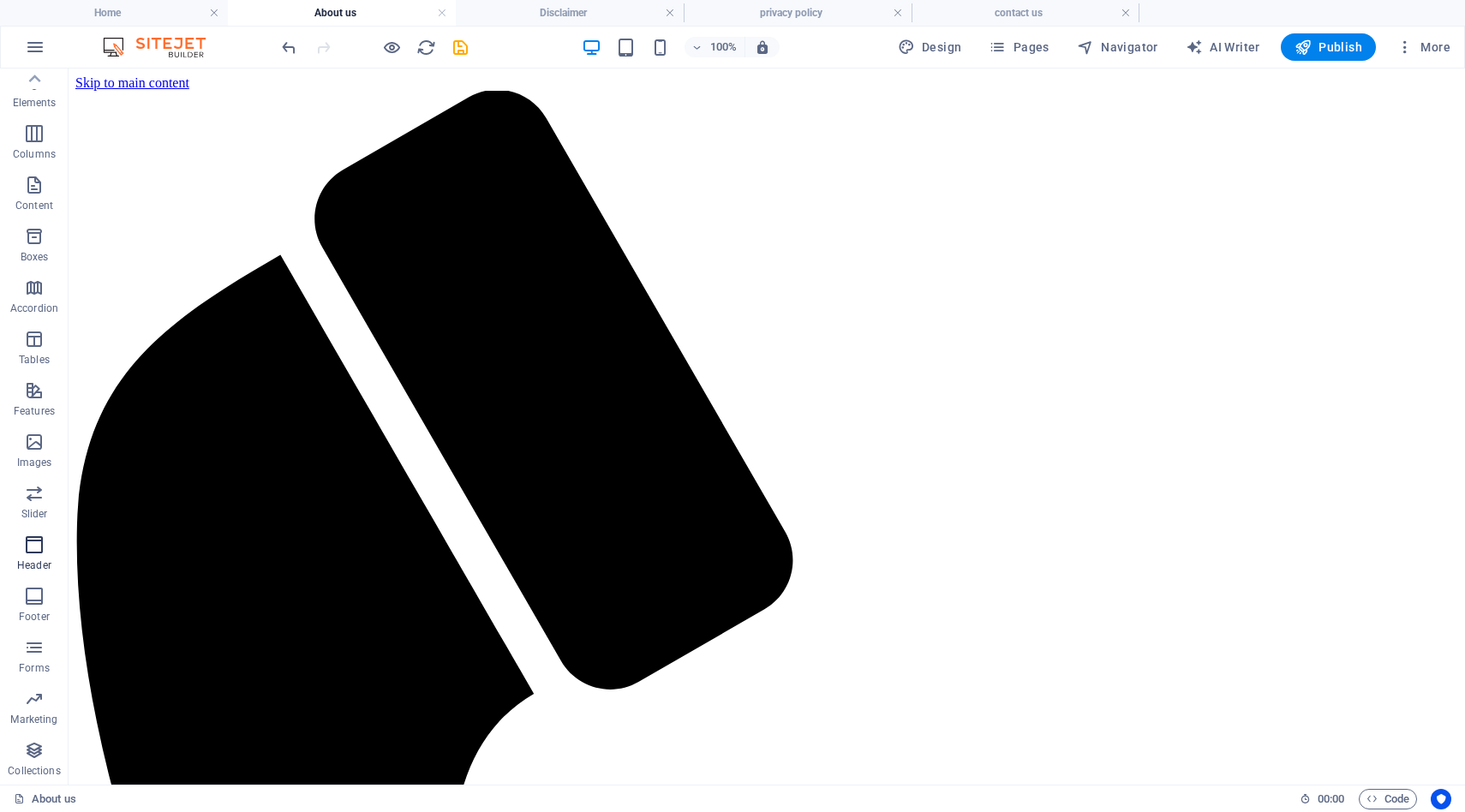 click at bounding box center (34, 545) 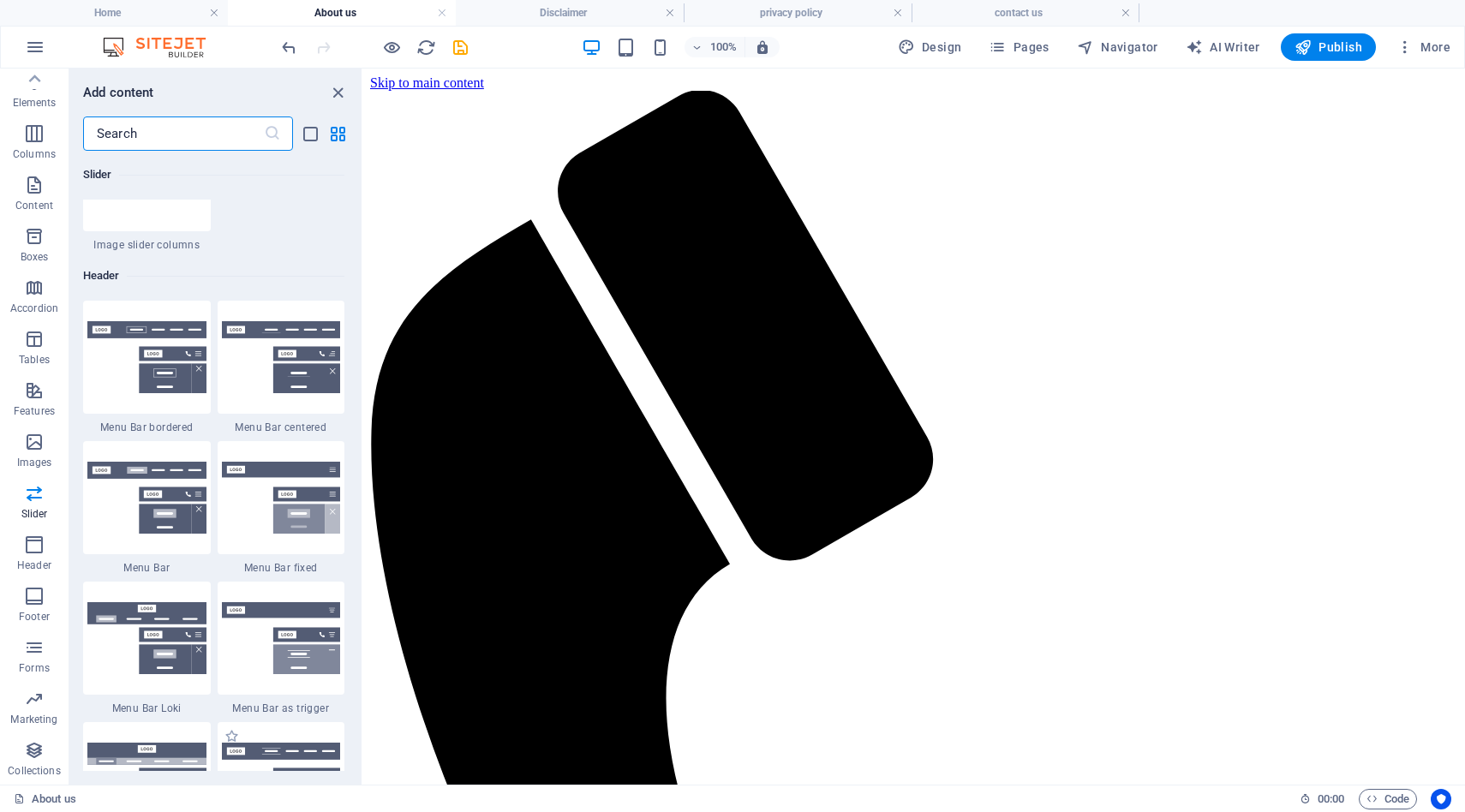 scroll, scrollTop: 10216, scrollLeft: 0, axis: vertical 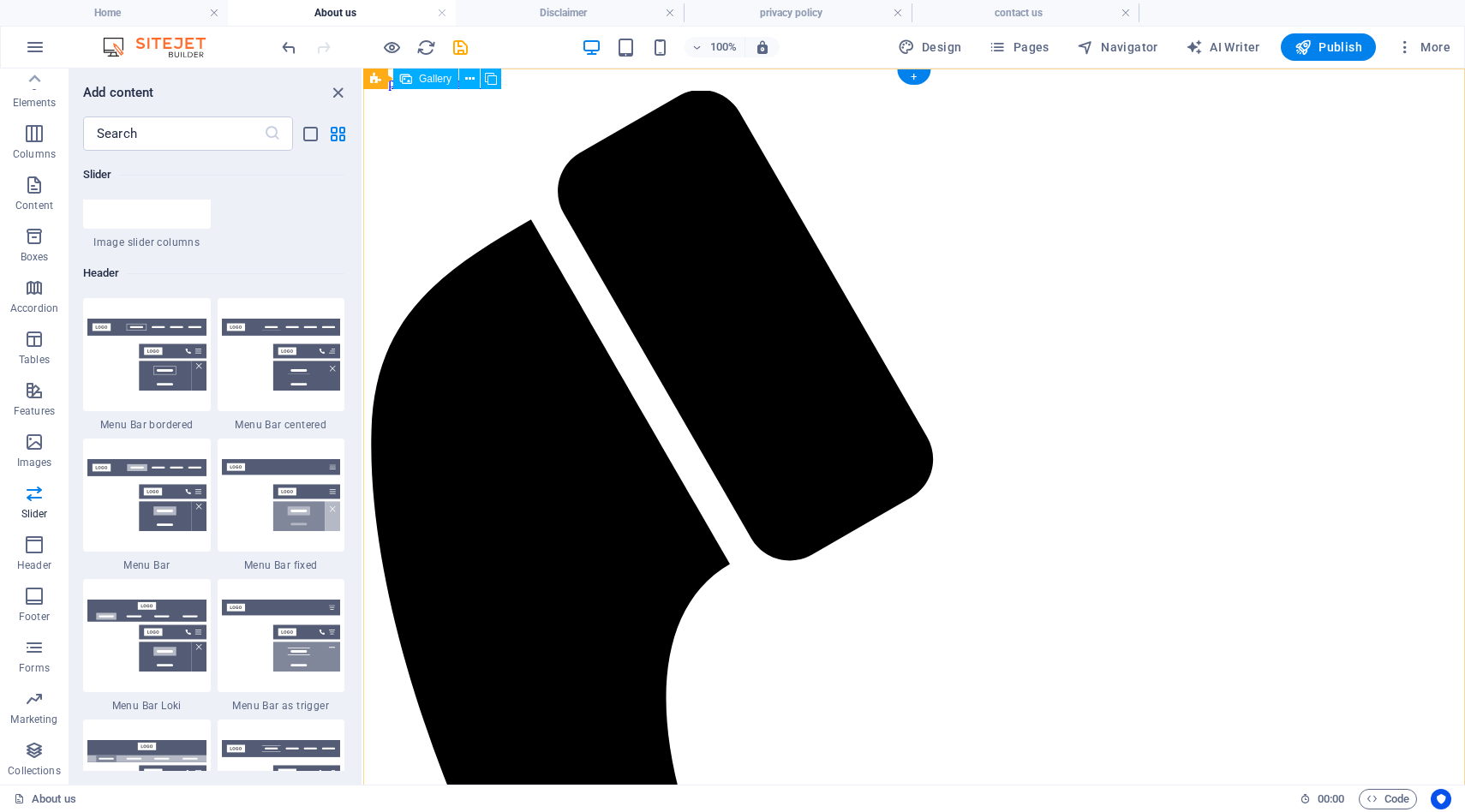 click at bounding box center [747, 1997] 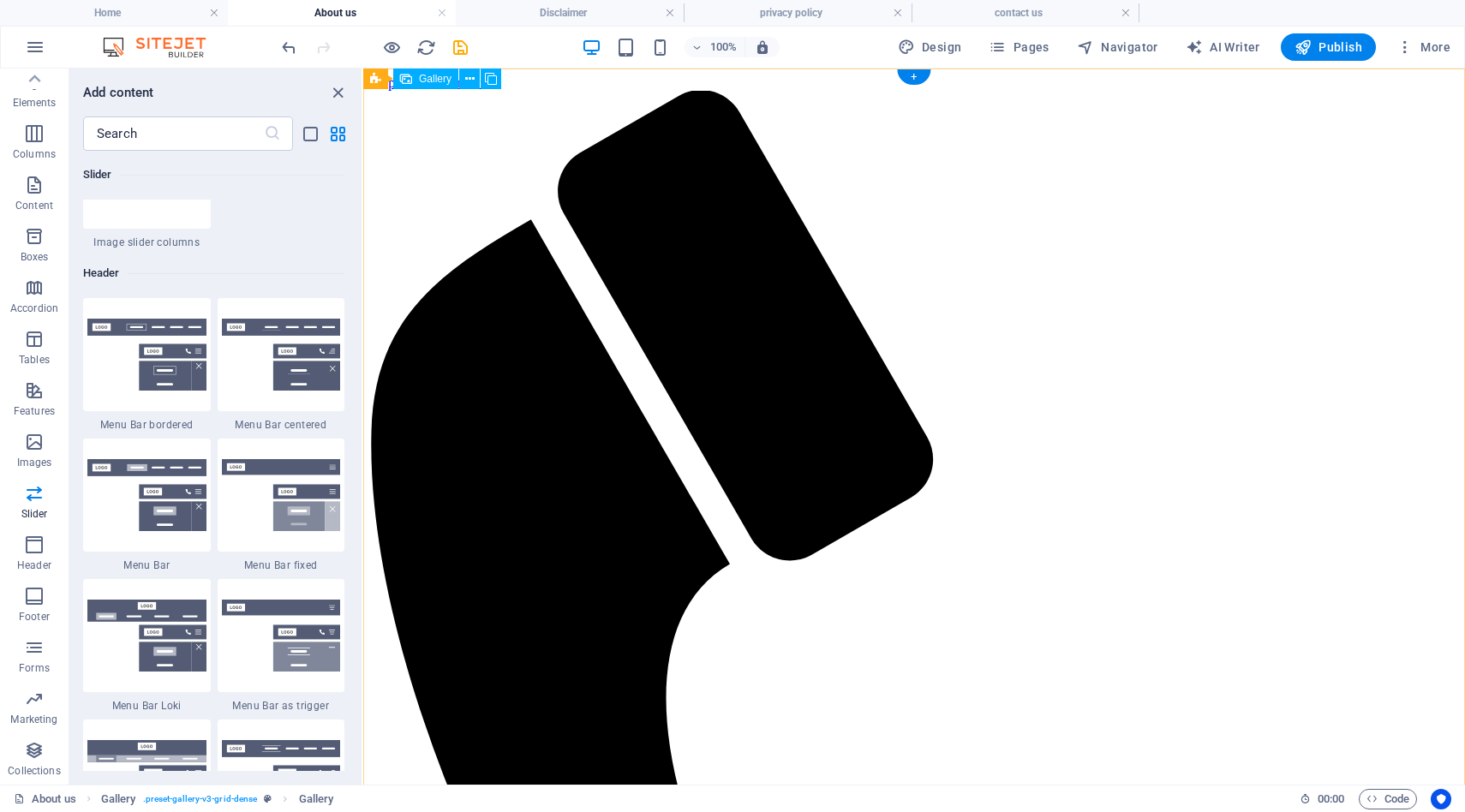 click at bounding box center (747, 1997) 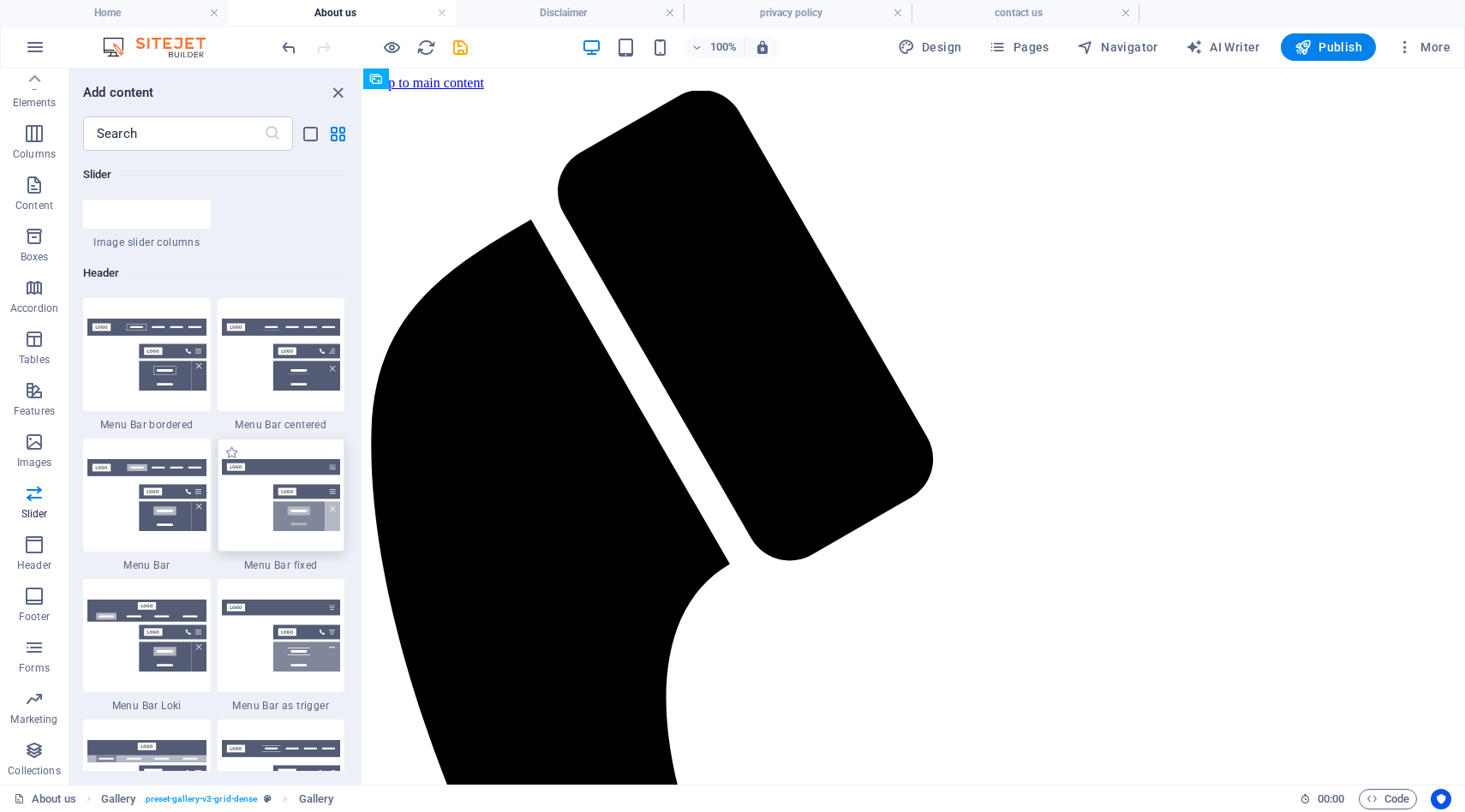 click at bounding box center (281, 495) 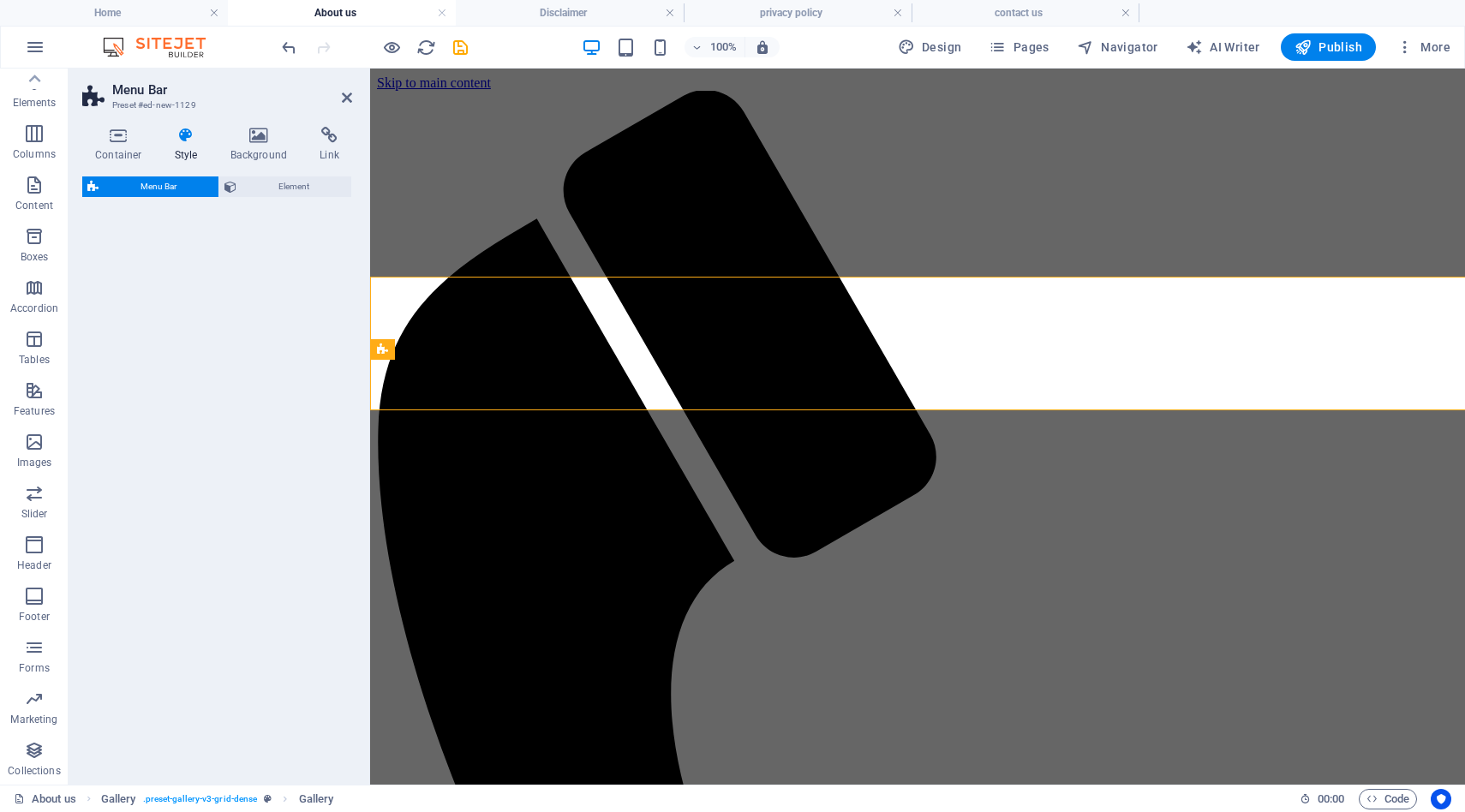 scroll, scrollTop: 791, scrollLeft: 0, axis: vertical 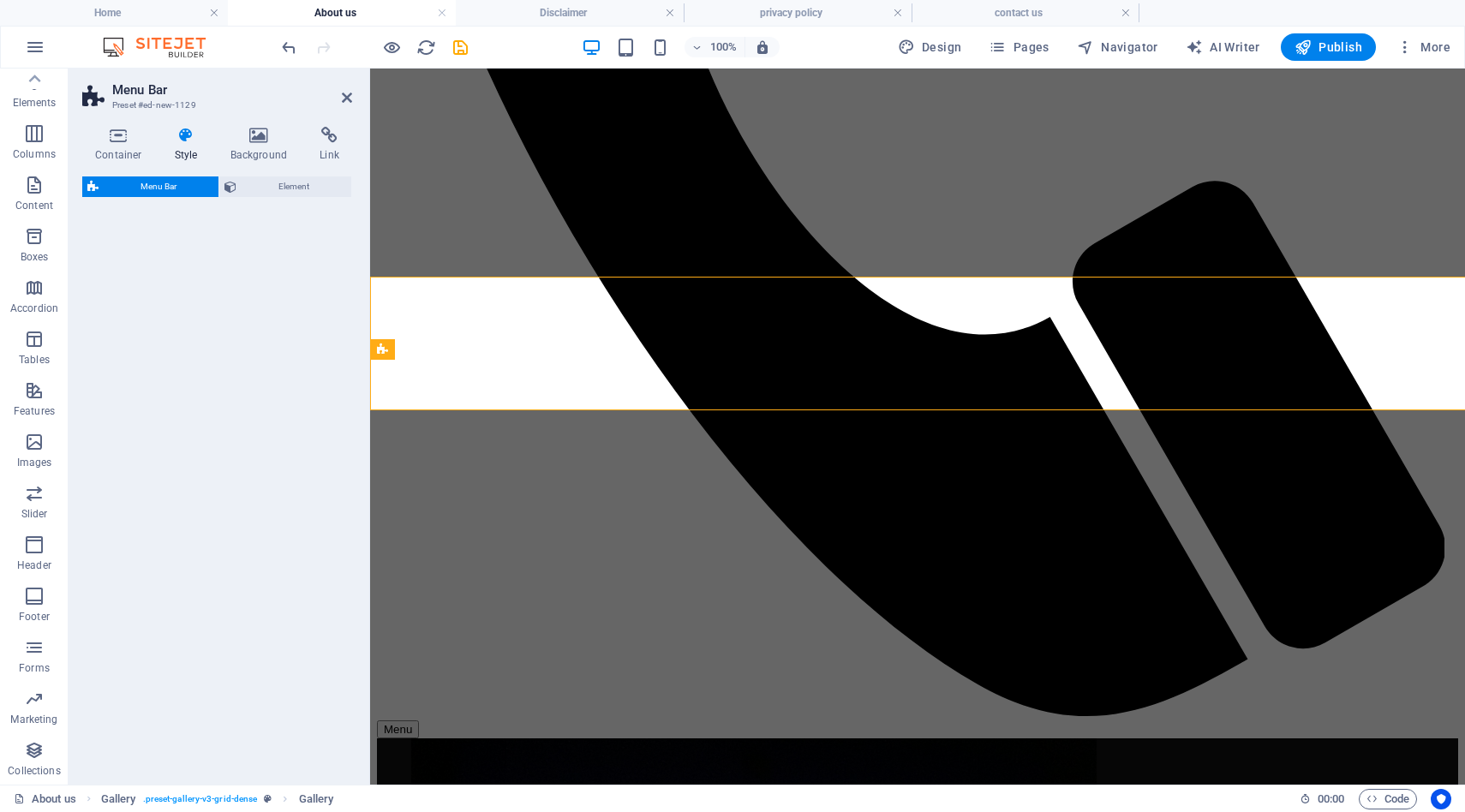 select on "rem" 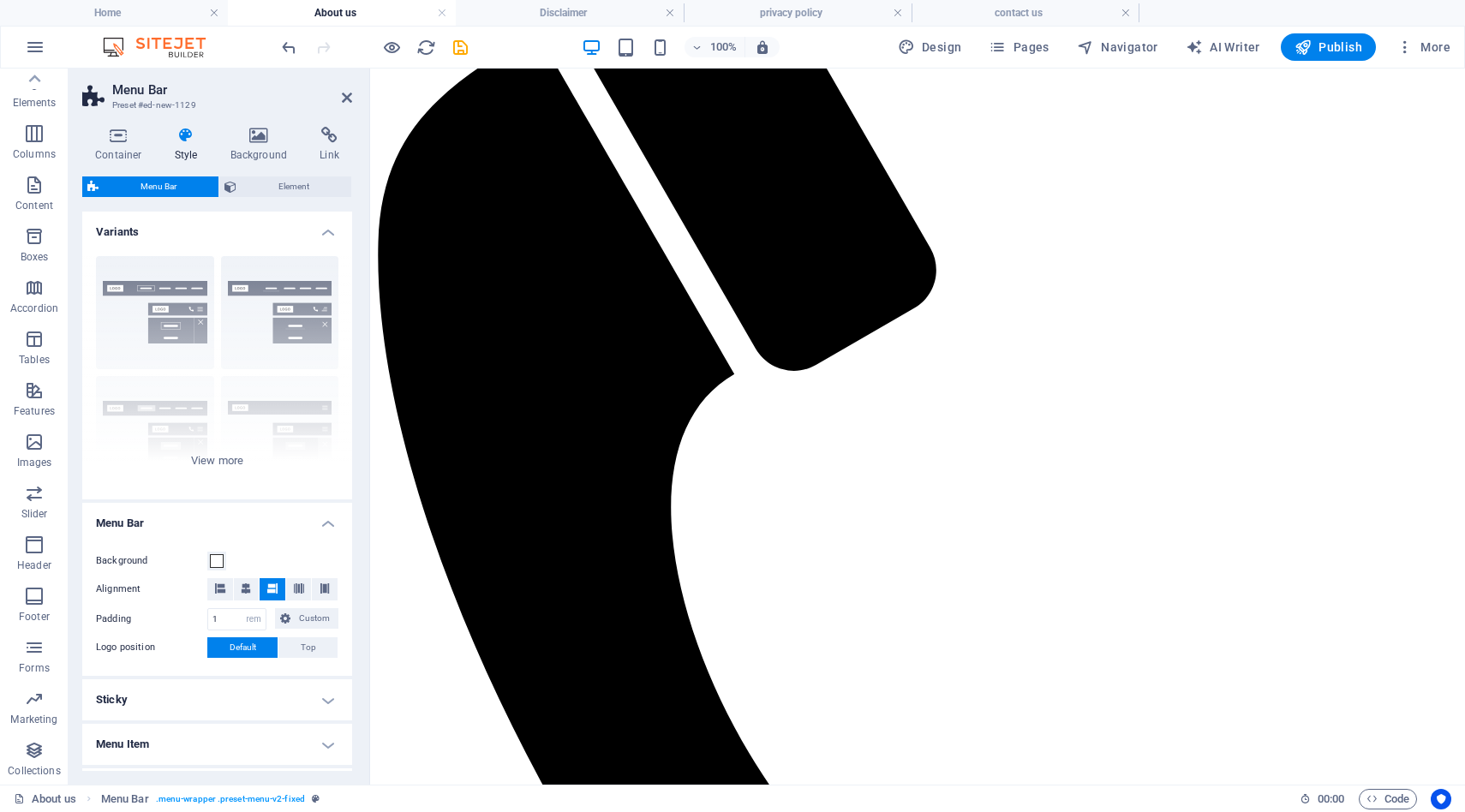 scroll, scrollTop: 0, scrollLeft: 0, axis: both 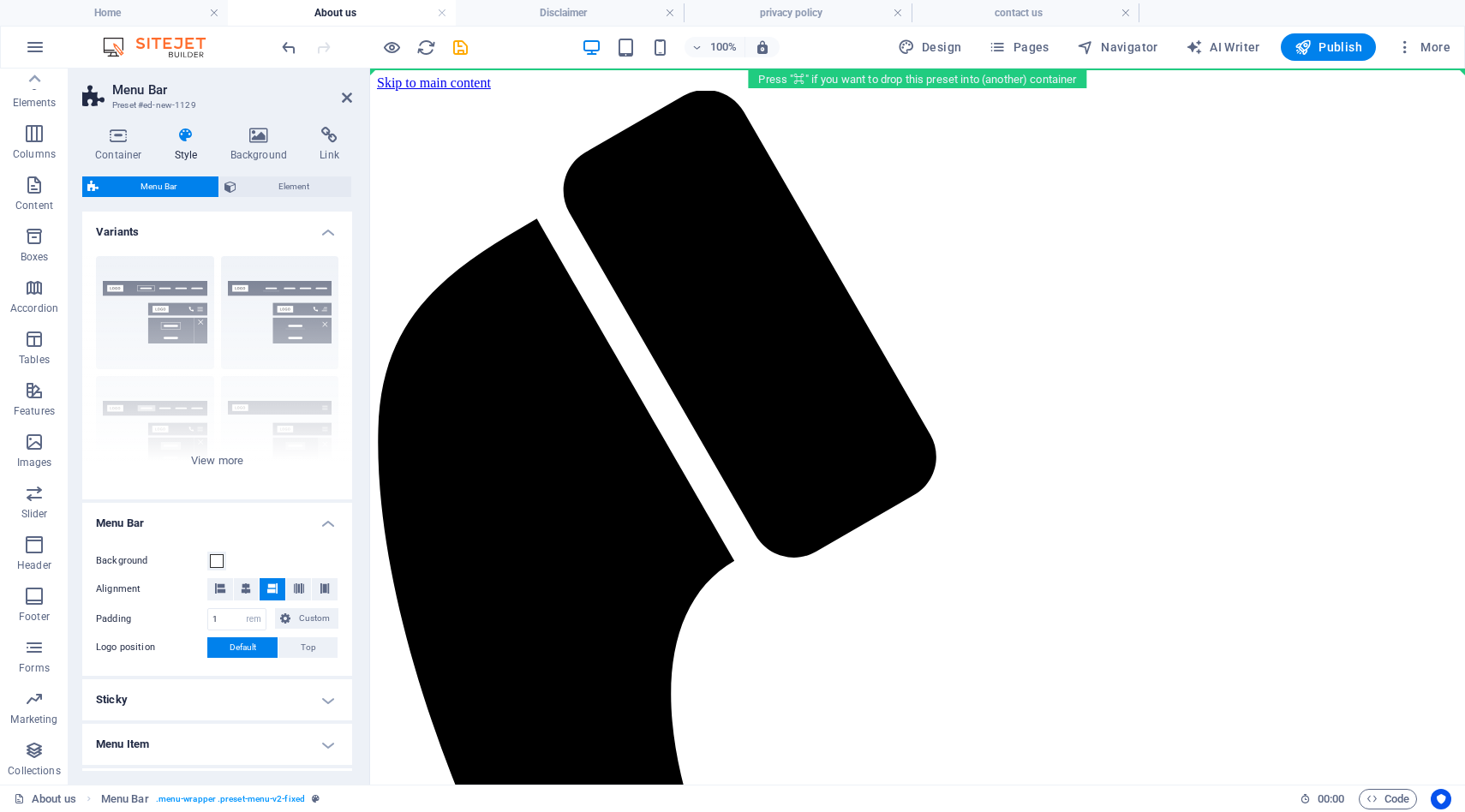 drag, startPoint x: 902, startPoint y: 430, endPoint x: 898, endPoint y: 75, distance: 355.02253 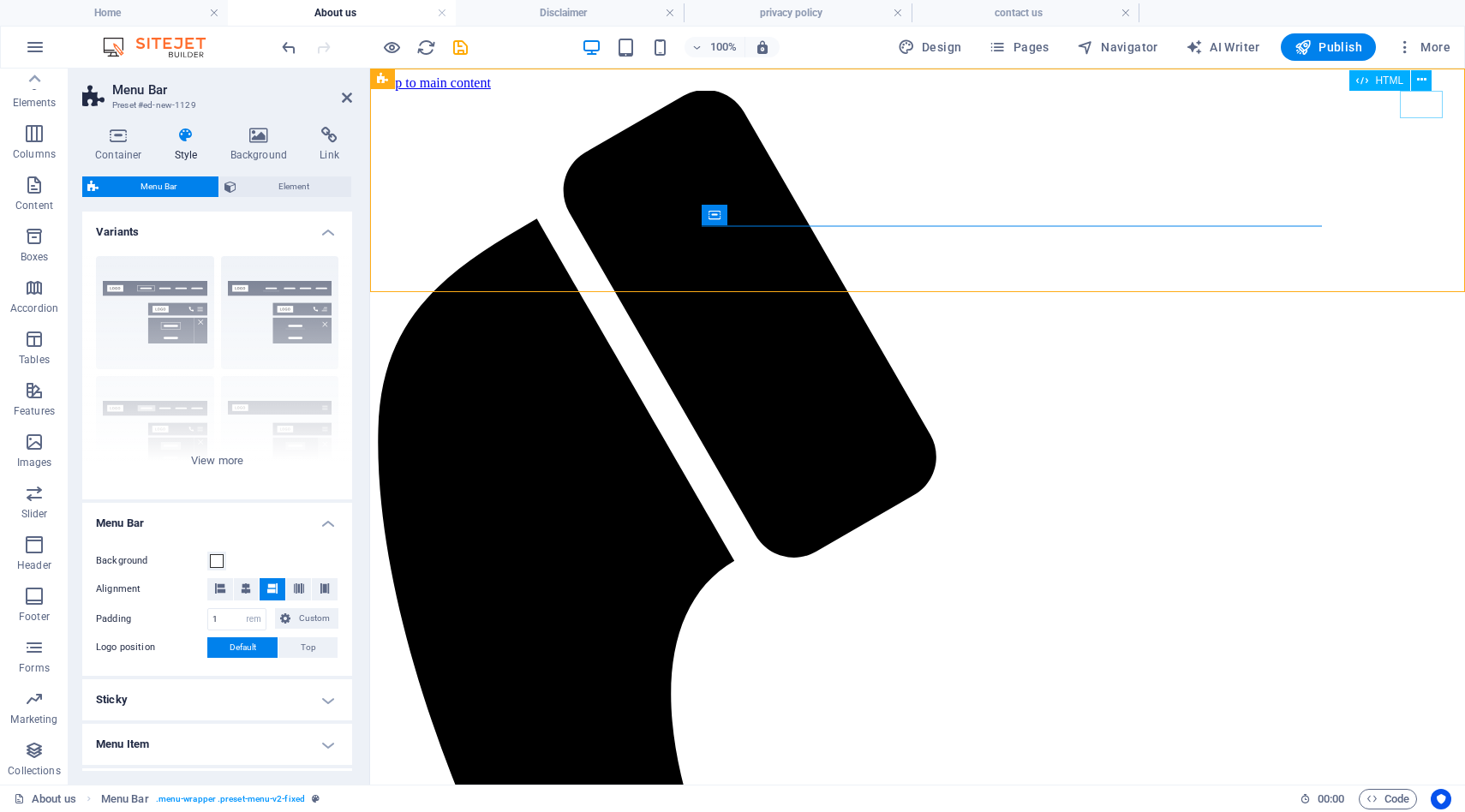 click on "Menu" at bounding box center (918, 3068) 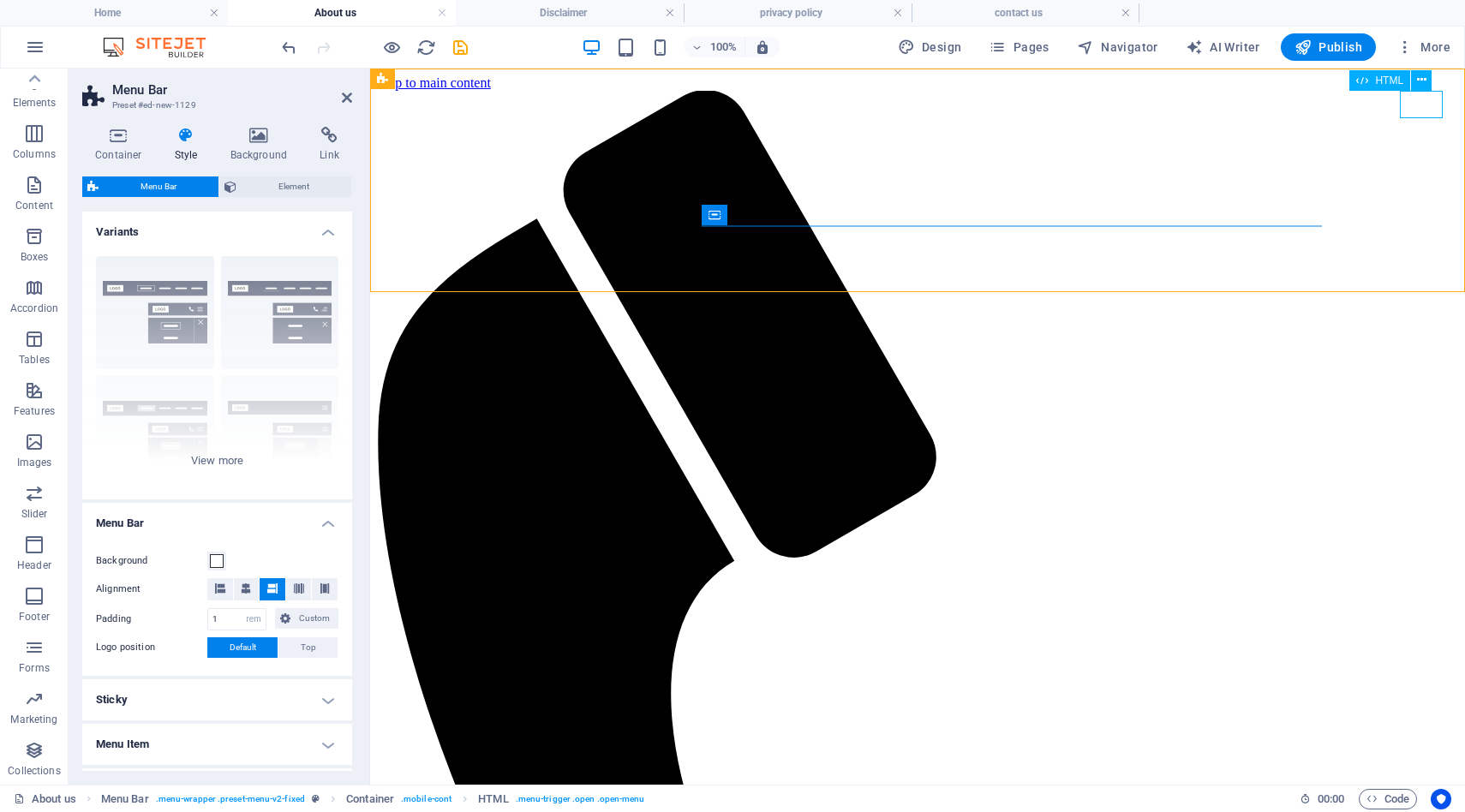 click on "Menu" at bounding box center (918, 3068) 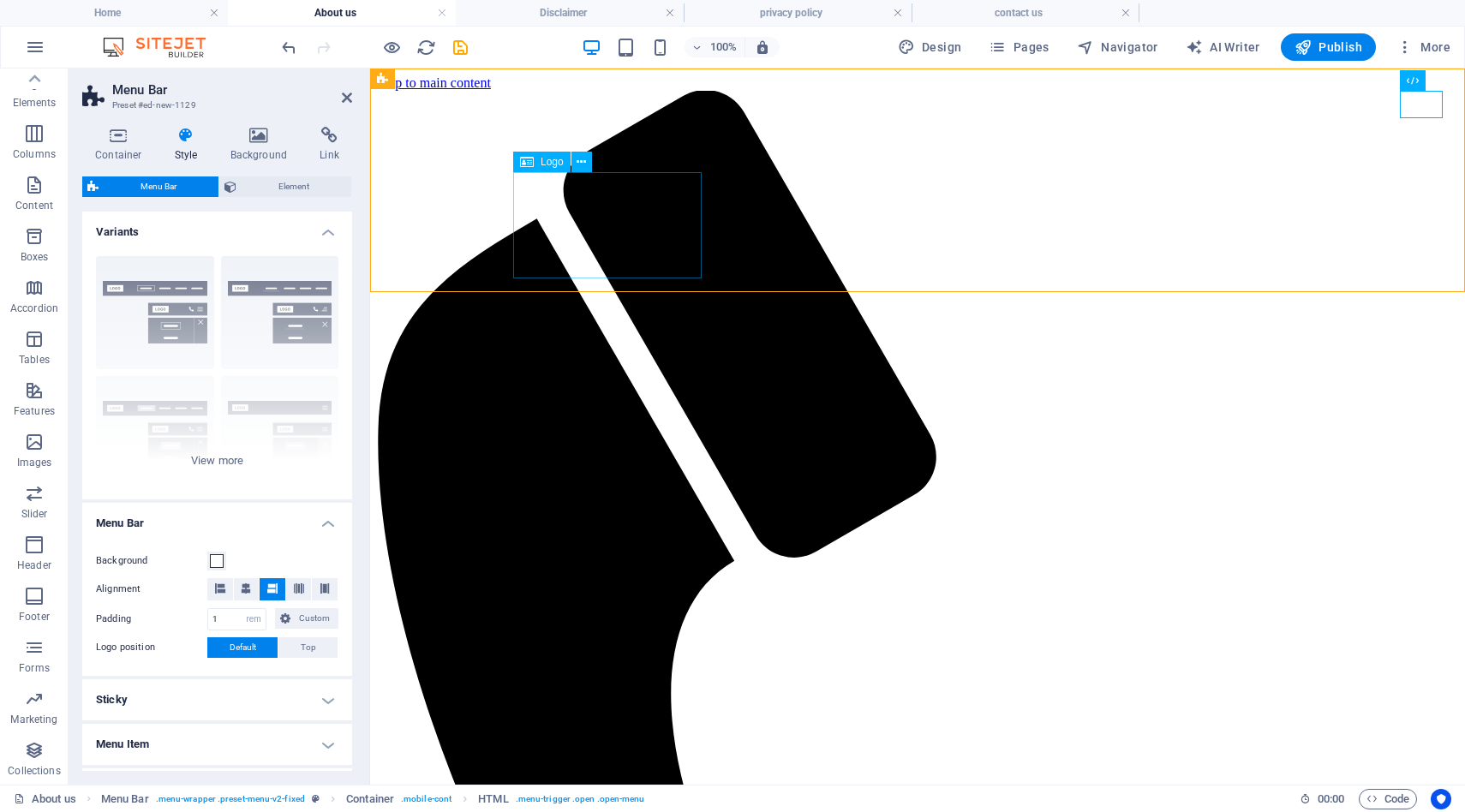 click at bounding box center [918, 1584] 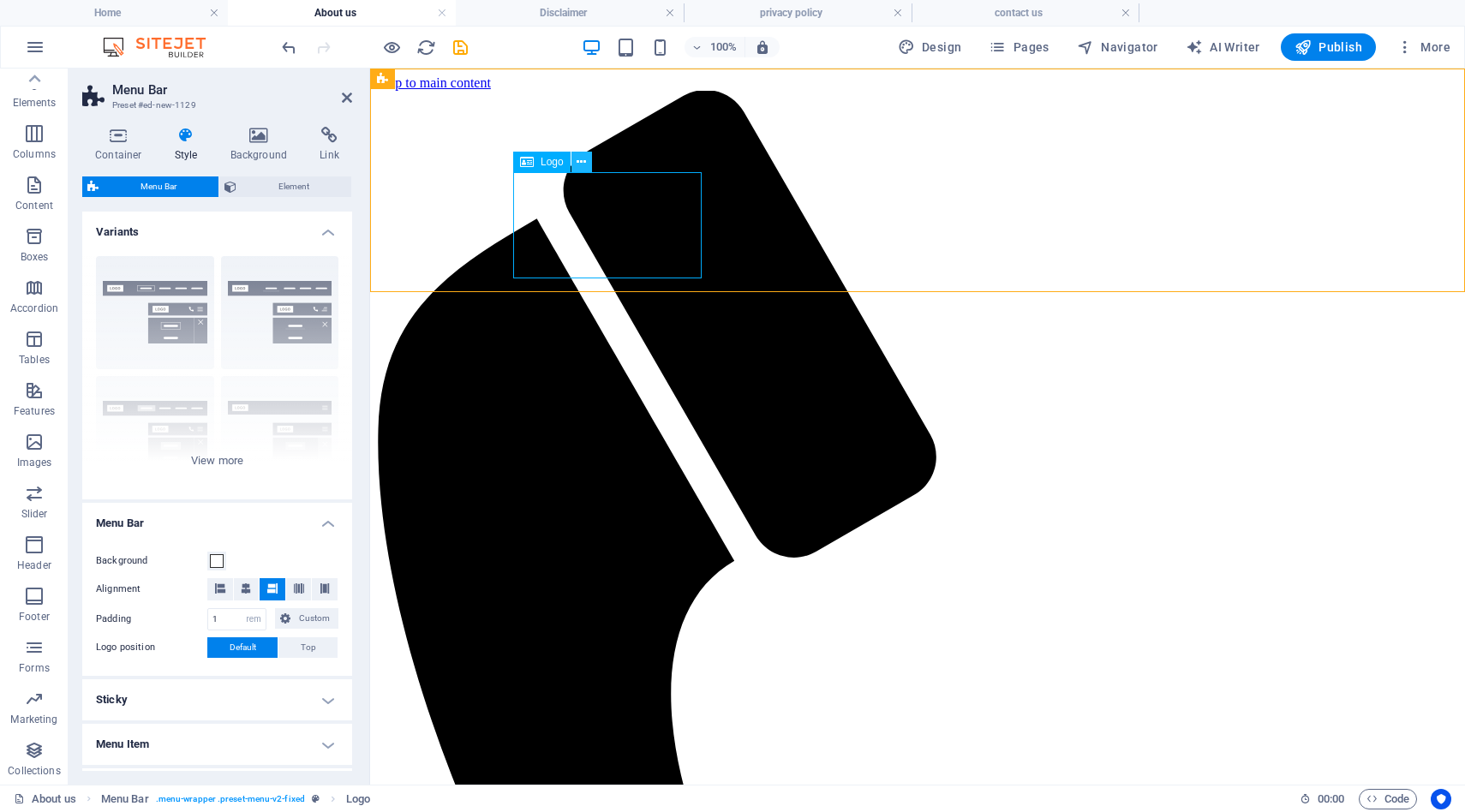 click at bounding box center [581, 162] 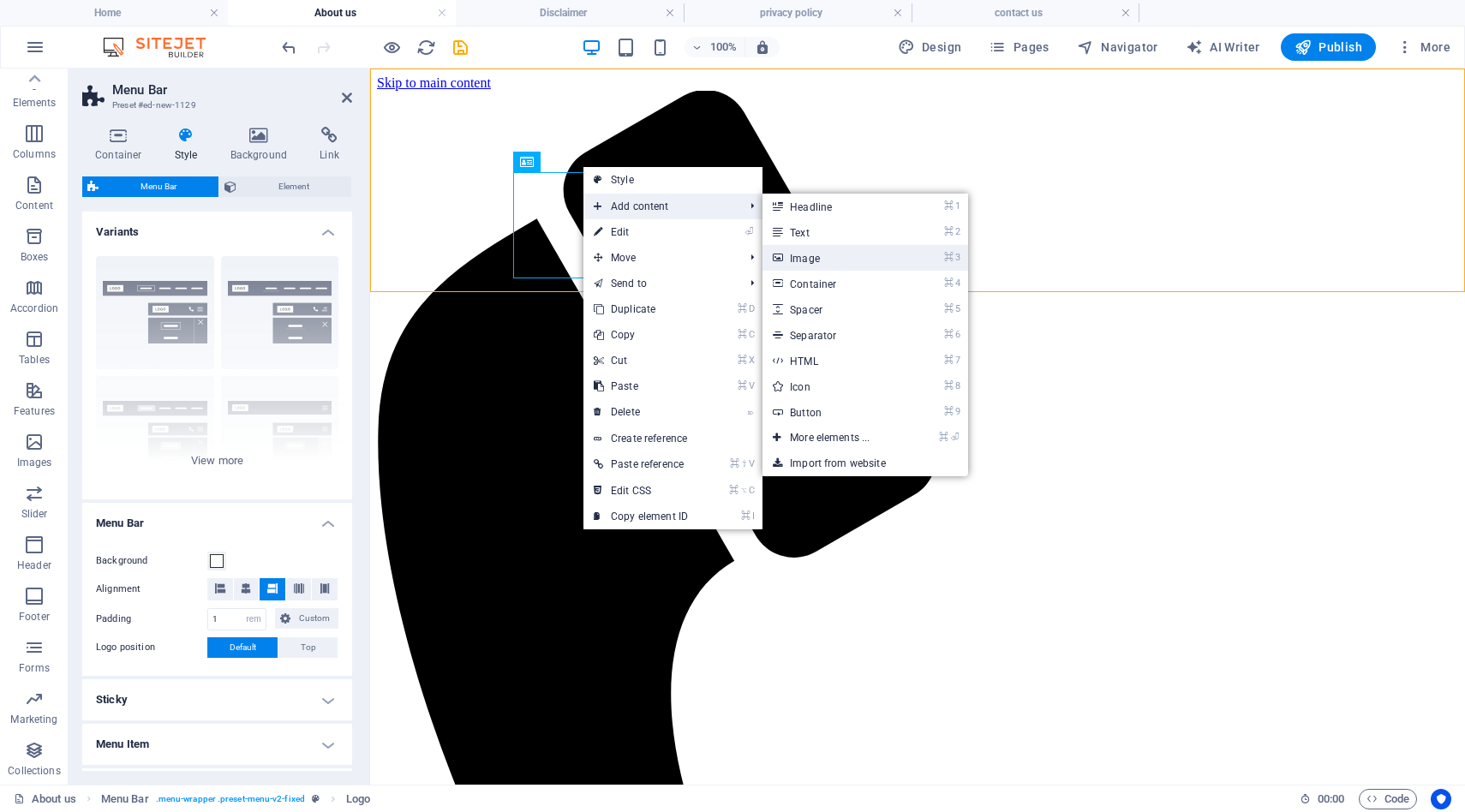click on "⌘ 3  Image" at bounding box center (833, 258) 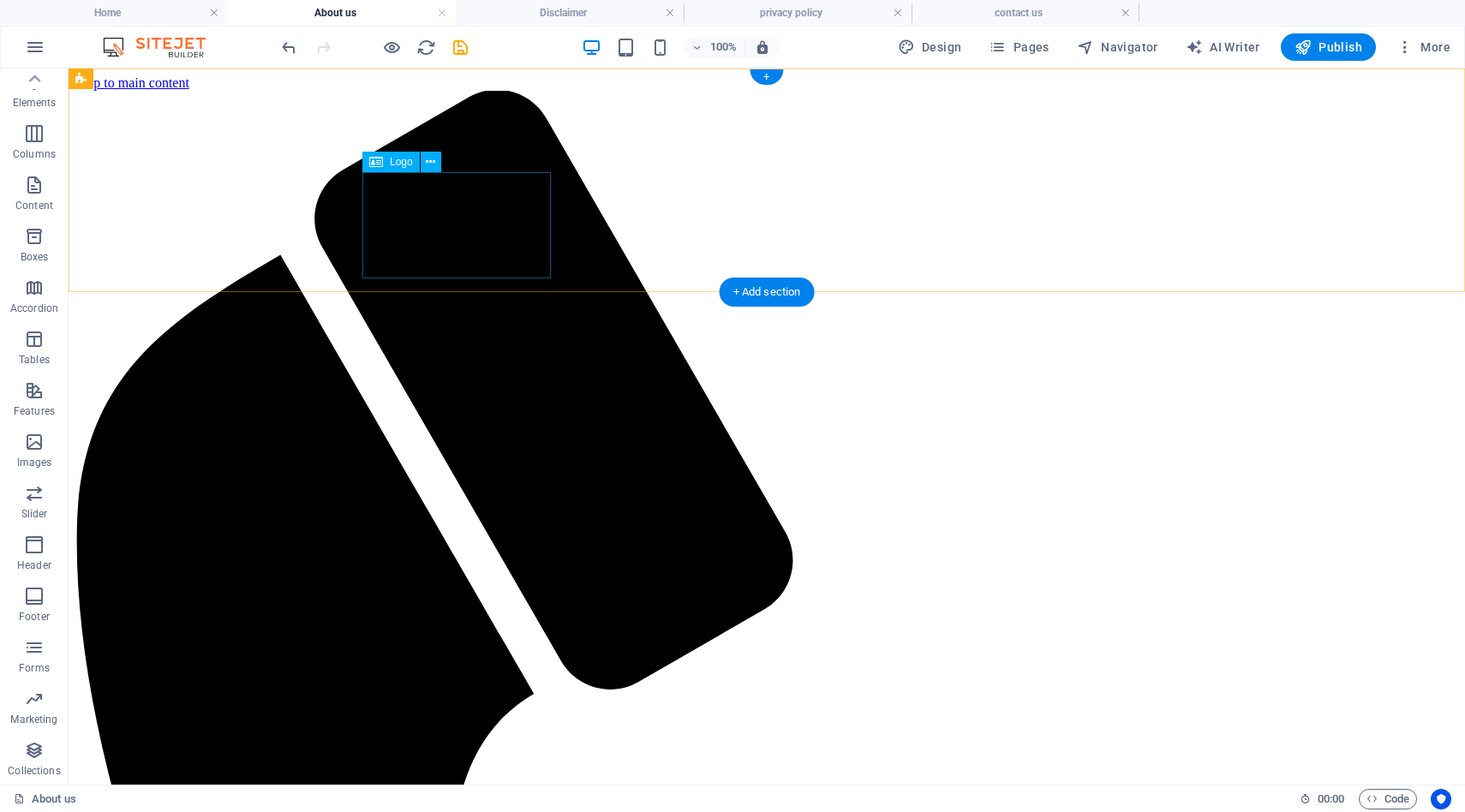 click at bounding box center (767, 1985) 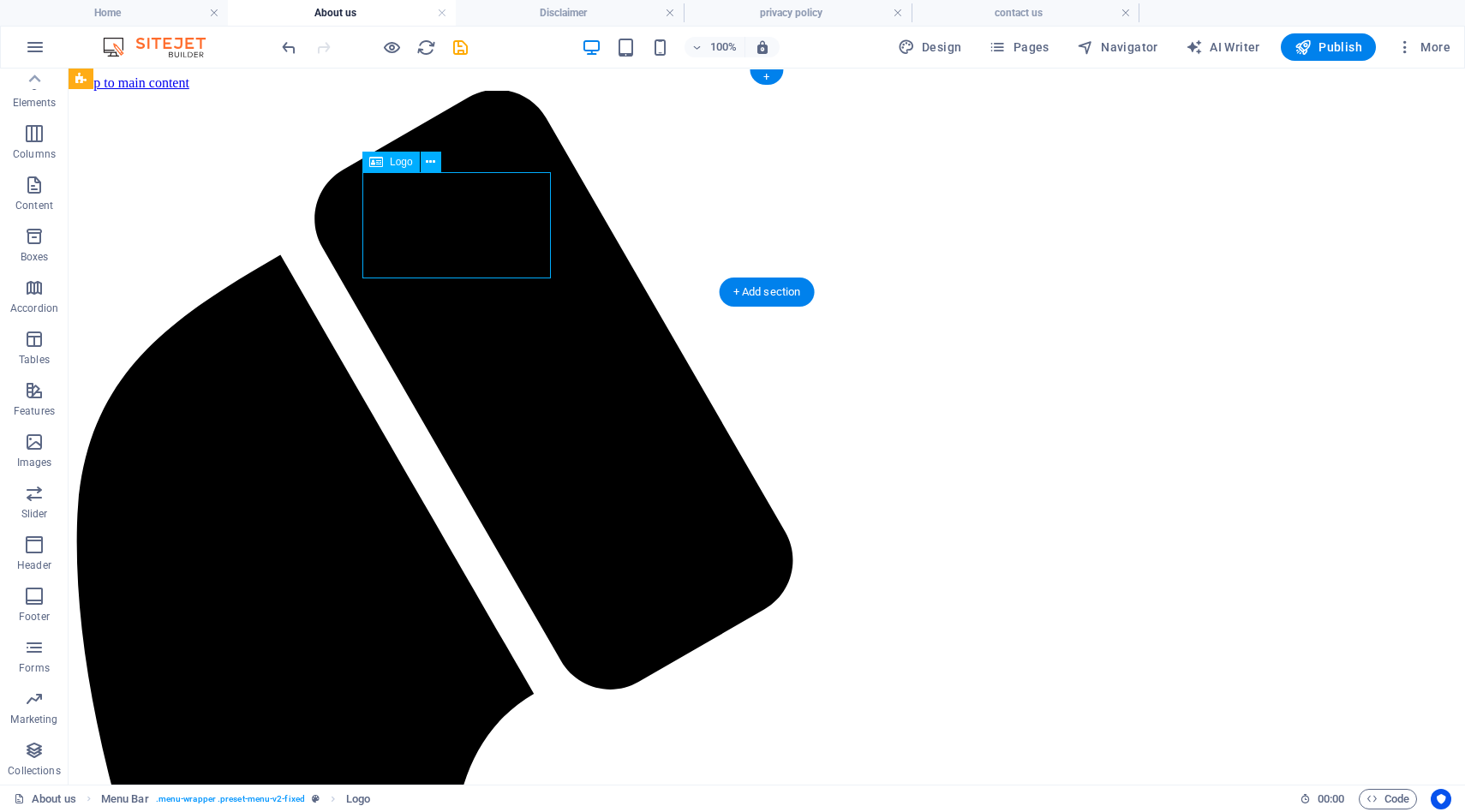 click at bounding box center [767, 1985] 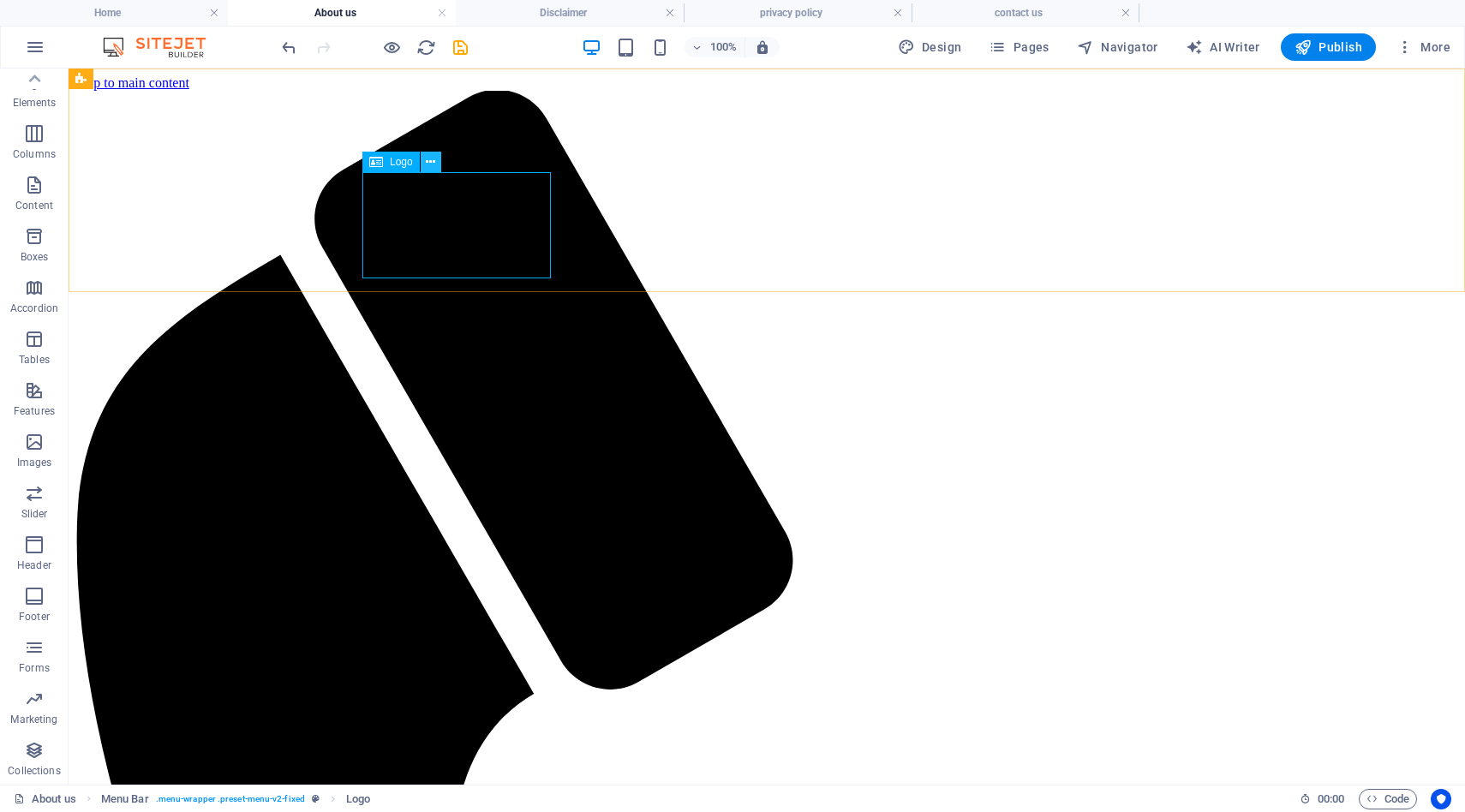 click at bounding box center [430, 162] 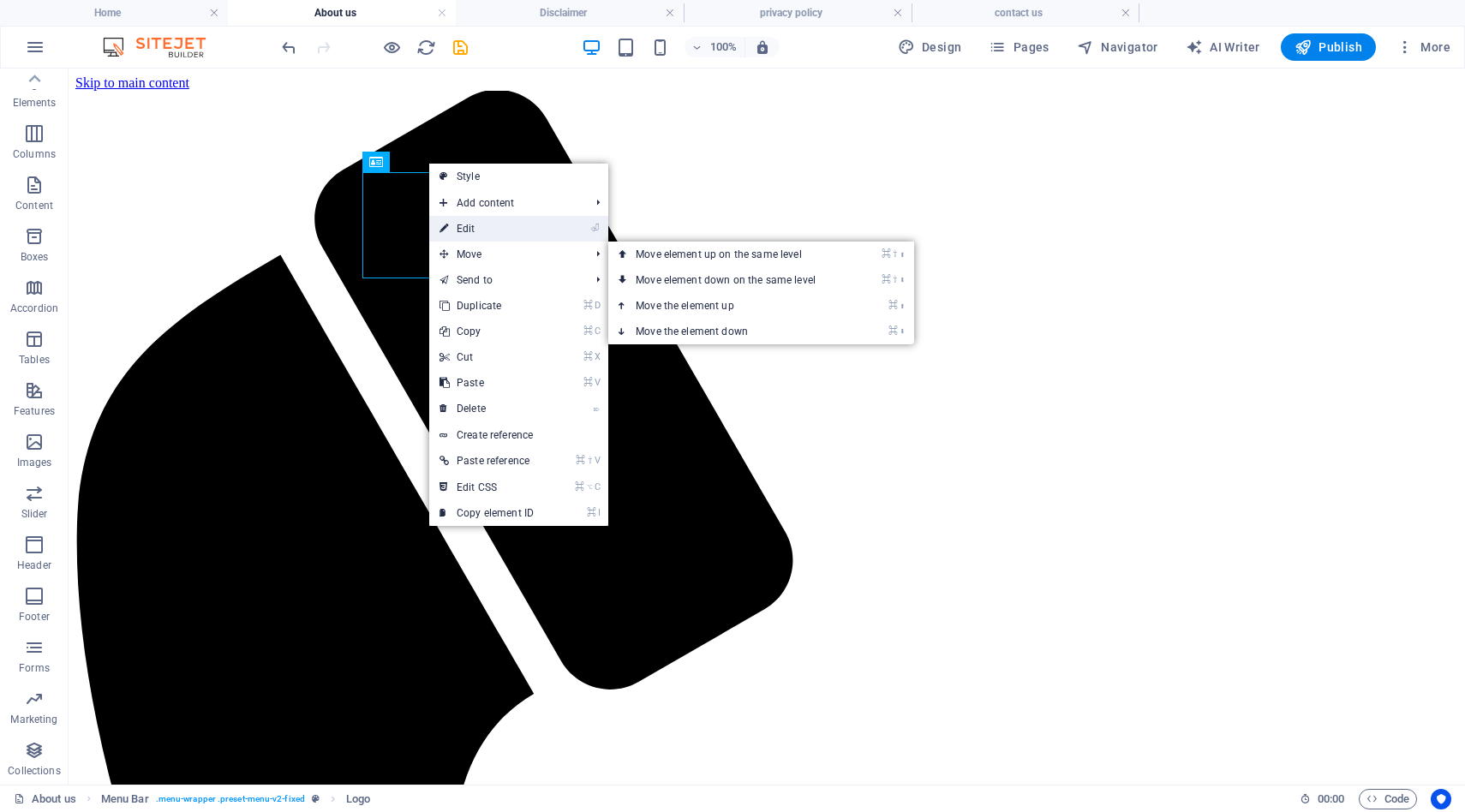 click on "⏎  Edit" at bounding box center [487, 229] 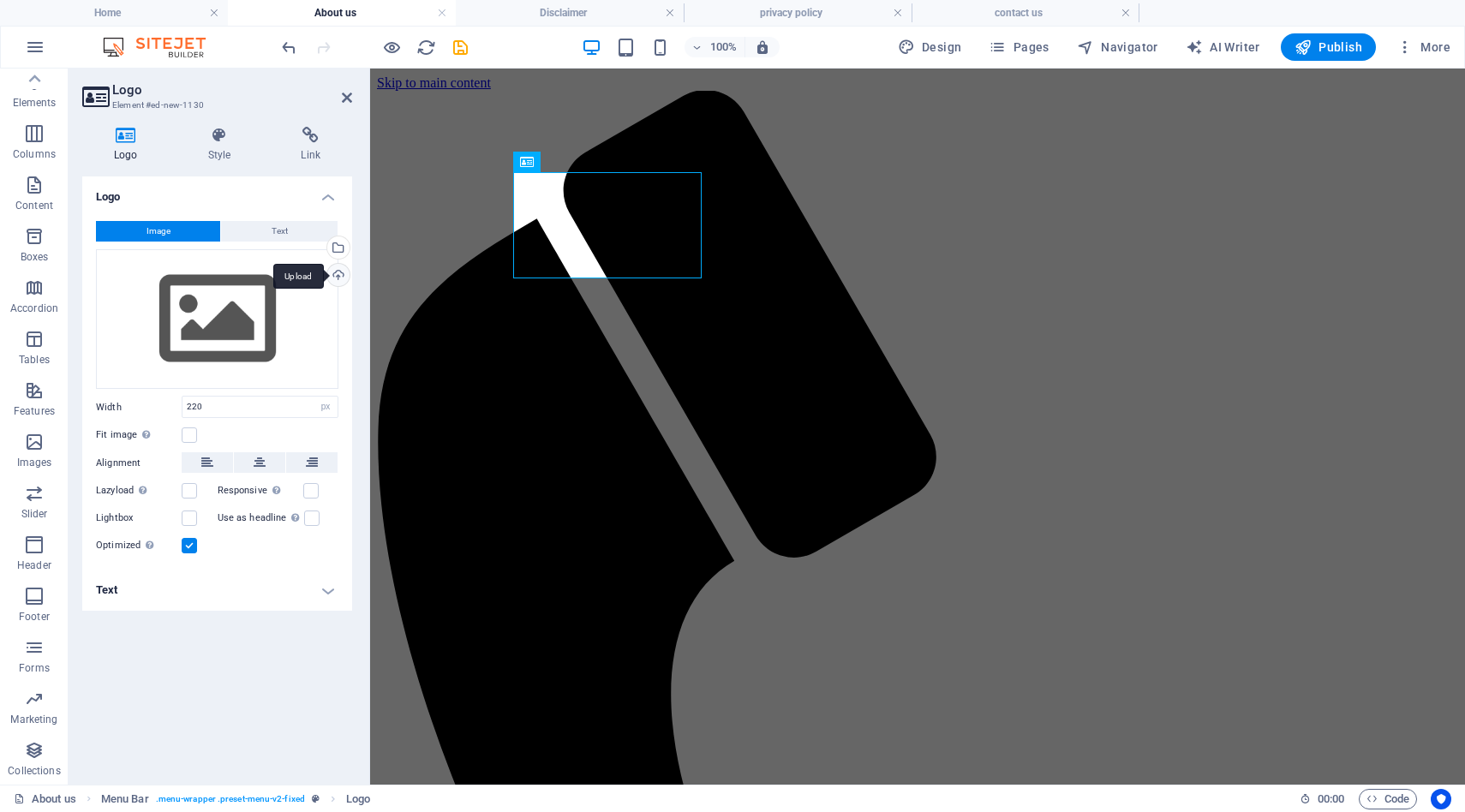 click on "Upload" at bounding box center [337, 277] 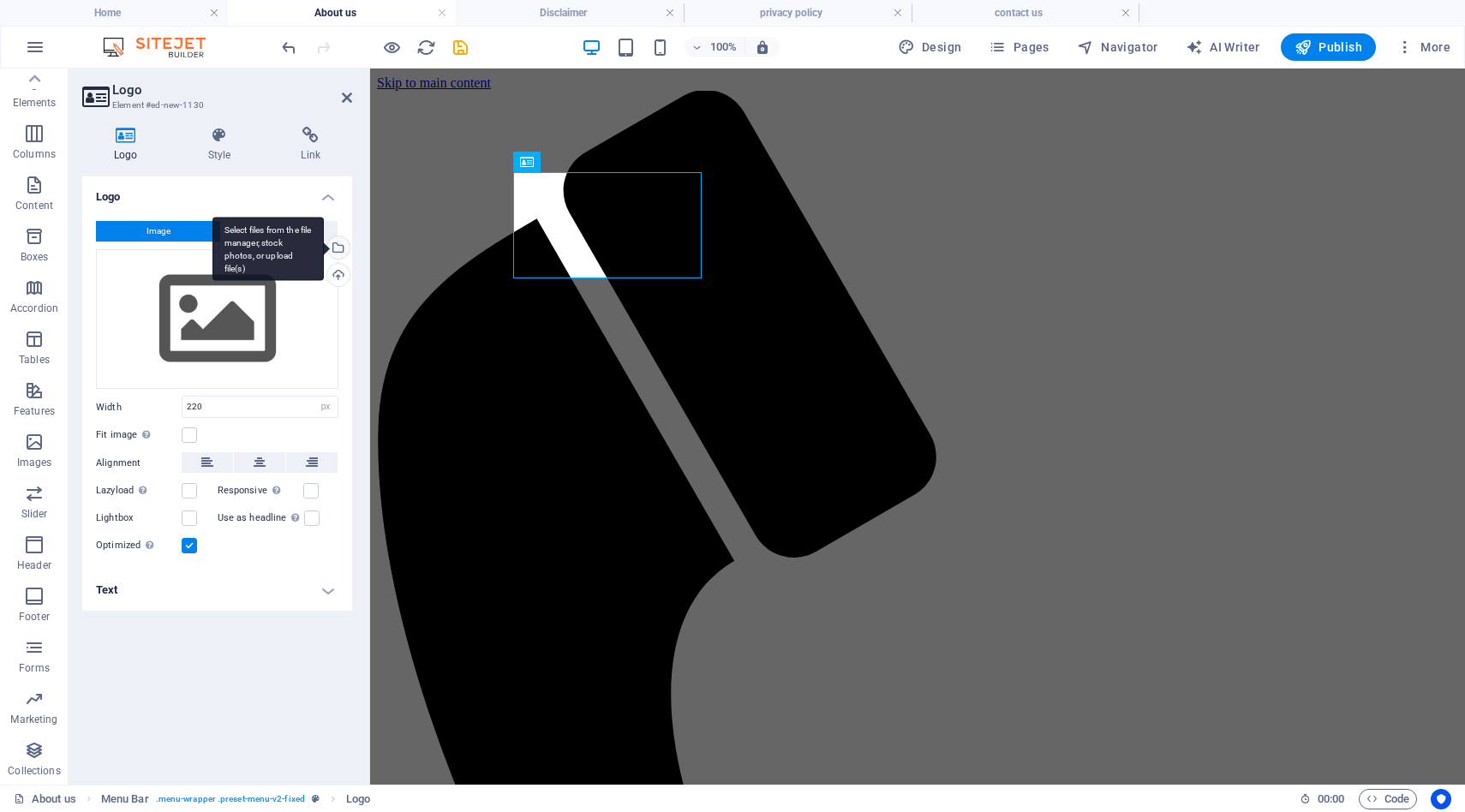 click on "Select files from the file manager, stock photos, or upload file(s)" at bounding box center (268, 248) 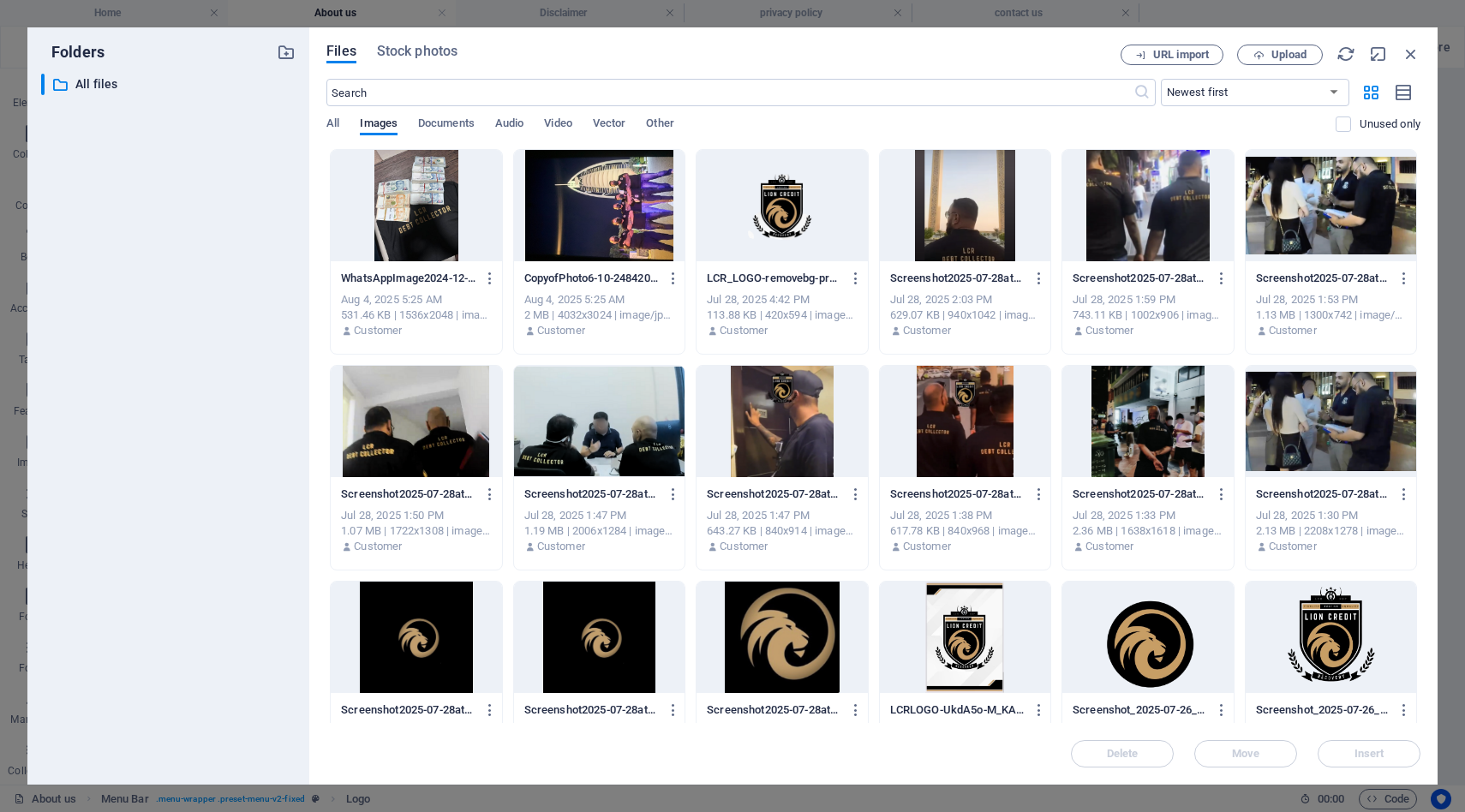 click at bounding box center (1330, 637) 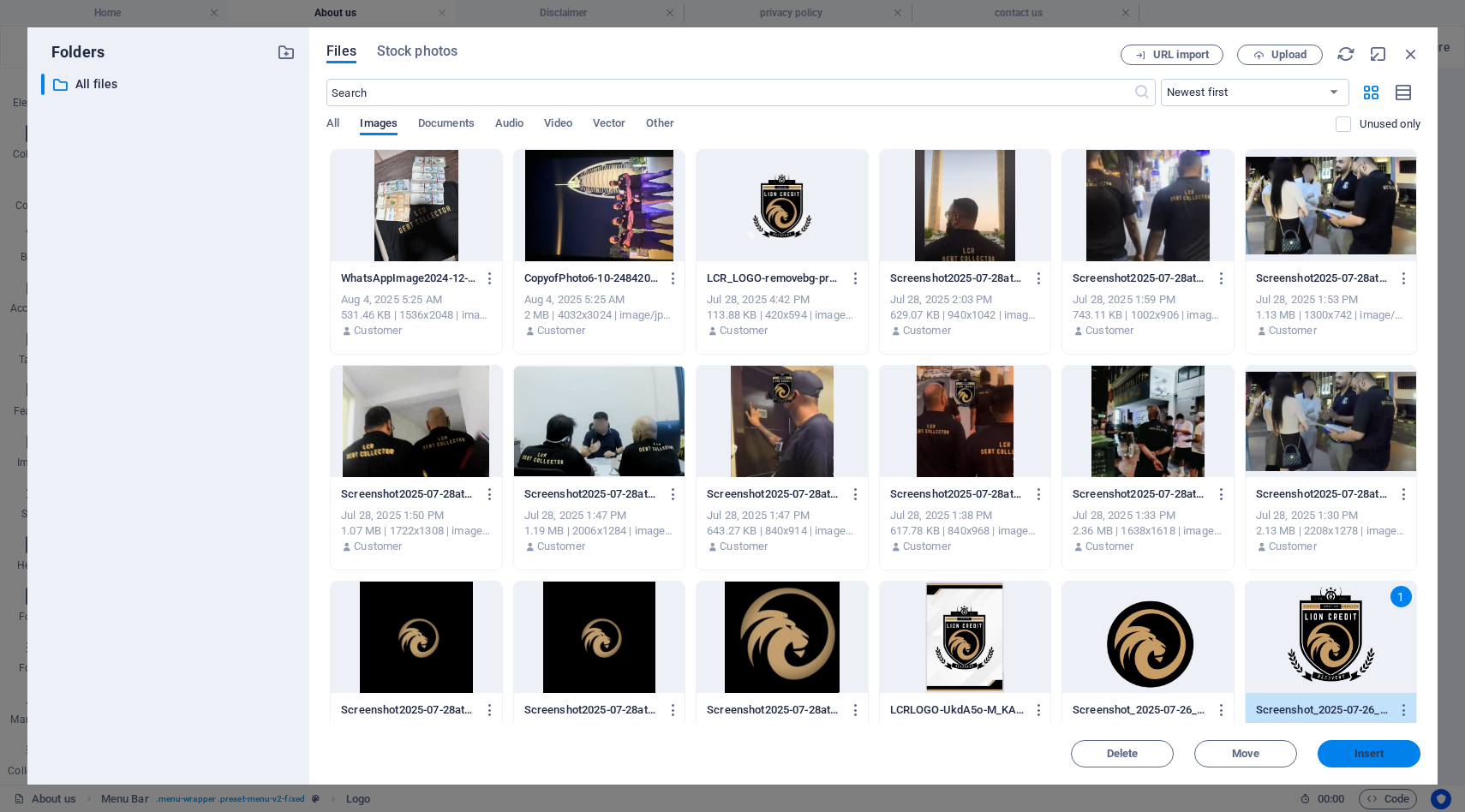 click on "Insert" at bounding box center (1369, 754) 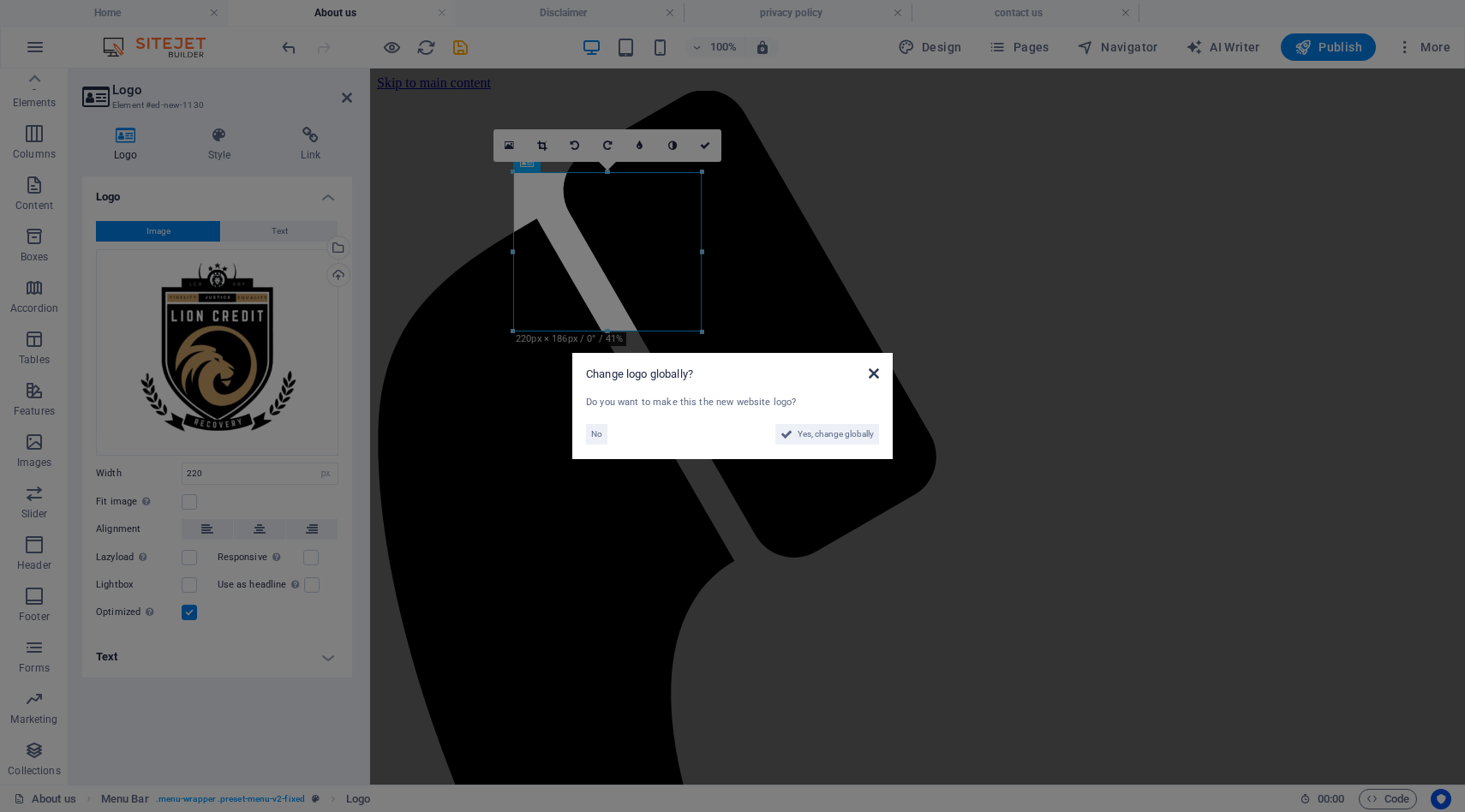 click at bounding box center (874, 373) 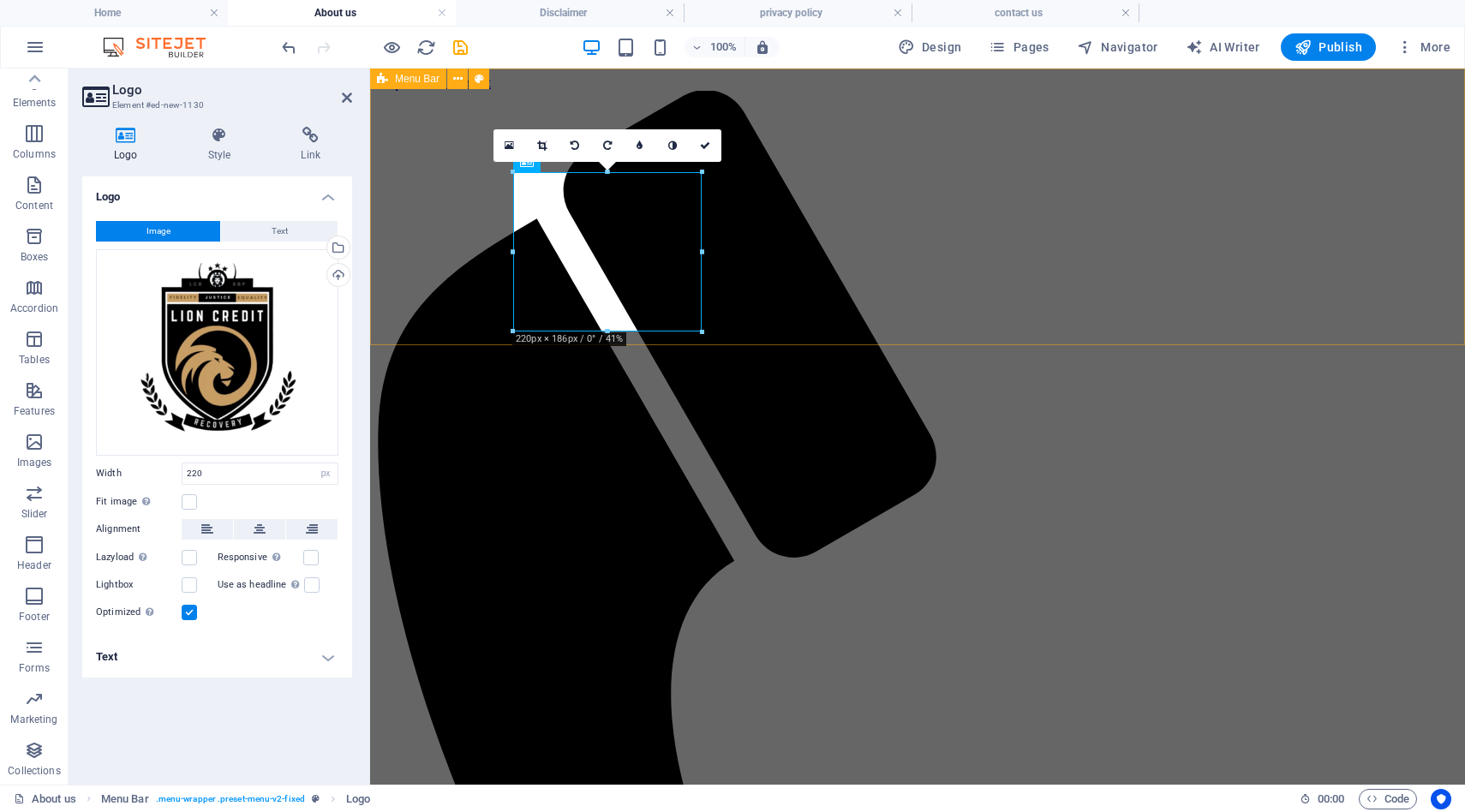 click on "Menu Home About Service Contact" at bounding box center [918, 2367] 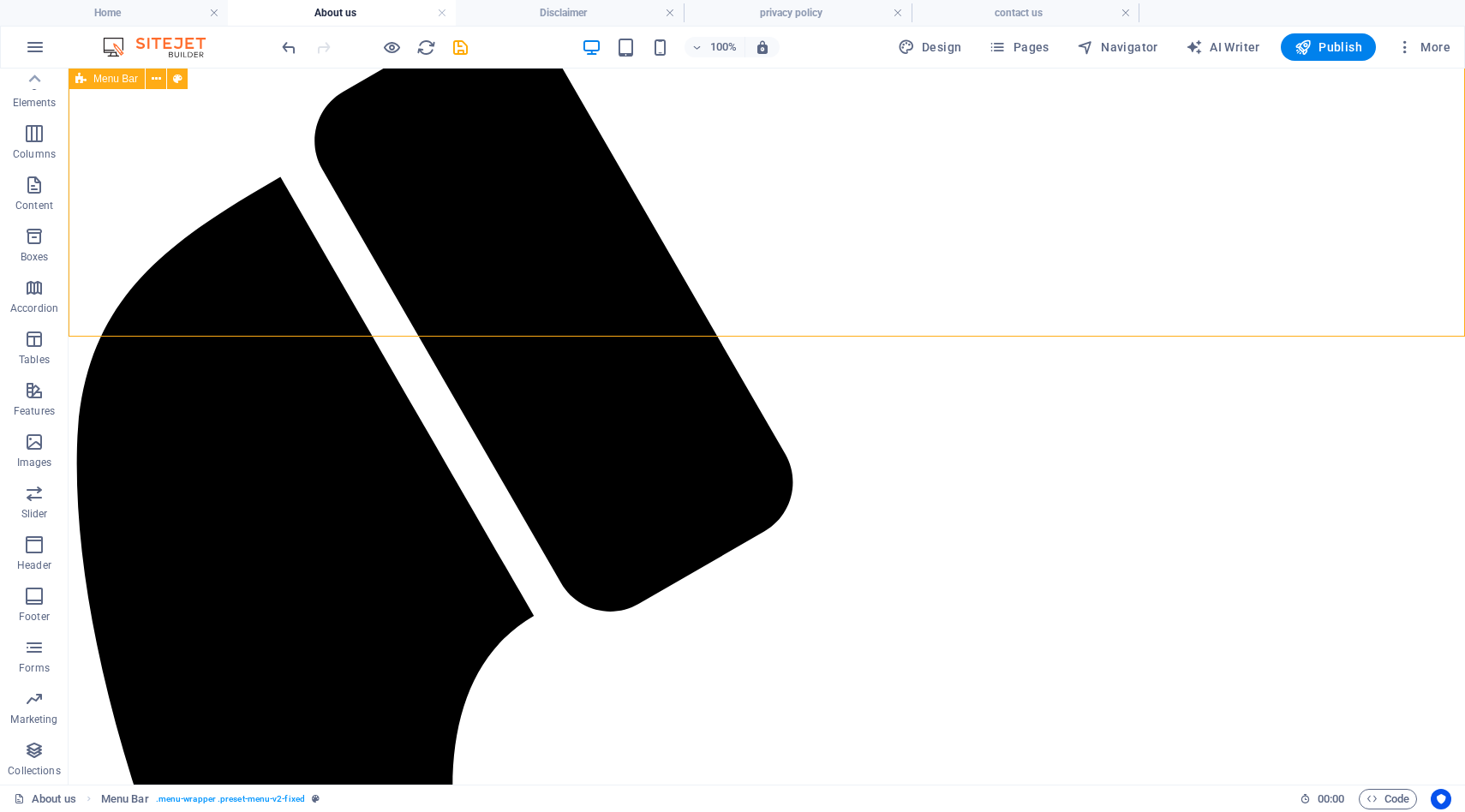 scroll, scrollTop: 0, scrollLeft: 0, axis: both 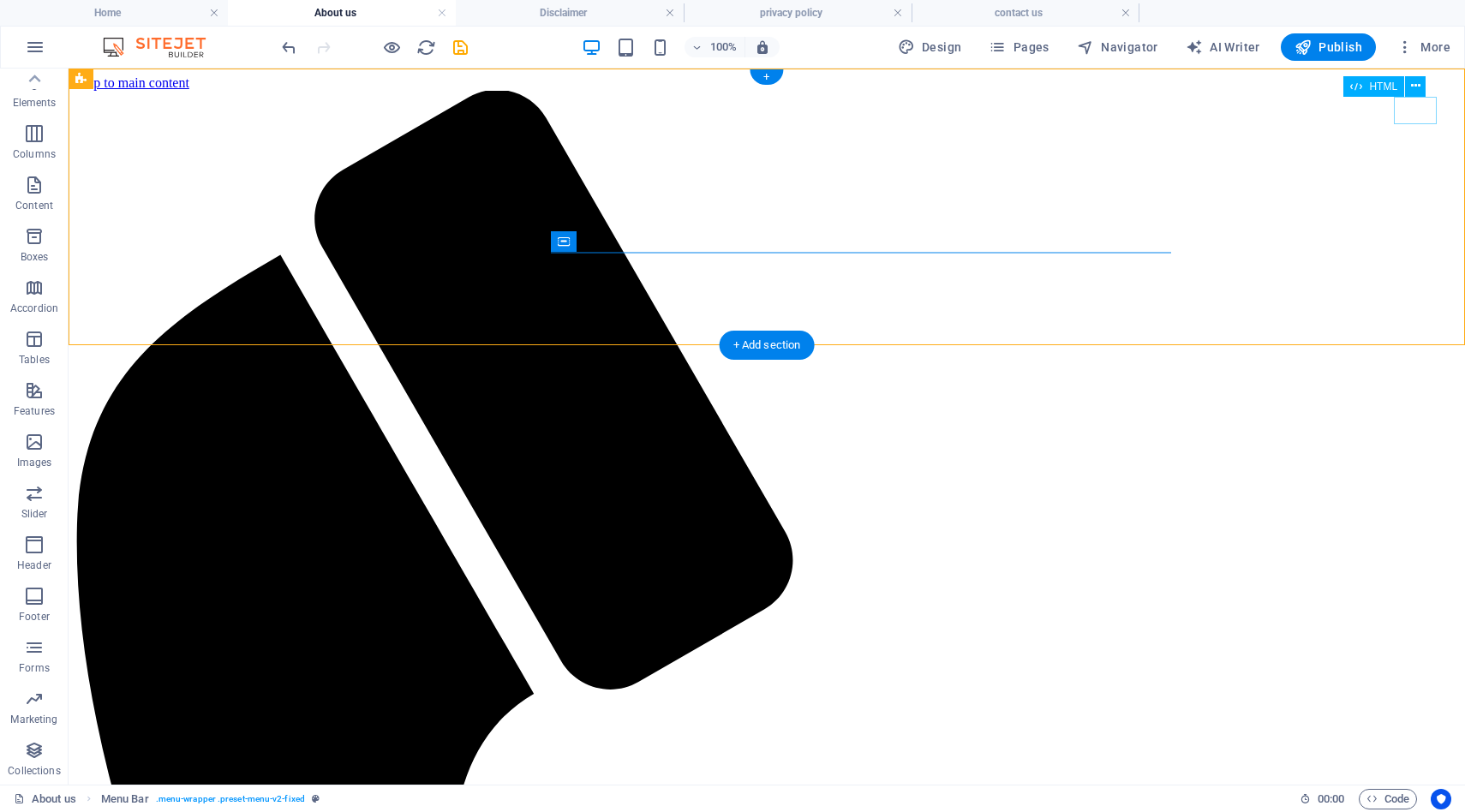 click on "Menu" at bounding box center (767, 3922) 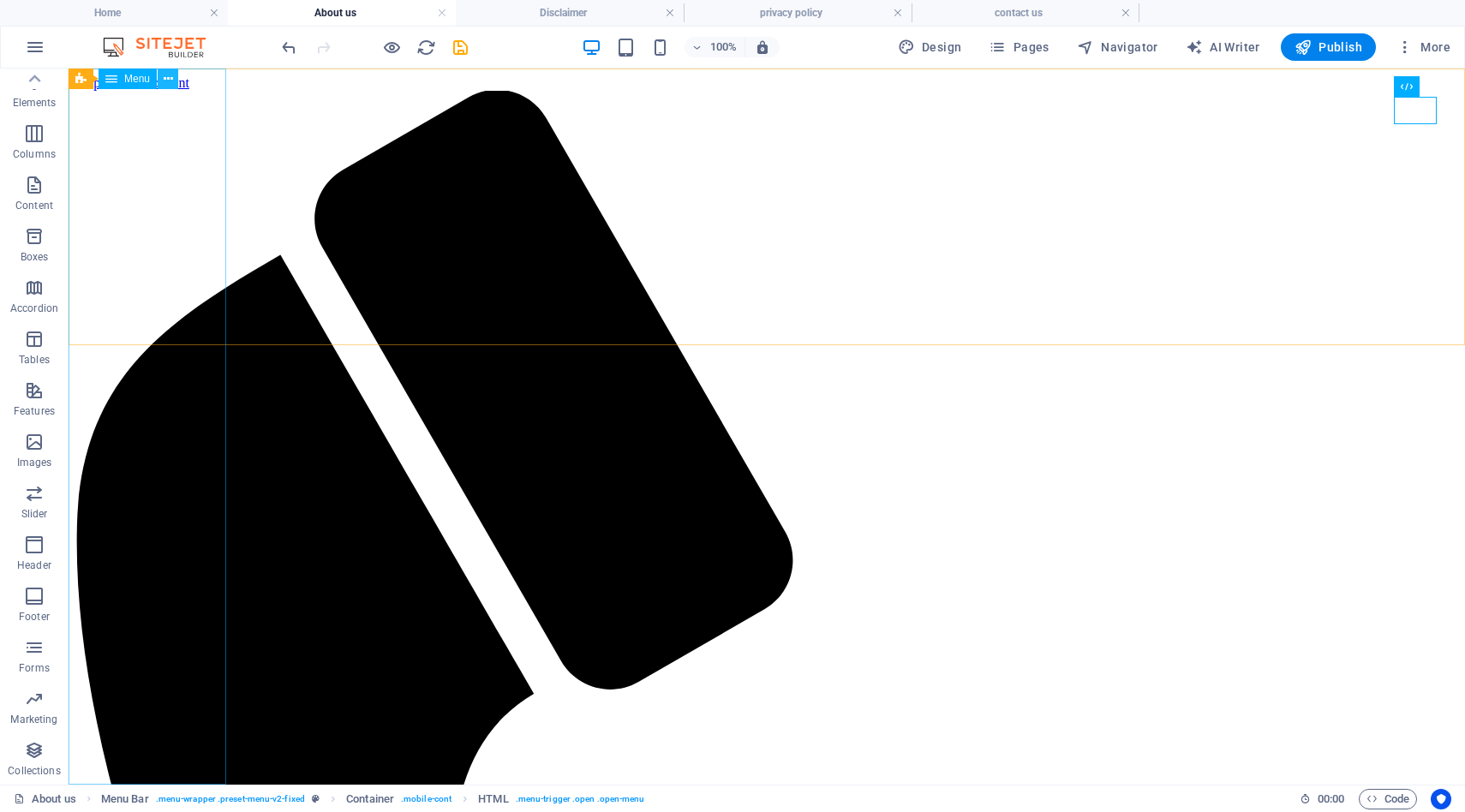 click at bounding box center (168, 79) 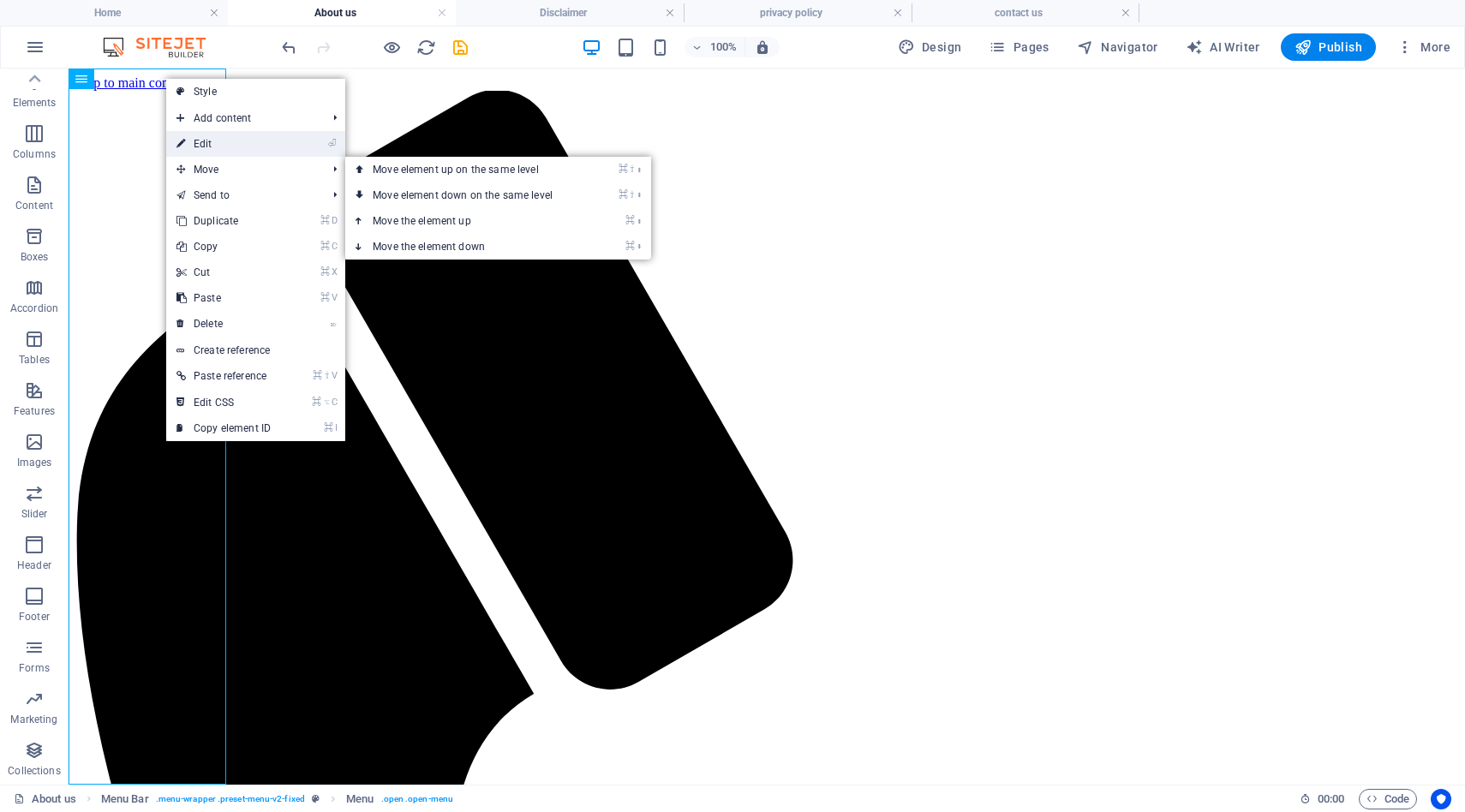 click on "⏎  Edit" at bounding box center (224, 144) 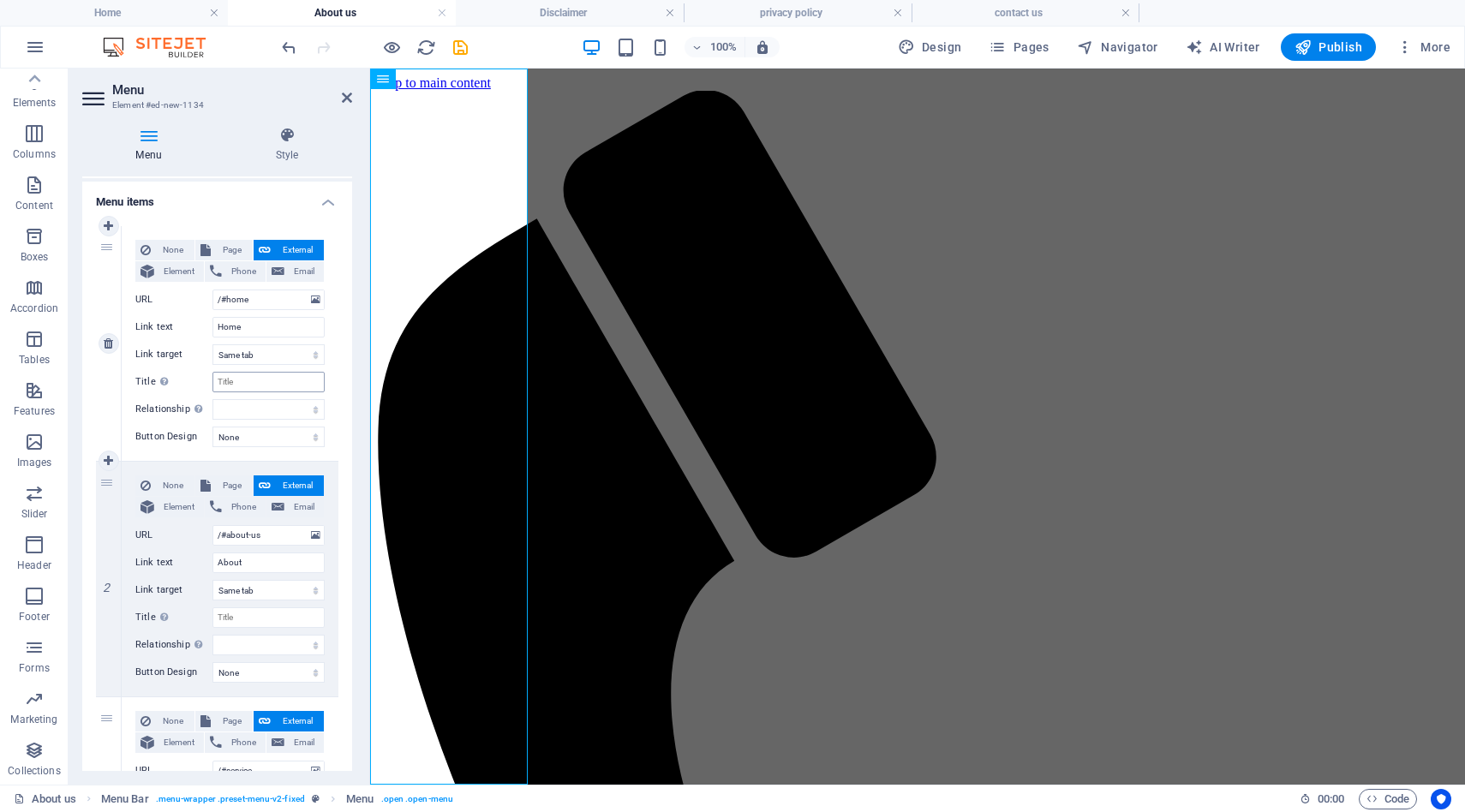 scroll, scrollTop: 123, scrollLeft: 0, axis: vertical 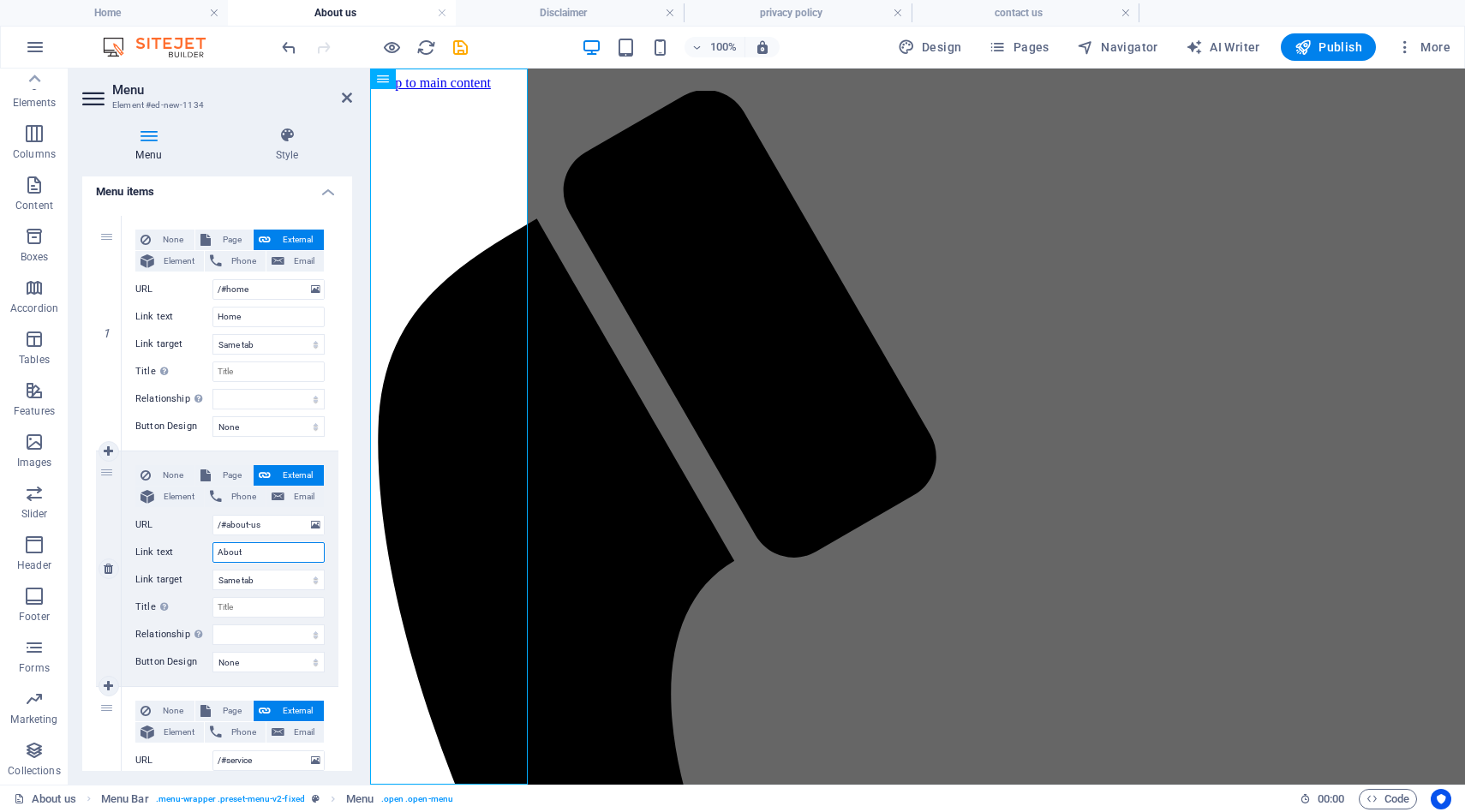 click on "About" at bounding box center [268, 552] 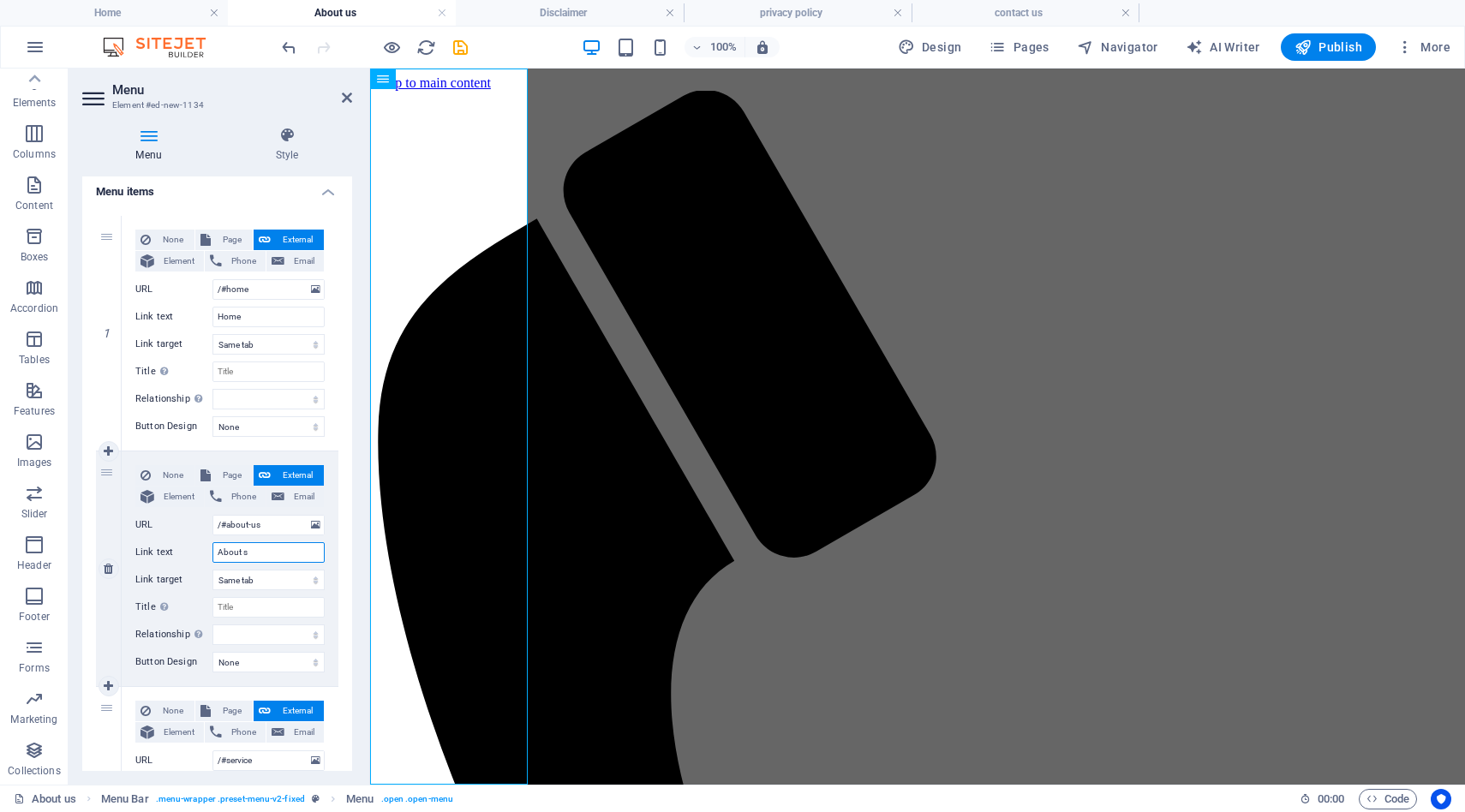 type on "About su" 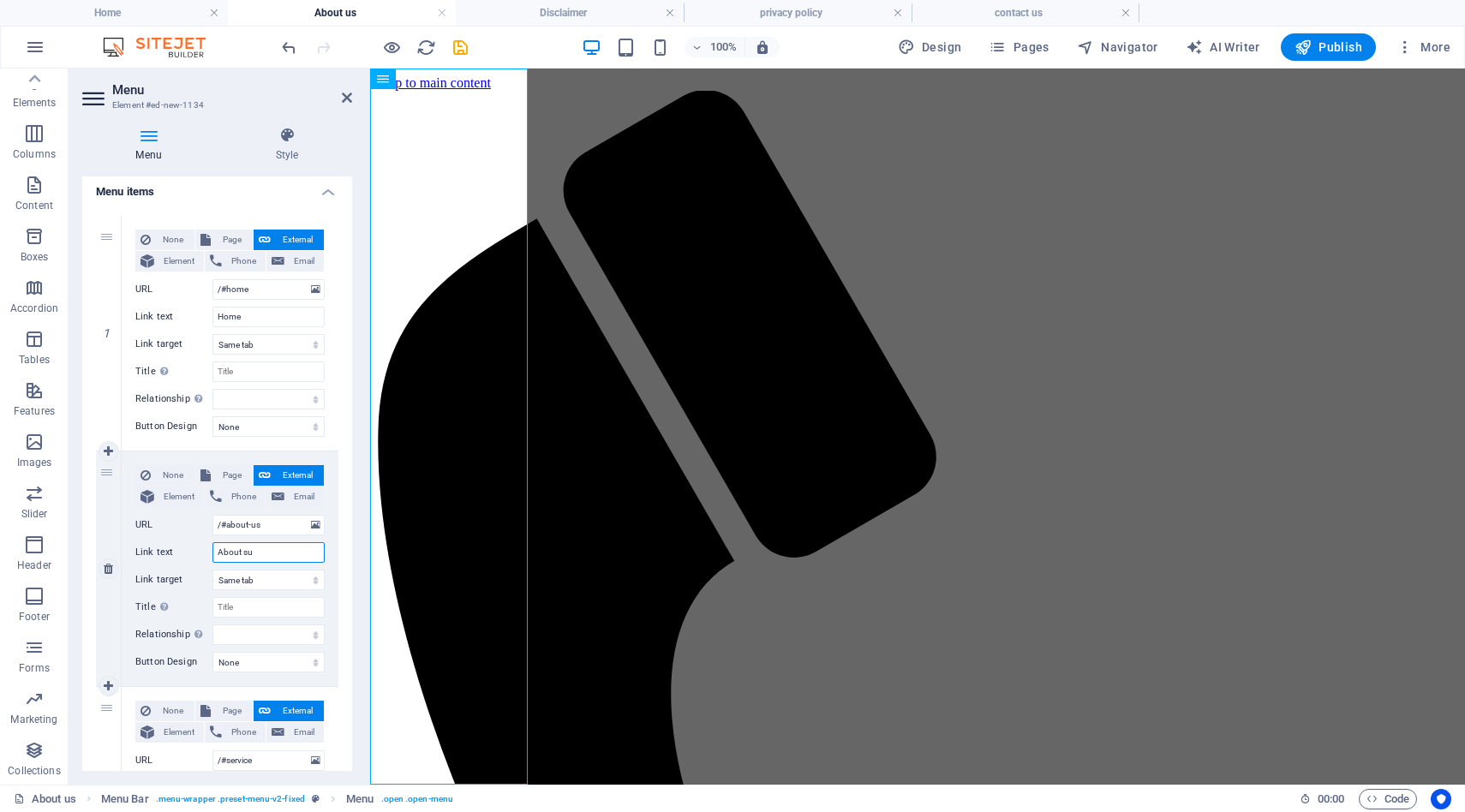 select 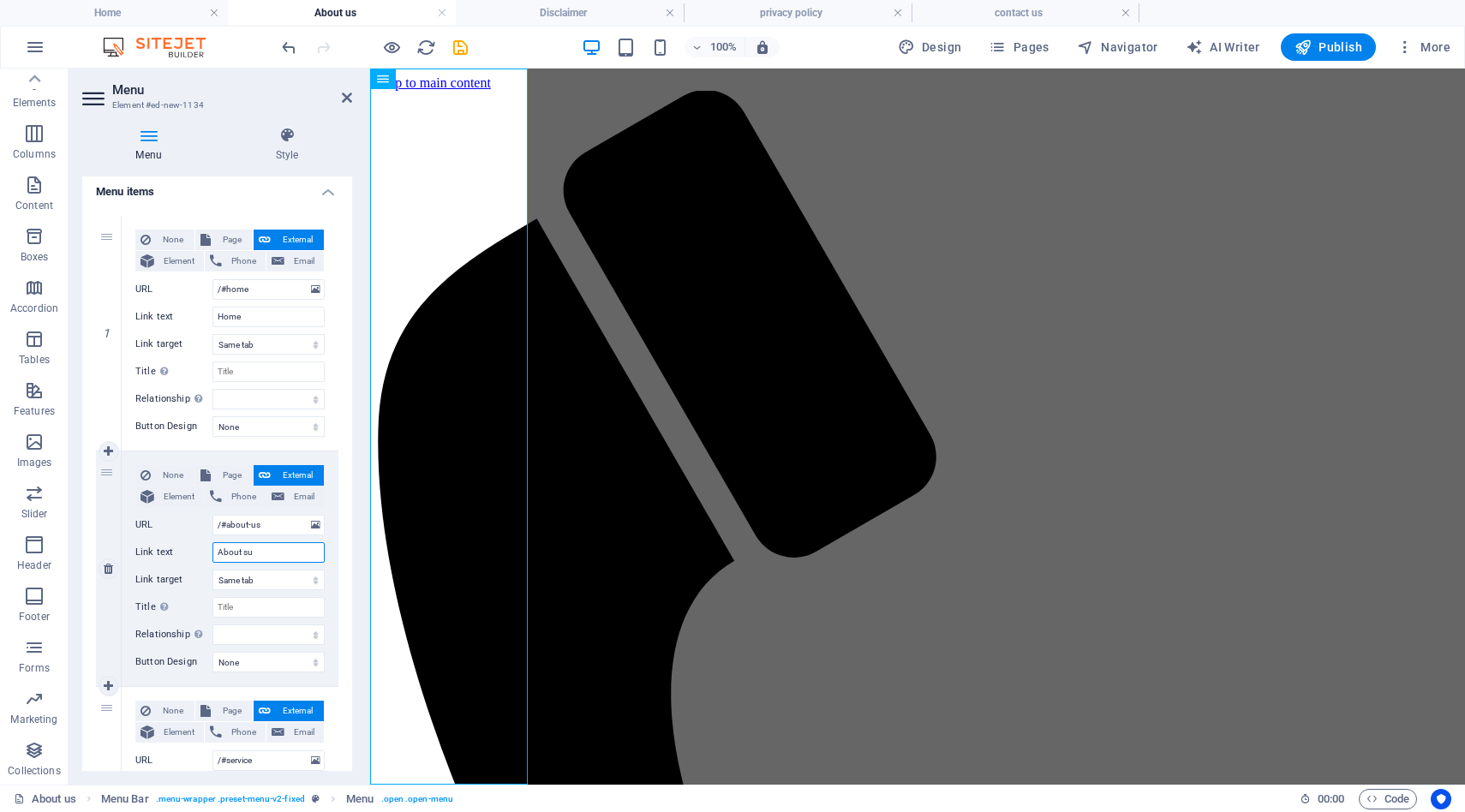 select 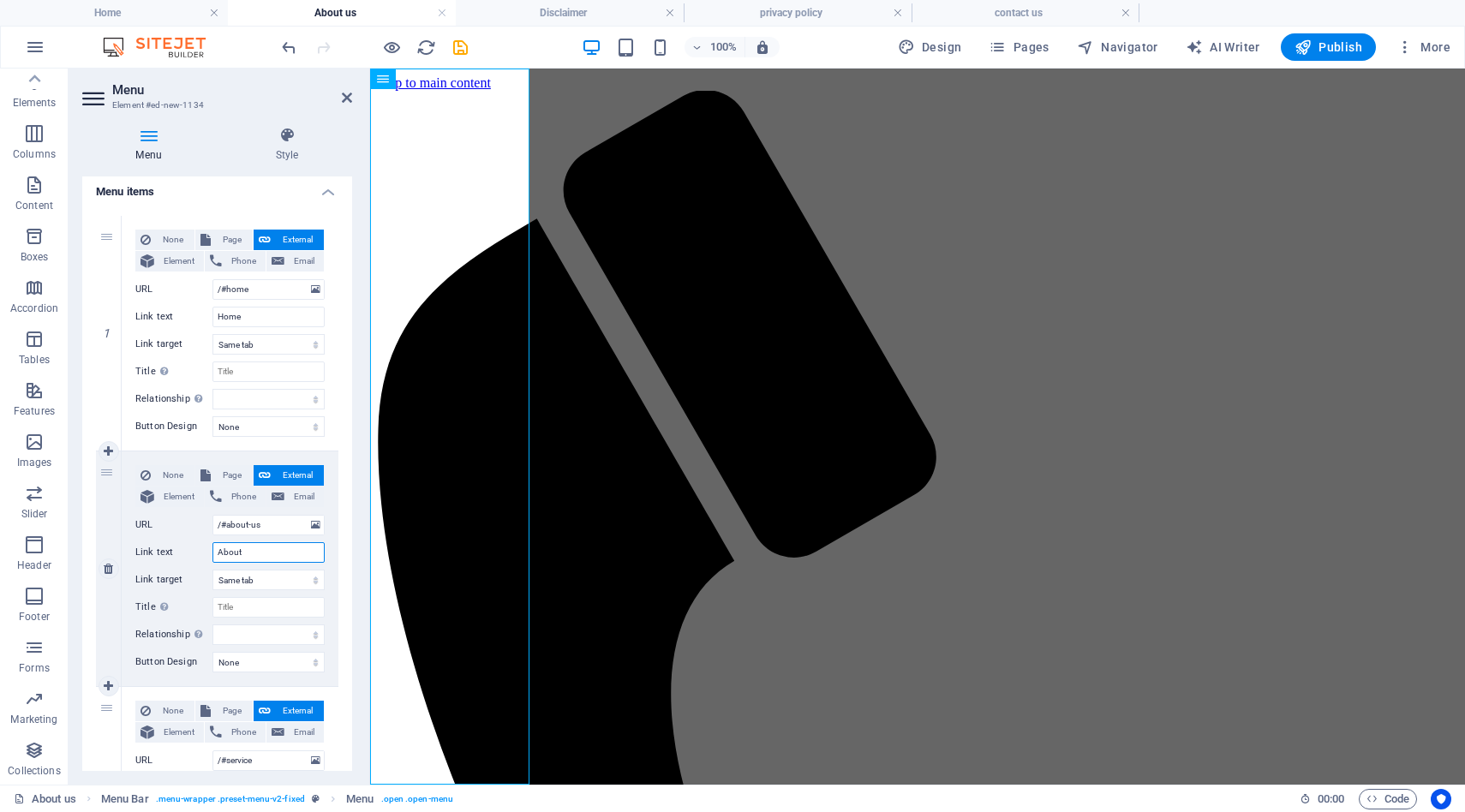 type on "About u" 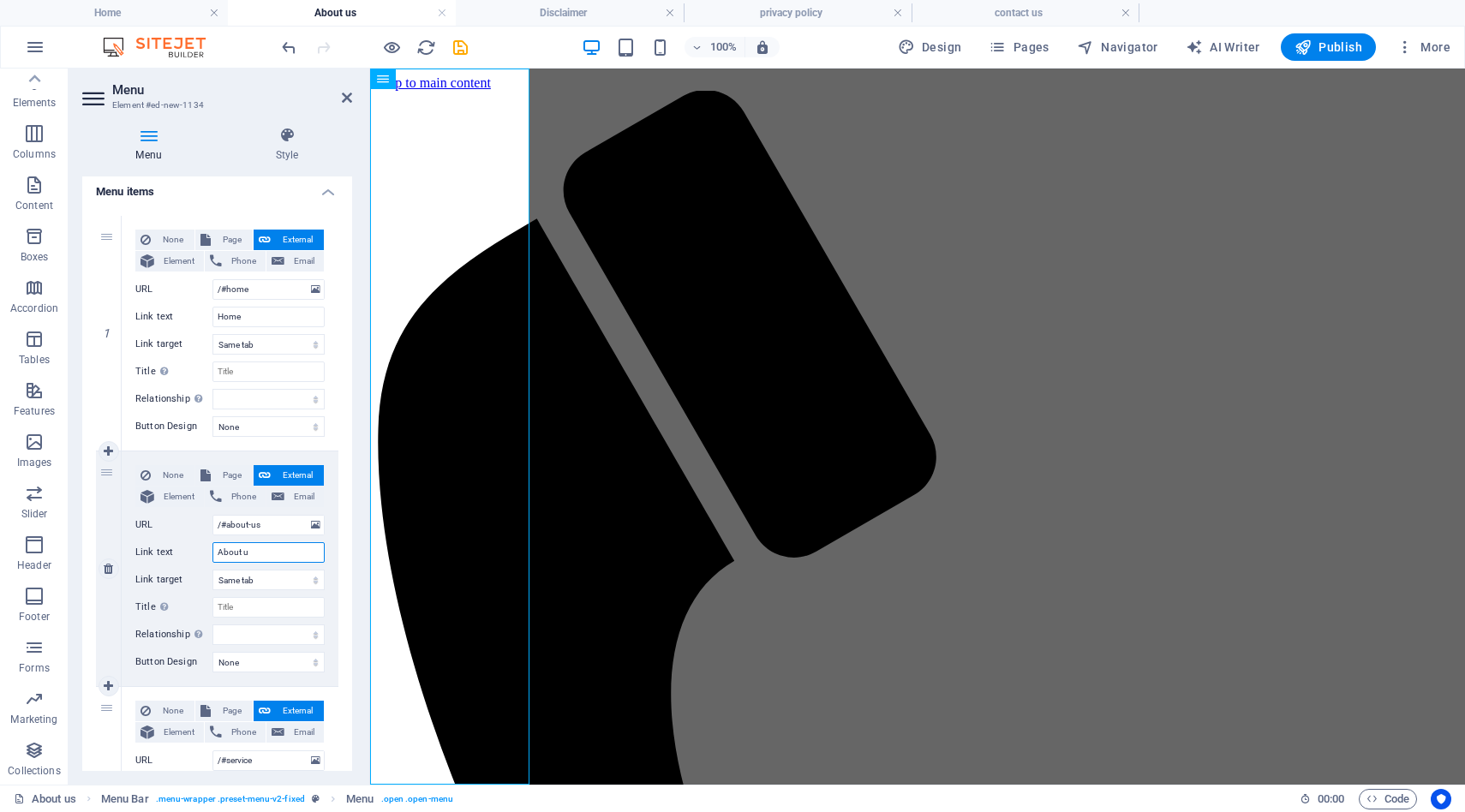 select 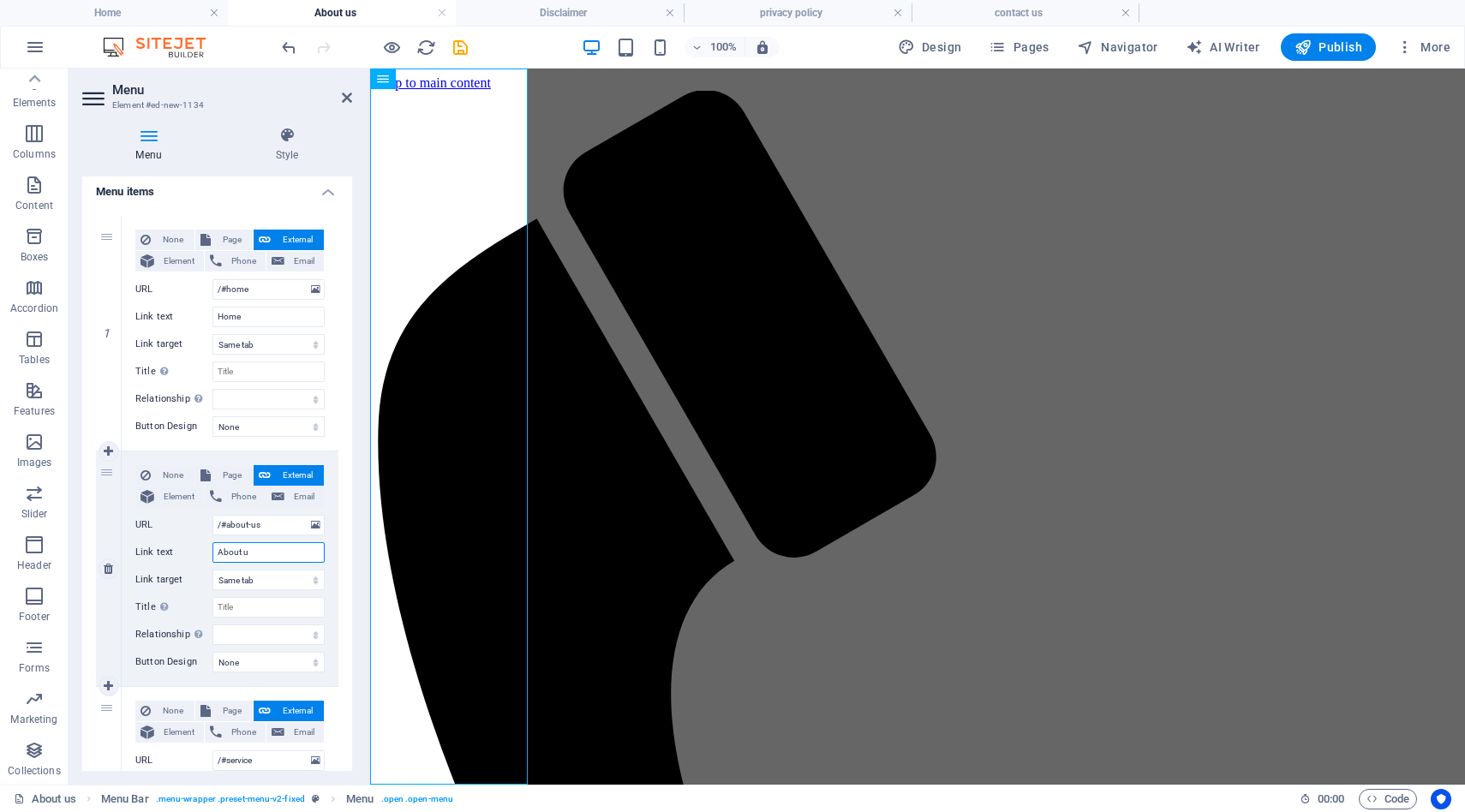 type on "About us" 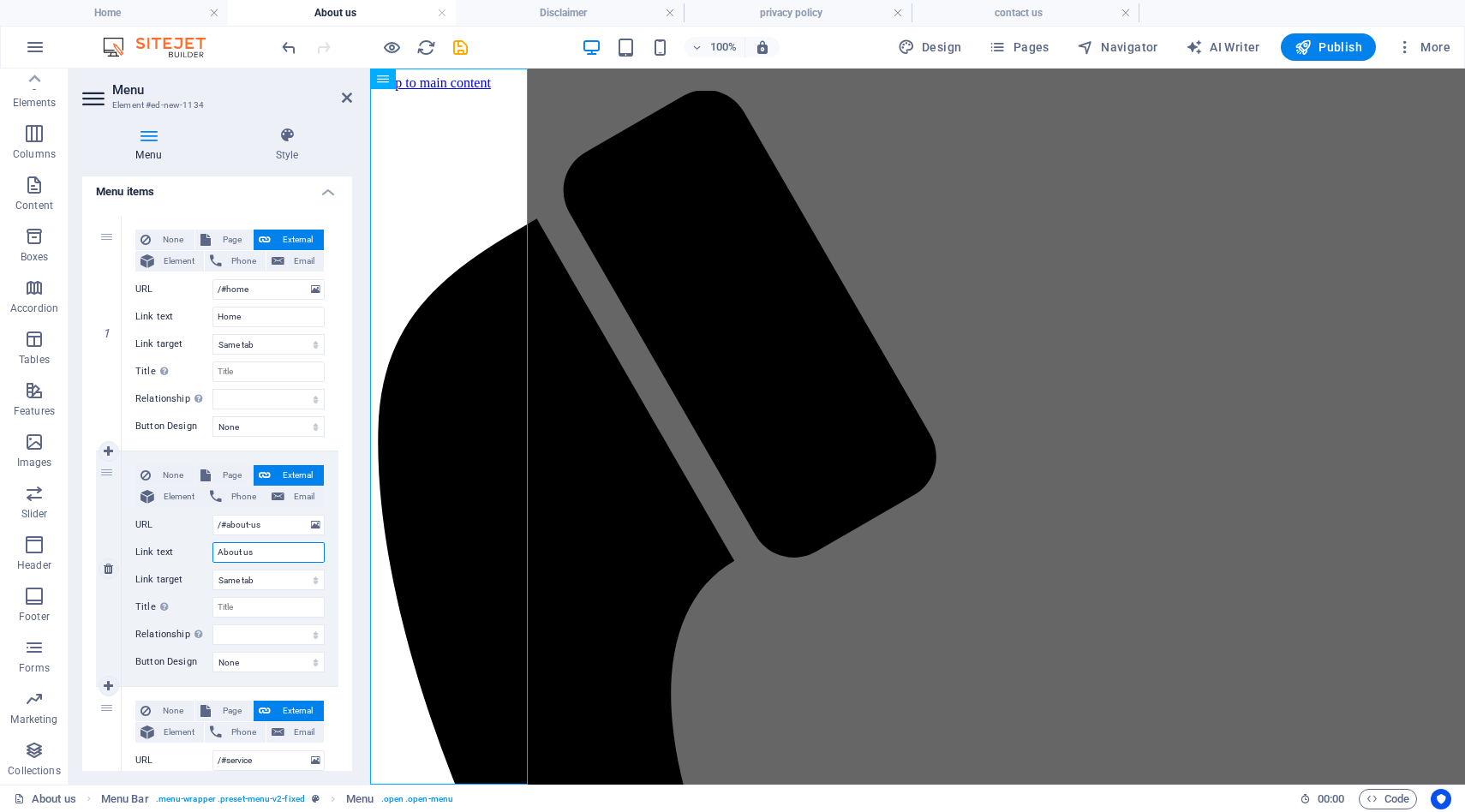 select 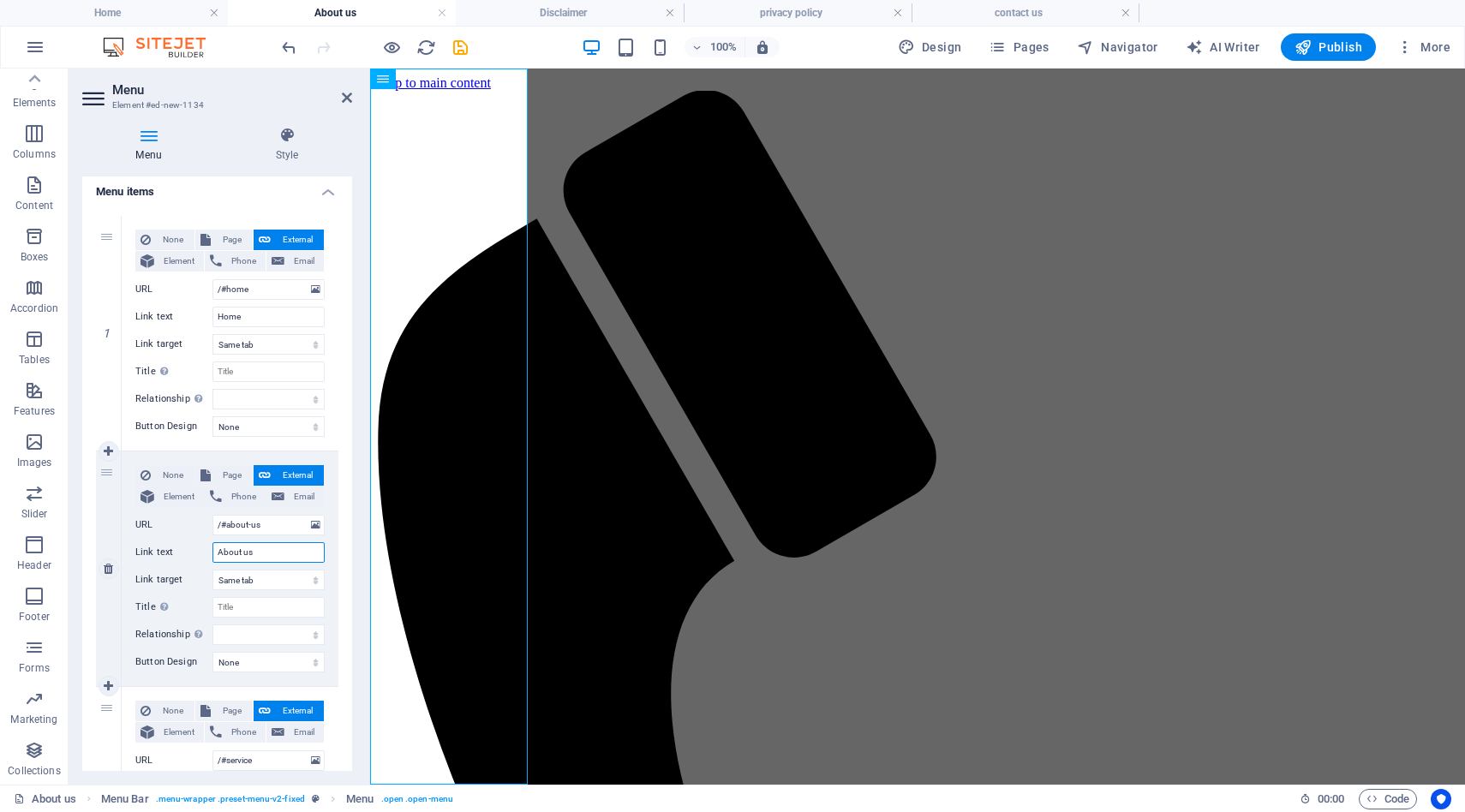select 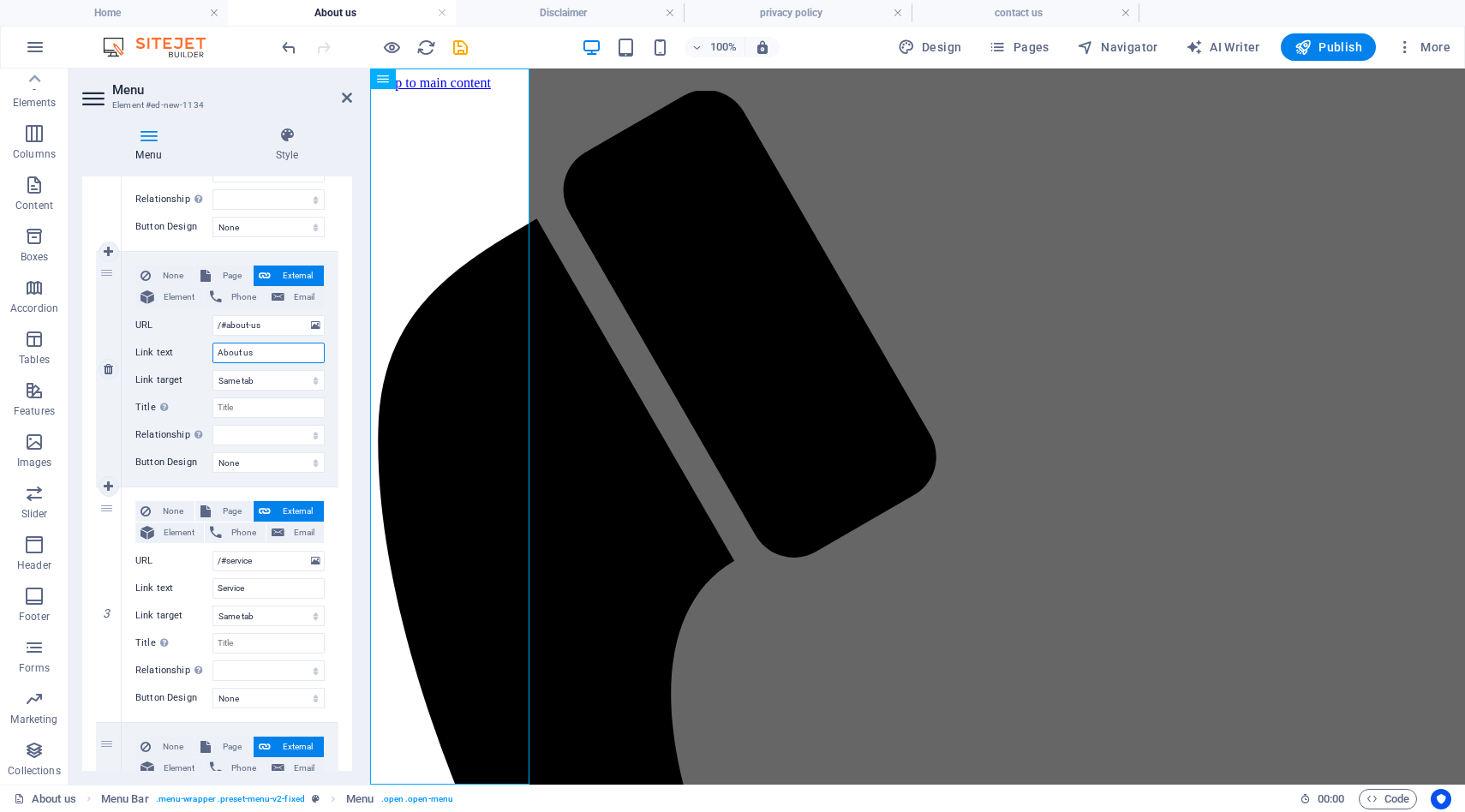 scroll, scrollTop: 325, scrollLeft: 0, axis: vertical 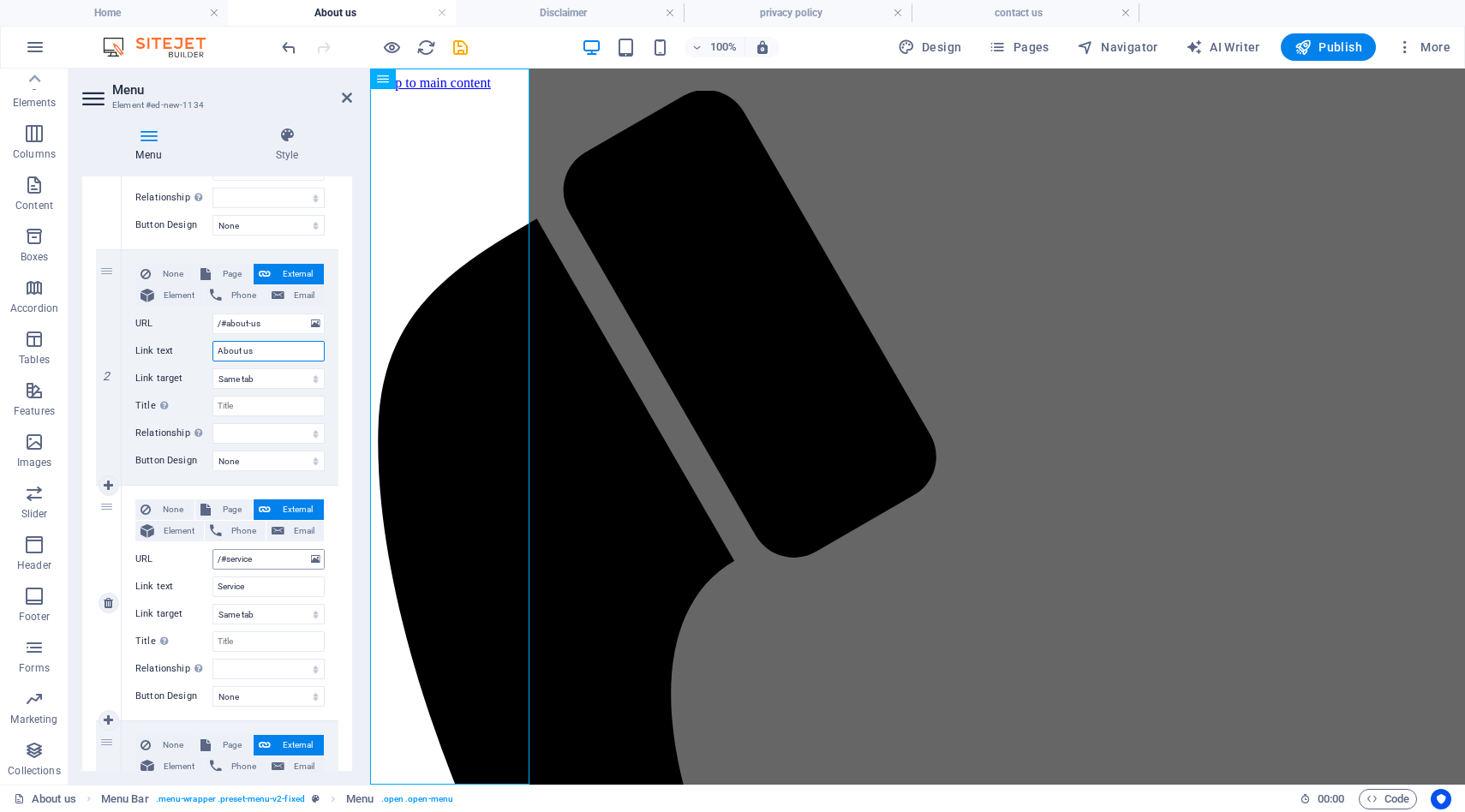 type on "About us" 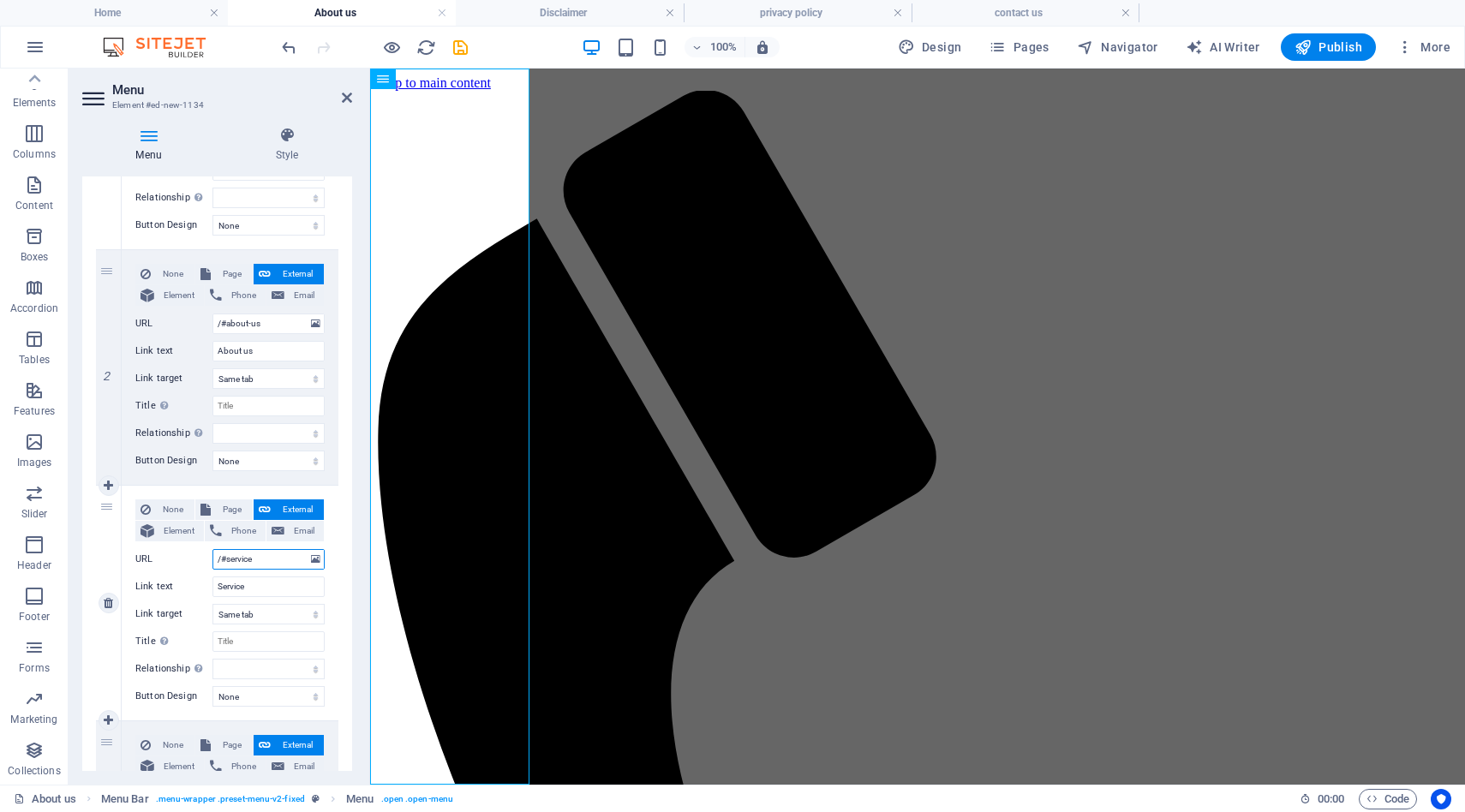 drag, startPoint x: 267, startPoint y: 558, endPoint x: 221, endPoint y: 558, distance: 46 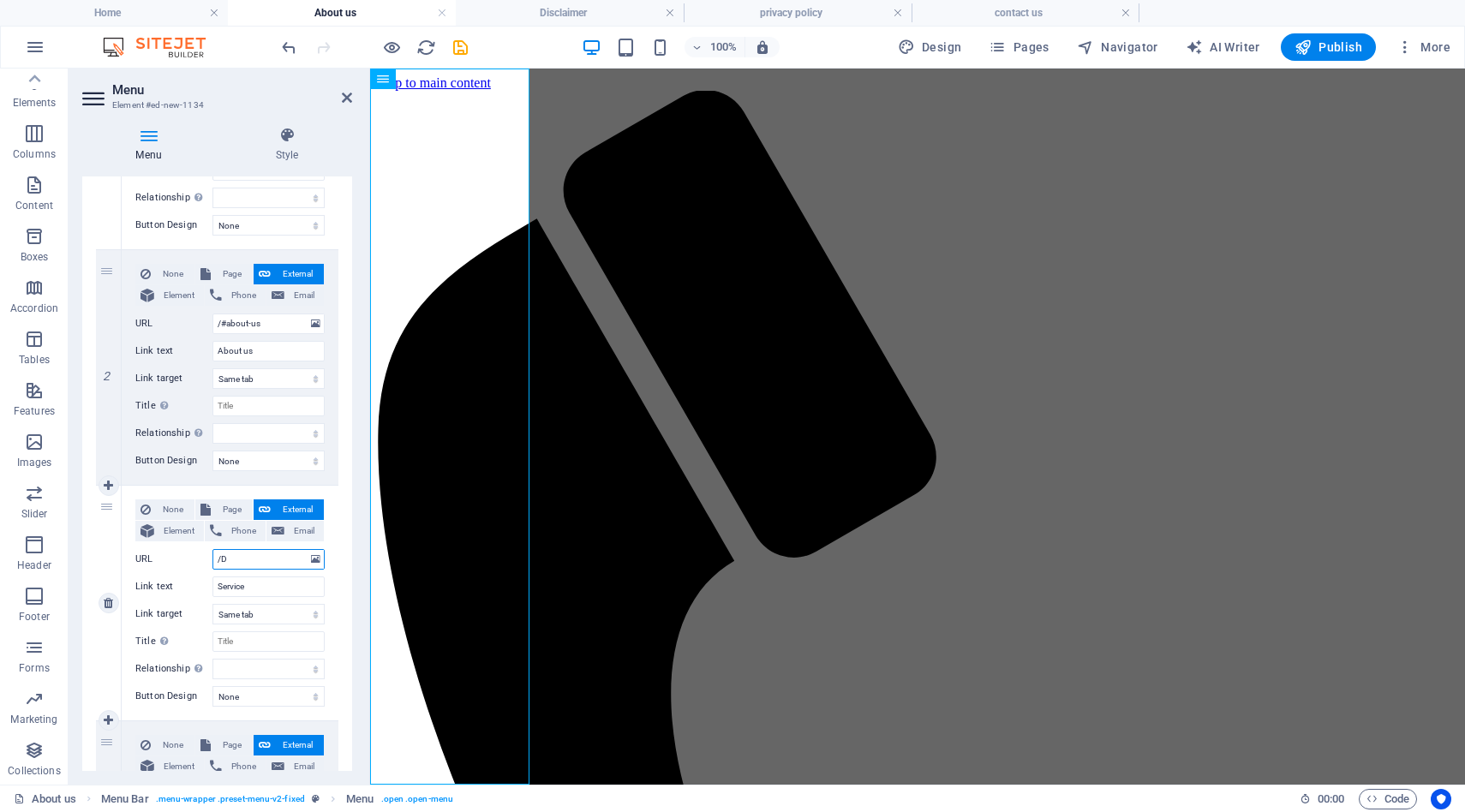 type on "/DI" 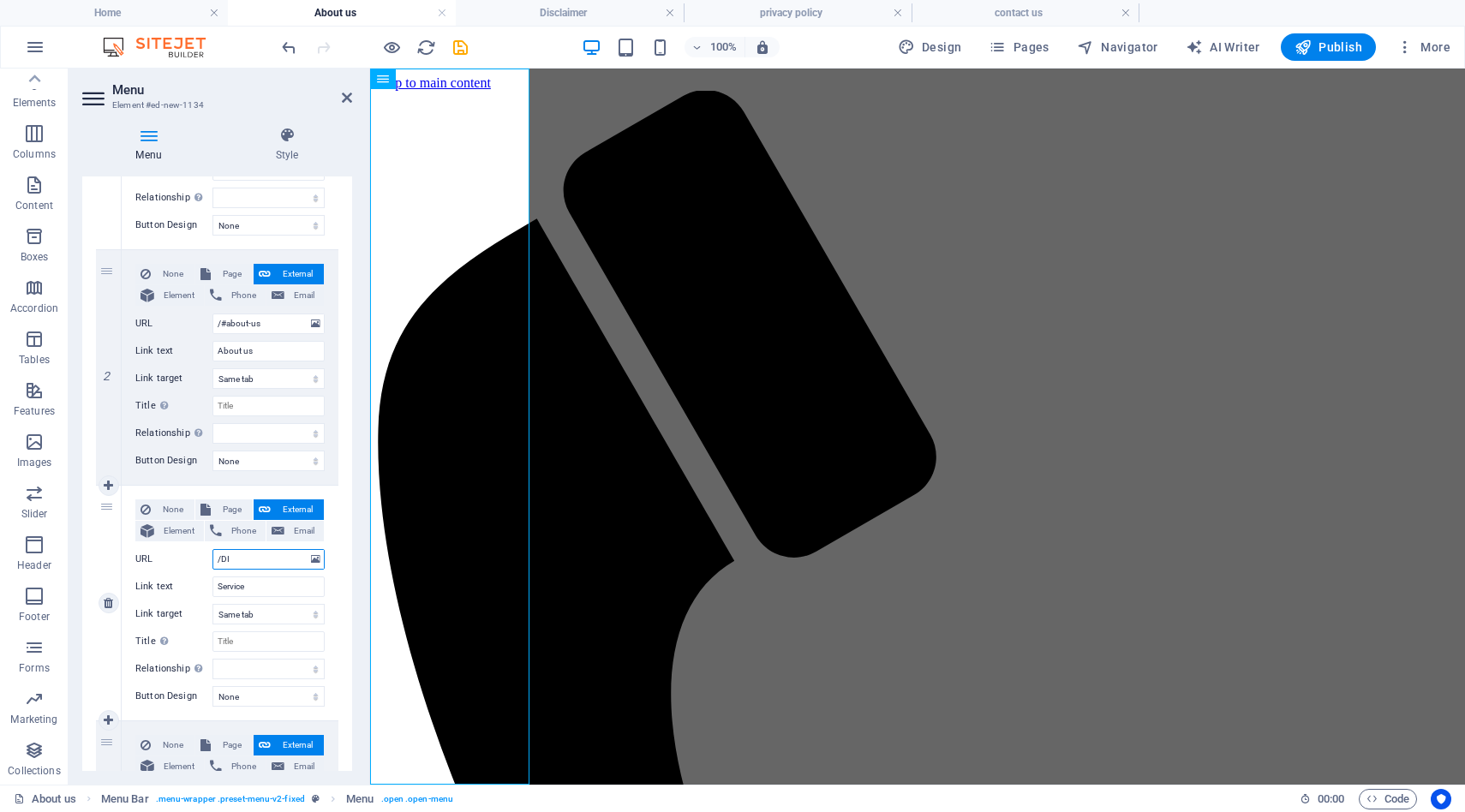 select 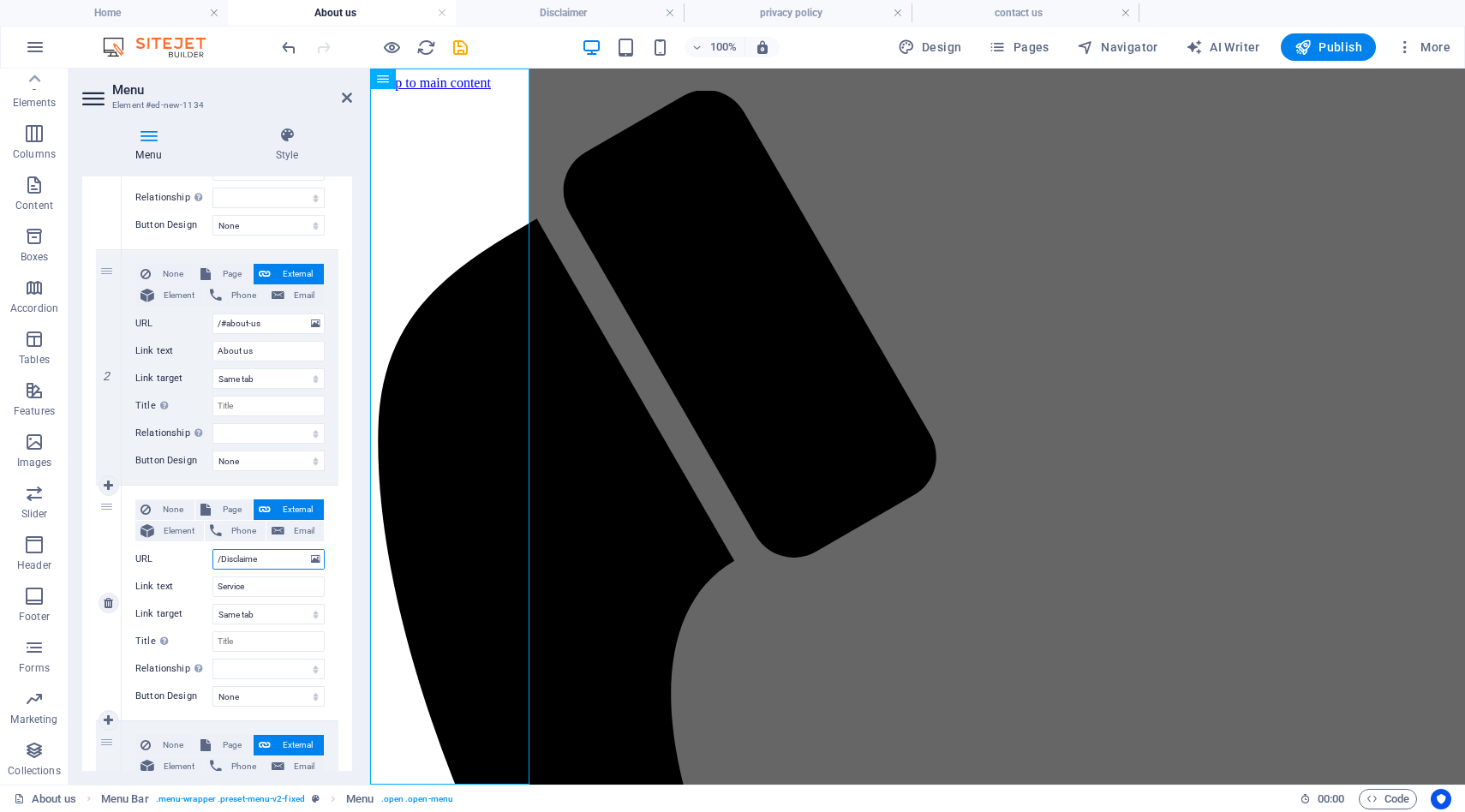 type on "/Disclaimer" 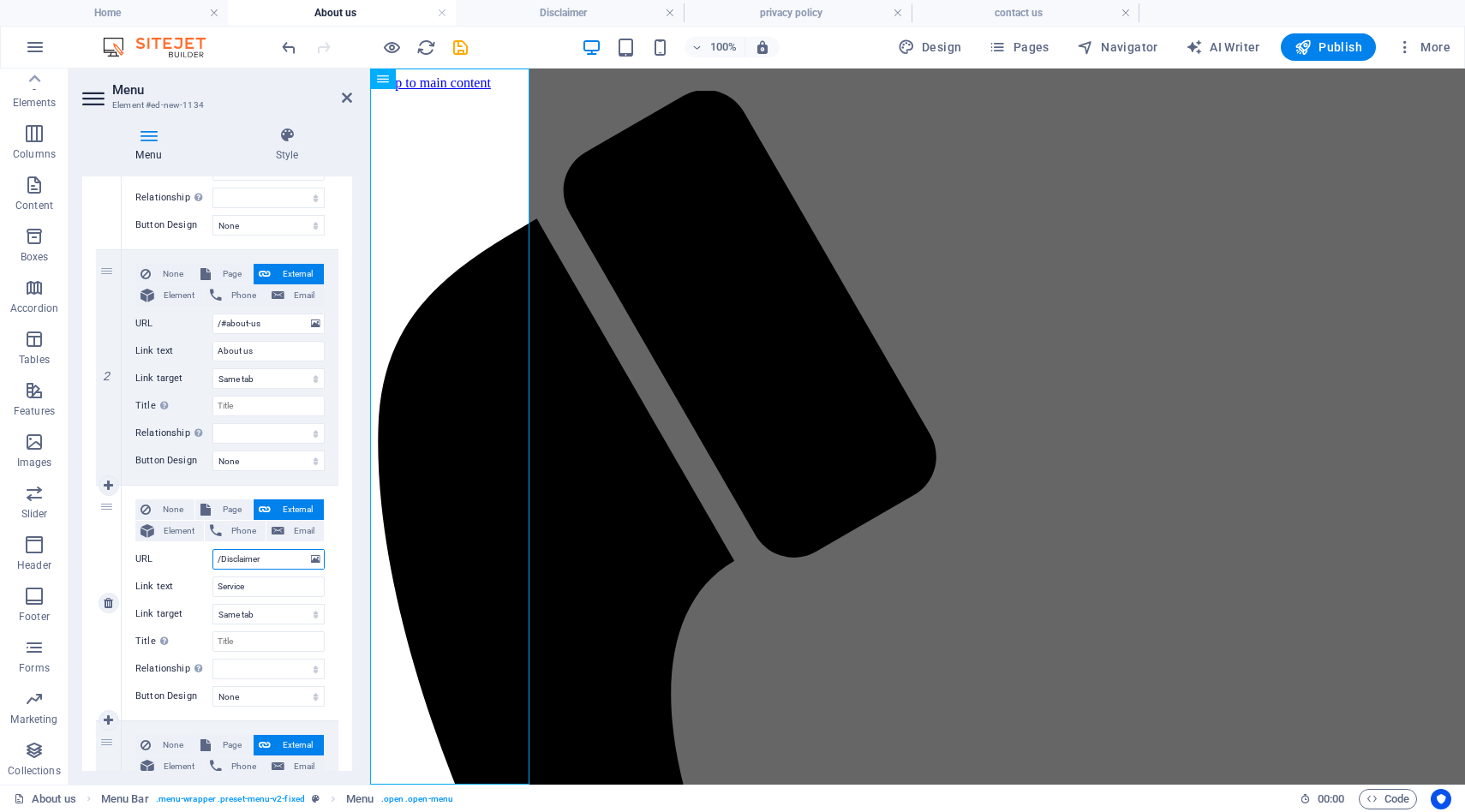 select 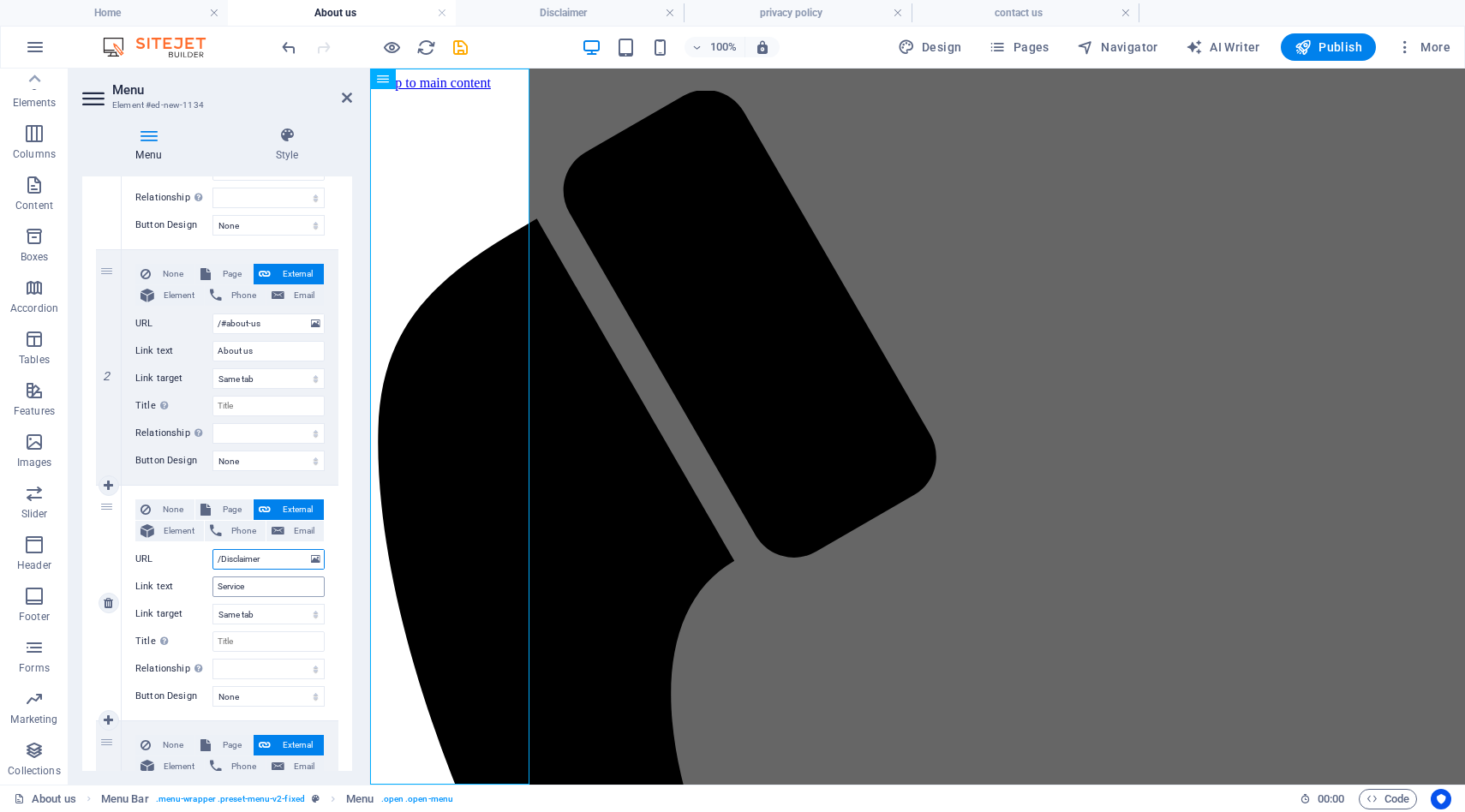 type on "/Disclaimer" 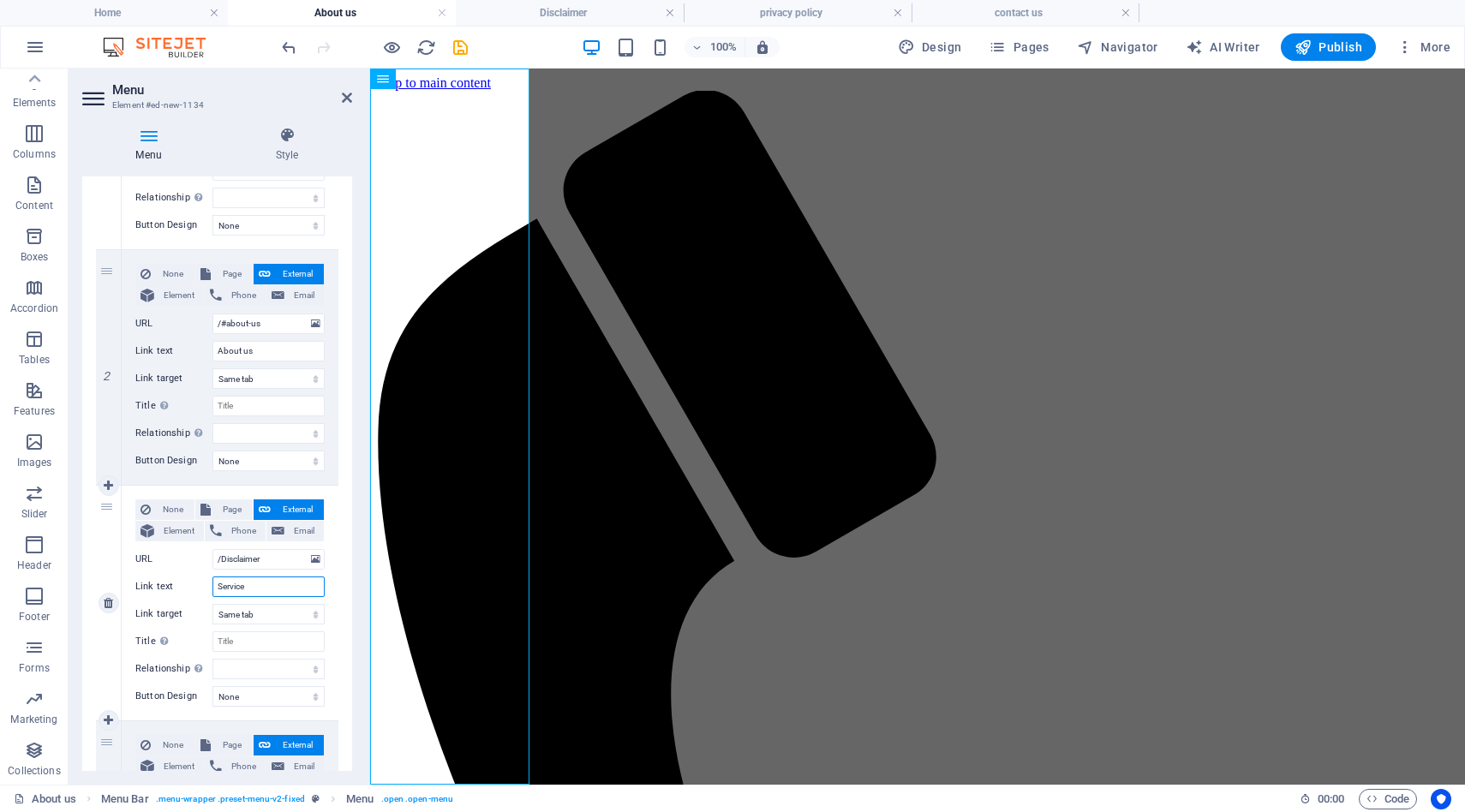 drag, startPoint x: 254, startPoint y: 593, endPoint x: 213, endPoint y: 585, distance: 41.7732 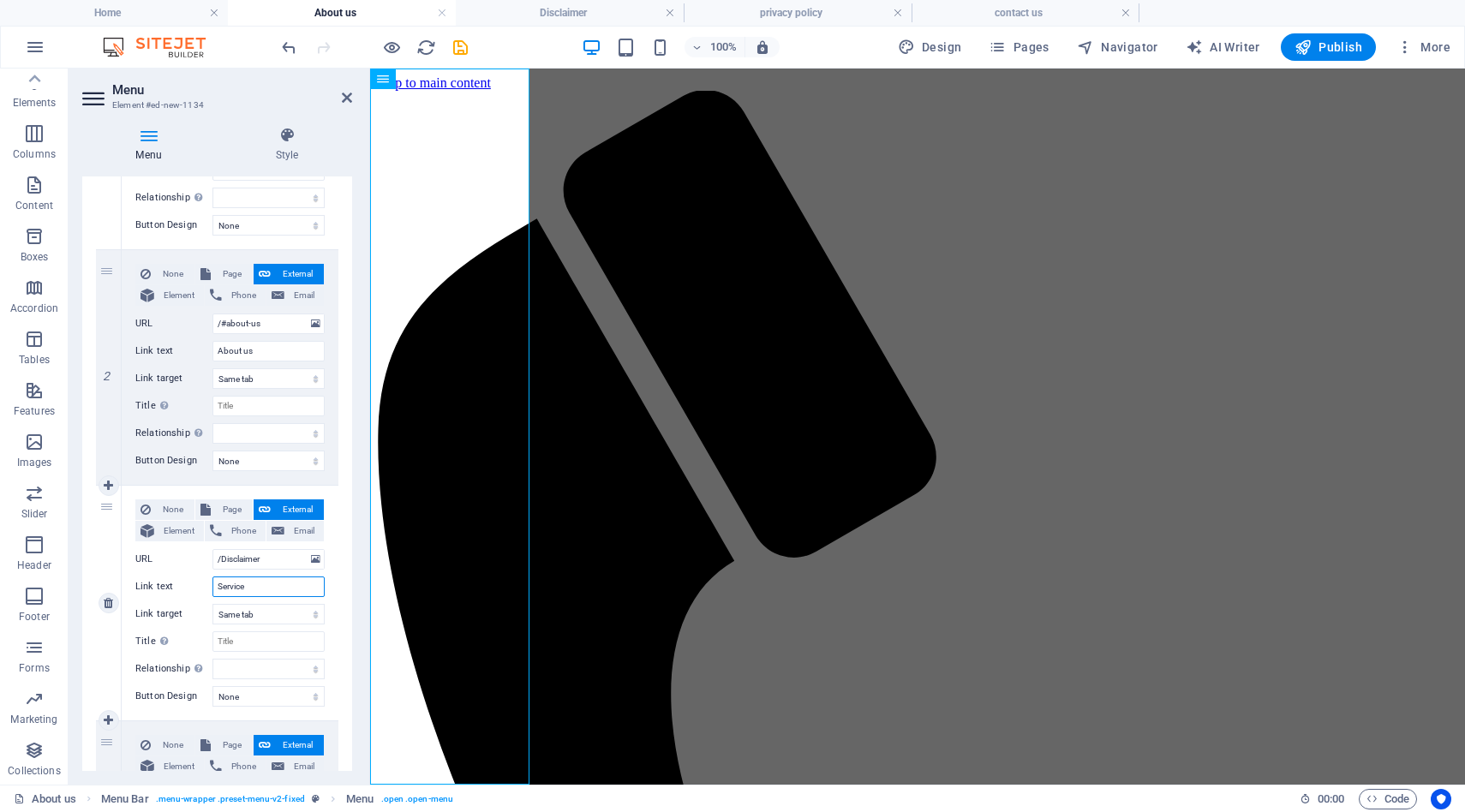 click on "Service" at bounding box center [268, 587] 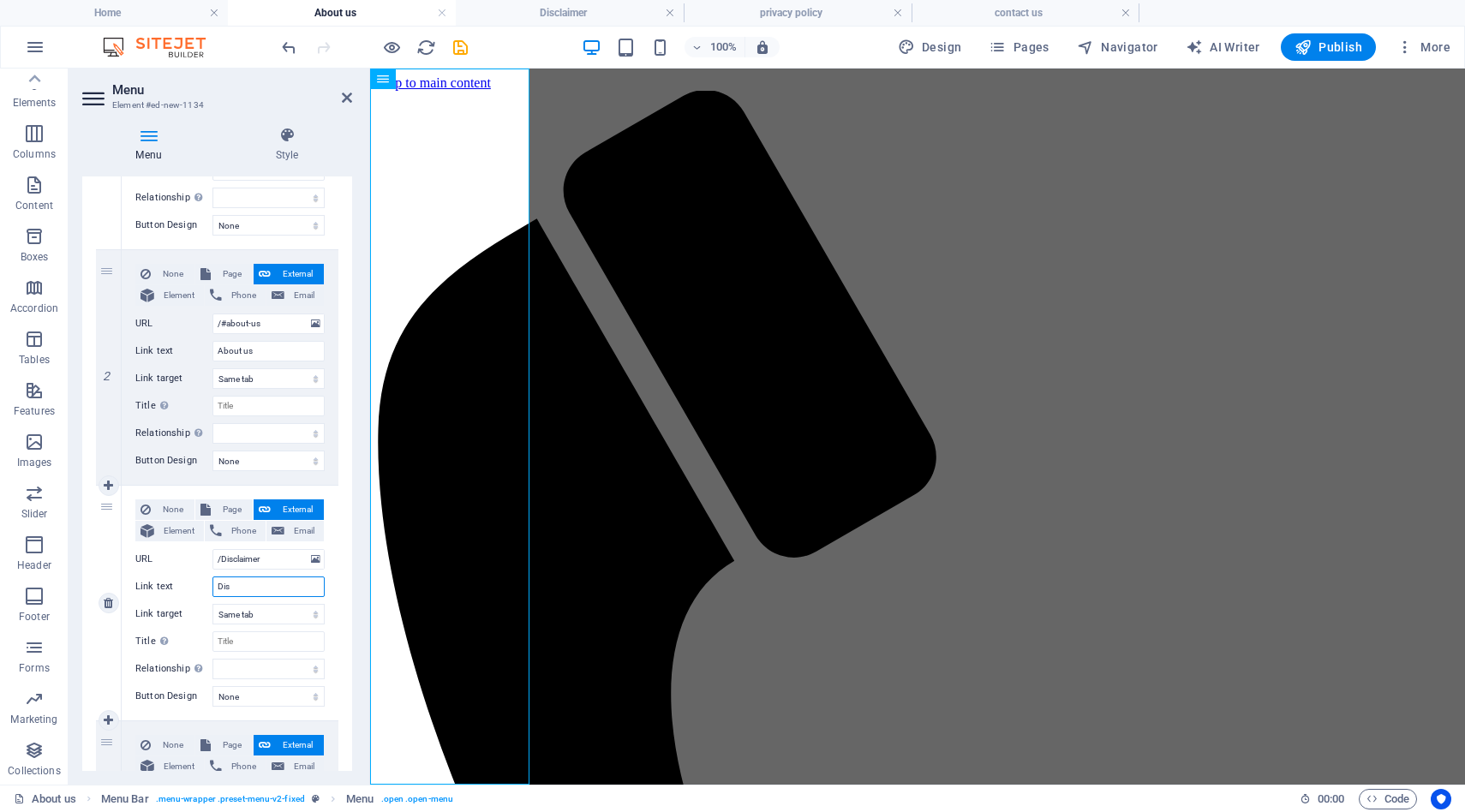 type on "Disc" 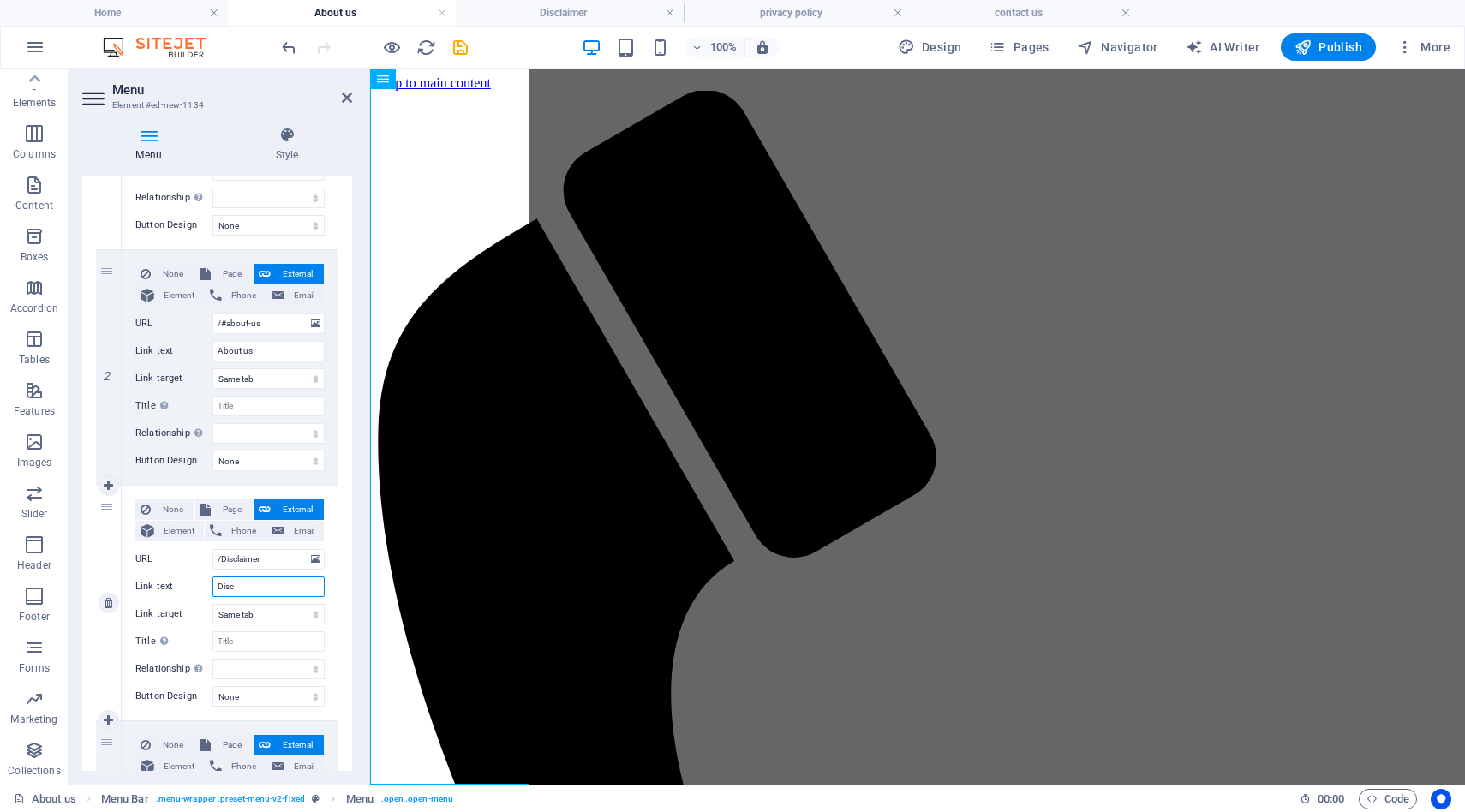 select 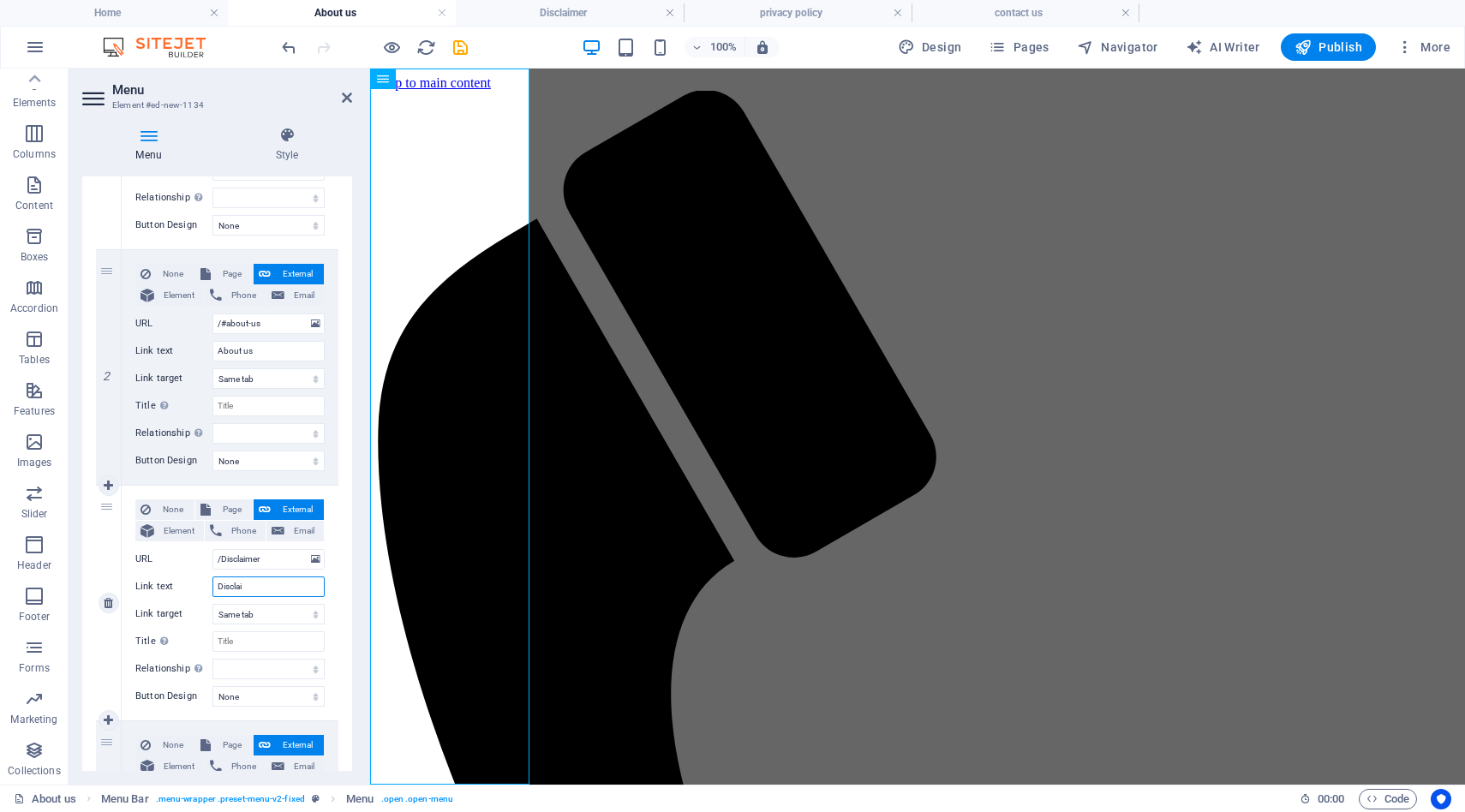 type on "Disclaim" 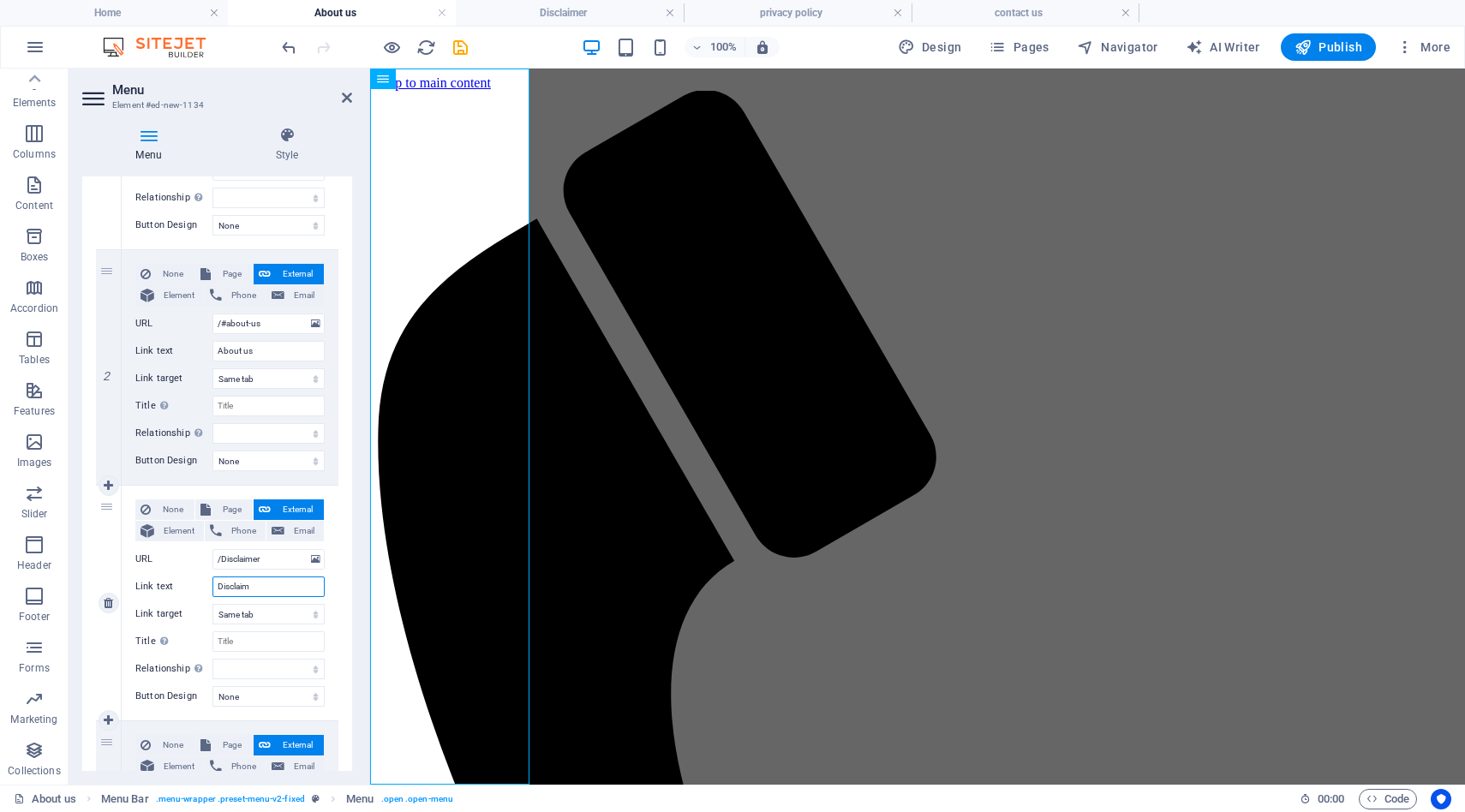 select 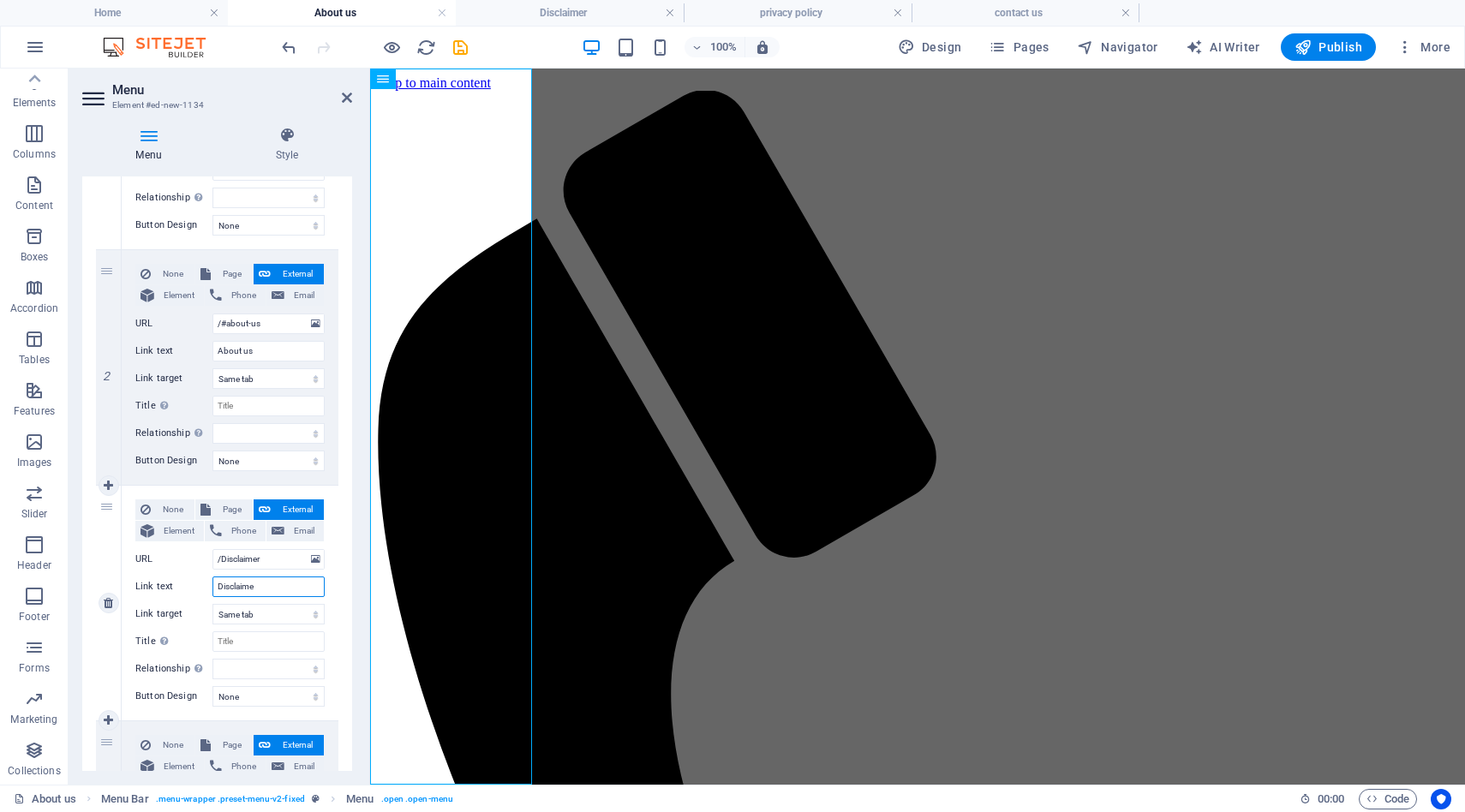 type on "Disclaimer" 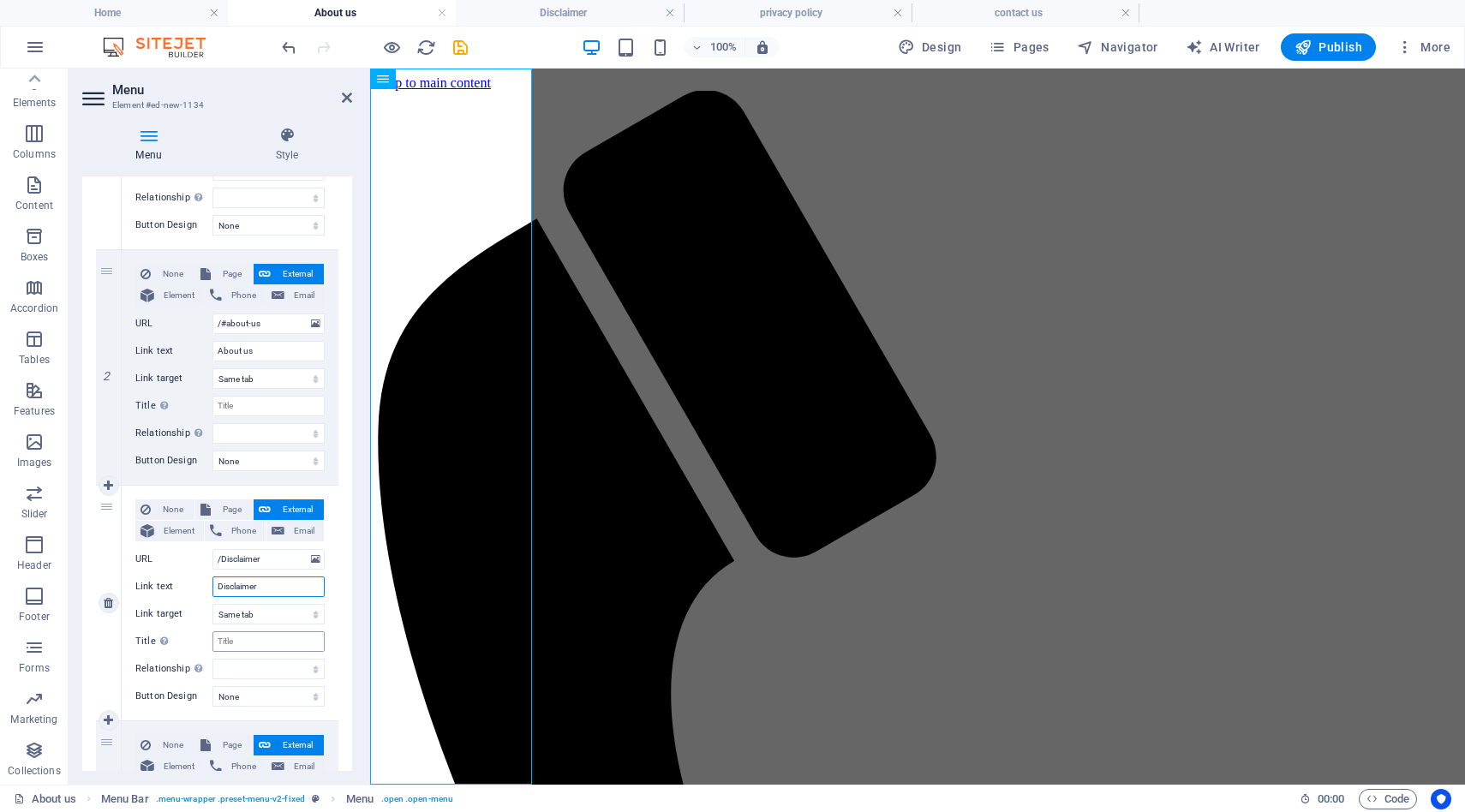 select 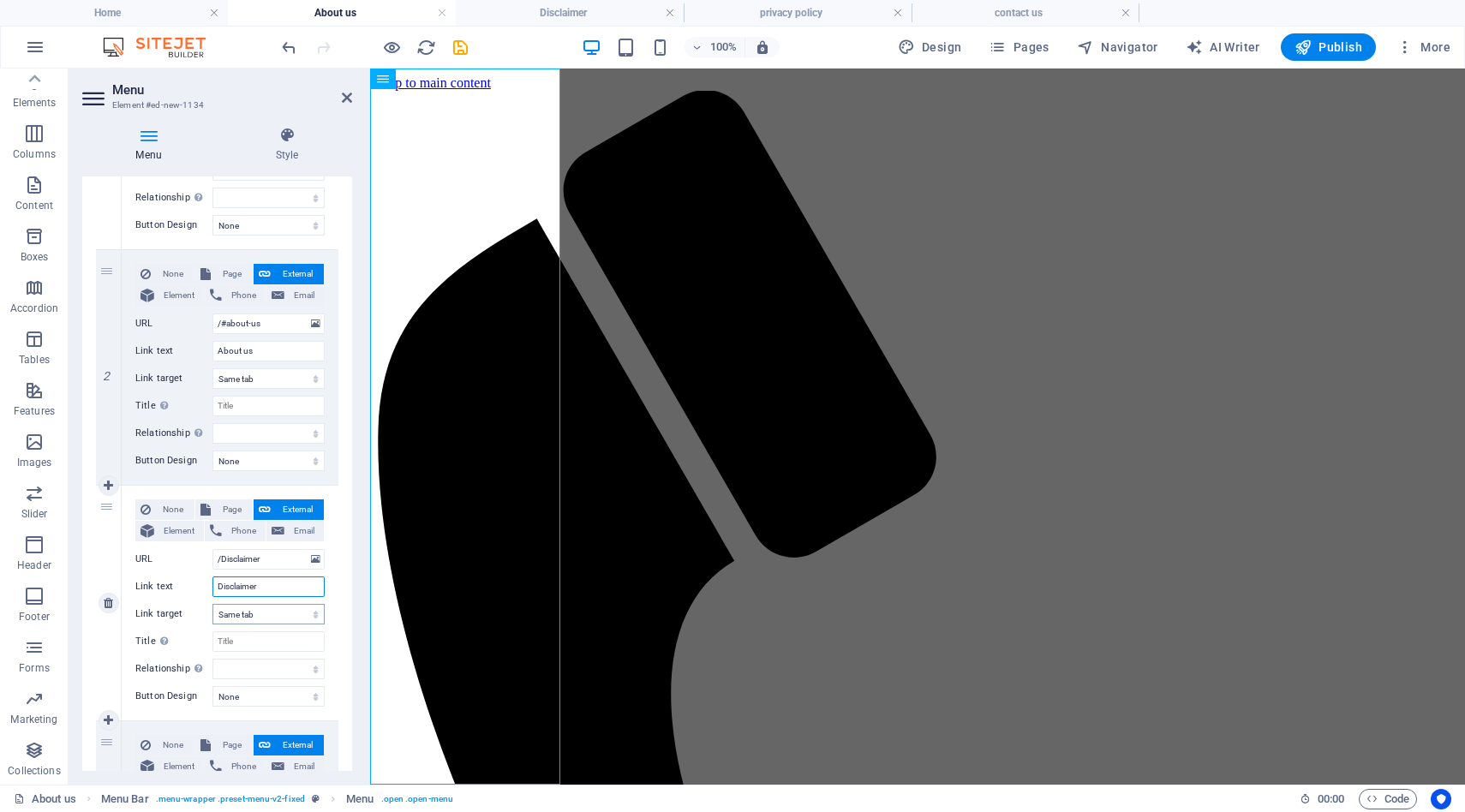 type on "Disclaimer" 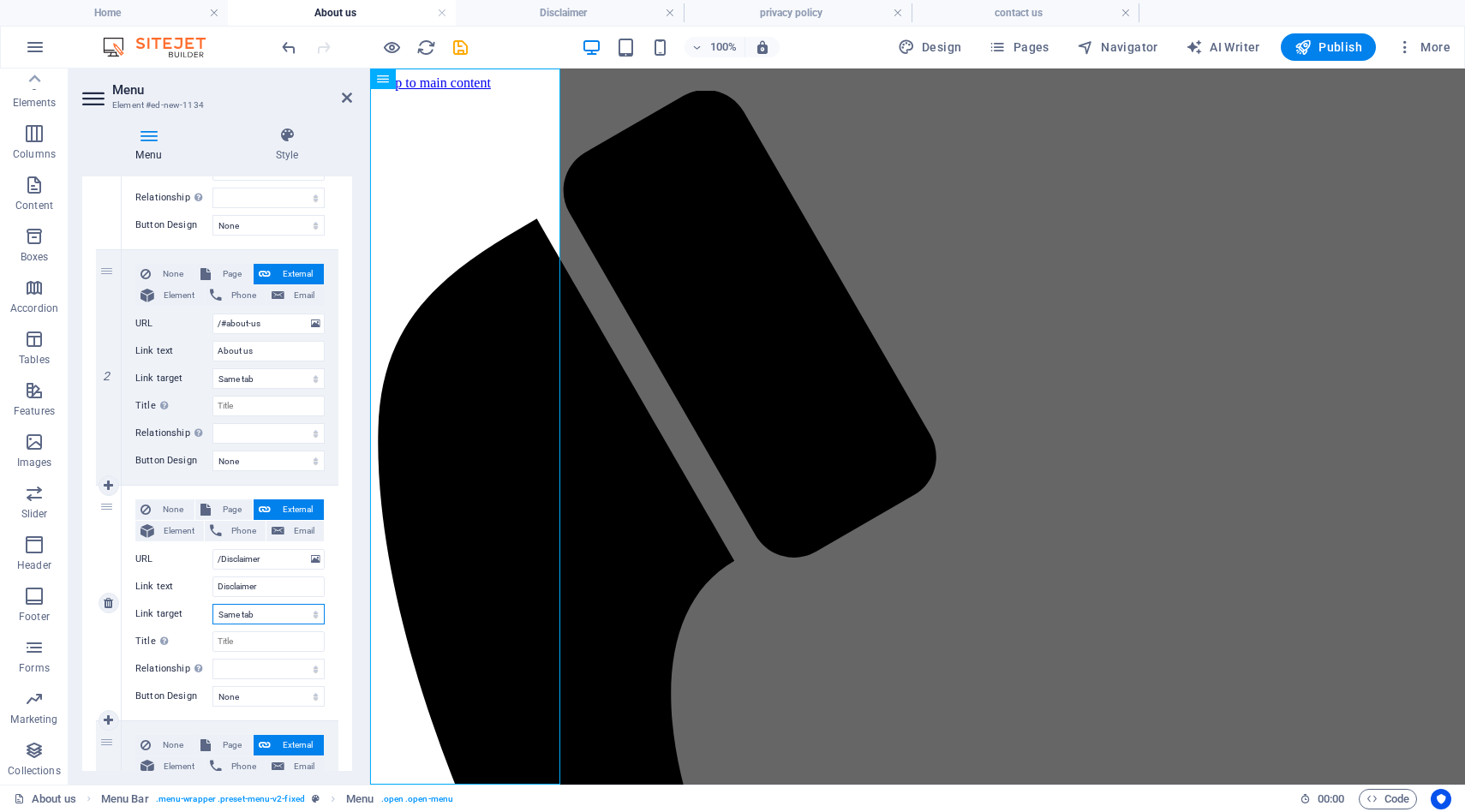 click on "New tab Same tab Overlay" at bounding box center [268, 614] 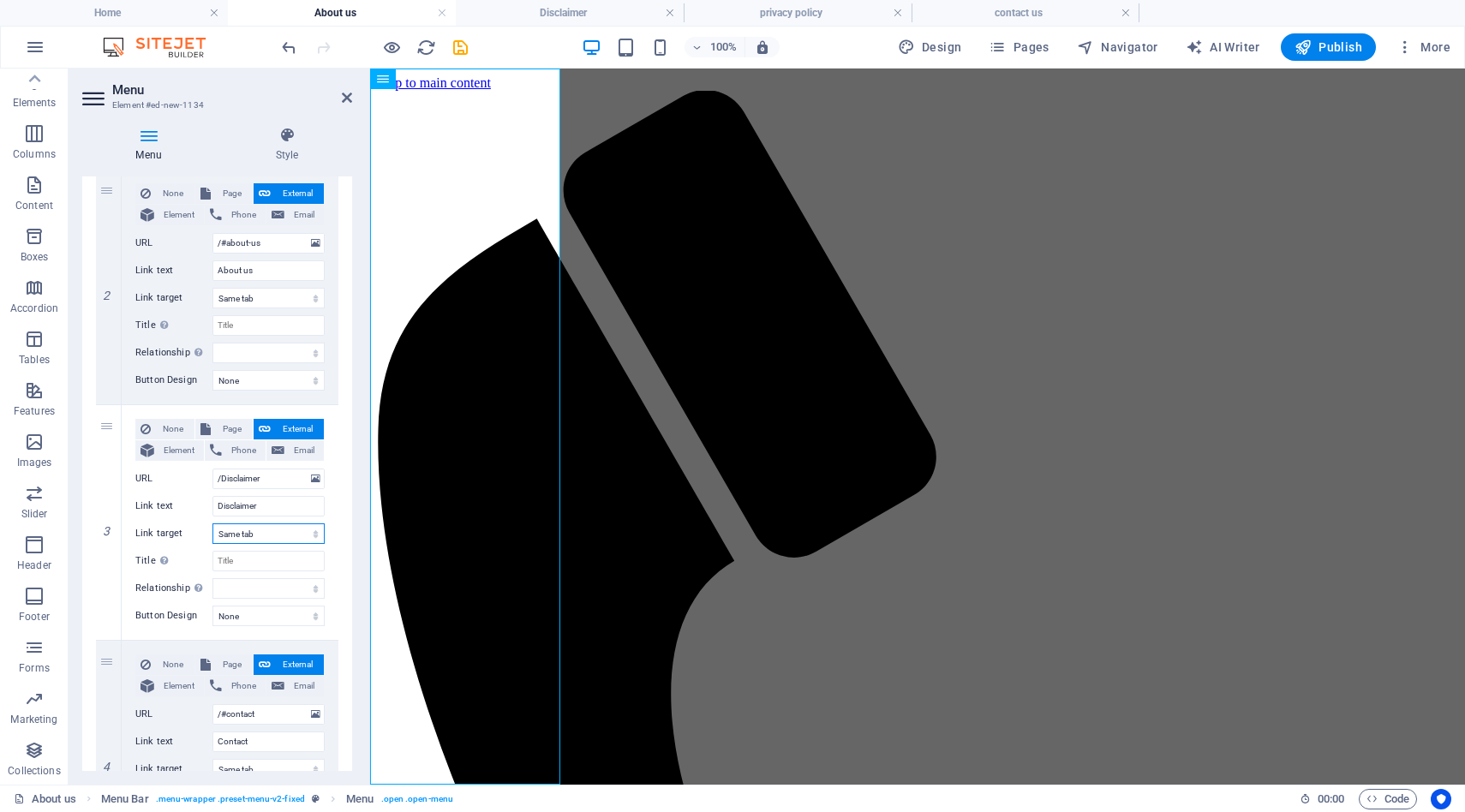 scroll, scrollTop: 455, scrollLeft: 0, axis: vertical 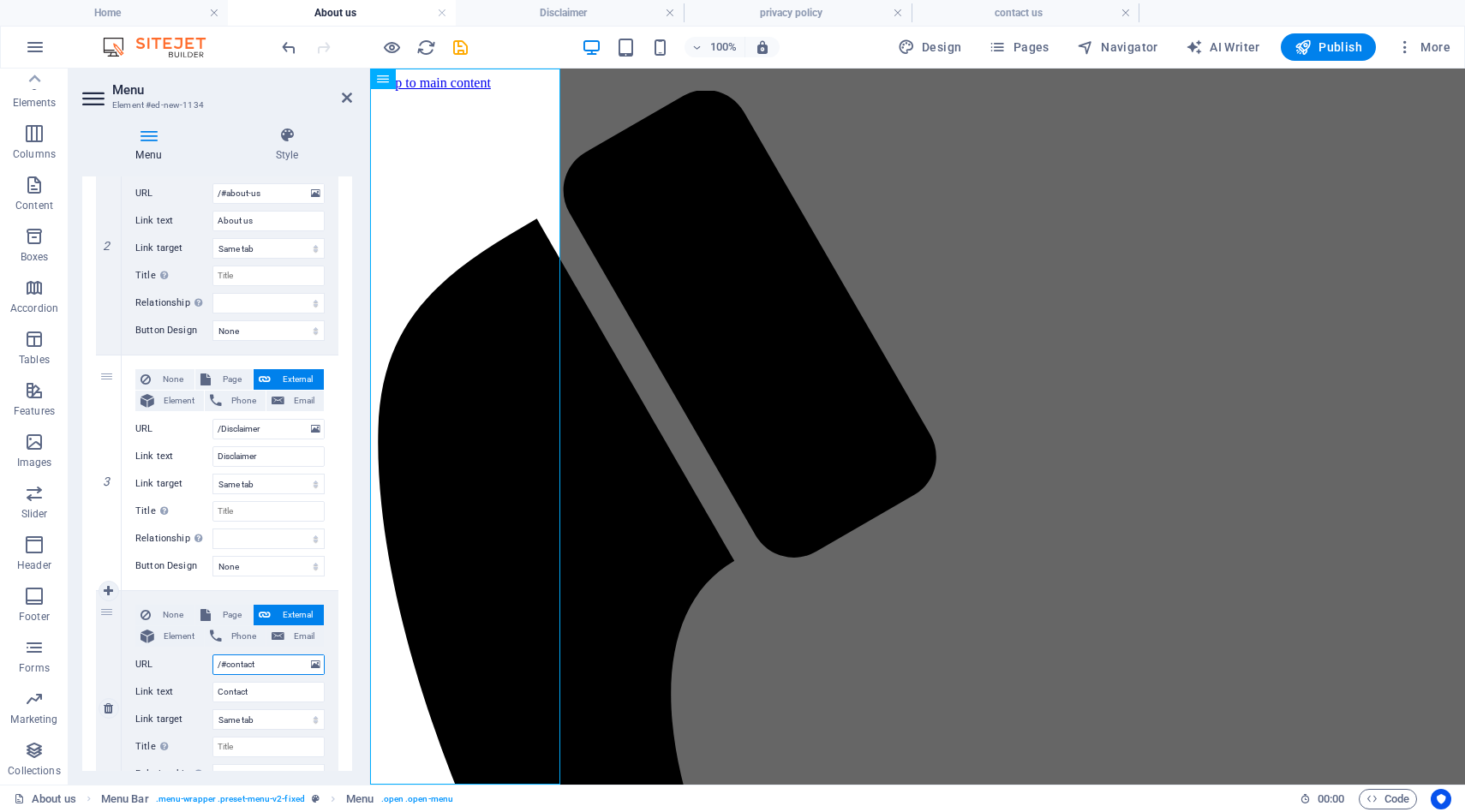drag, startPoint x: 274, startPoint y: 665, endPoint x: 228, endPoint y: 658, distance: 46.52956 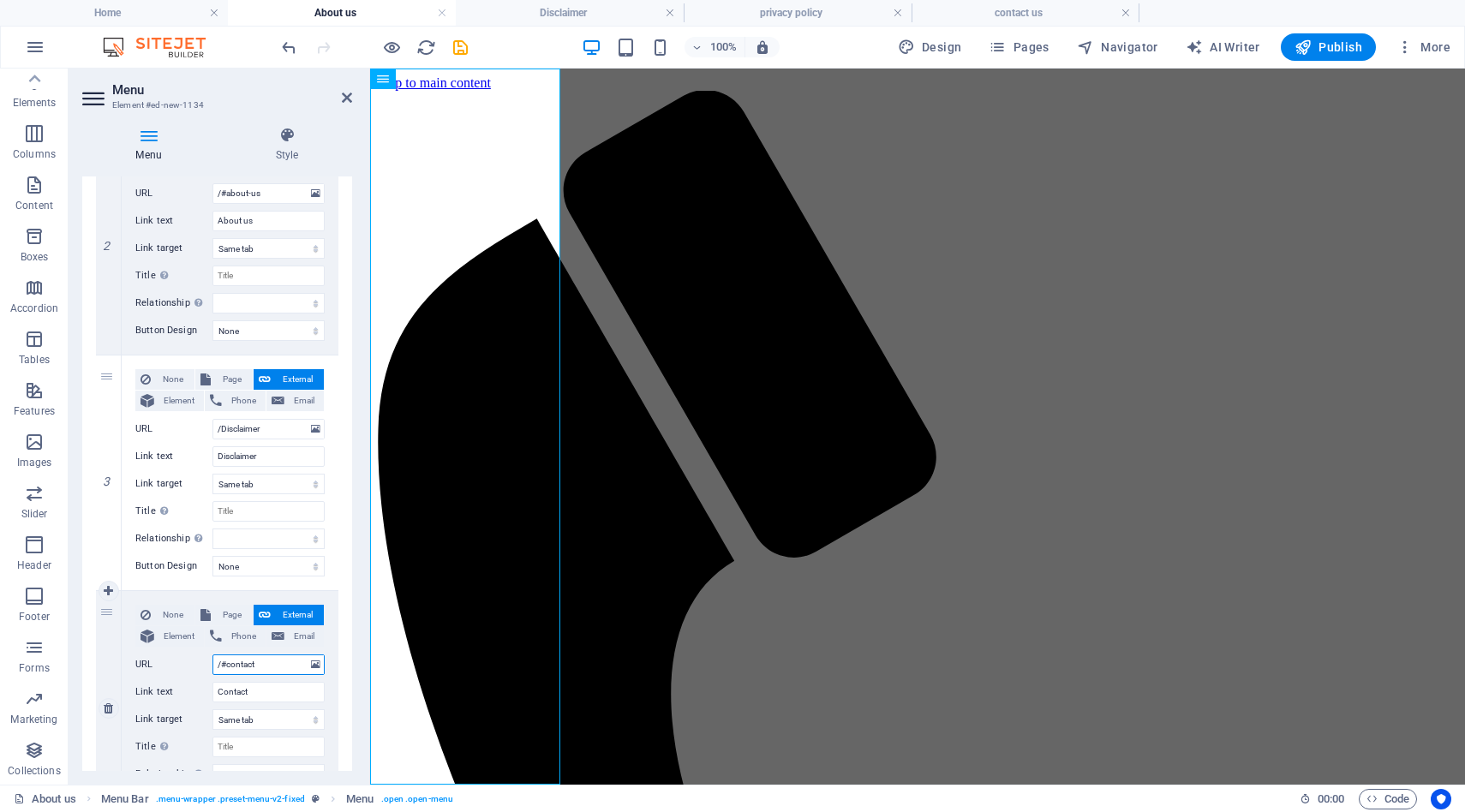click on "/#contact" at bounding box center [268, 665] 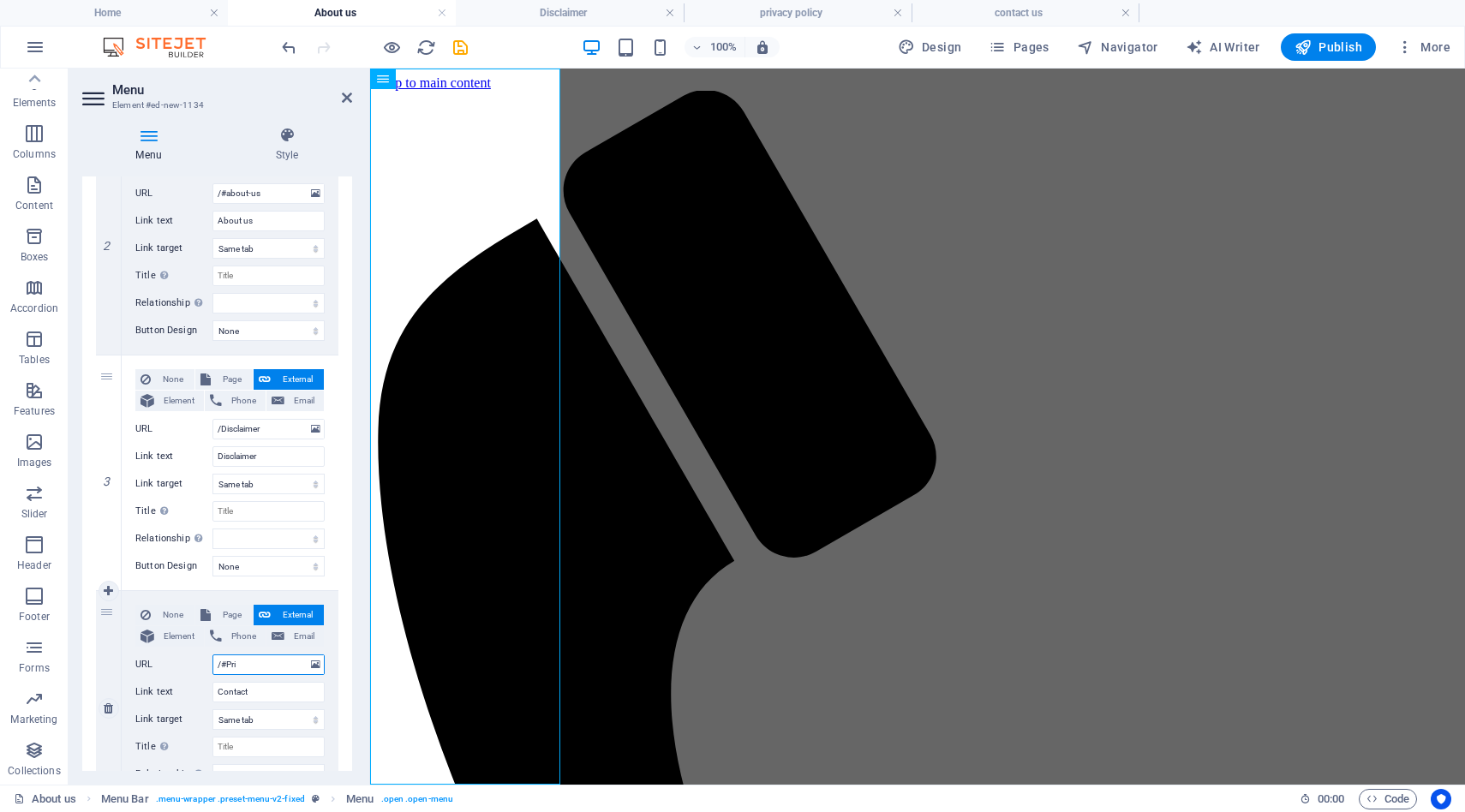 type on "/#Priv" 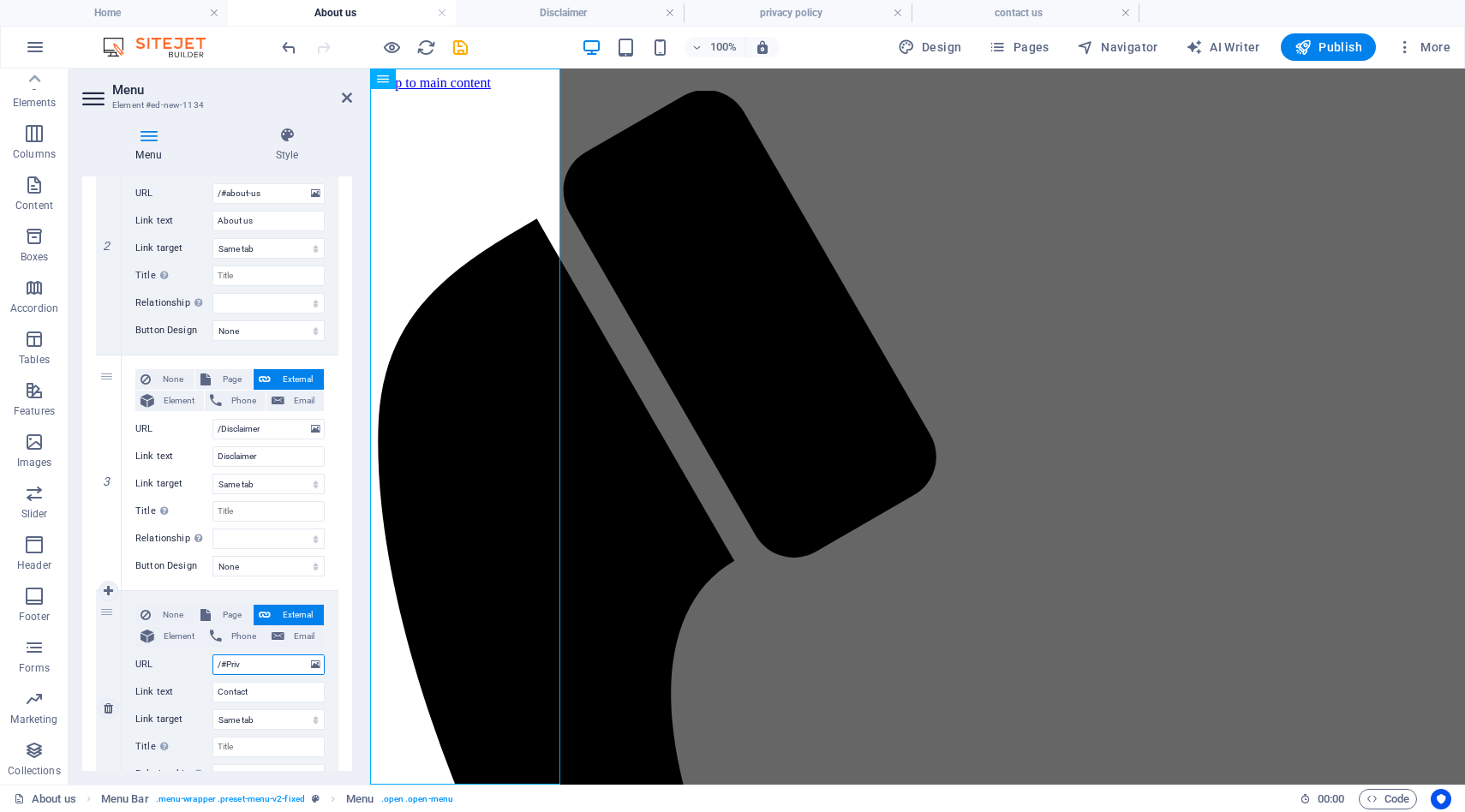select 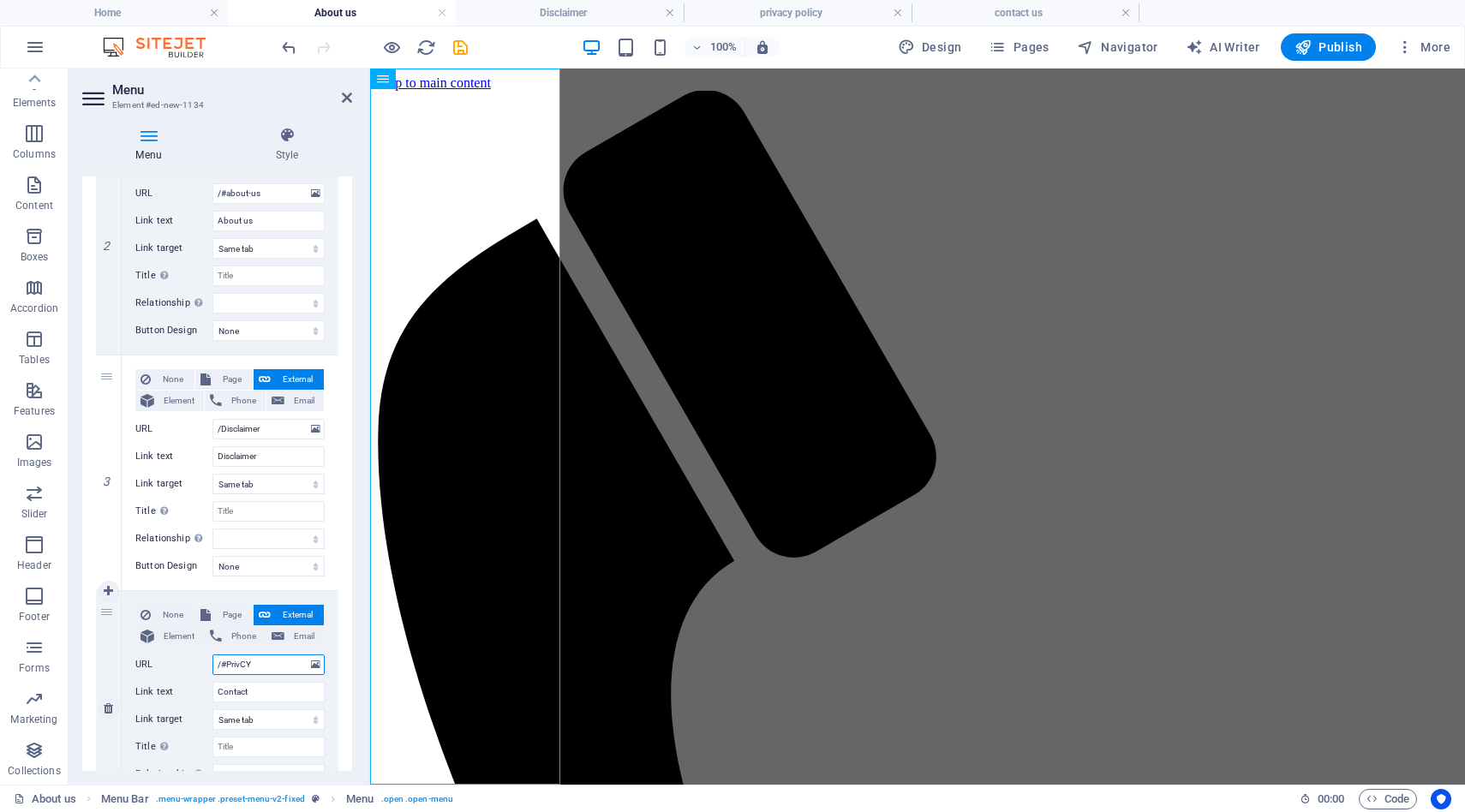 type on "/#PrivC" 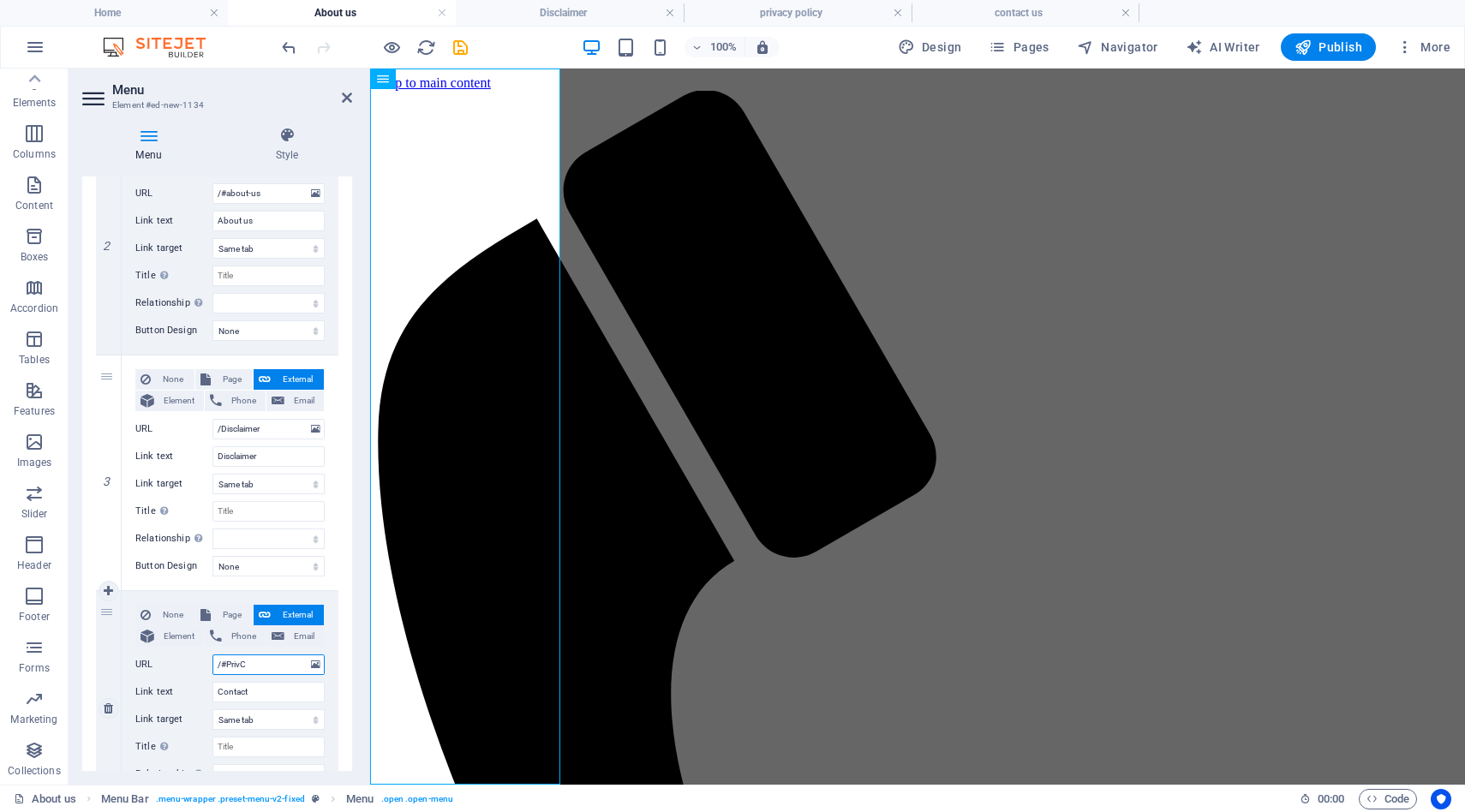 select 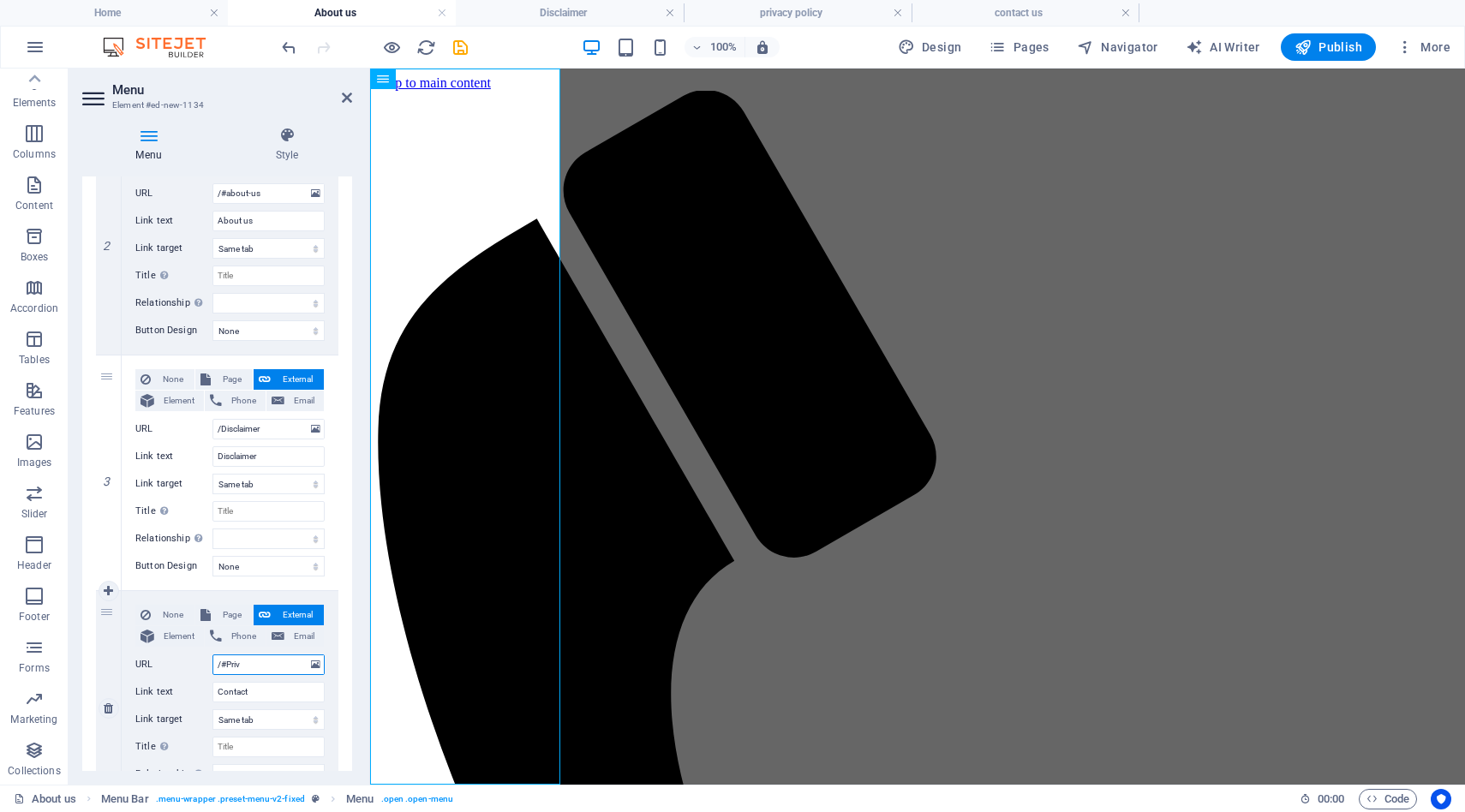 select 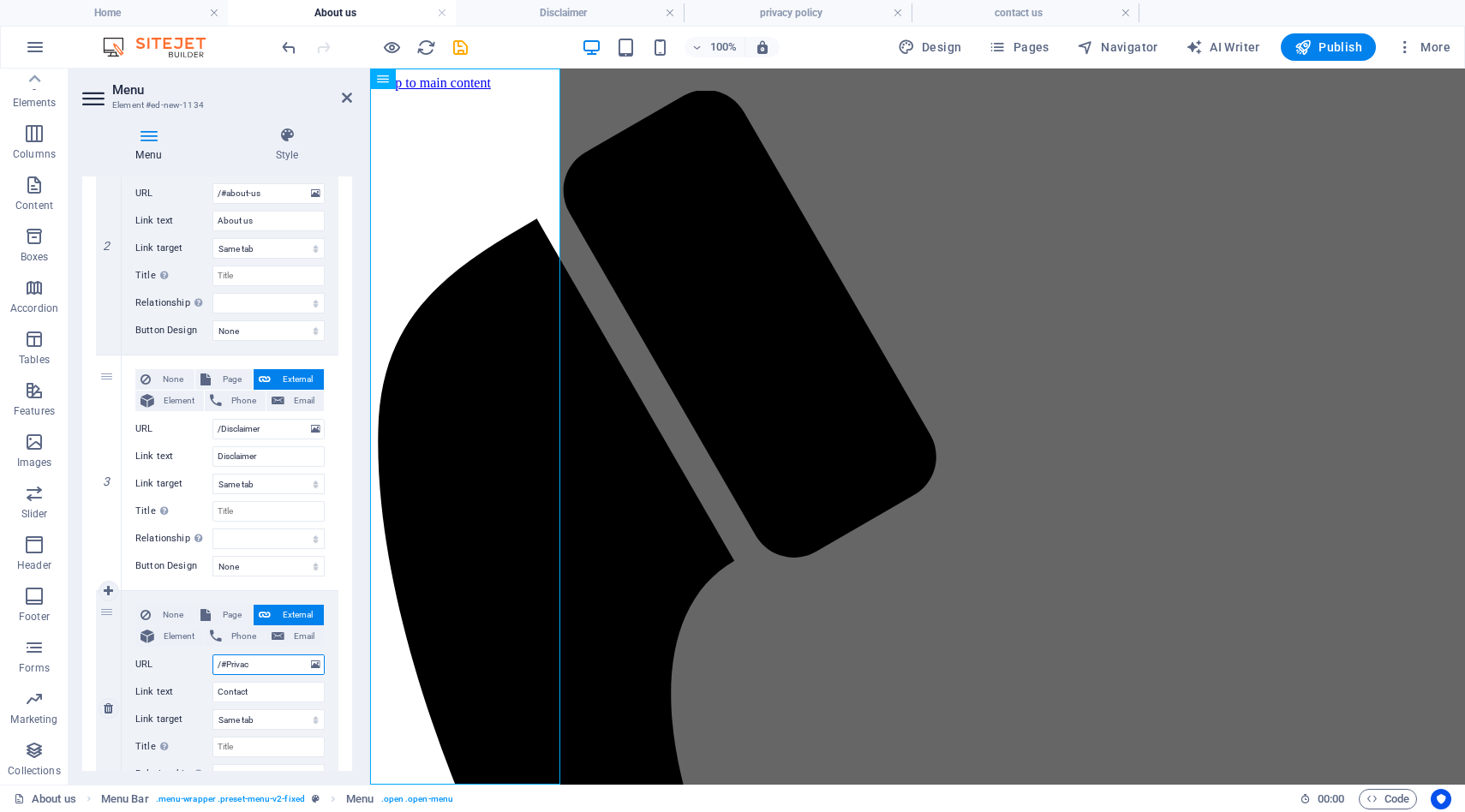 type on "/#Privacy" 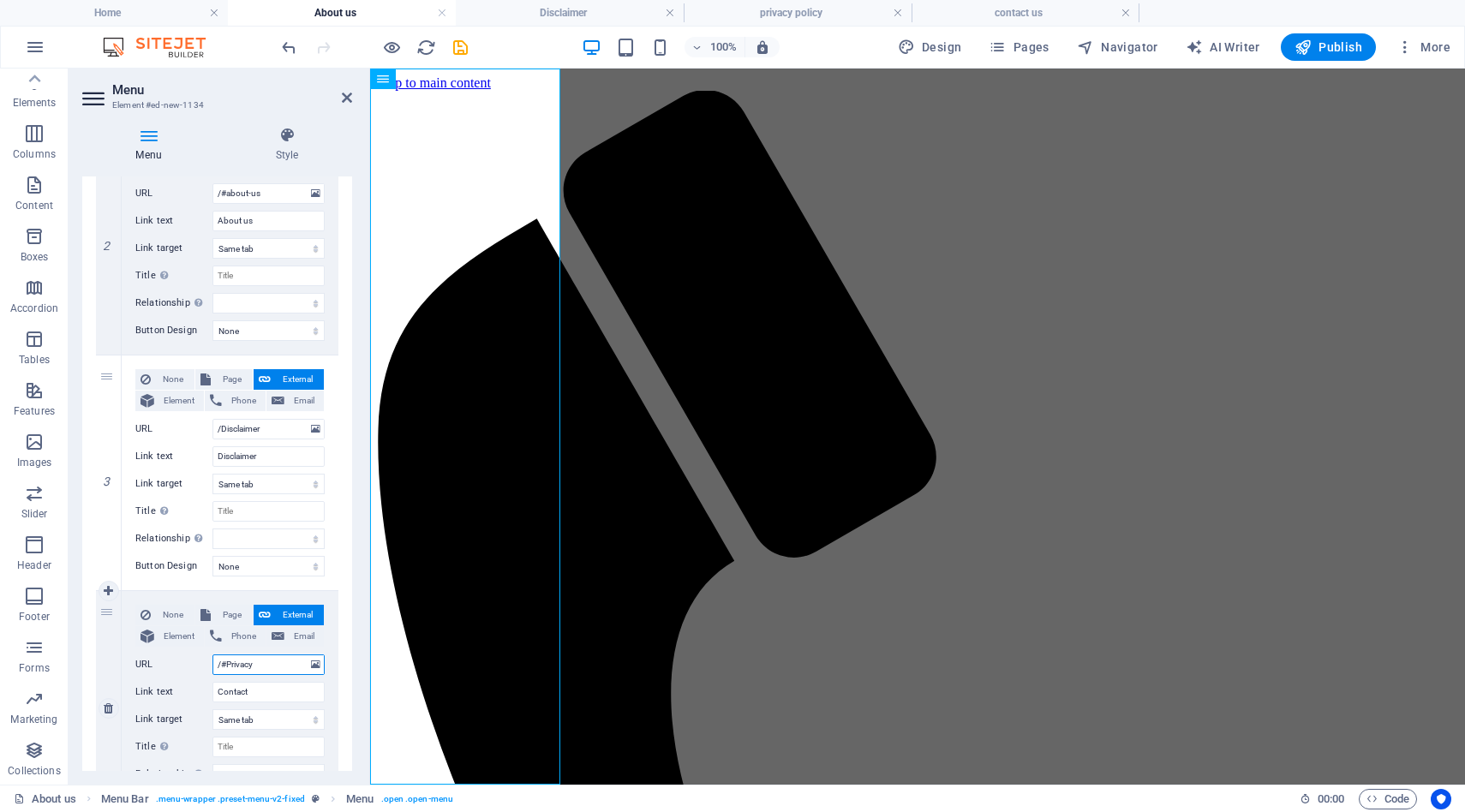 select 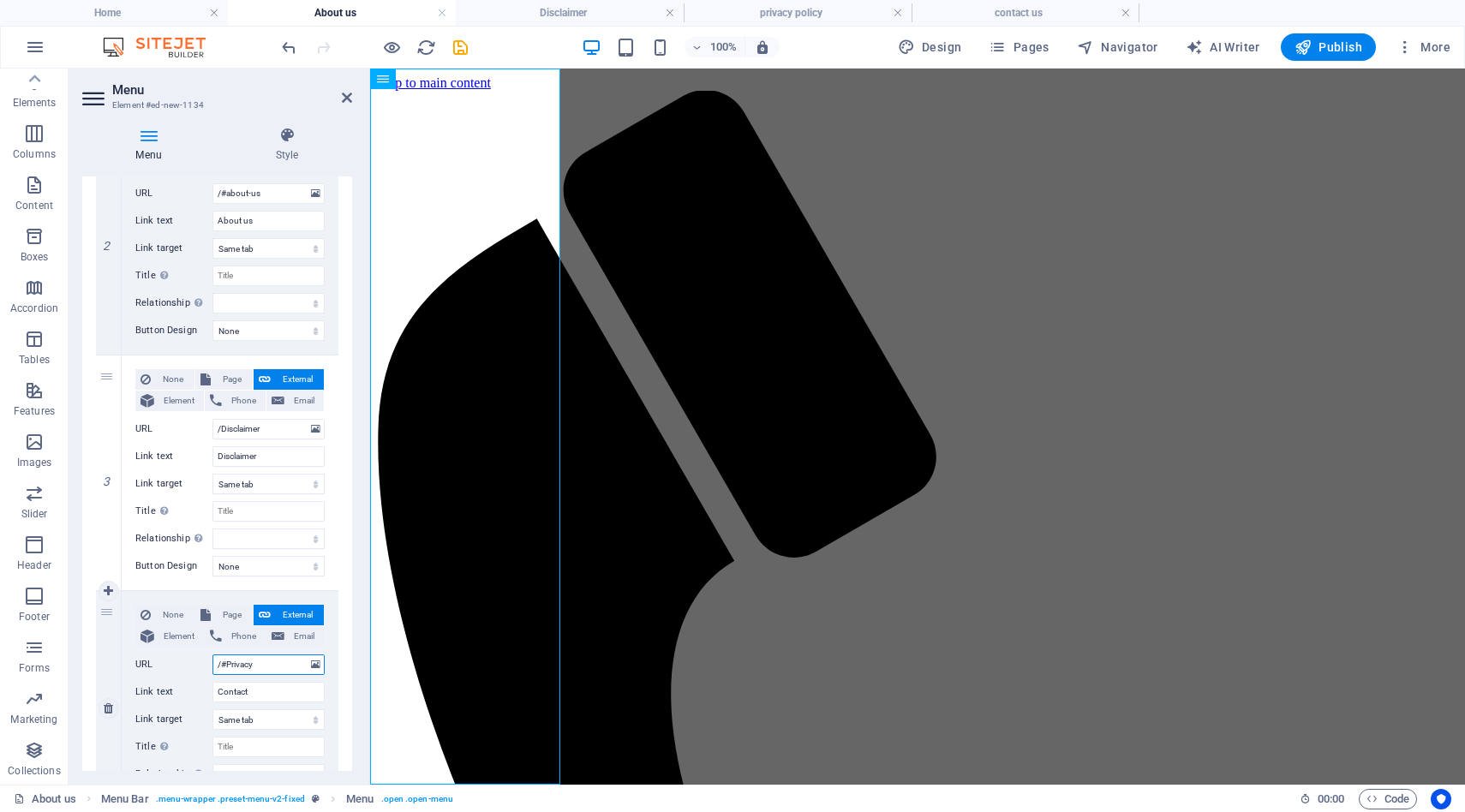 select 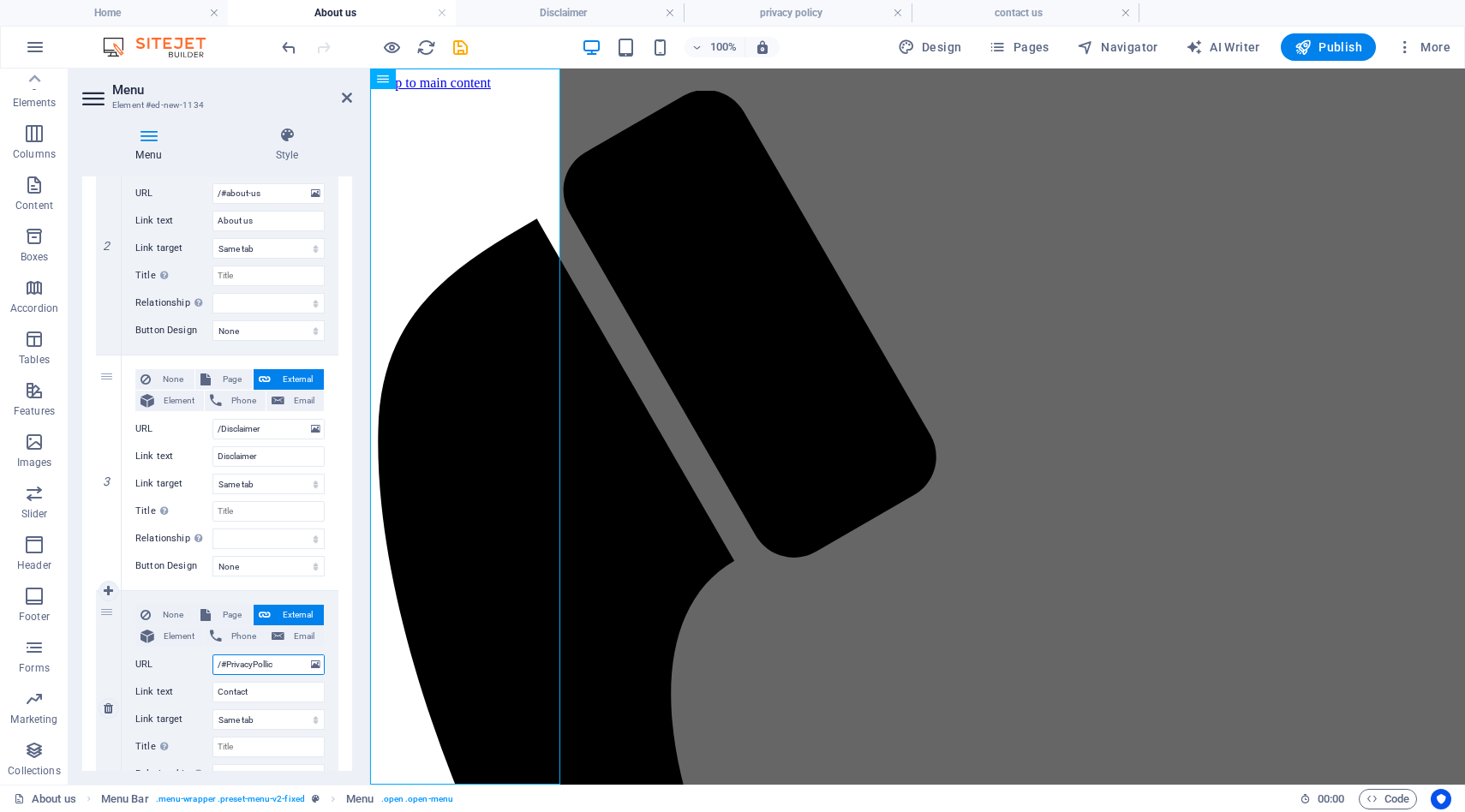 type on "/#PrivacyPolli" 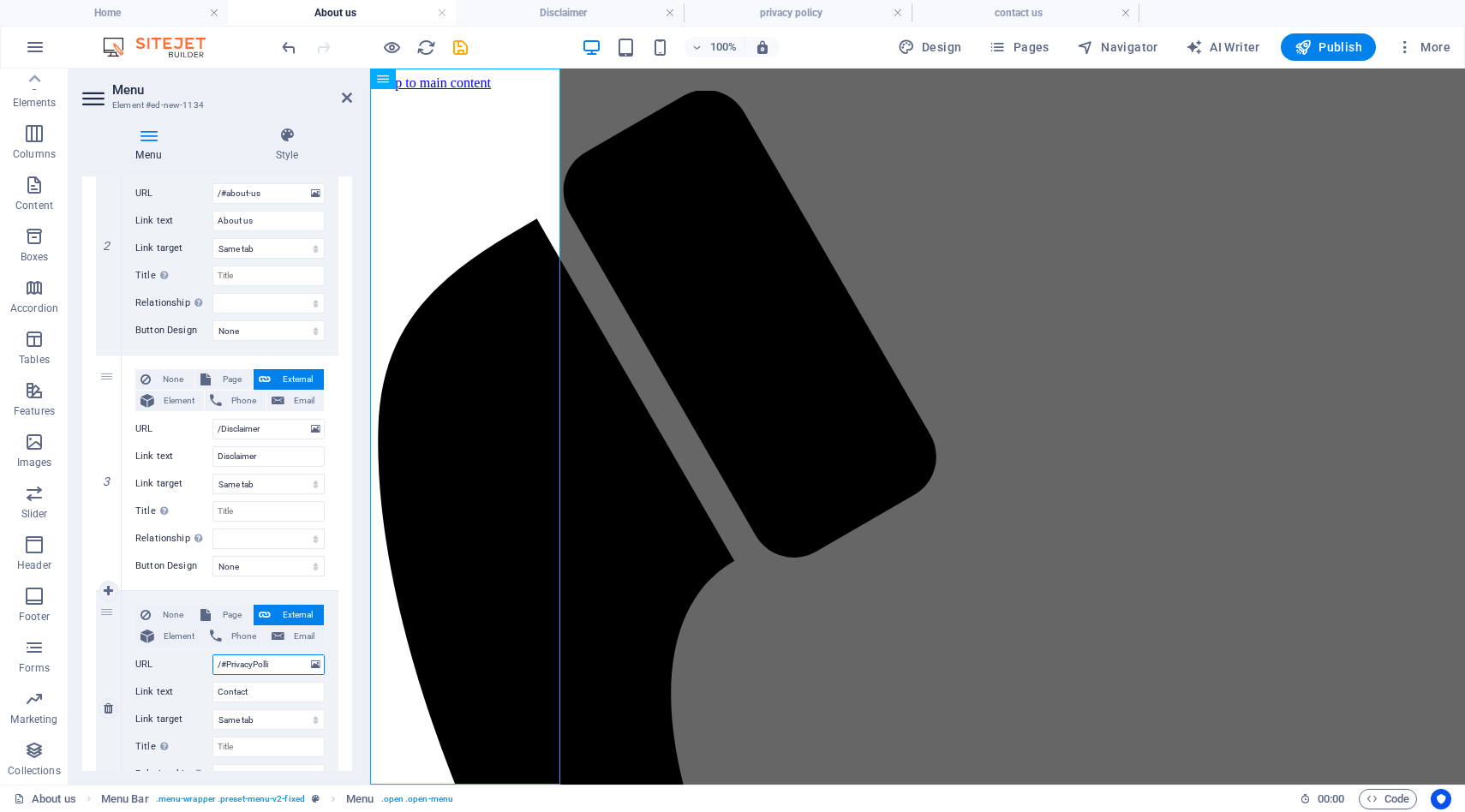 select 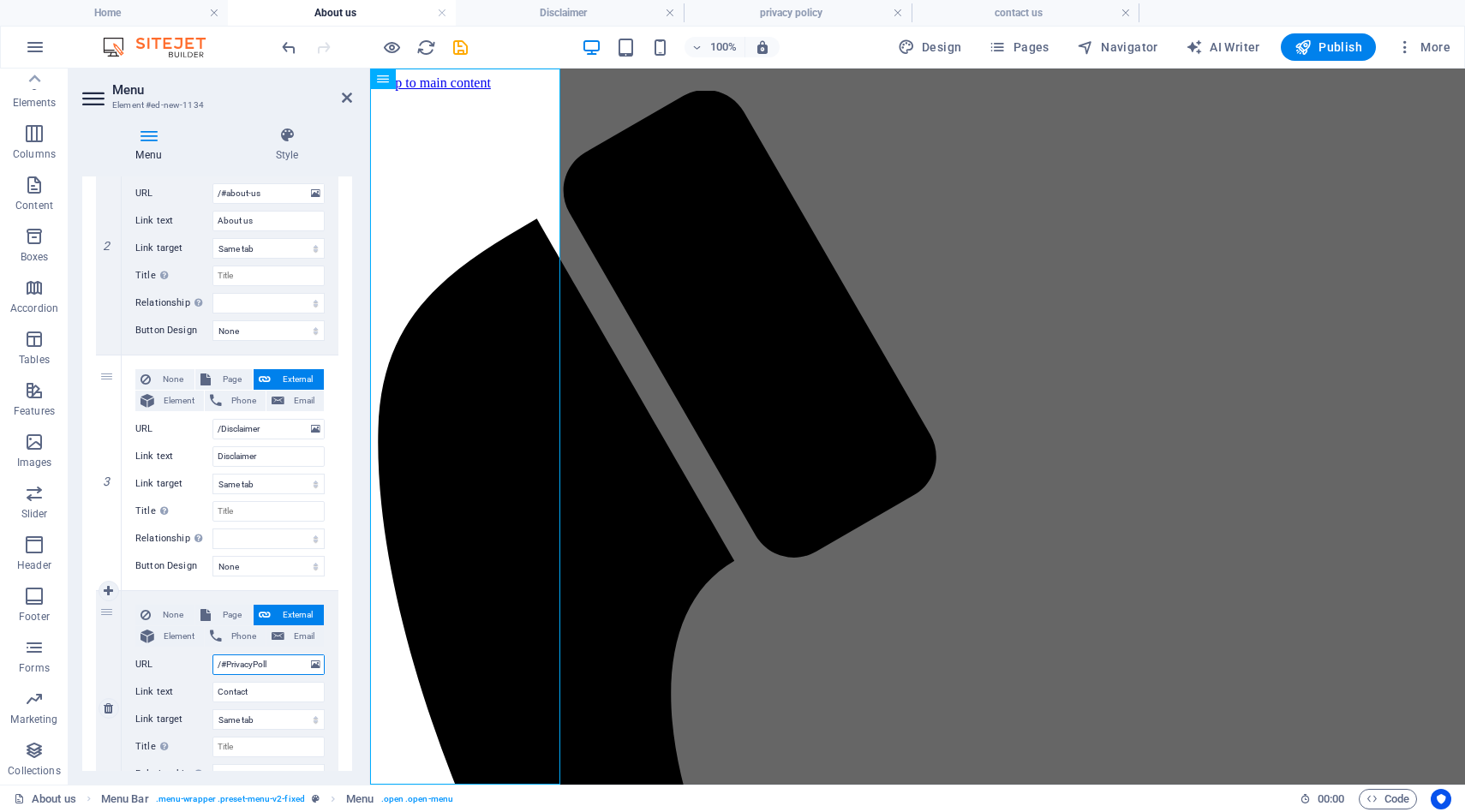 type on "/#PrivacyPol" 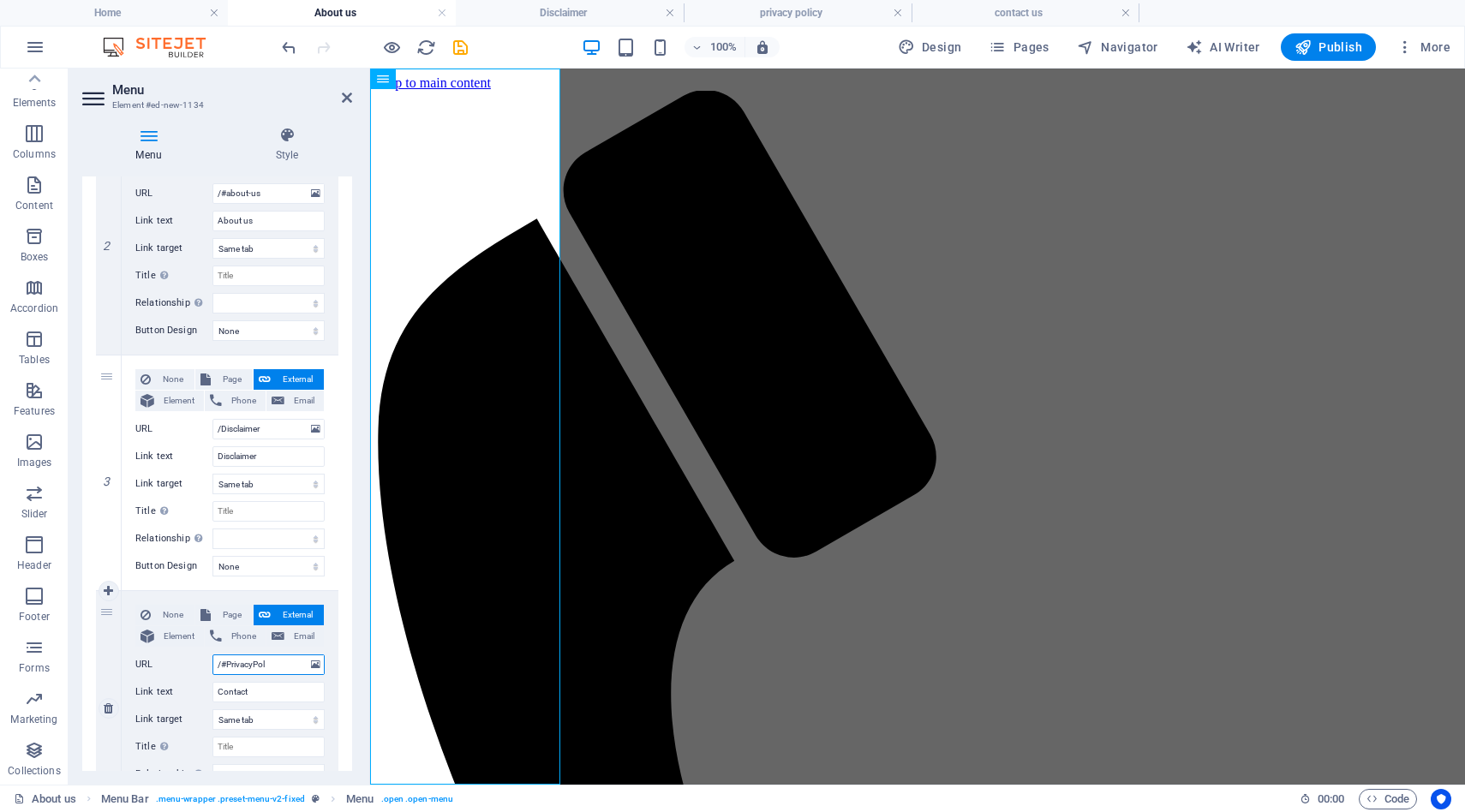 select 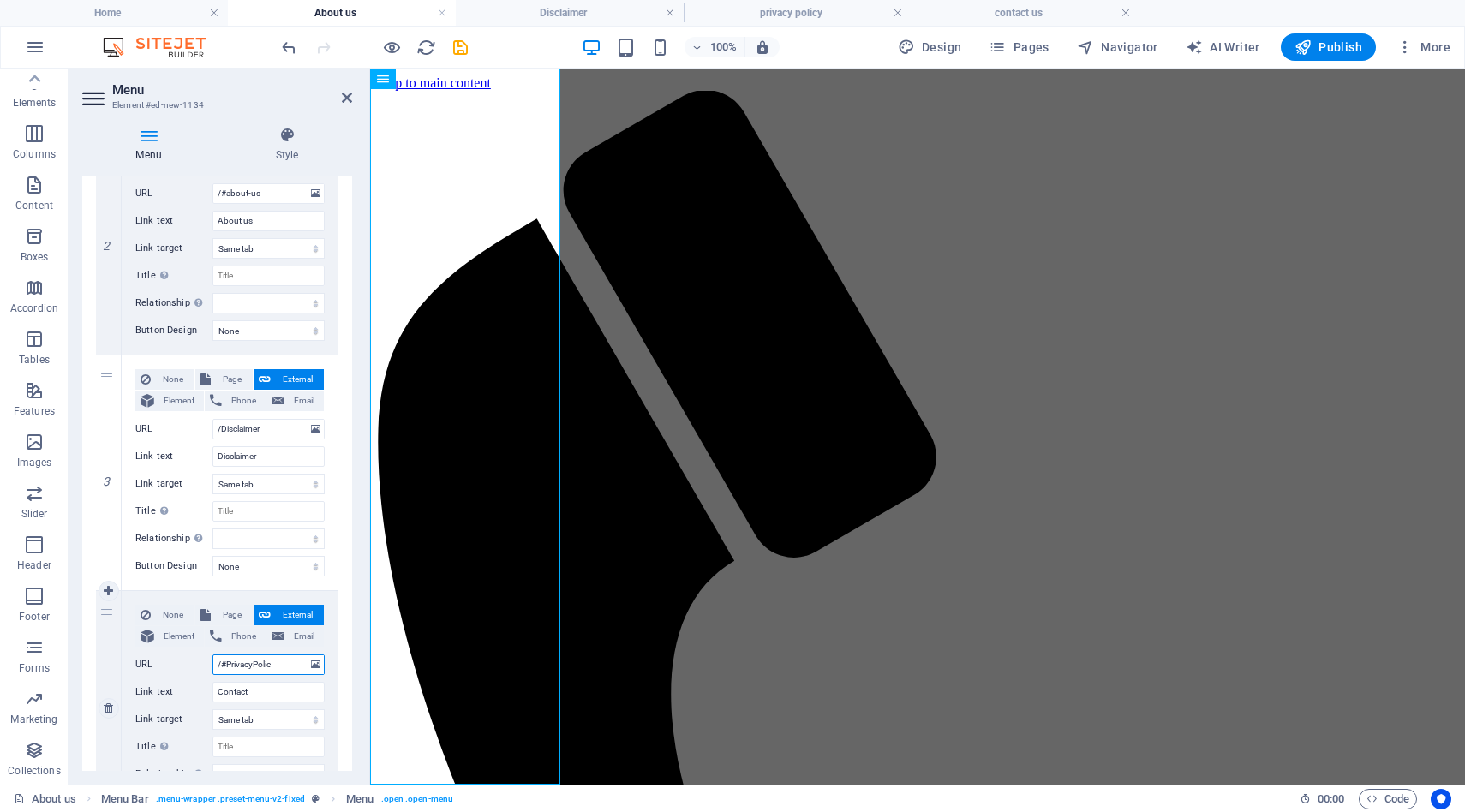 type on "/#PrivacyPolicy" 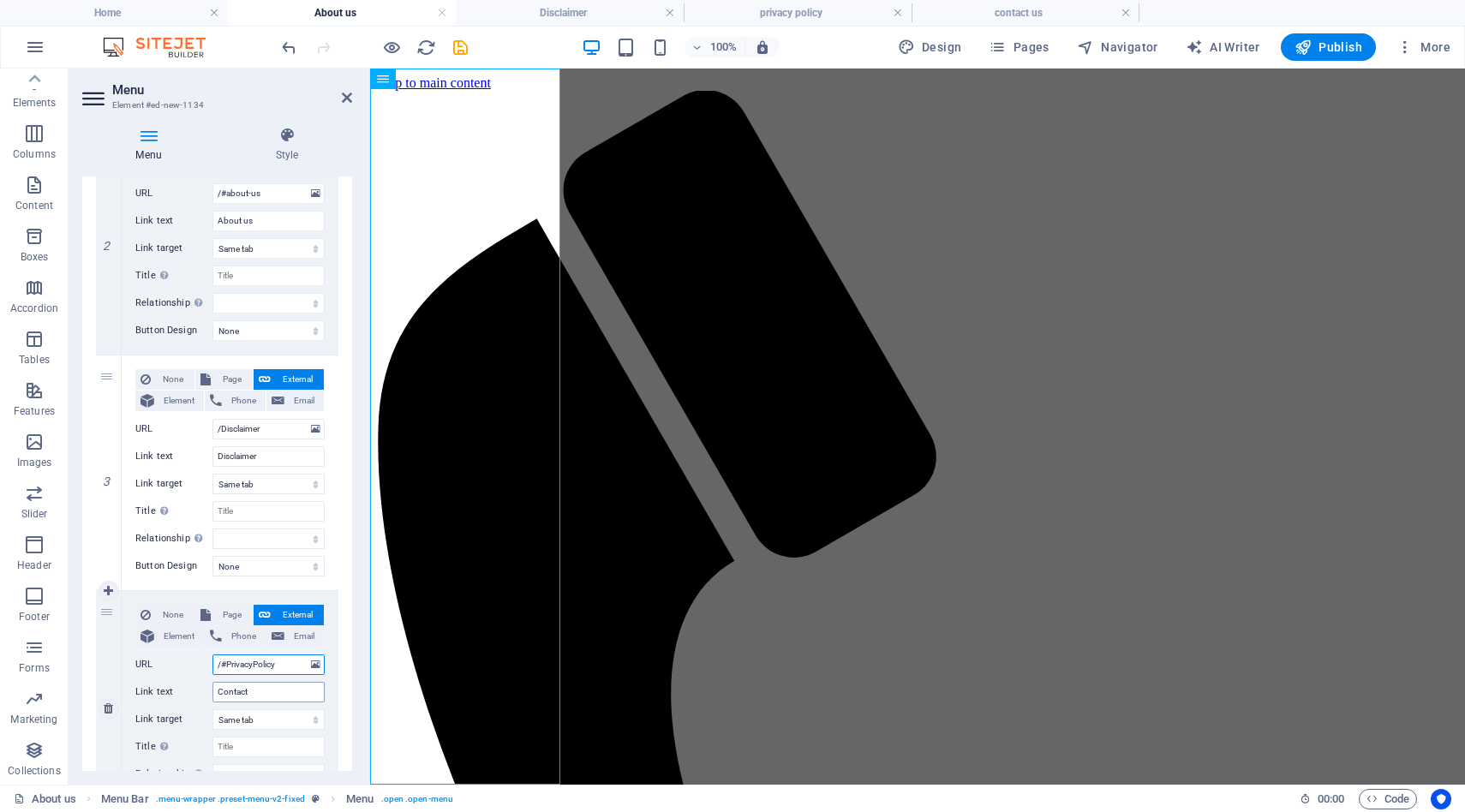 select 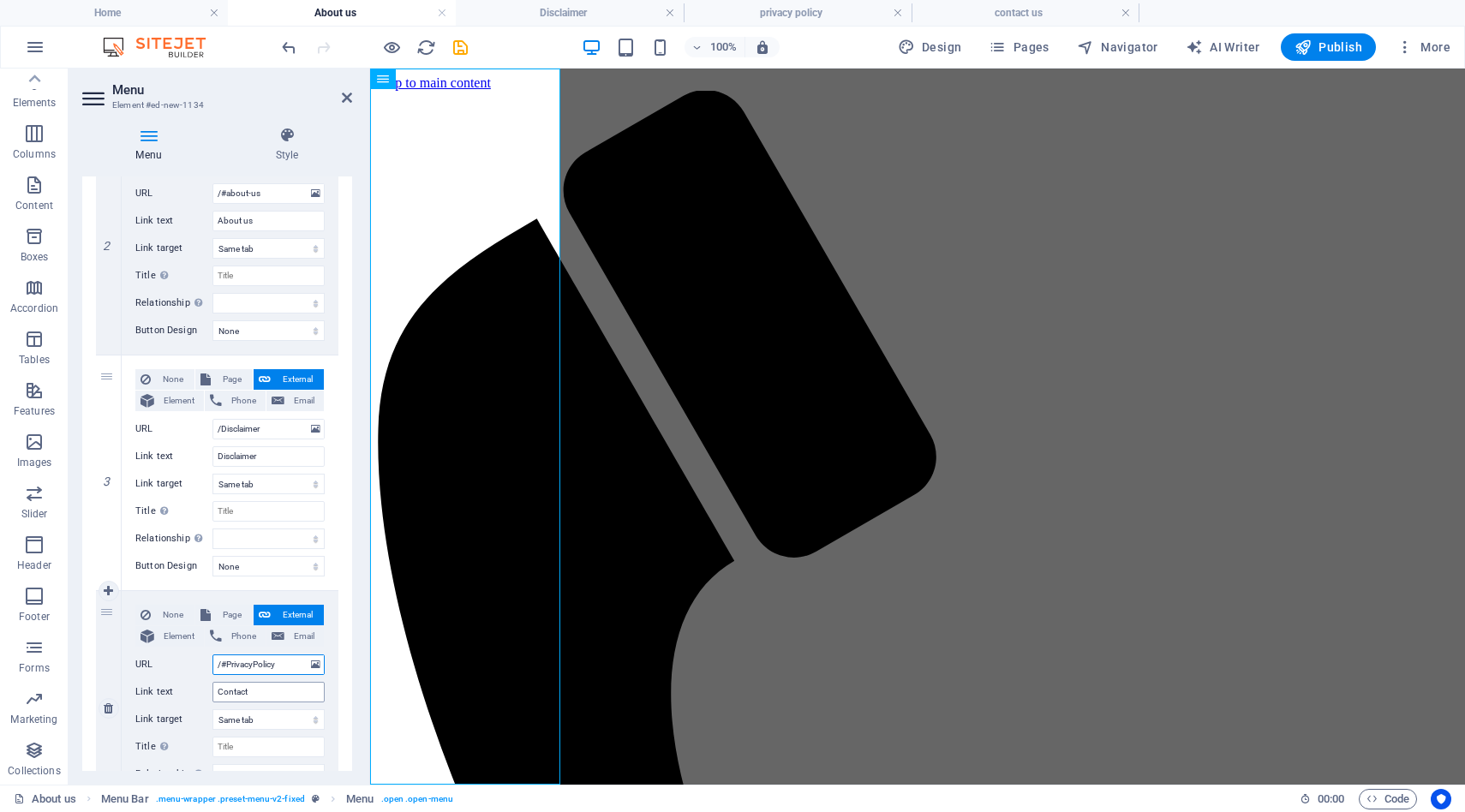 select 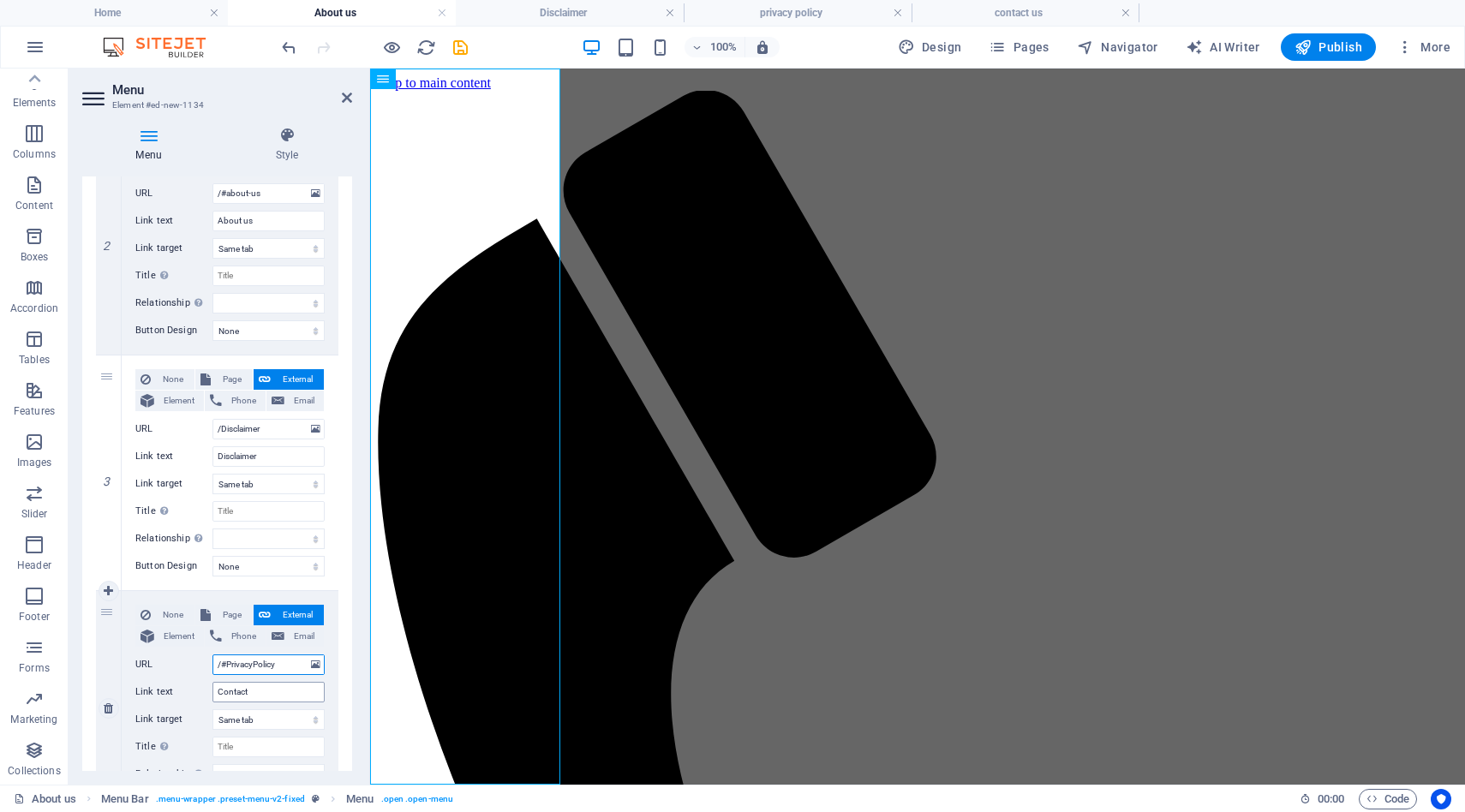 type on "/#PrivacyPolicy" 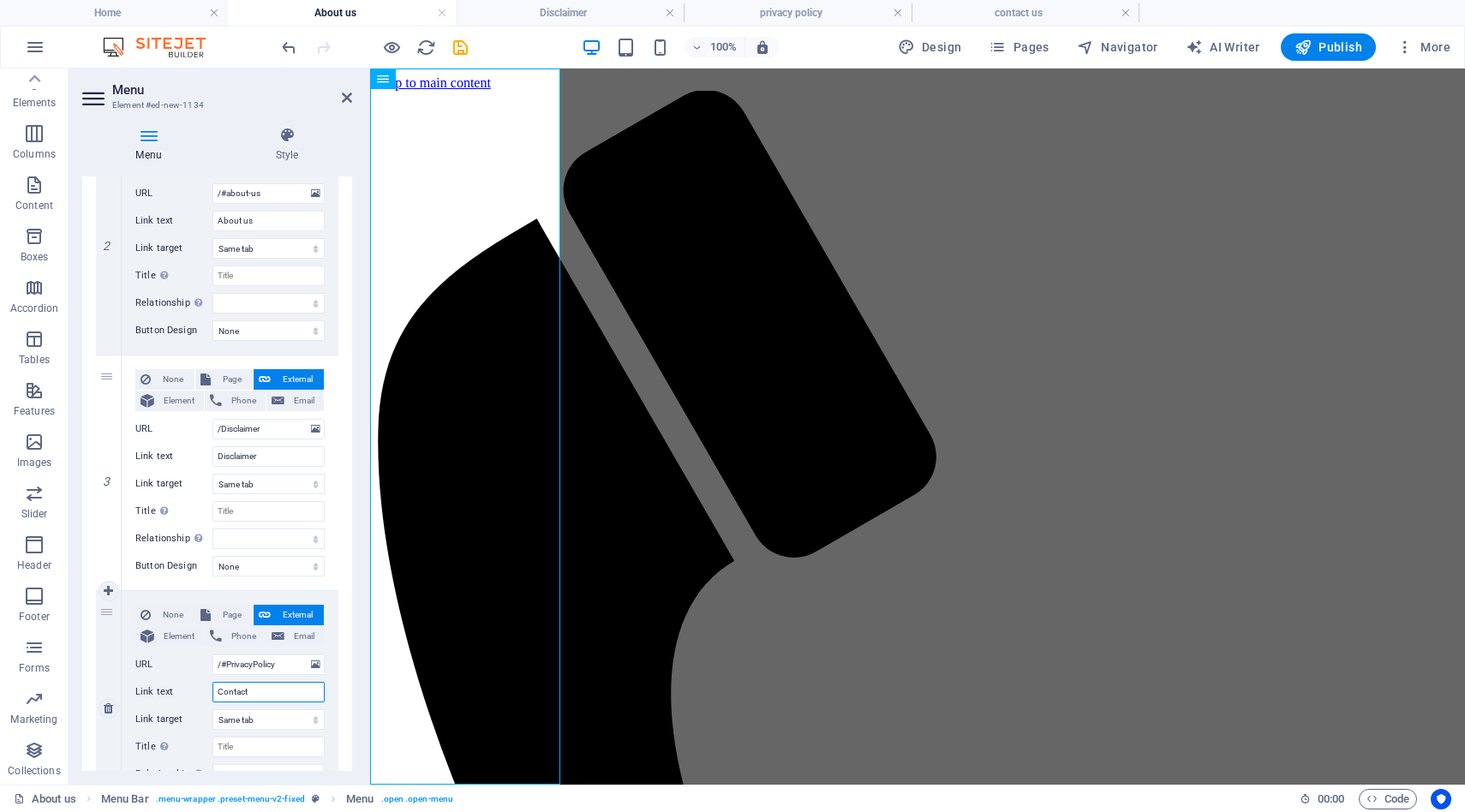 drag, startPoint x: 260, startPoint y: 696, endPoint x: 209, endPoint y: 691, distance: 51.244512 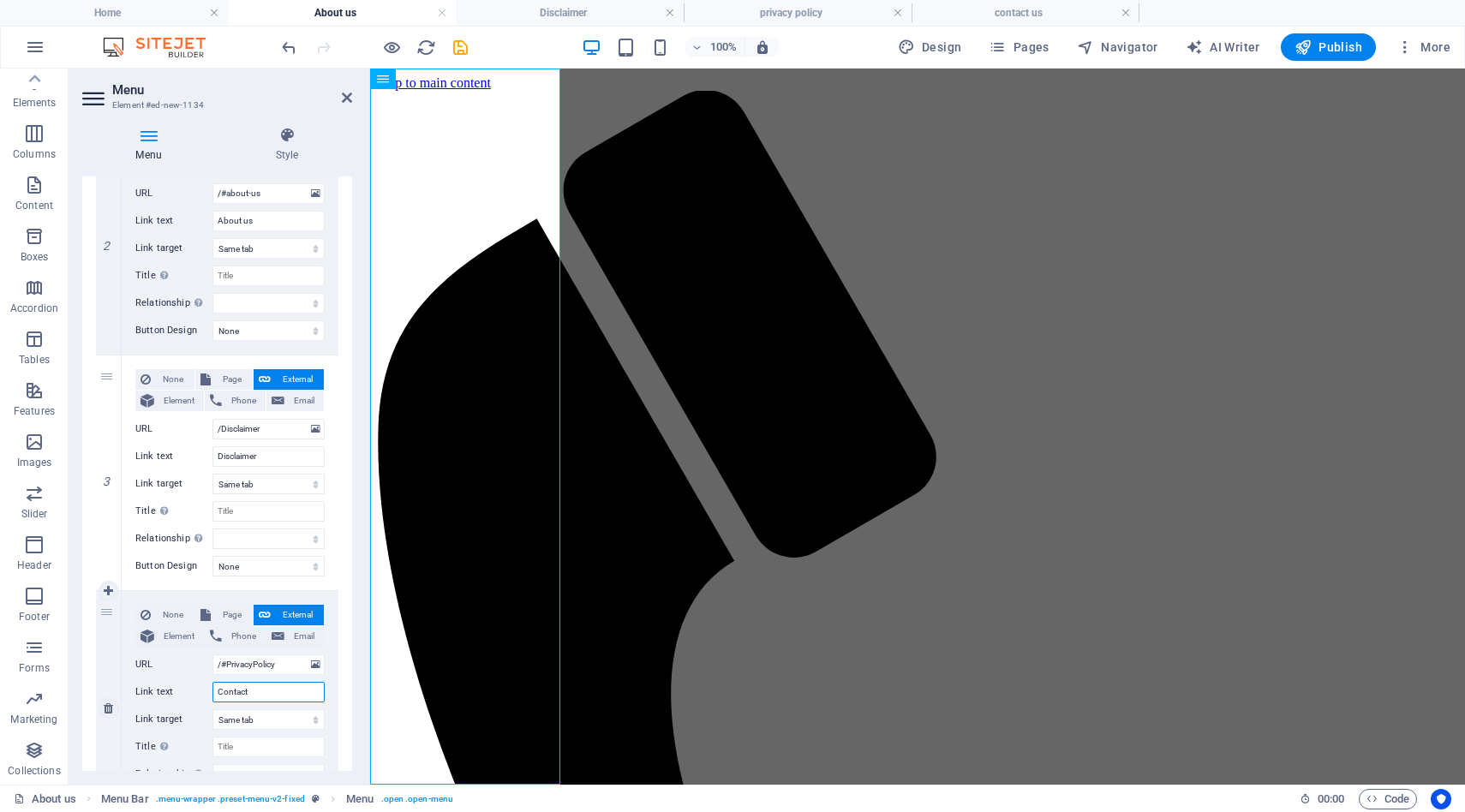 click on "Link text Contact" at bounding box center (230, 692) 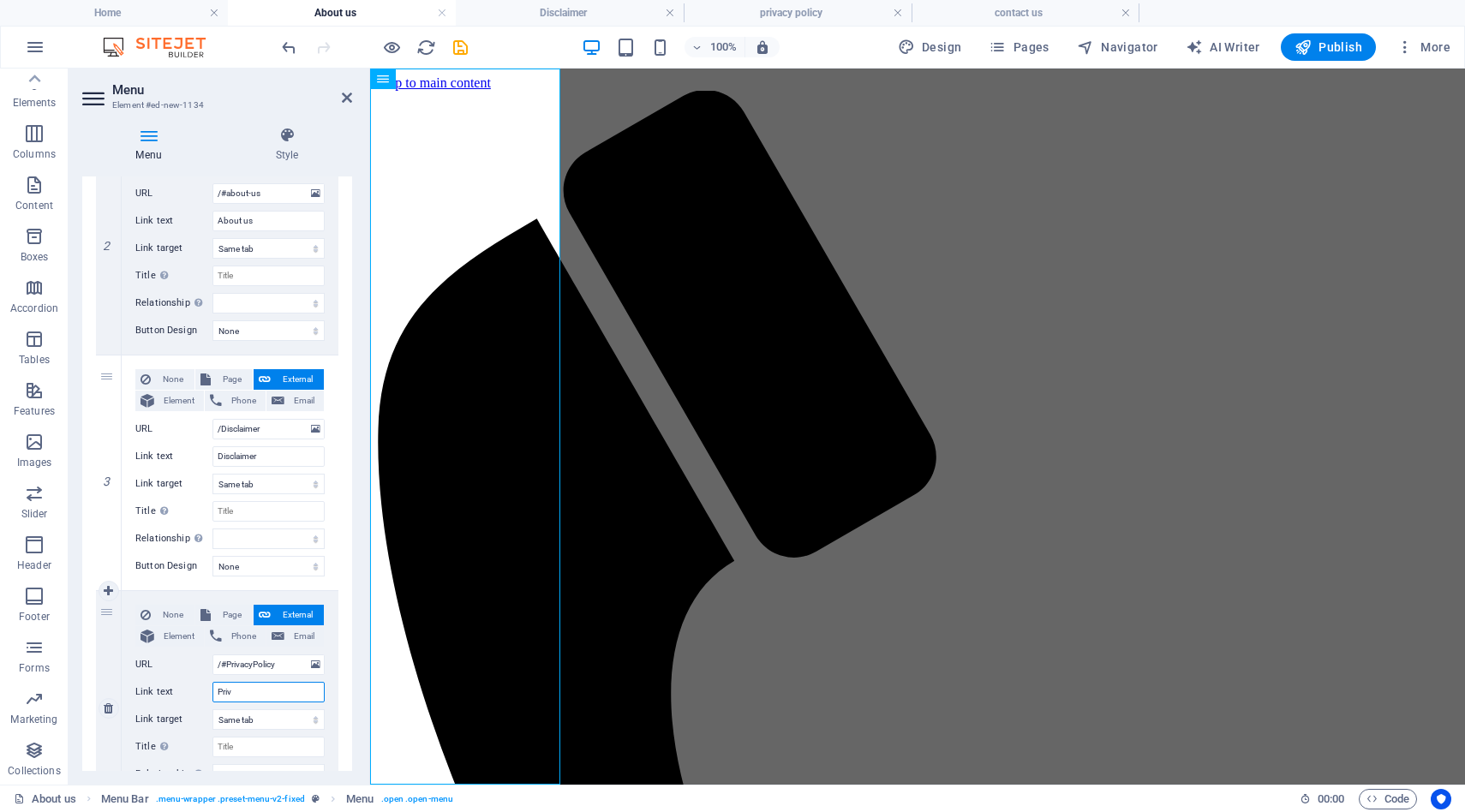 type on "PrivA" 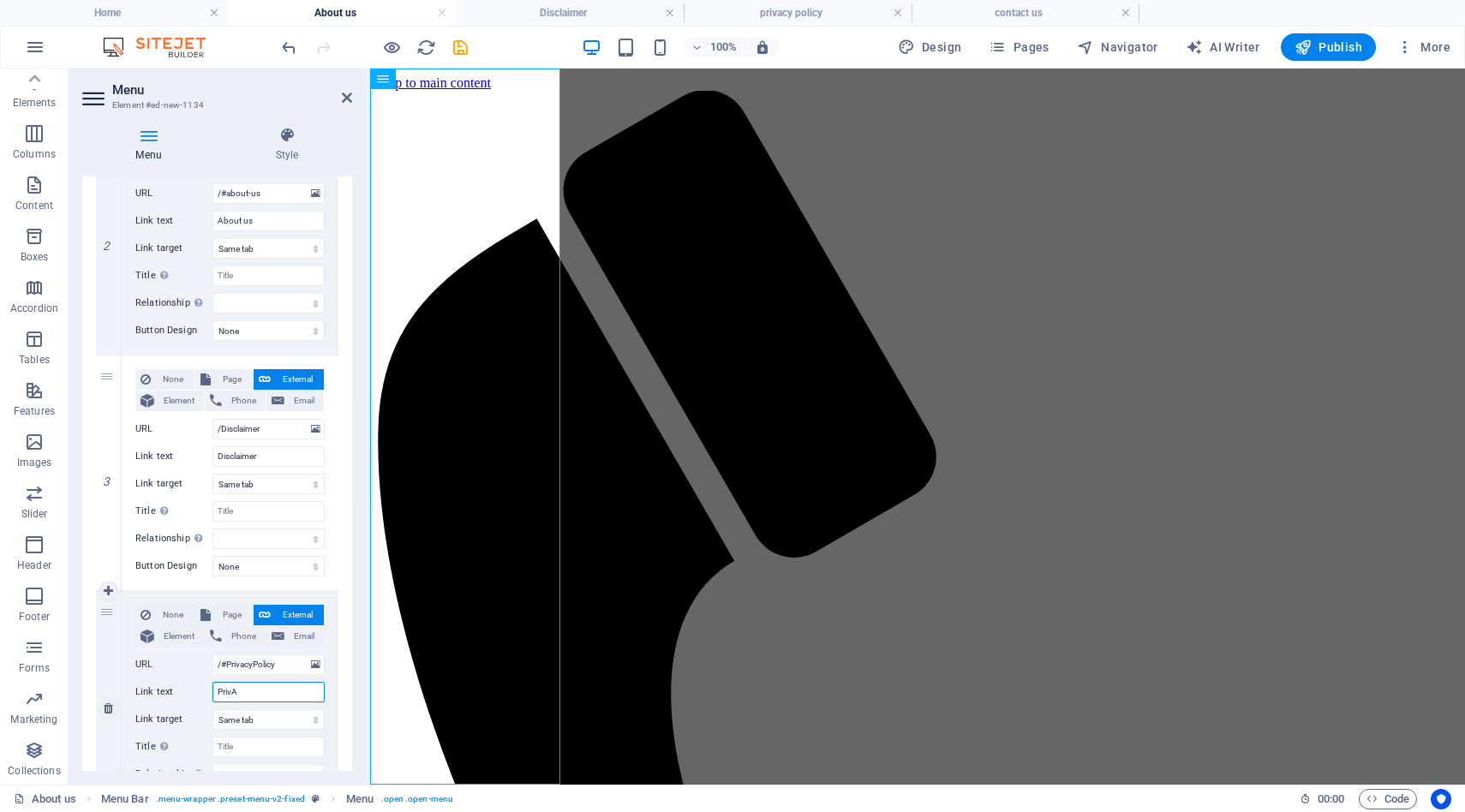 select 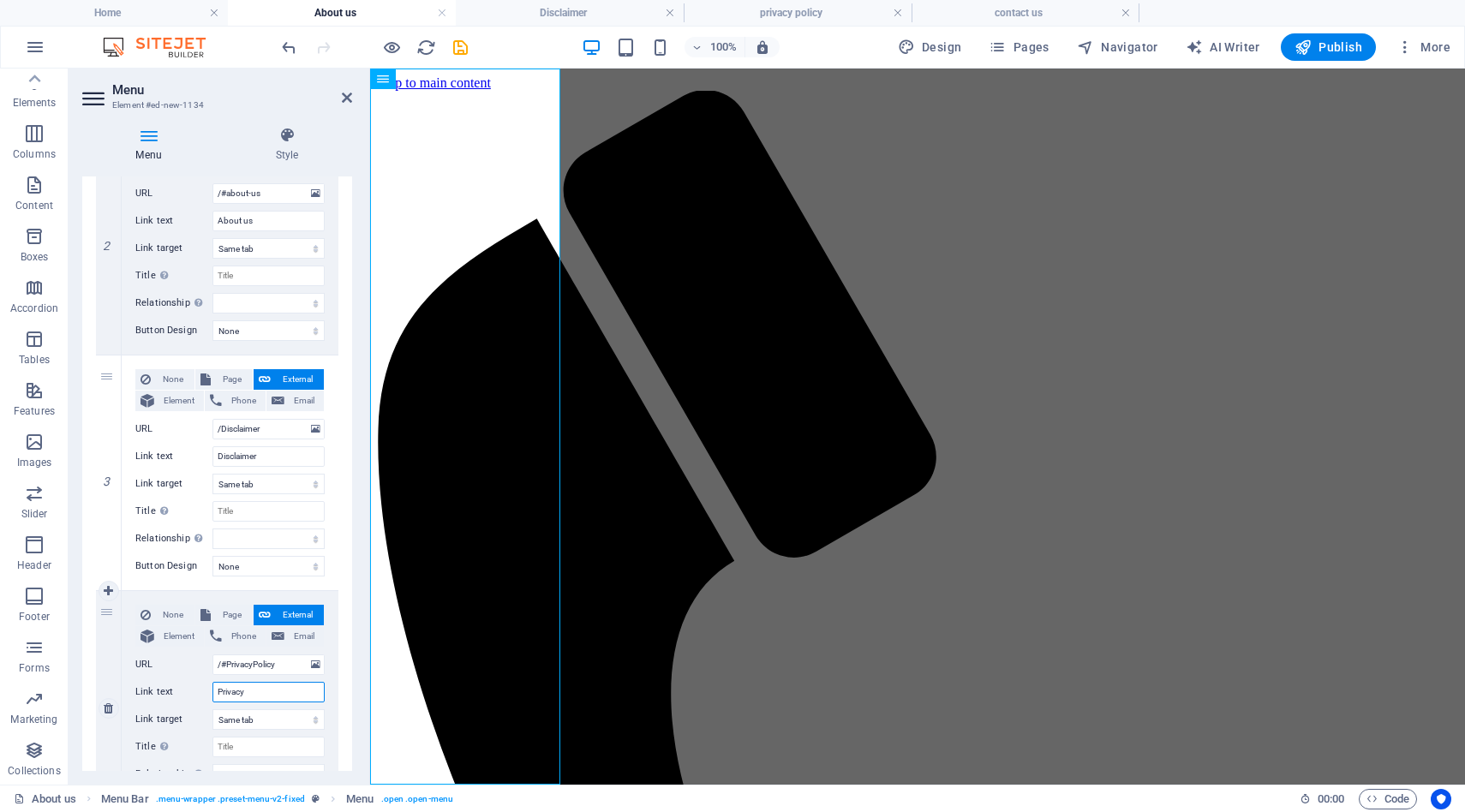 type on "Privacy" 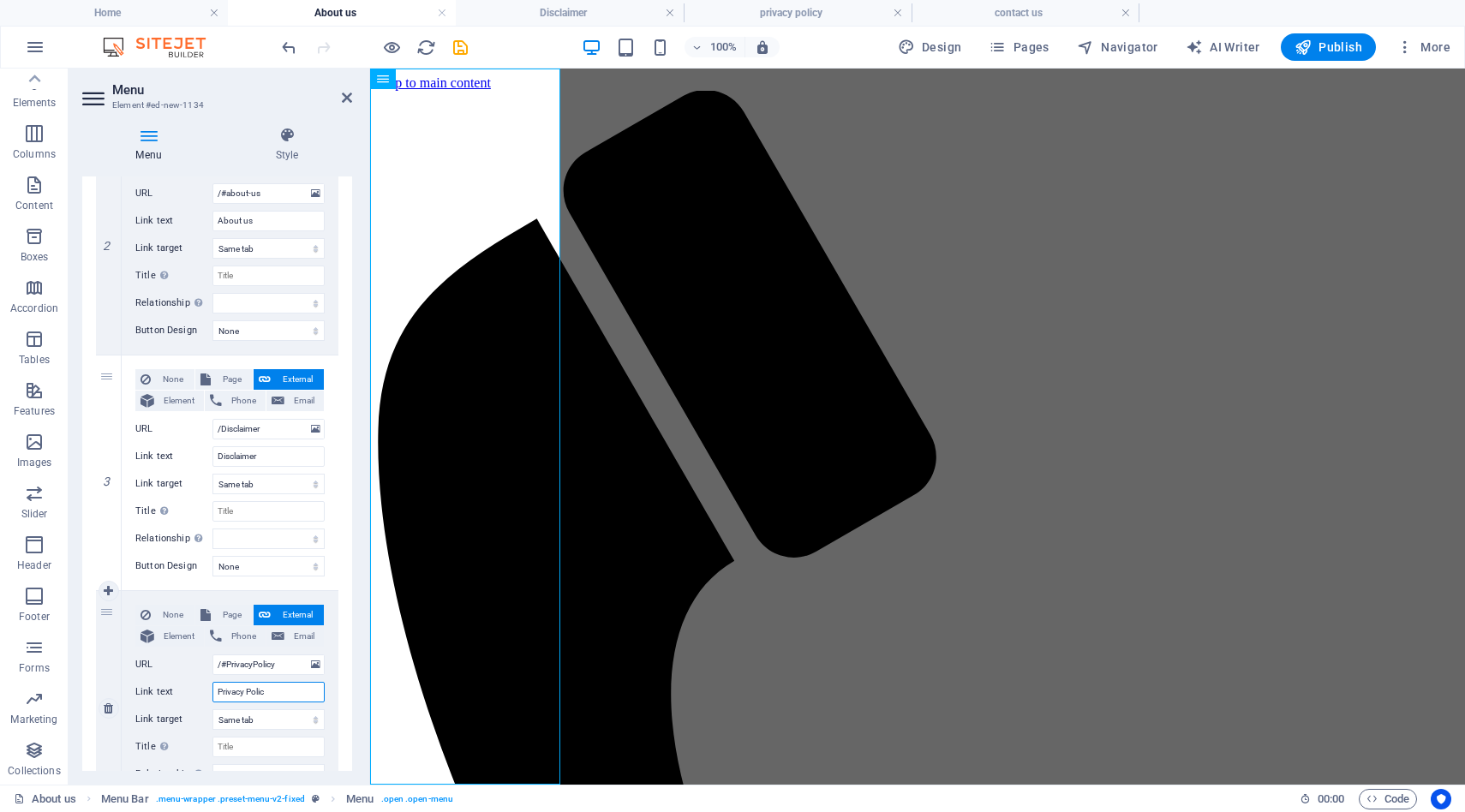 type on "Privacy Policy" 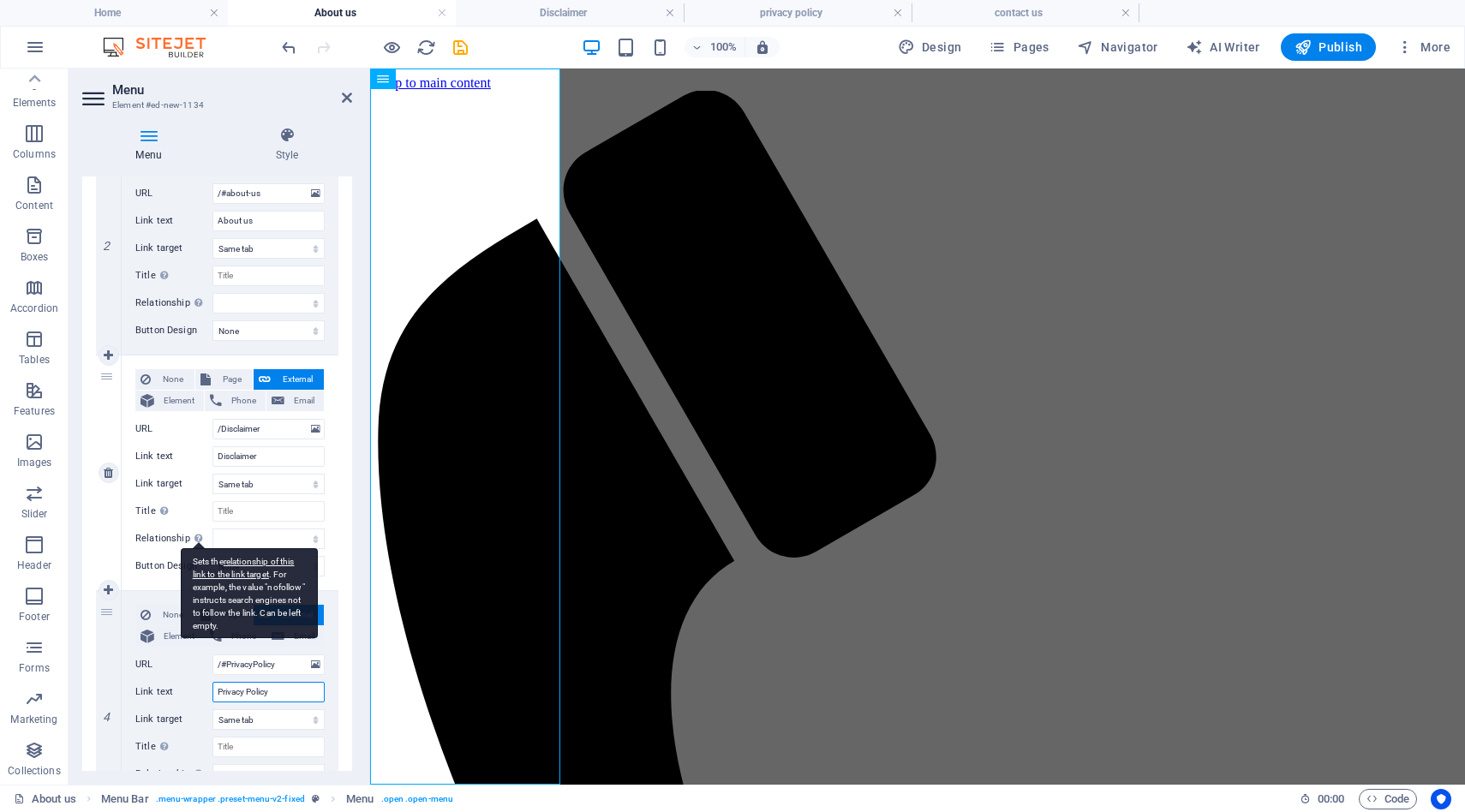 select 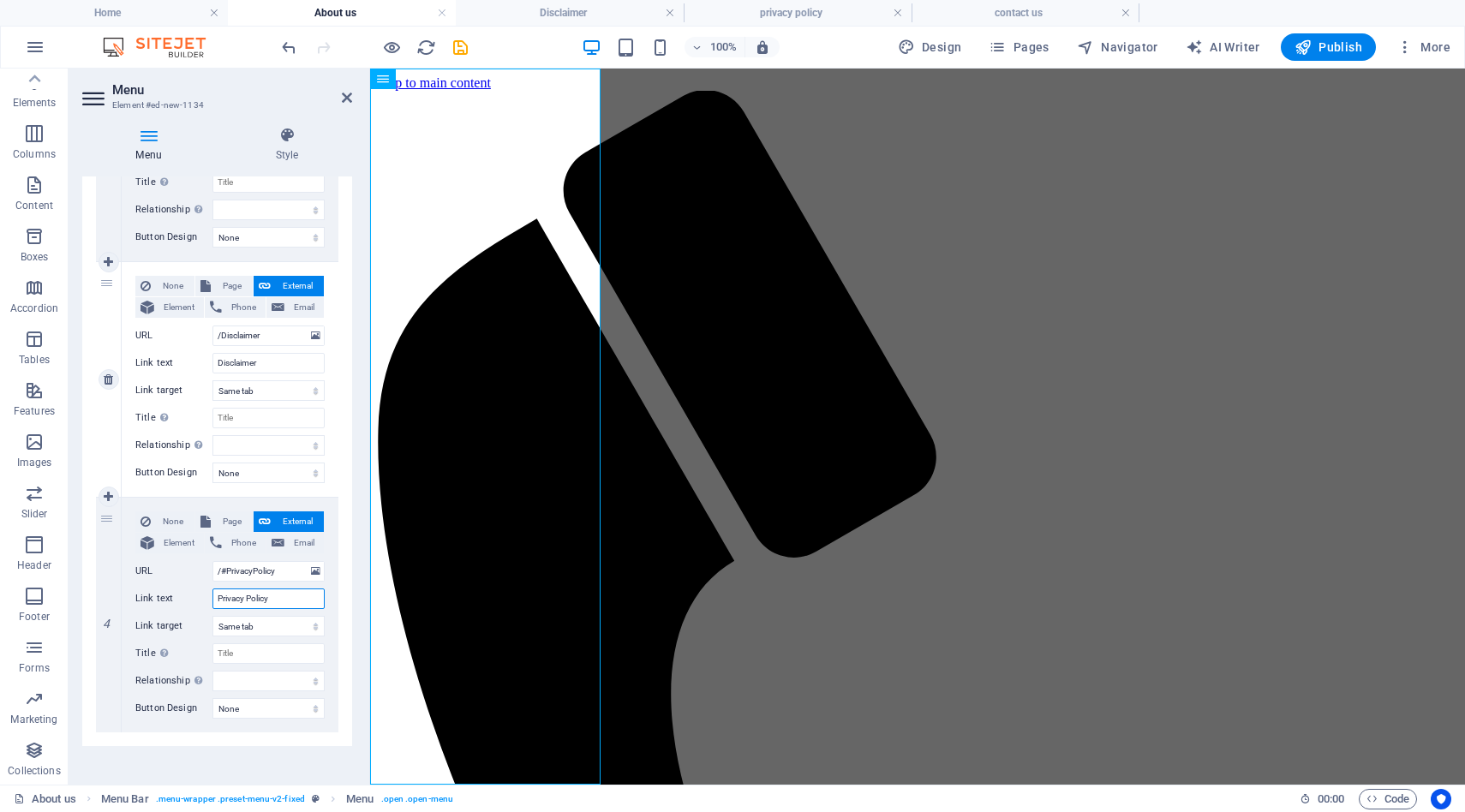 scroll, scrollTop: 558, scrollLeft: 0, axis: vertical 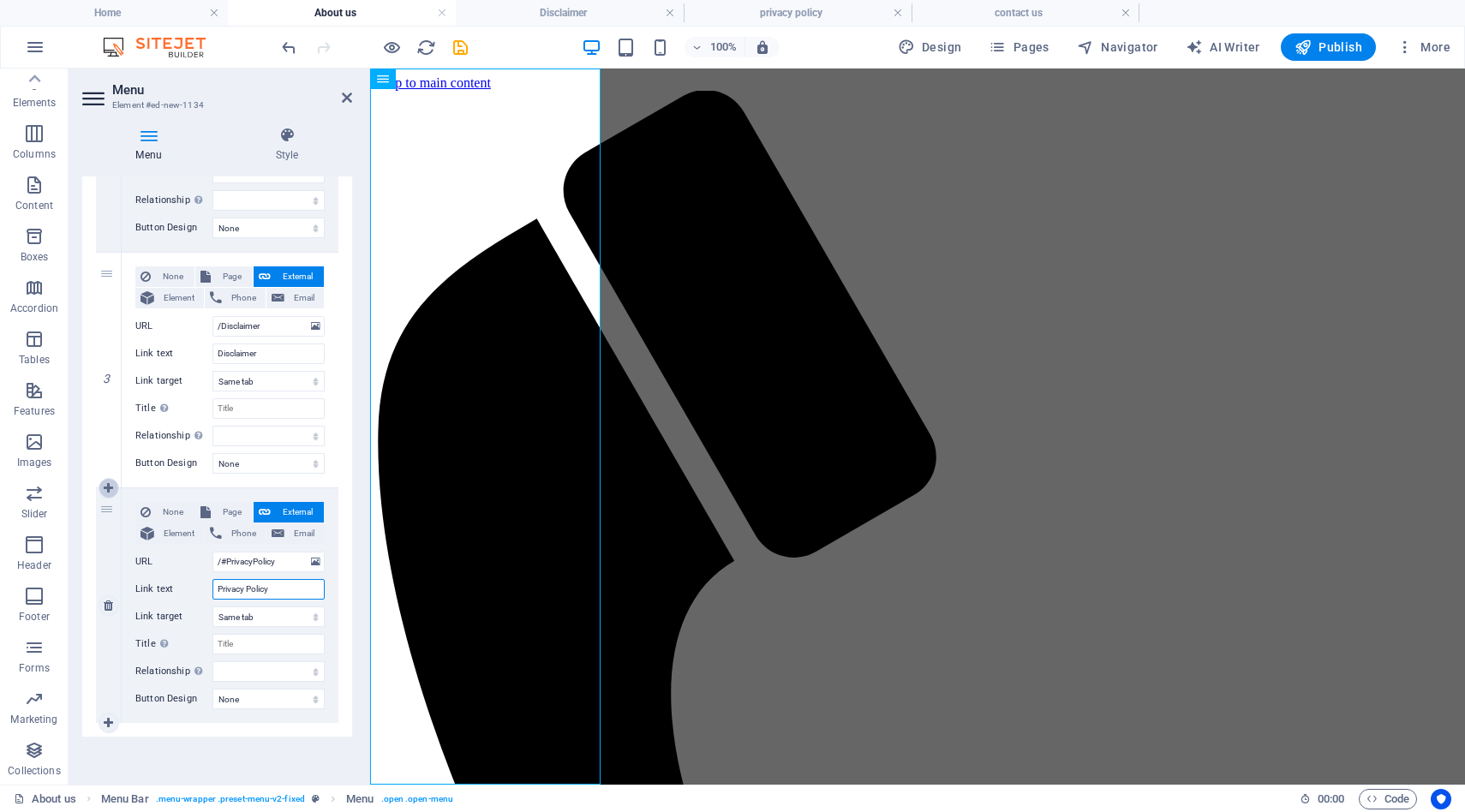 type on "Privacy Policy" 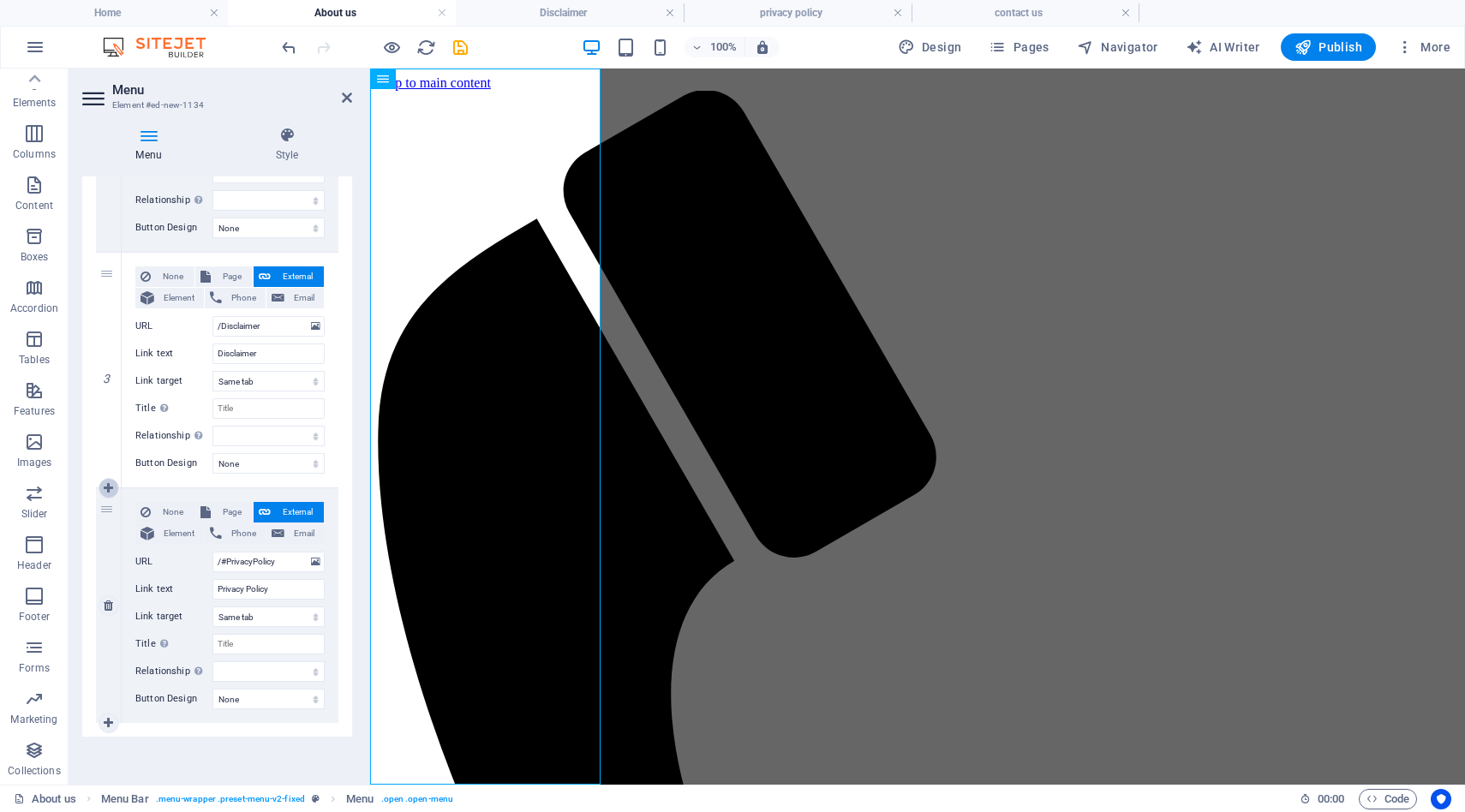 click at bounding box center [108, 488] 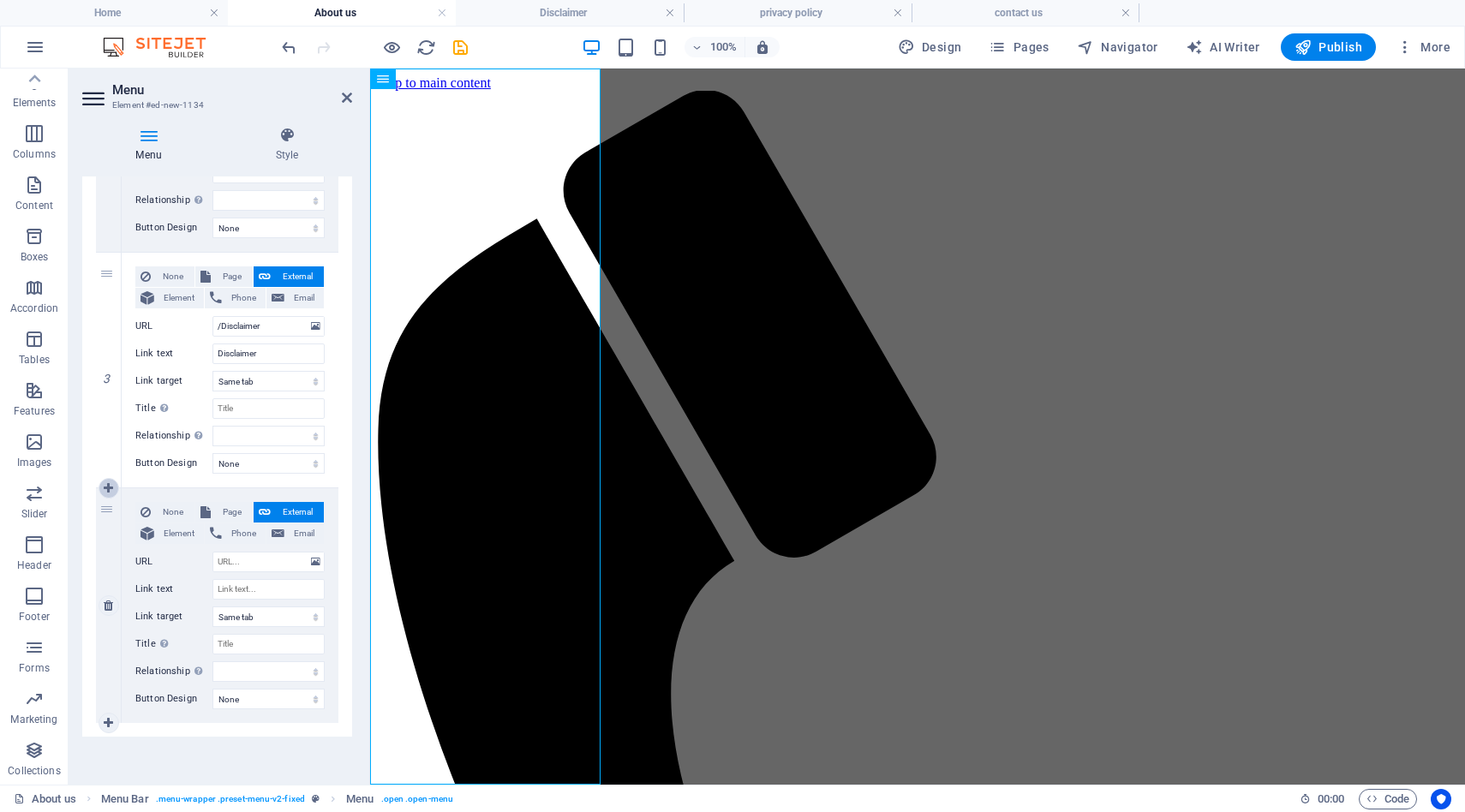 select 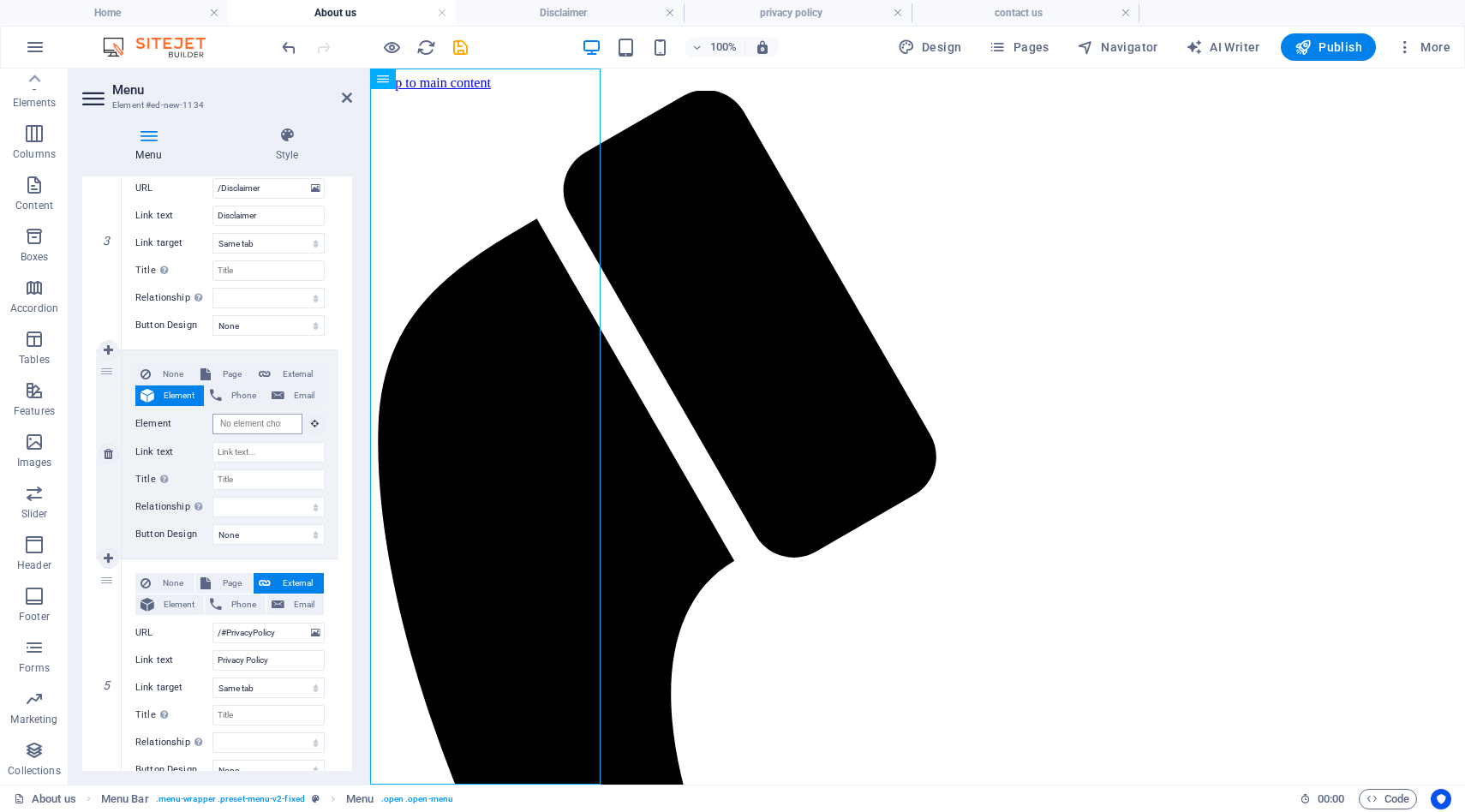 scroll, scrollTop: 702, scrollLeft: 0, axis: vertical 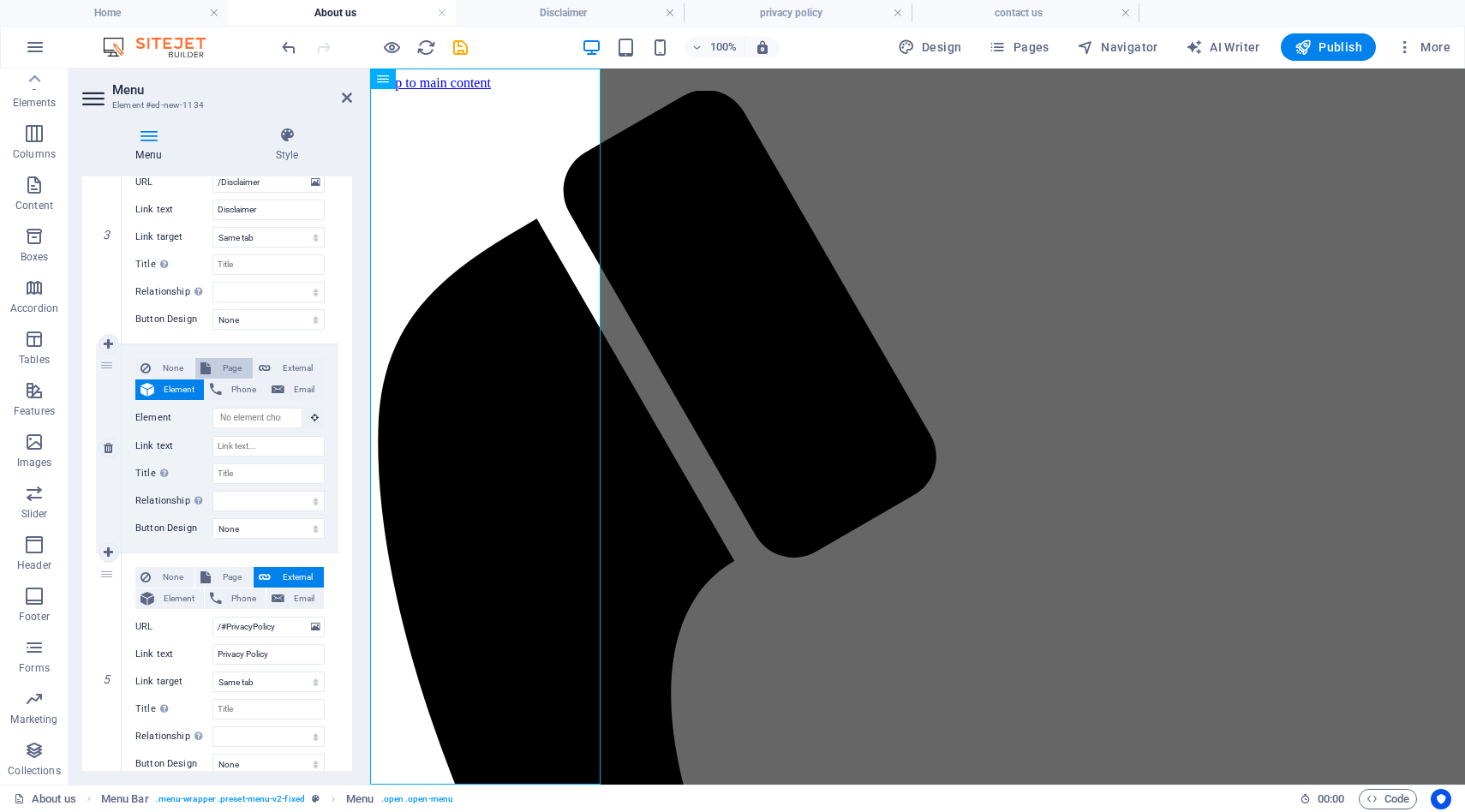 click on "Page" at bounding box center [231, 368] 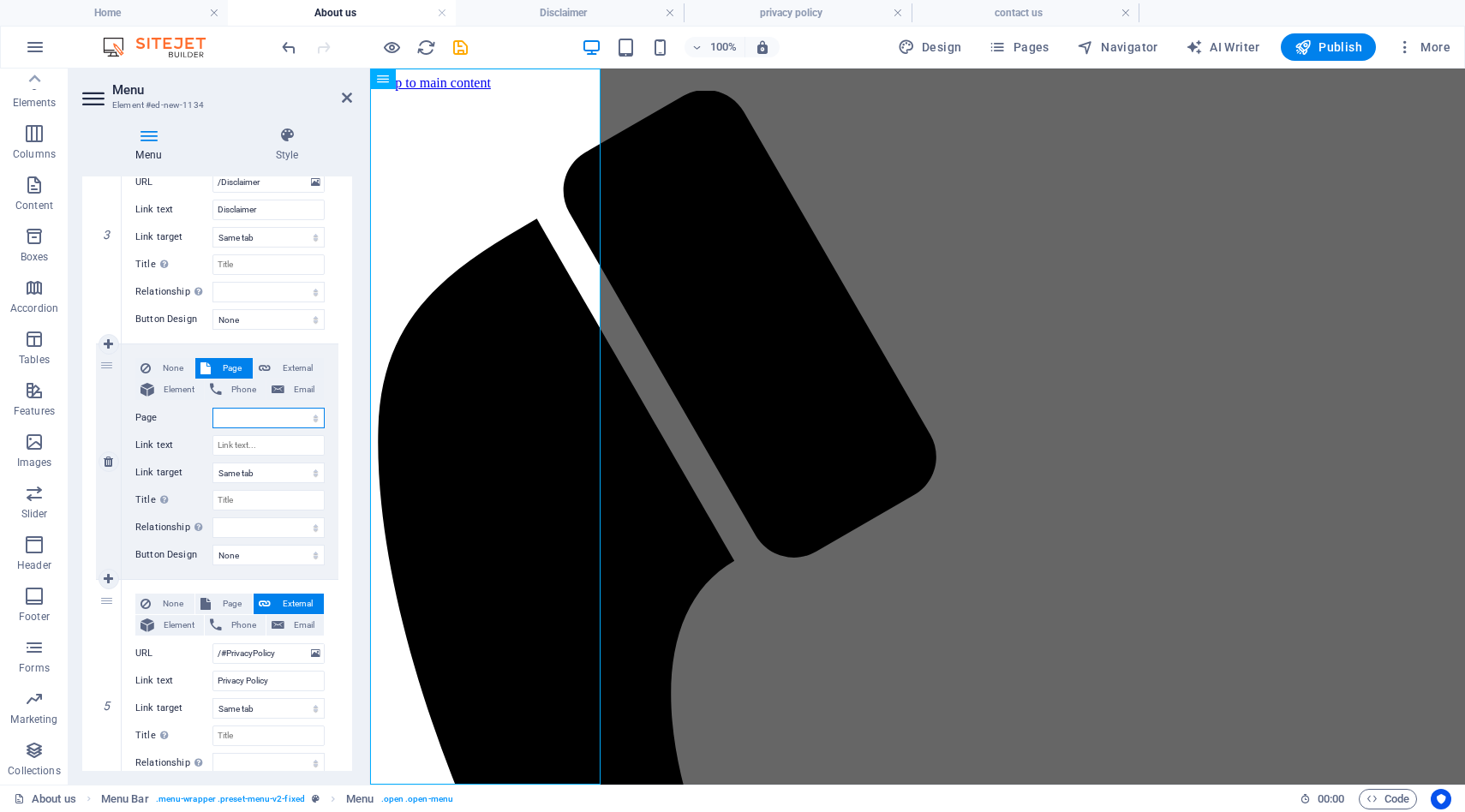 click on "Home About us  Disclaimer privacy policy  contact us" at bounding box center (268, 418) 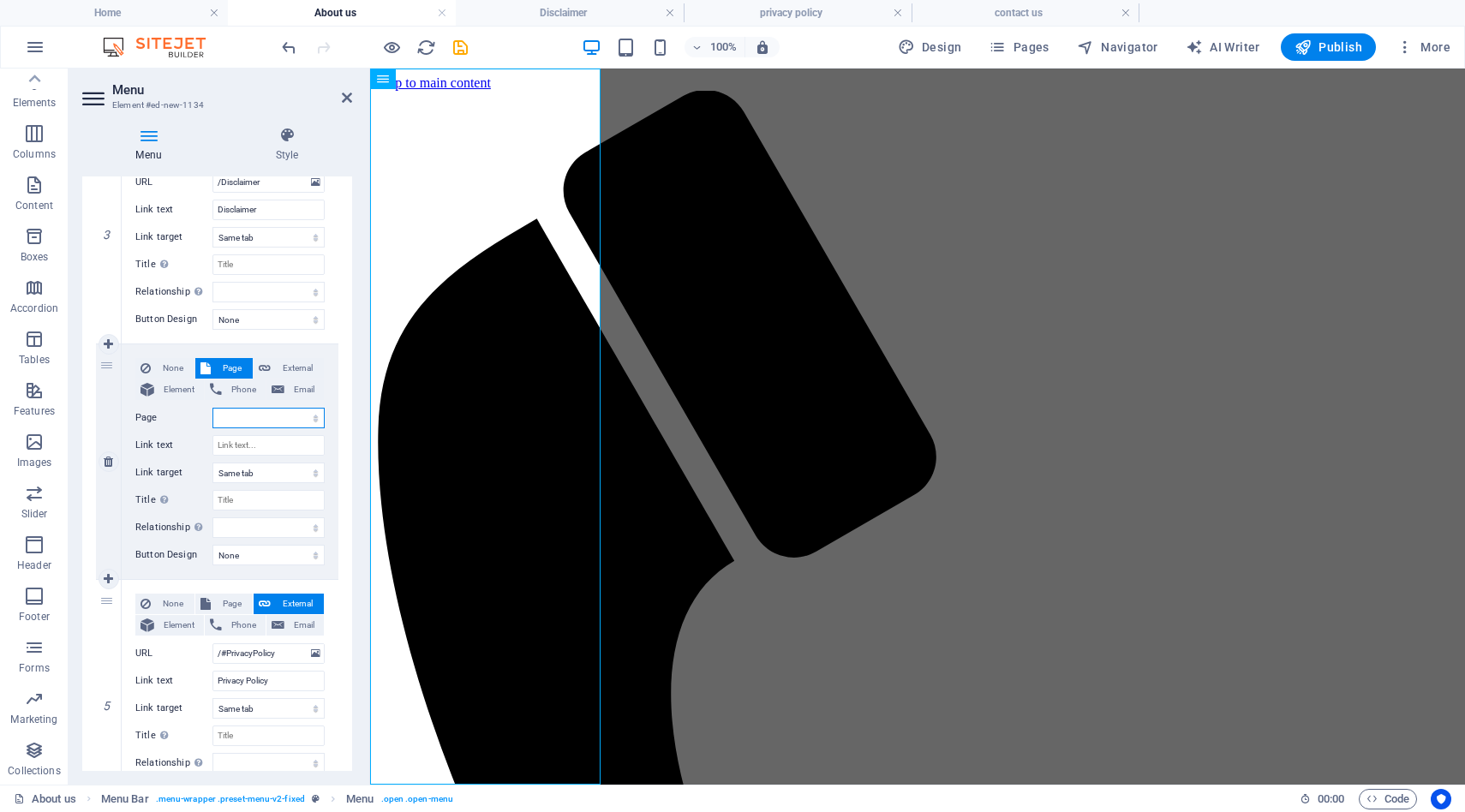 select on "3" 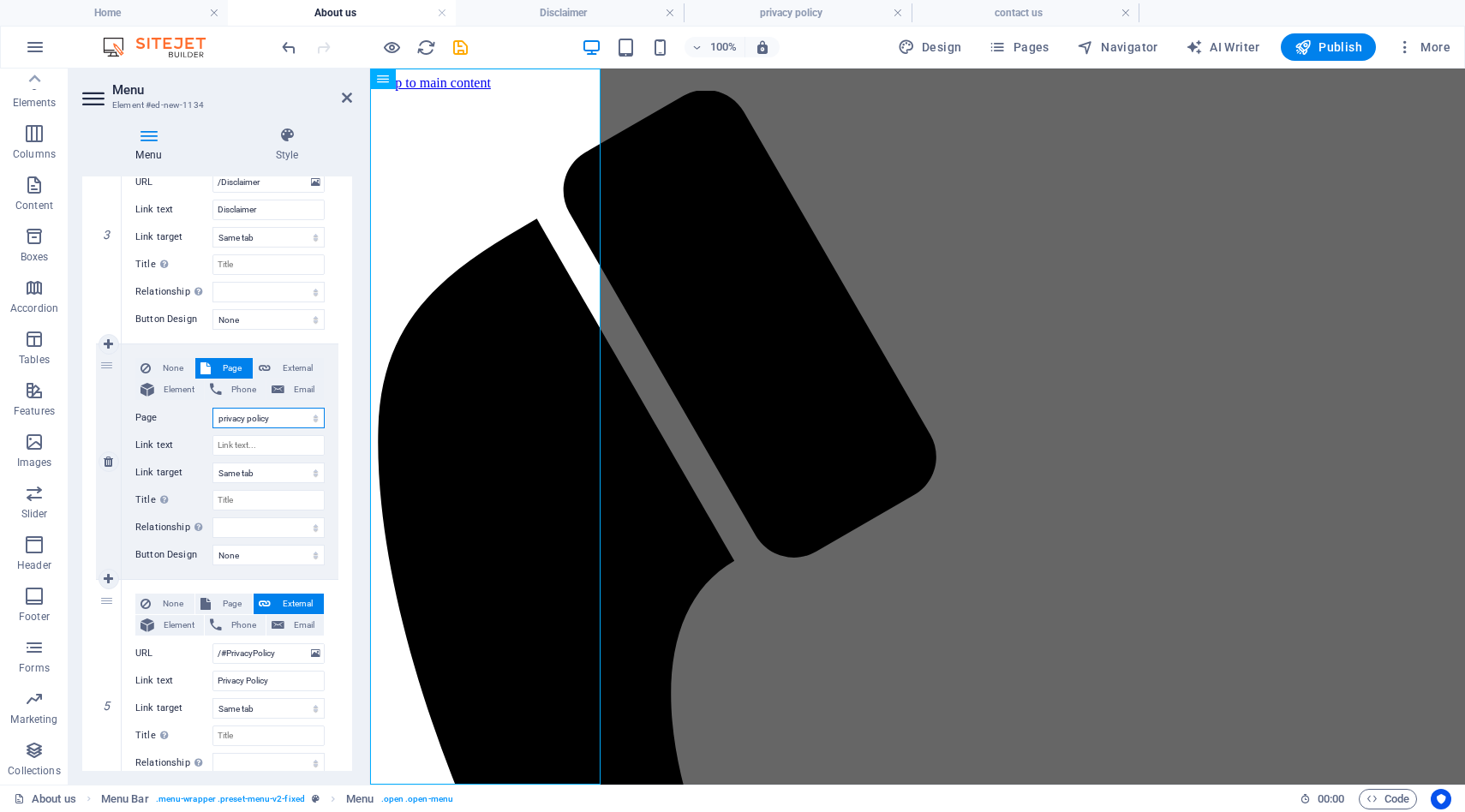 select 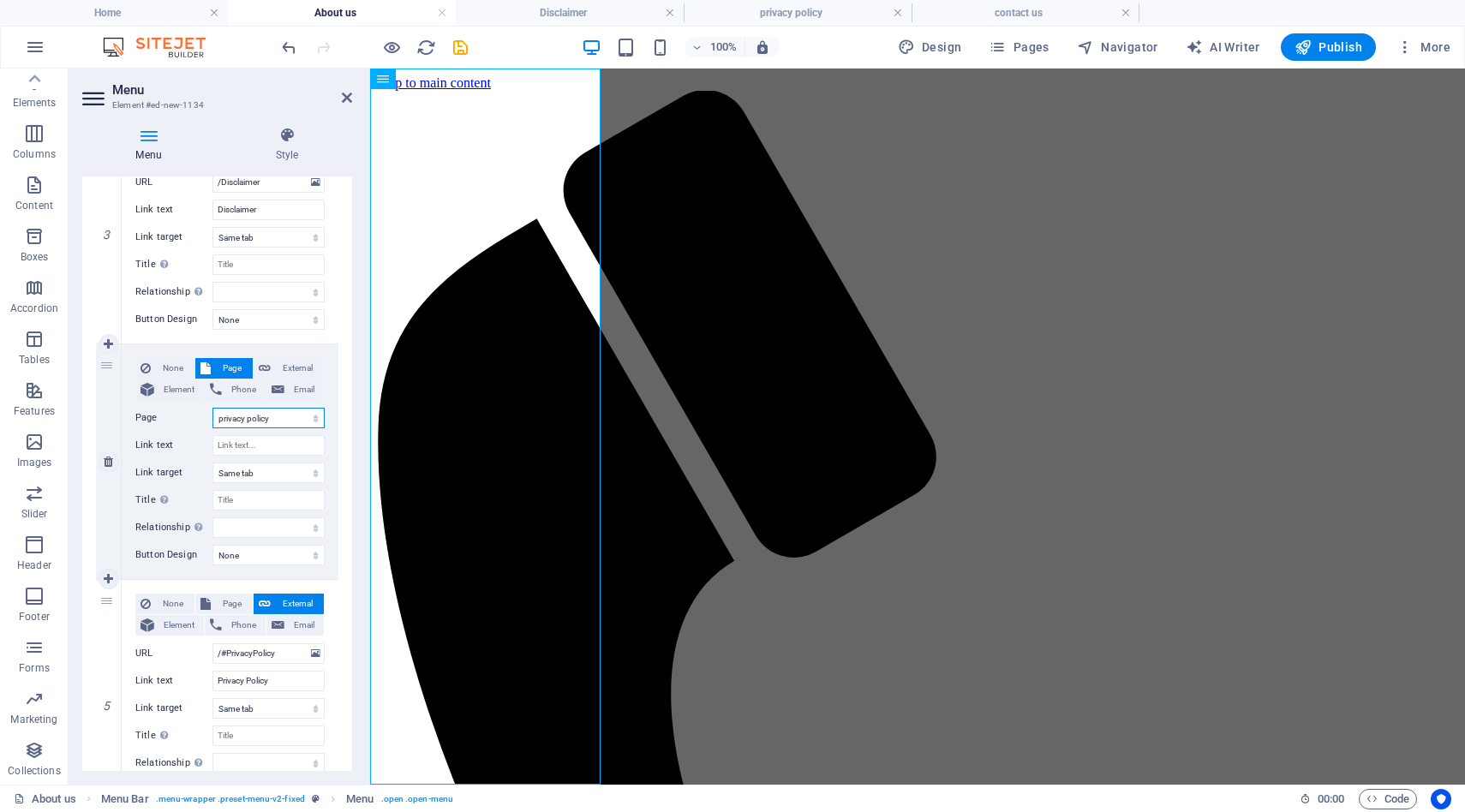 select 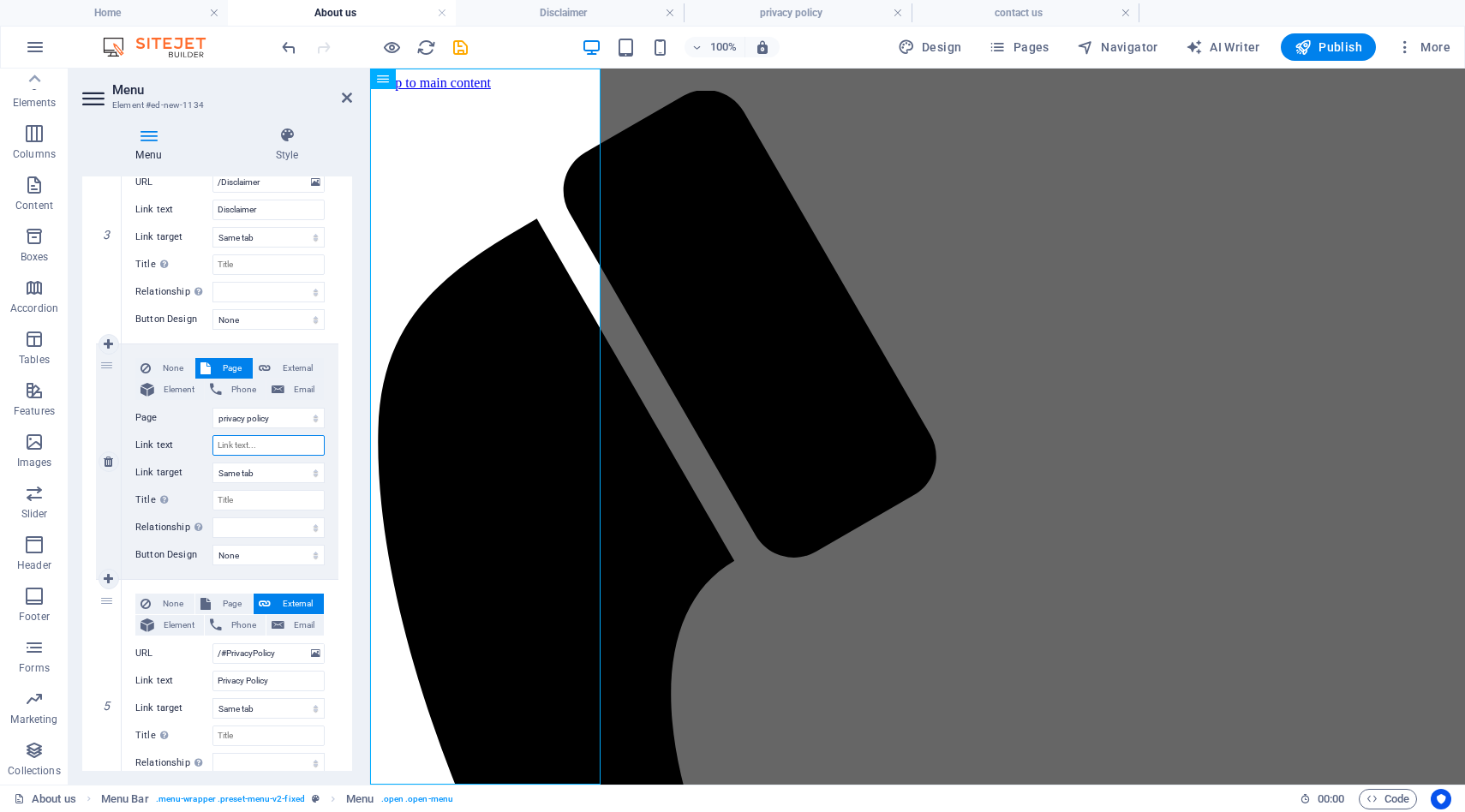 click on "Link text" at bounding box center (268, 445) 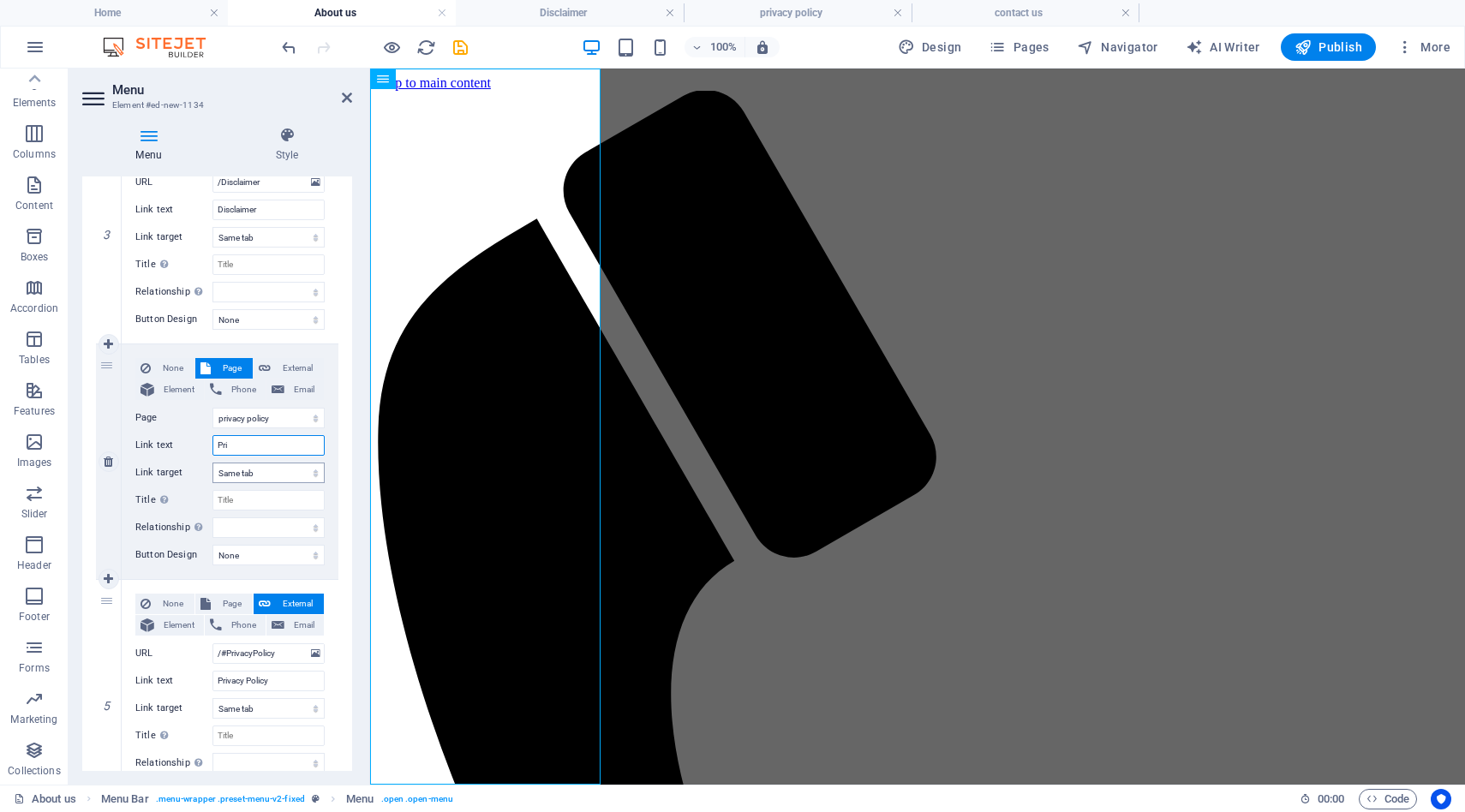type on "Priv" 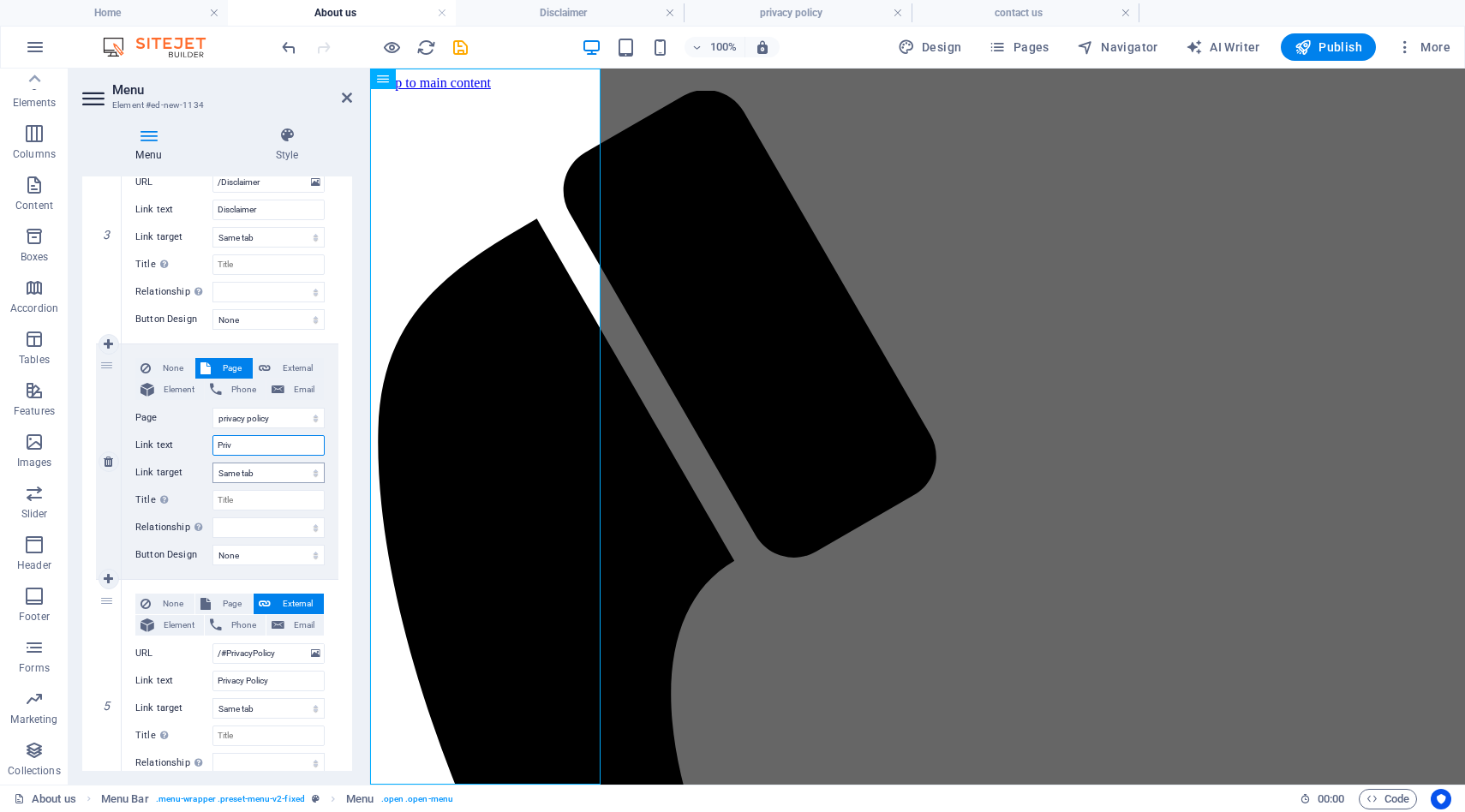 select 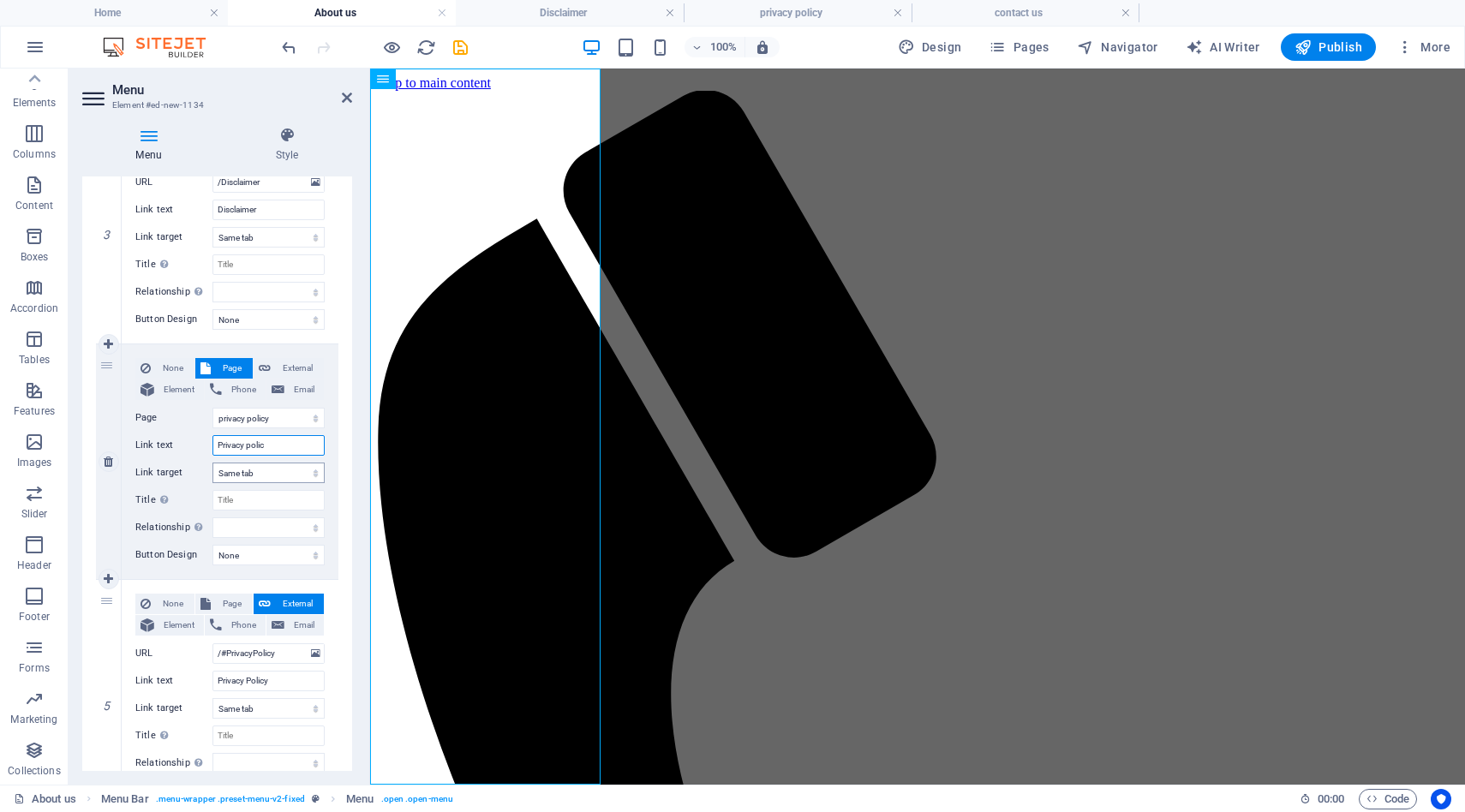 type on "Privacy policy" 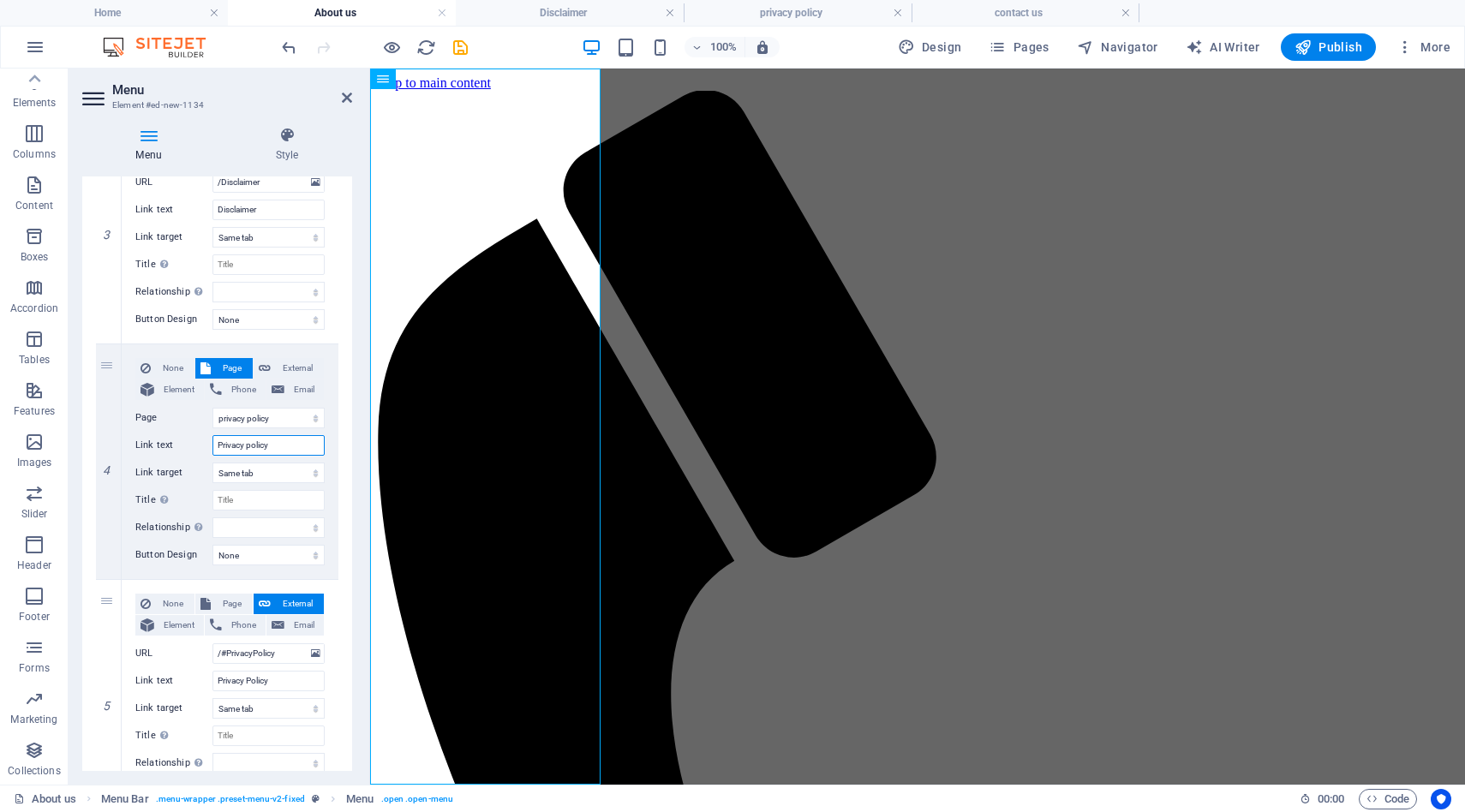 select 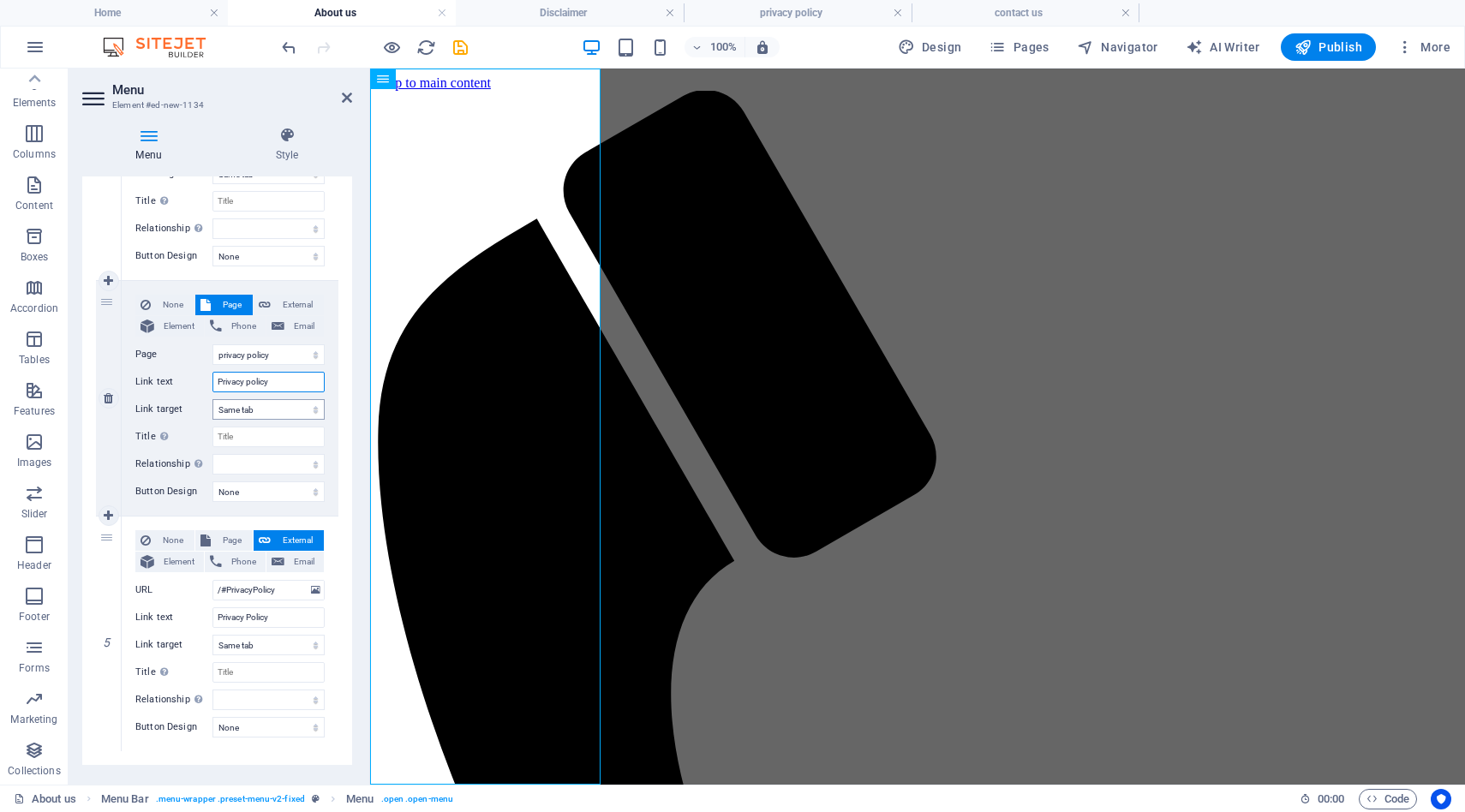 scroll, scrollTop: 793, scrollLeft: 0, axis: vertical 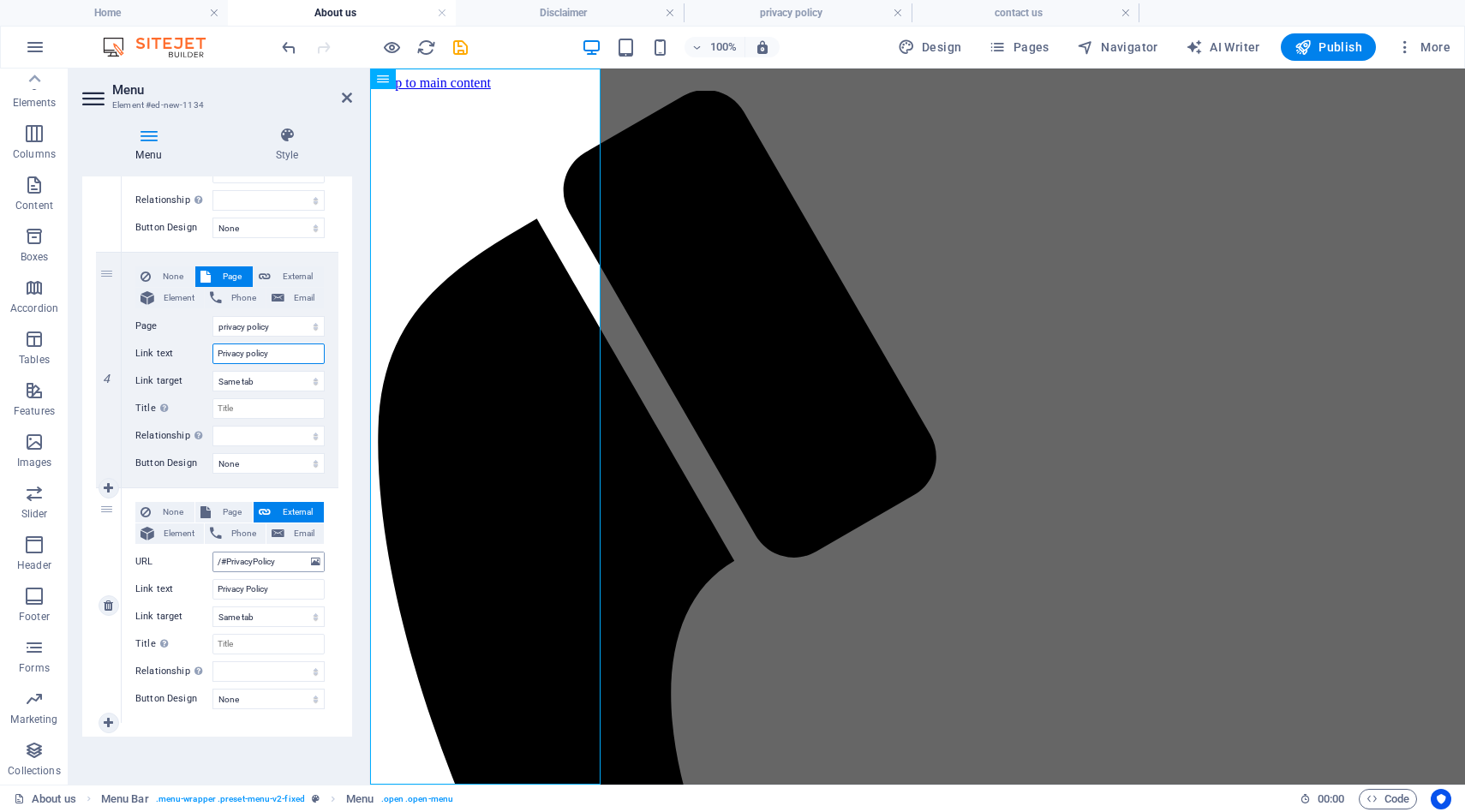 type on "Privacy policy" 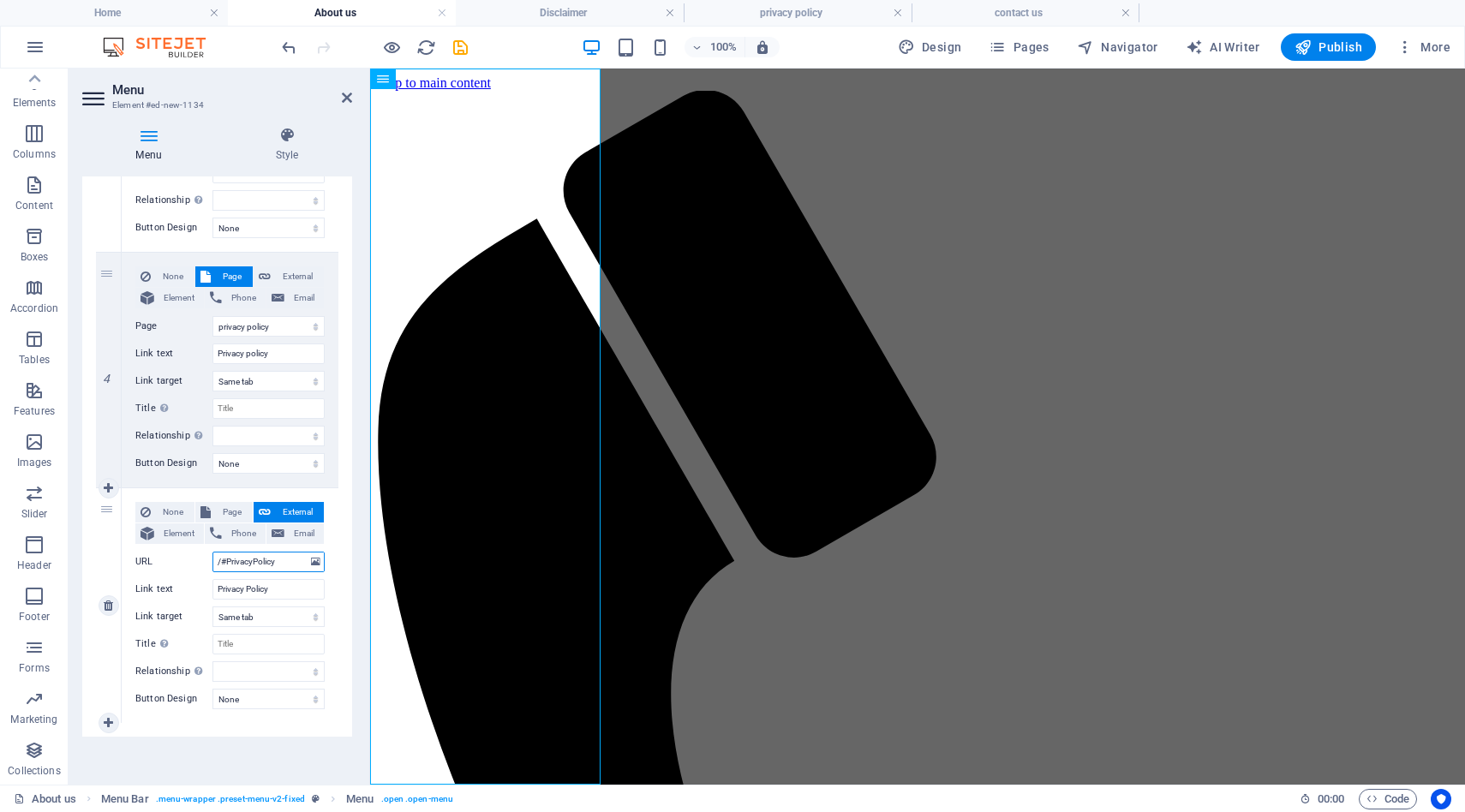drag, startPoint x: 284, startPoint y: 566, endPoint x: 226, endPoint y: 561, distance: 58.21512 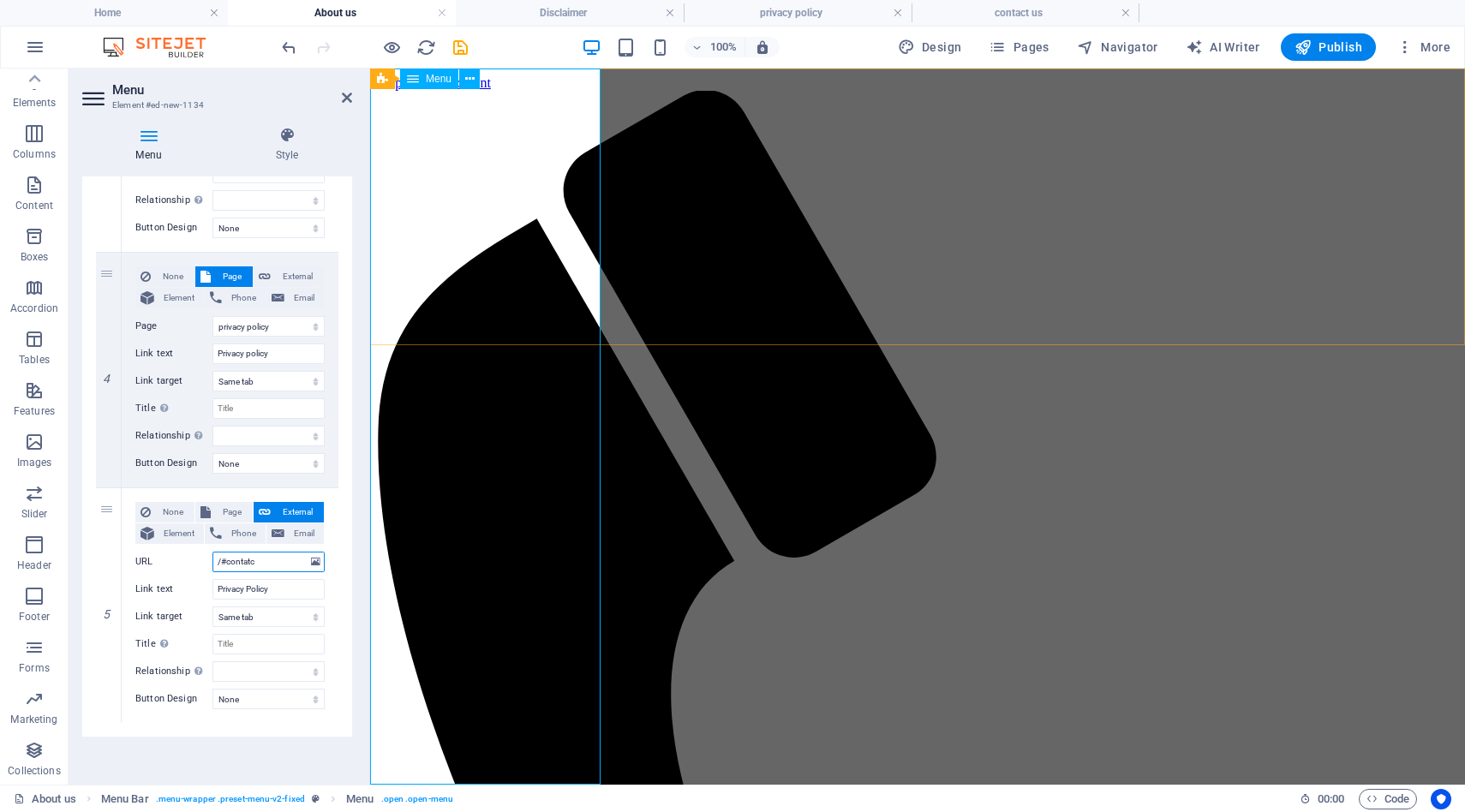 type on "/#contatc=" 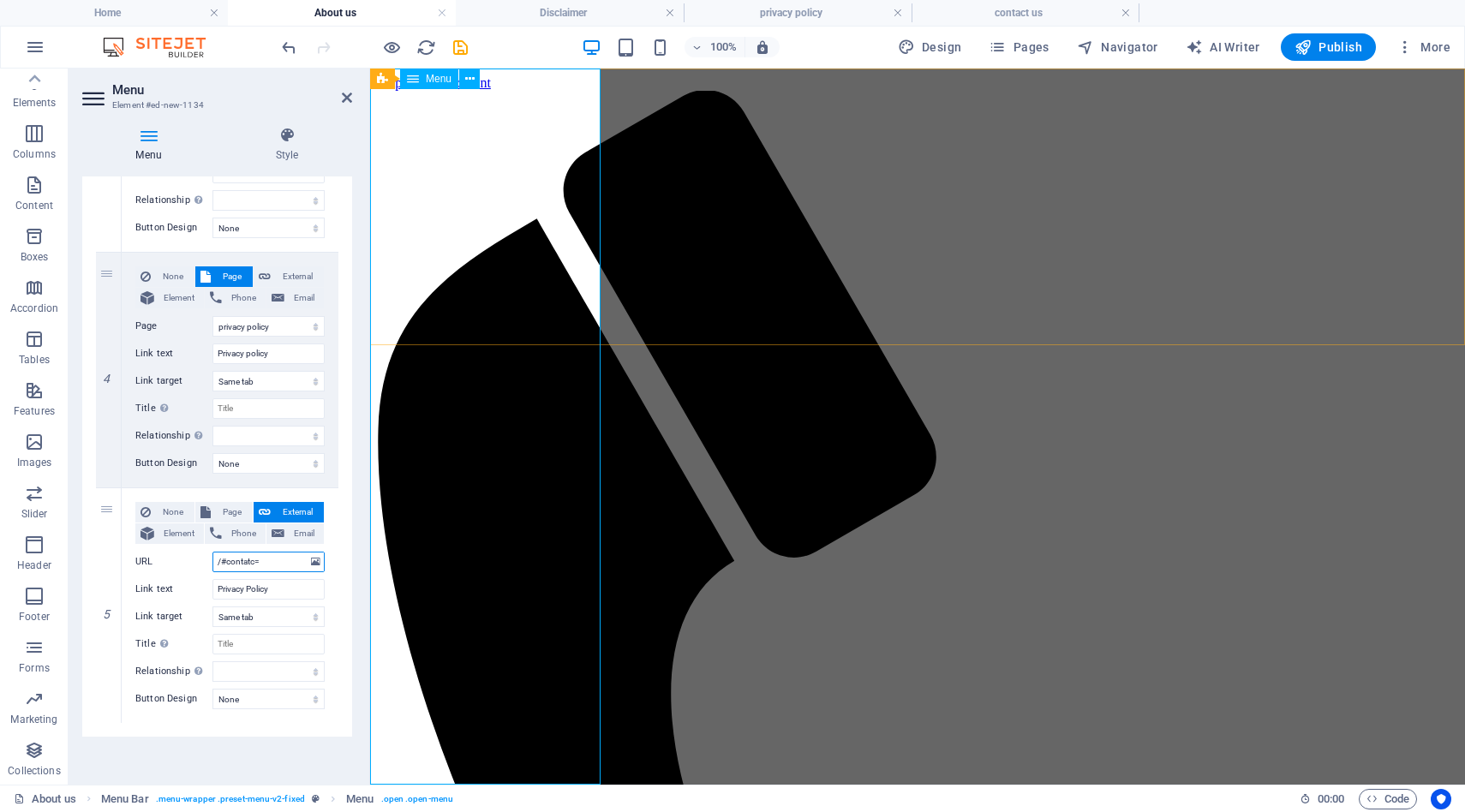 select 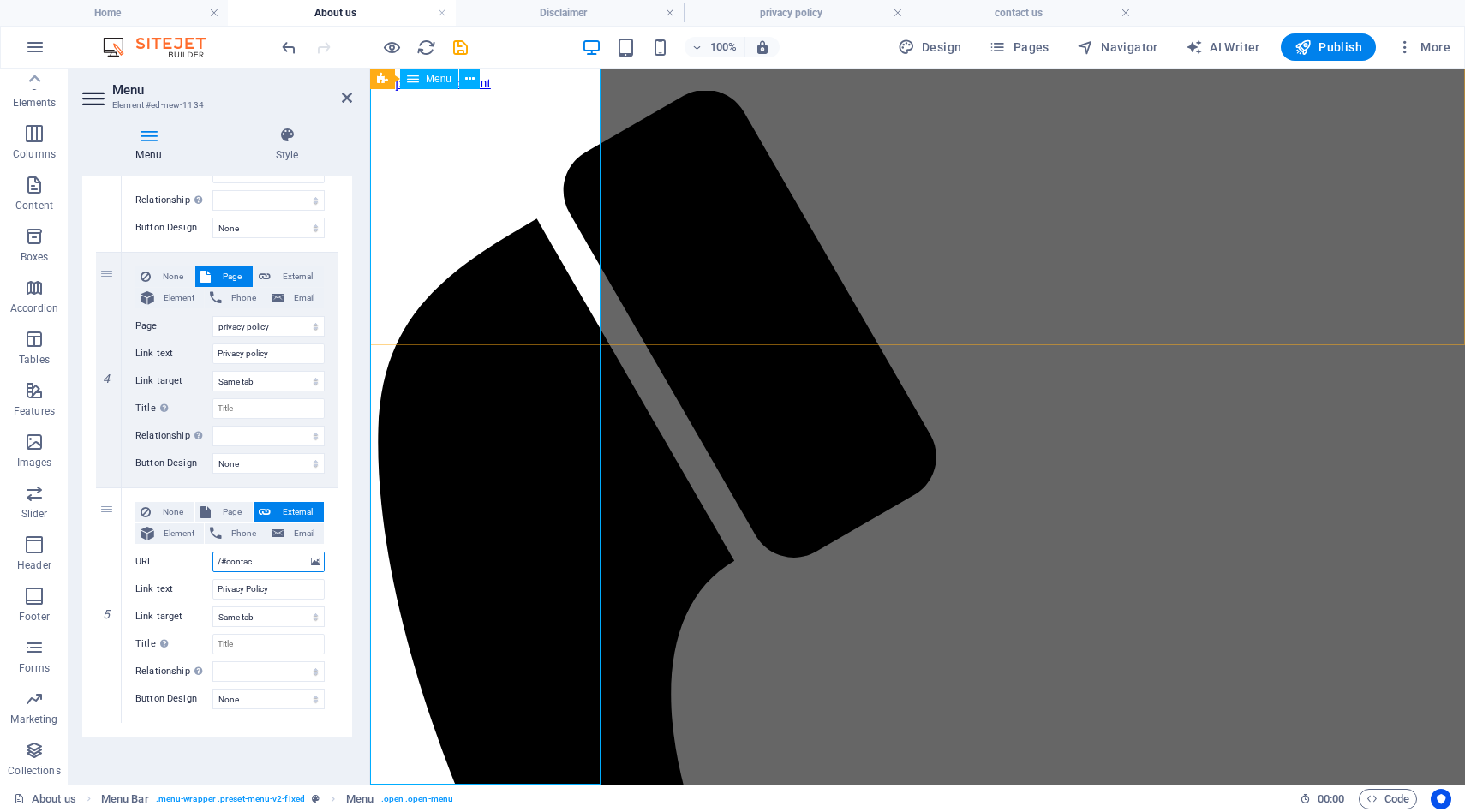 type on "/#contact" 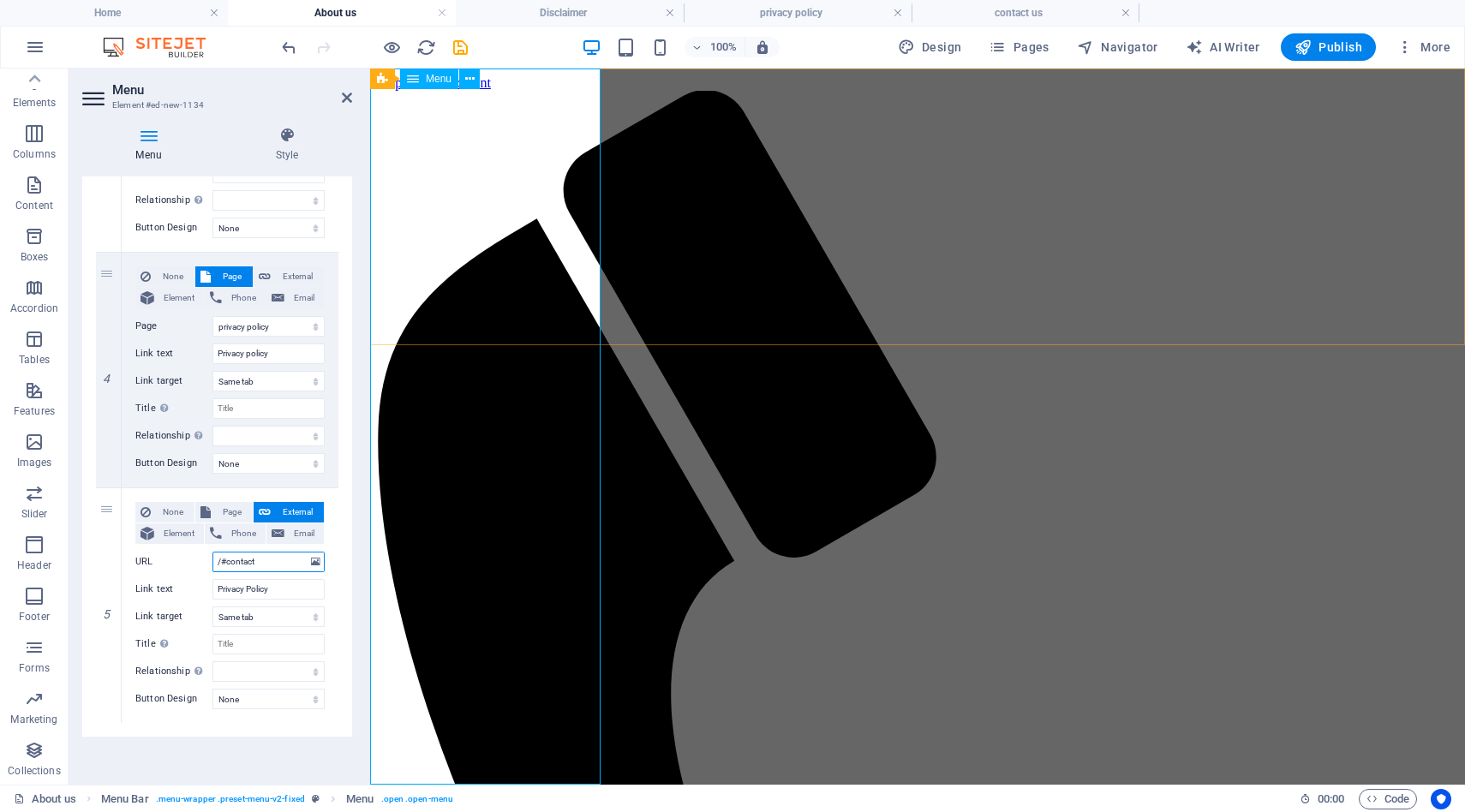 select 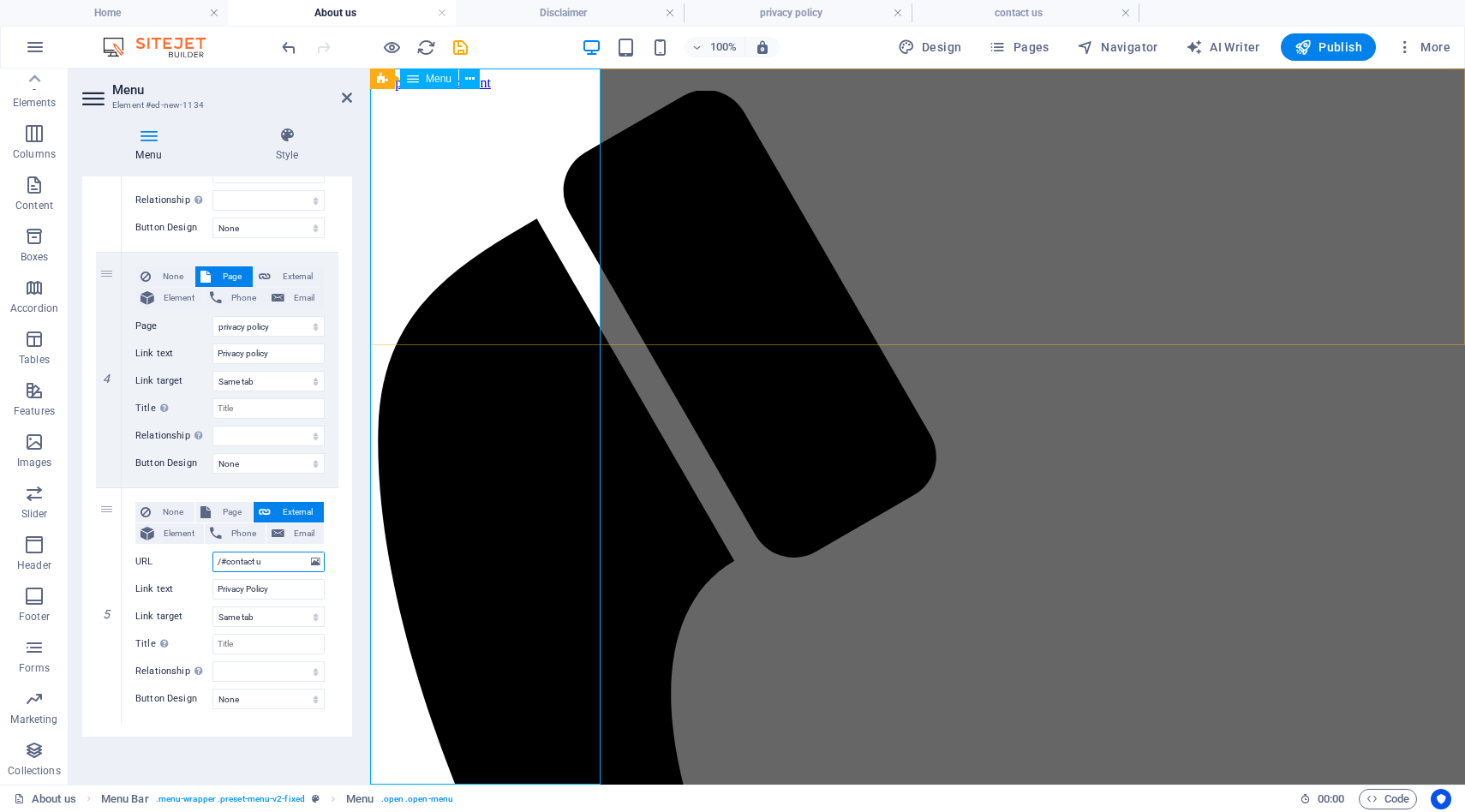 type on "/#contact us" 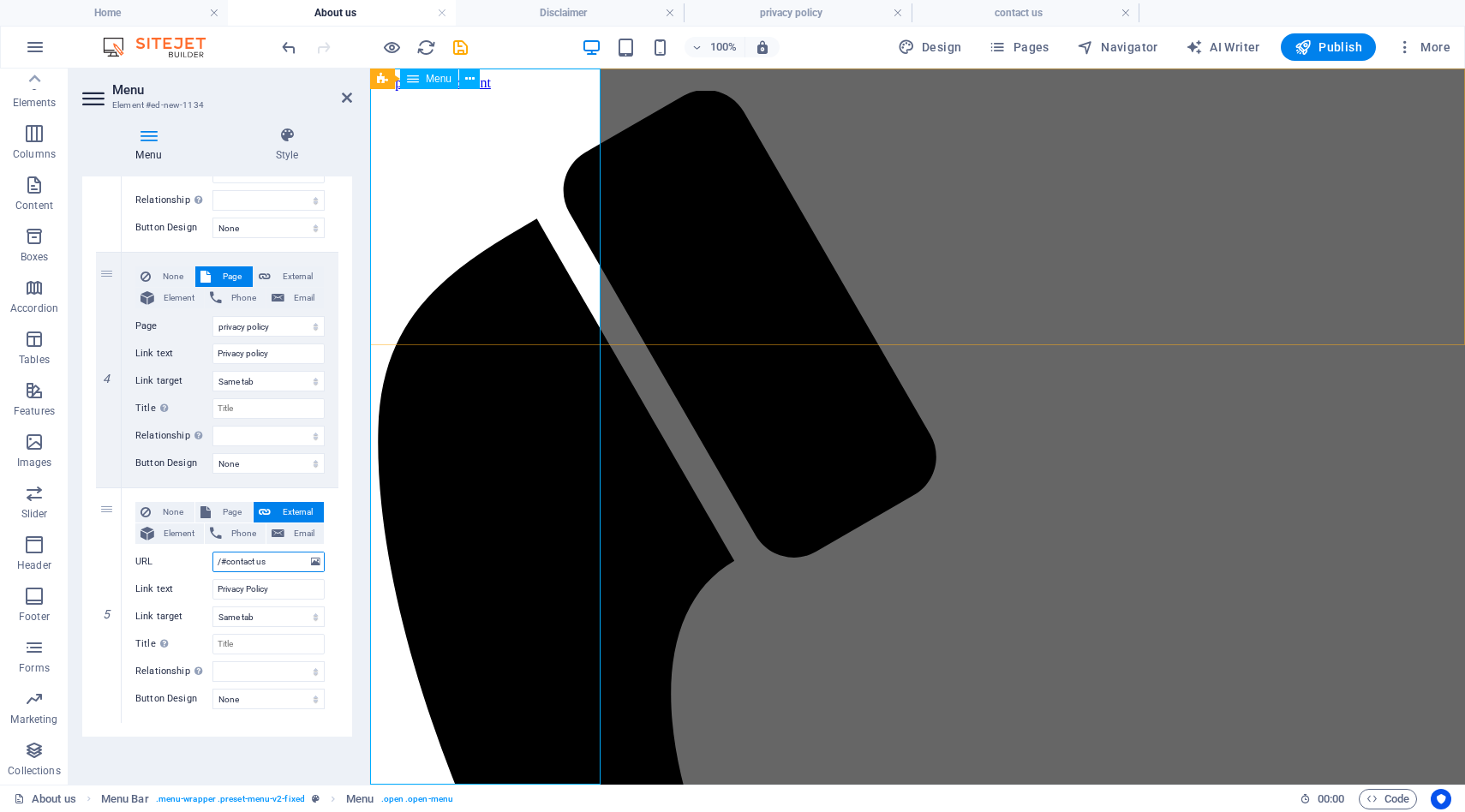 select 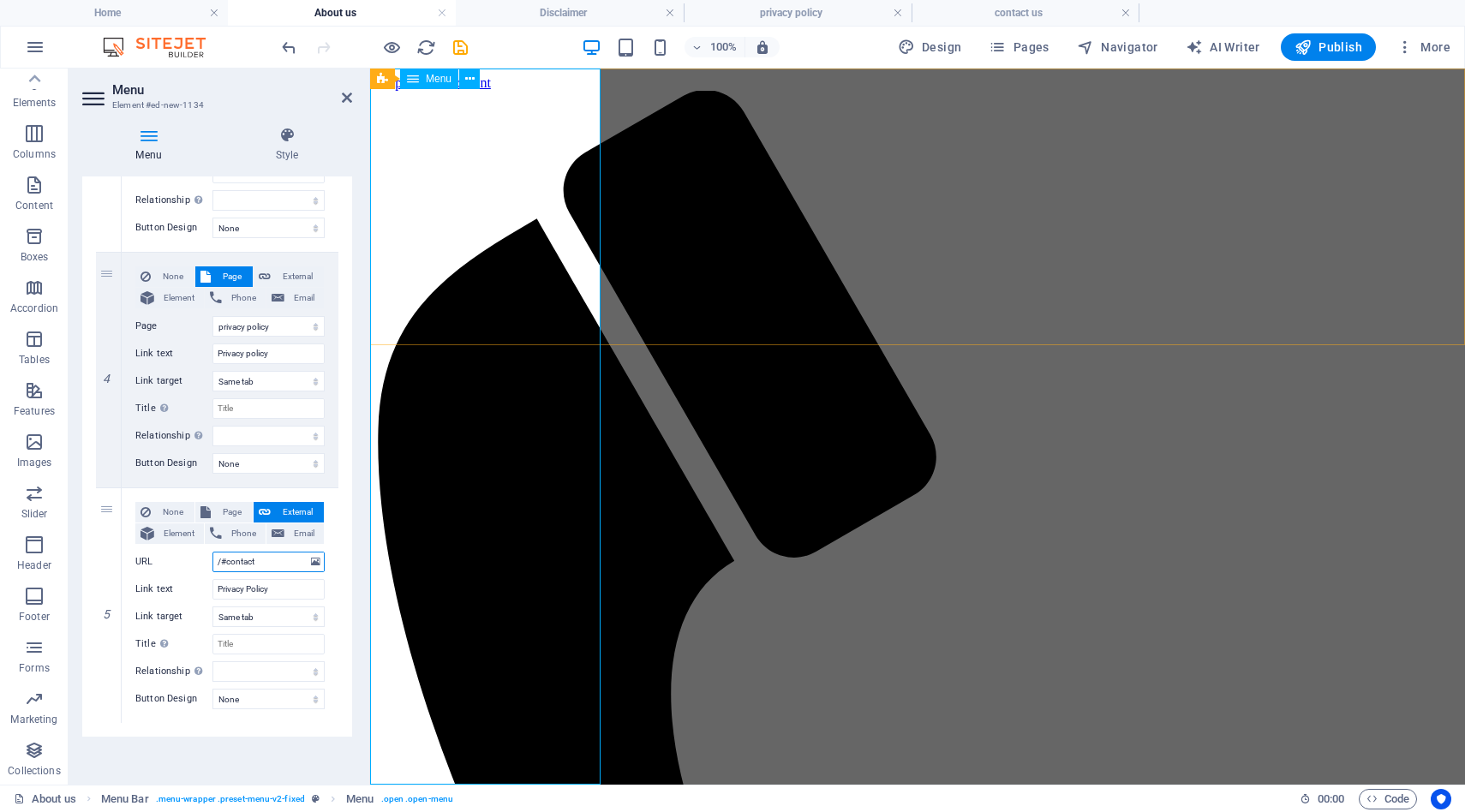 type on "/#contactu" 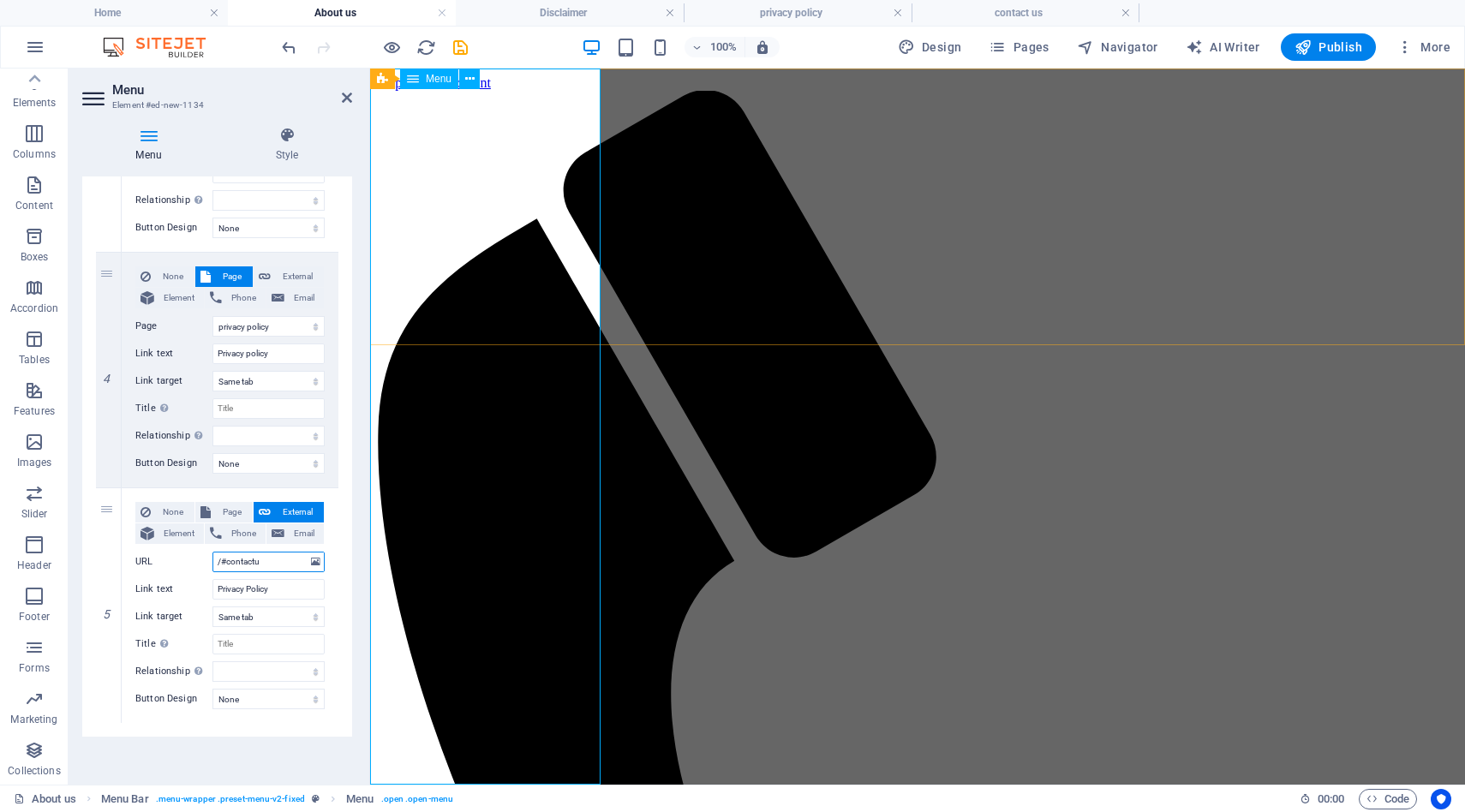 select 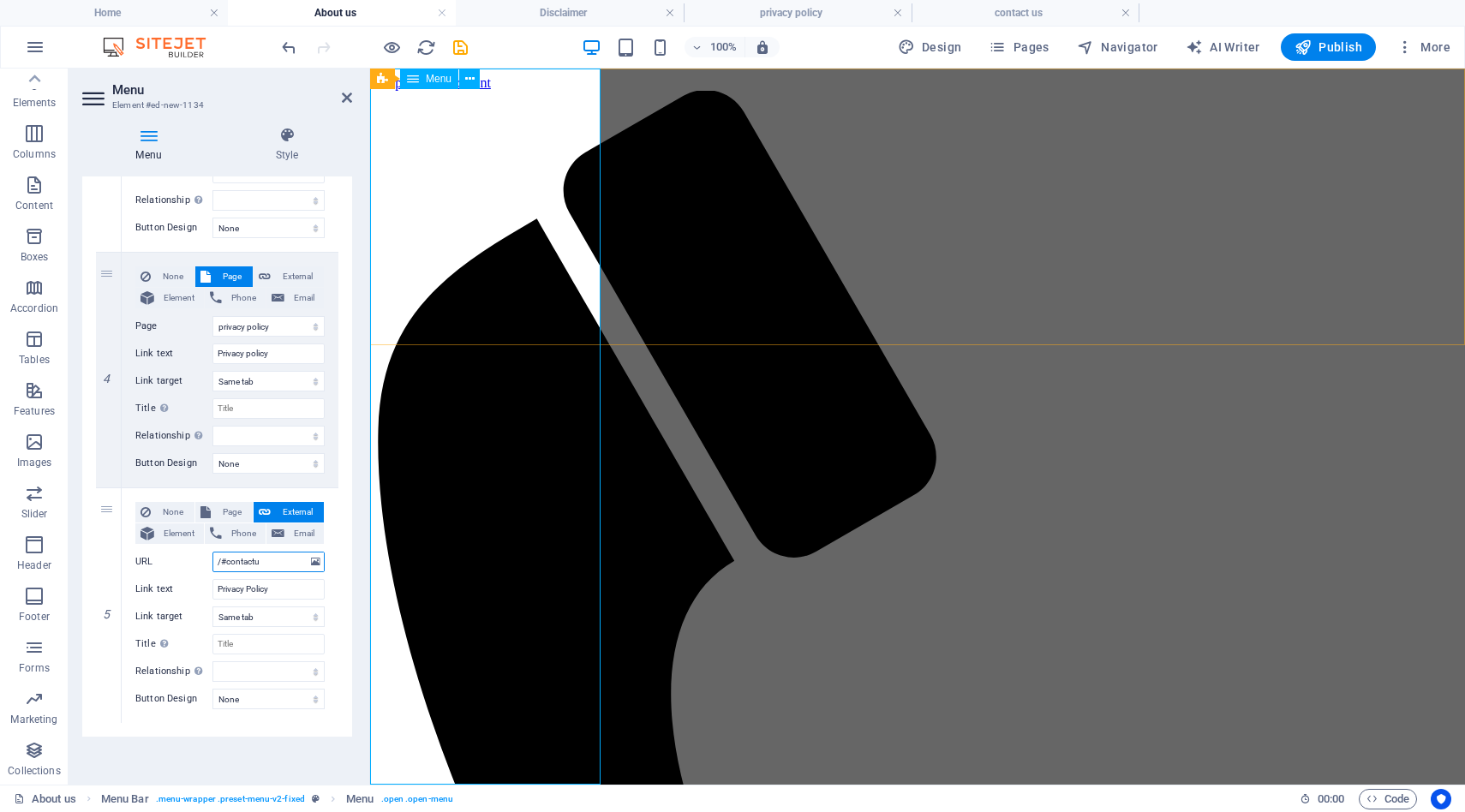 select 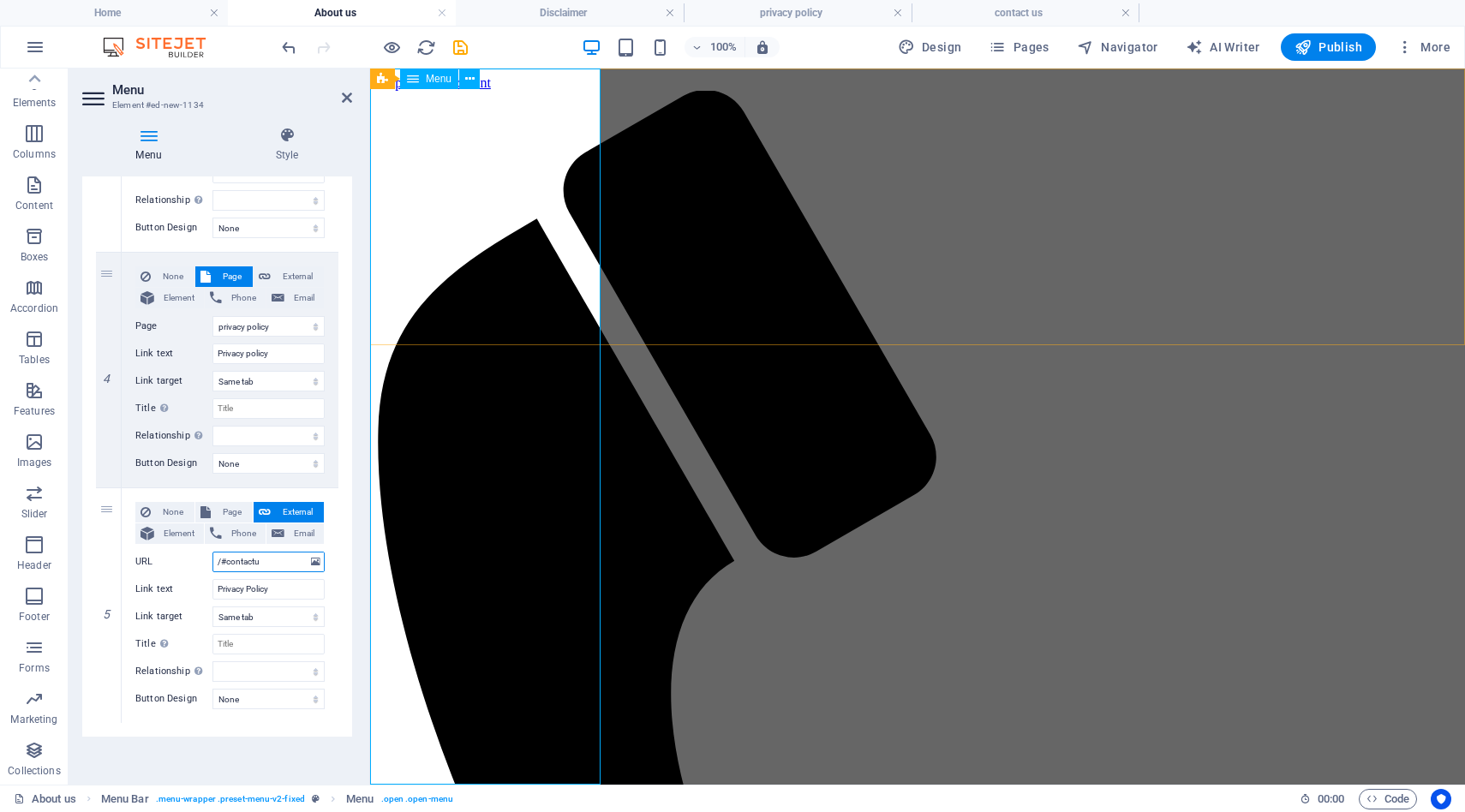 type on "/#contactus" 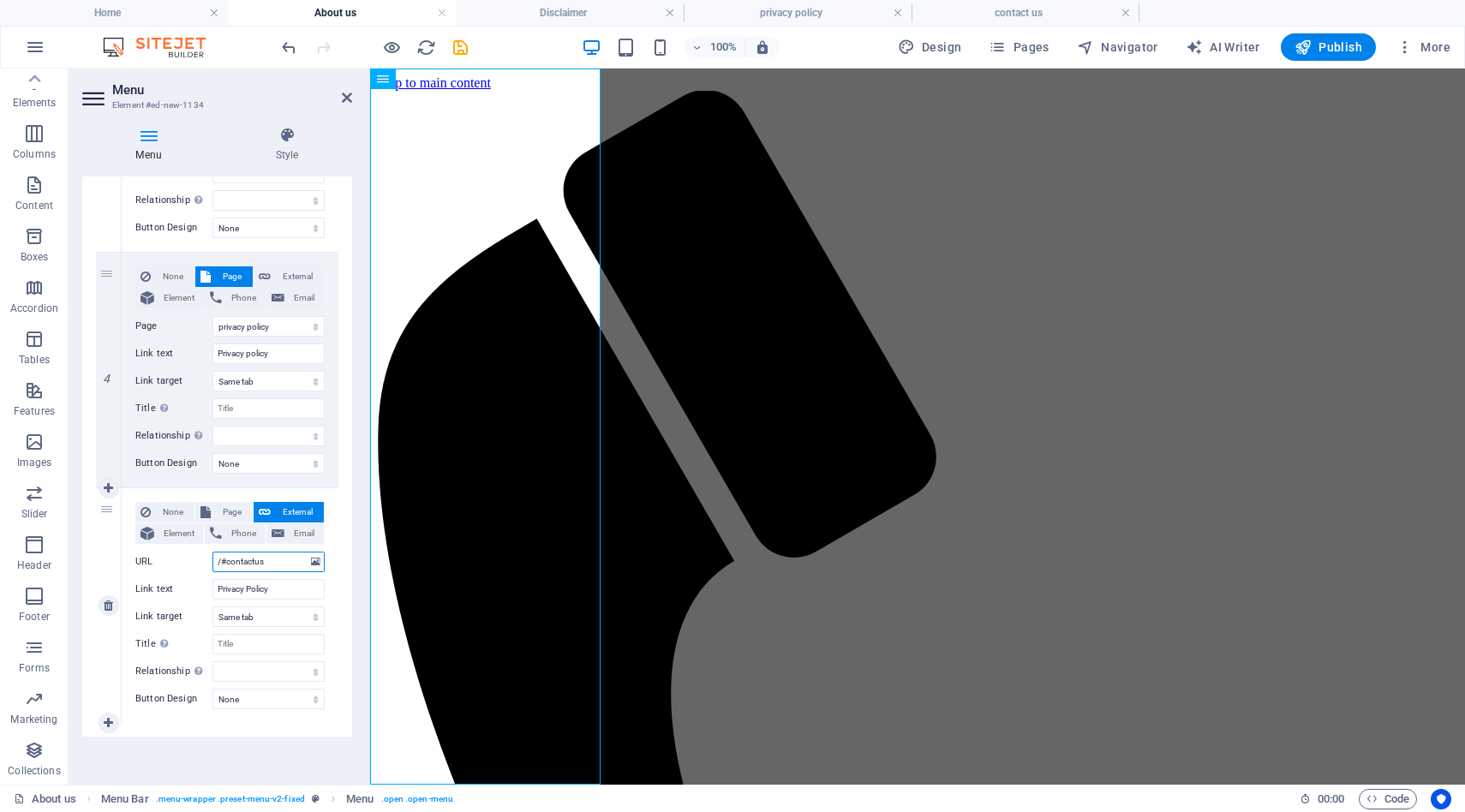 select 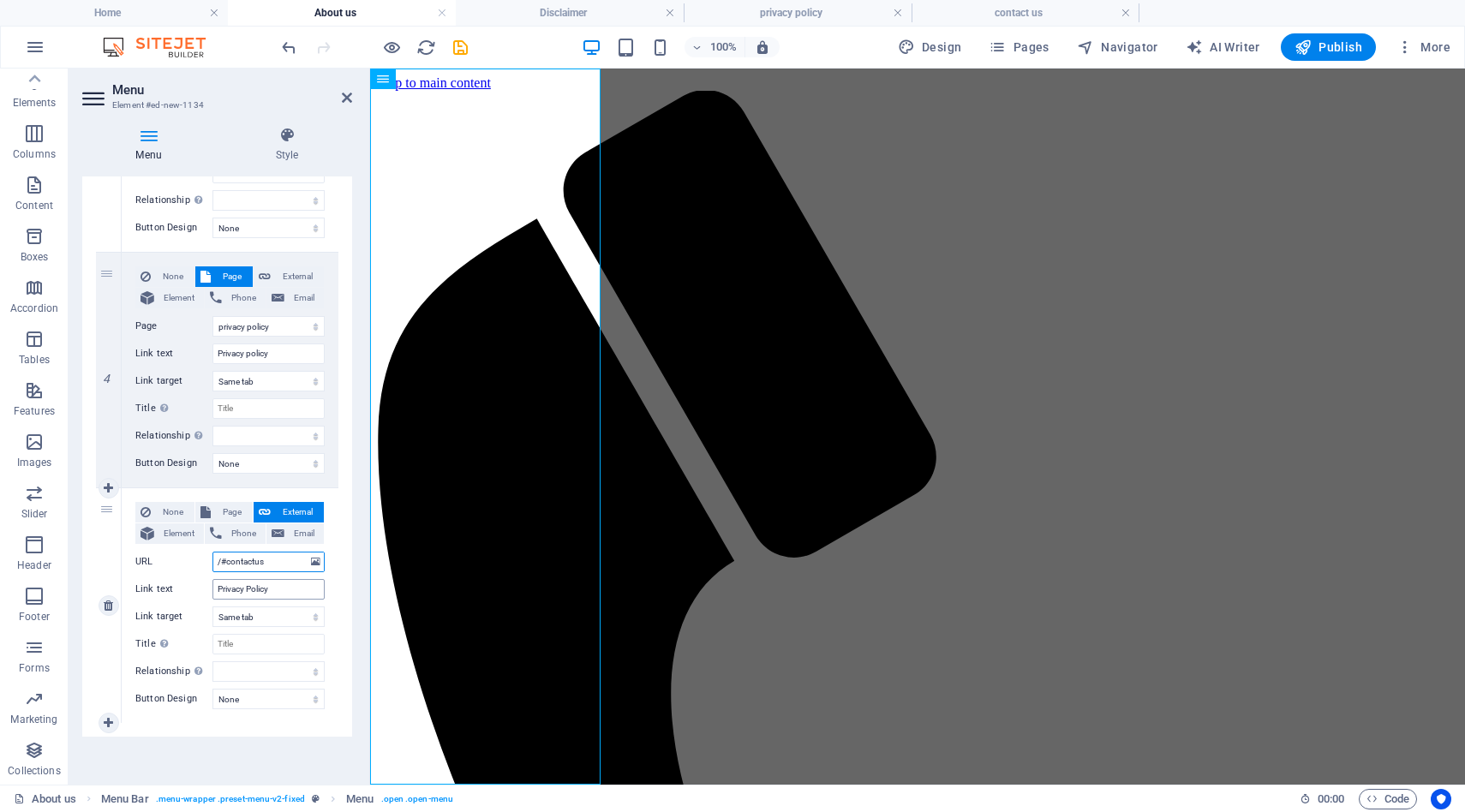type on "/#contactus" 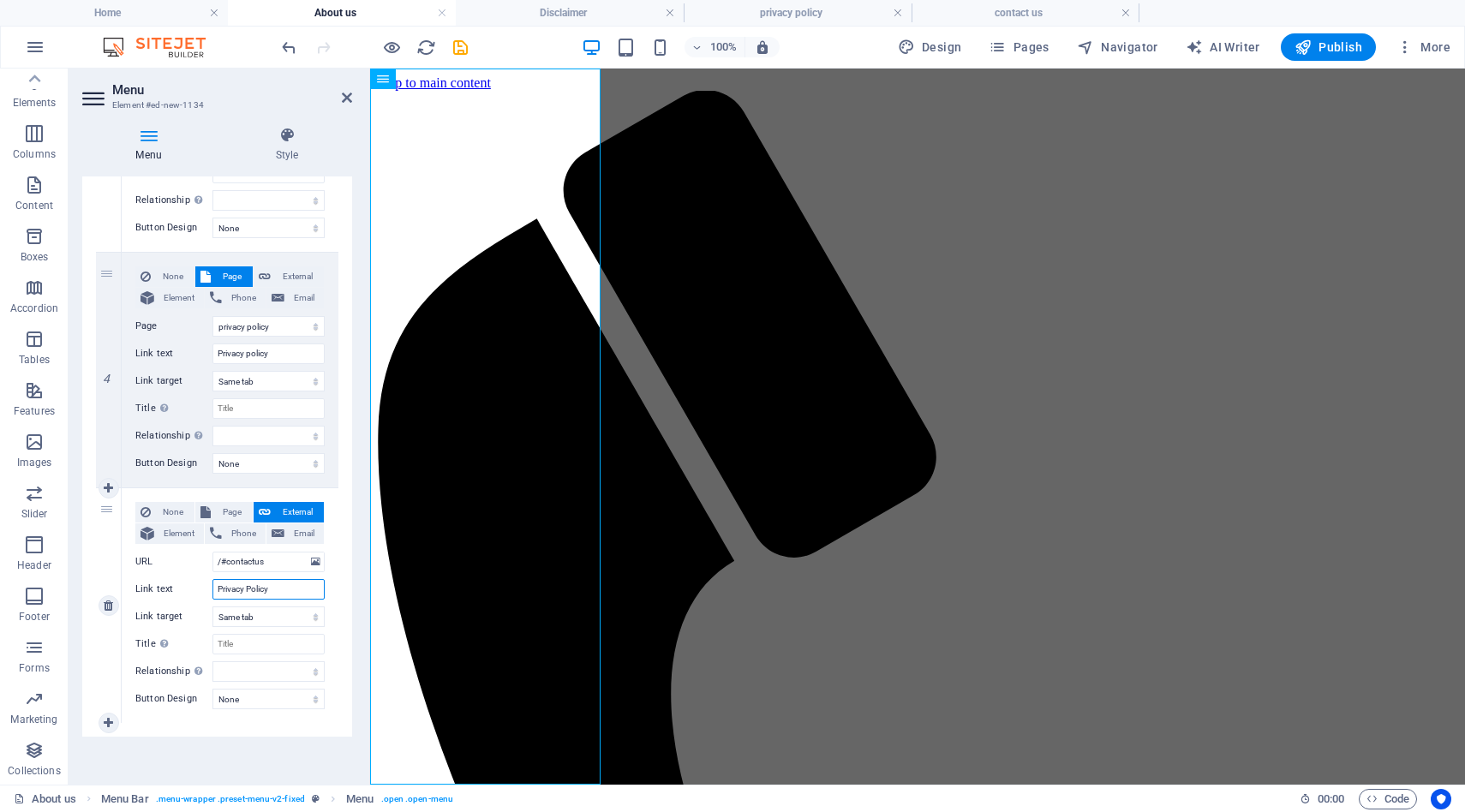 drag, startPoint x: 286, startPoint y: 588, endPoint x: 215, endPoint y: 588, distance: 71 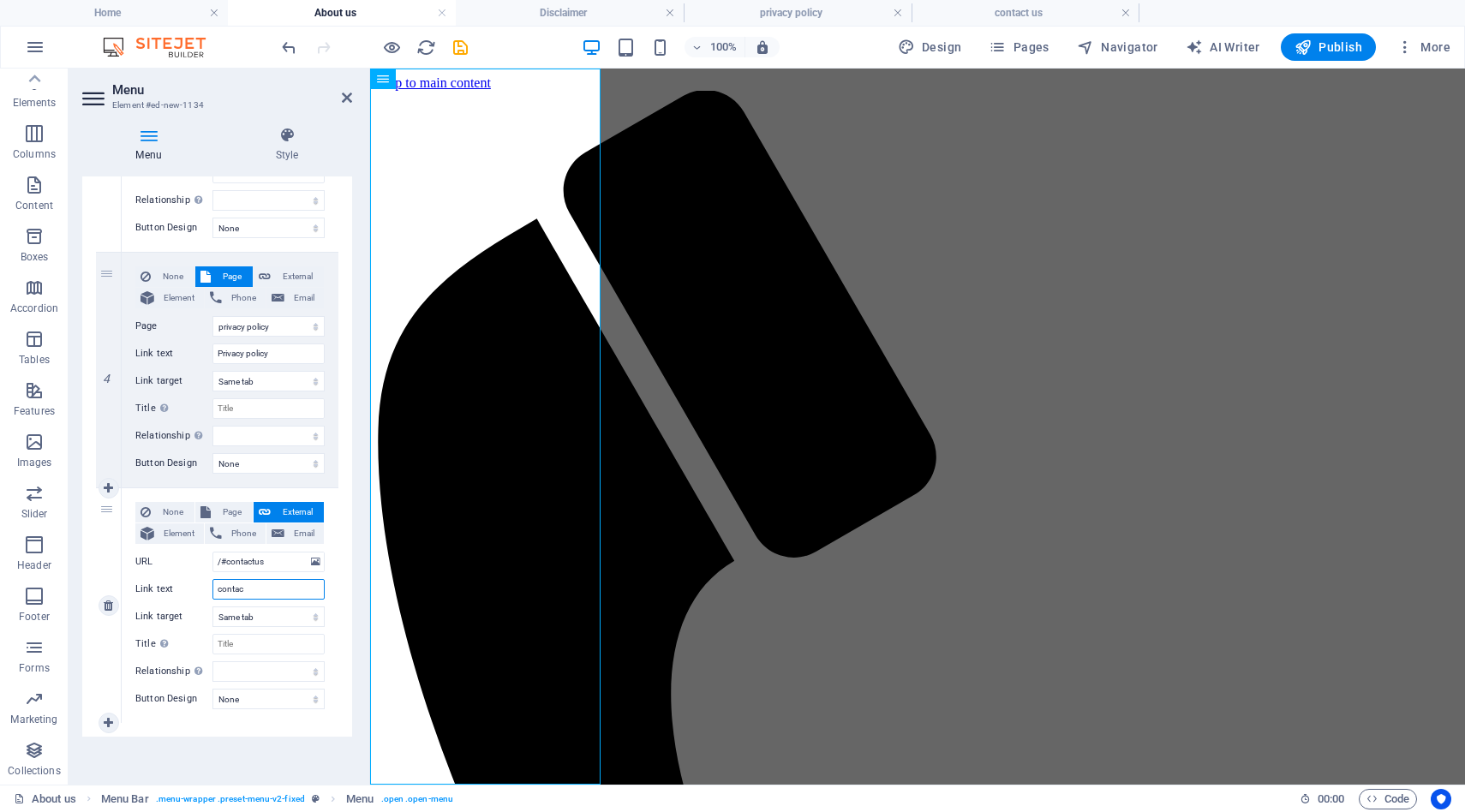type on "contact" 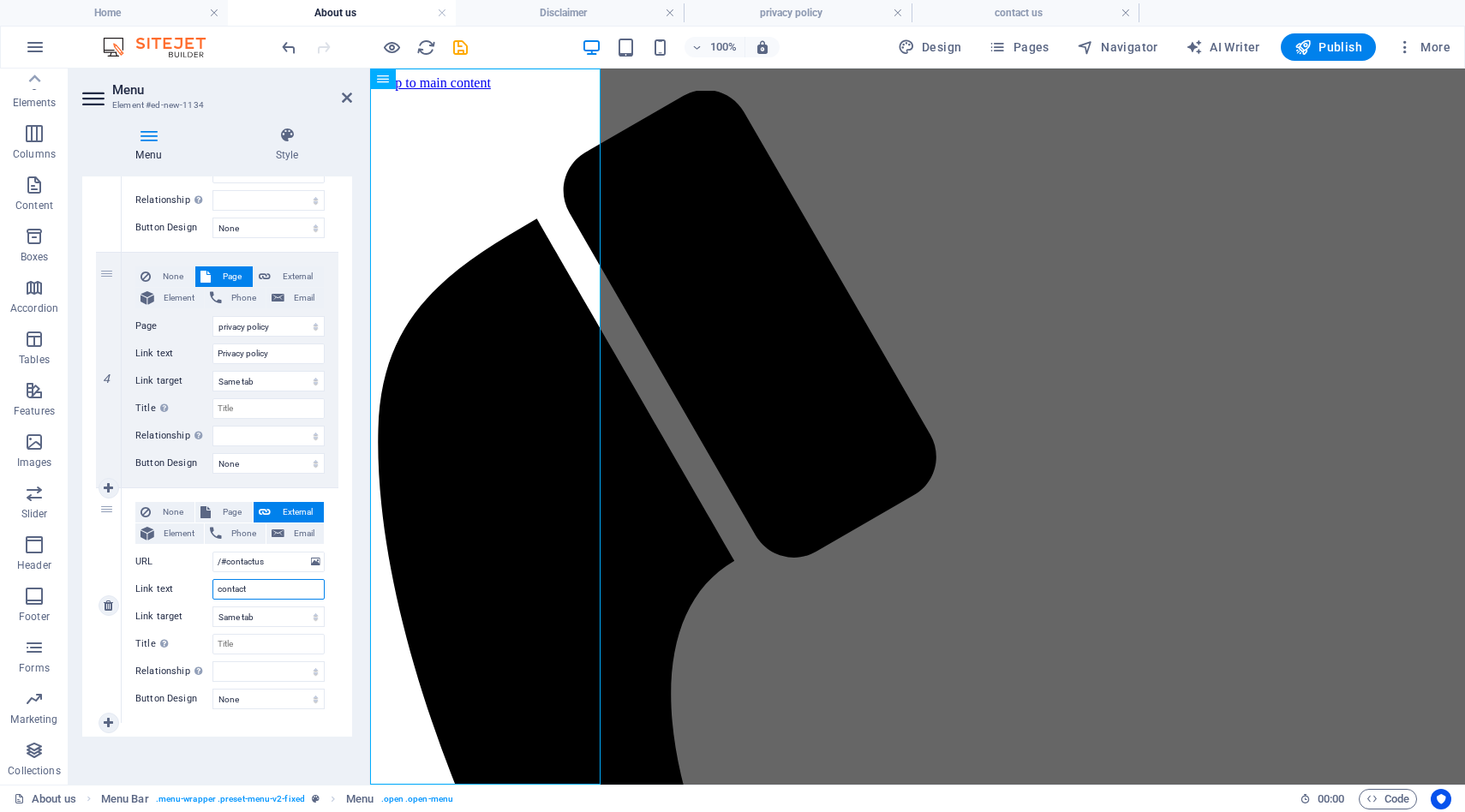 select 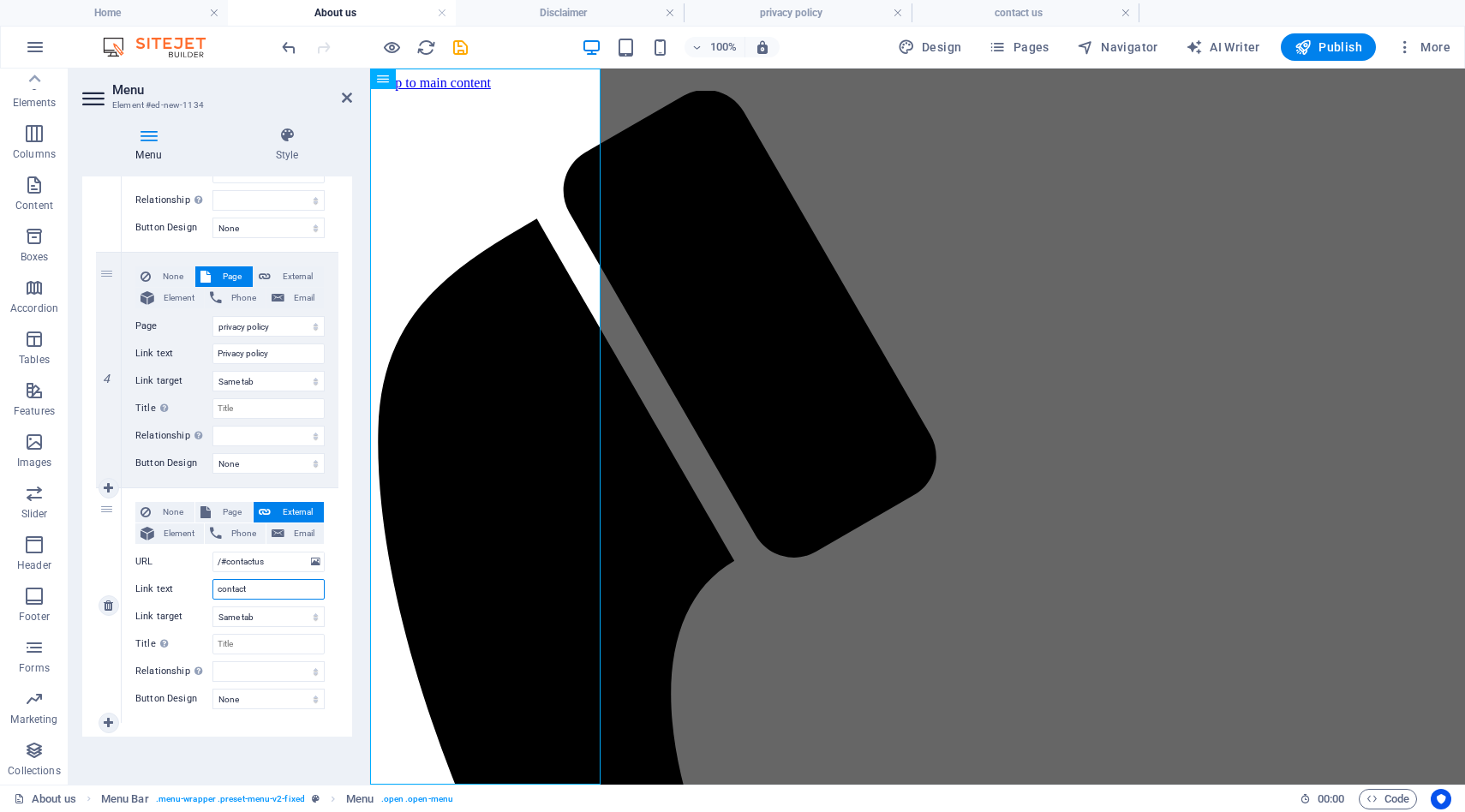 select 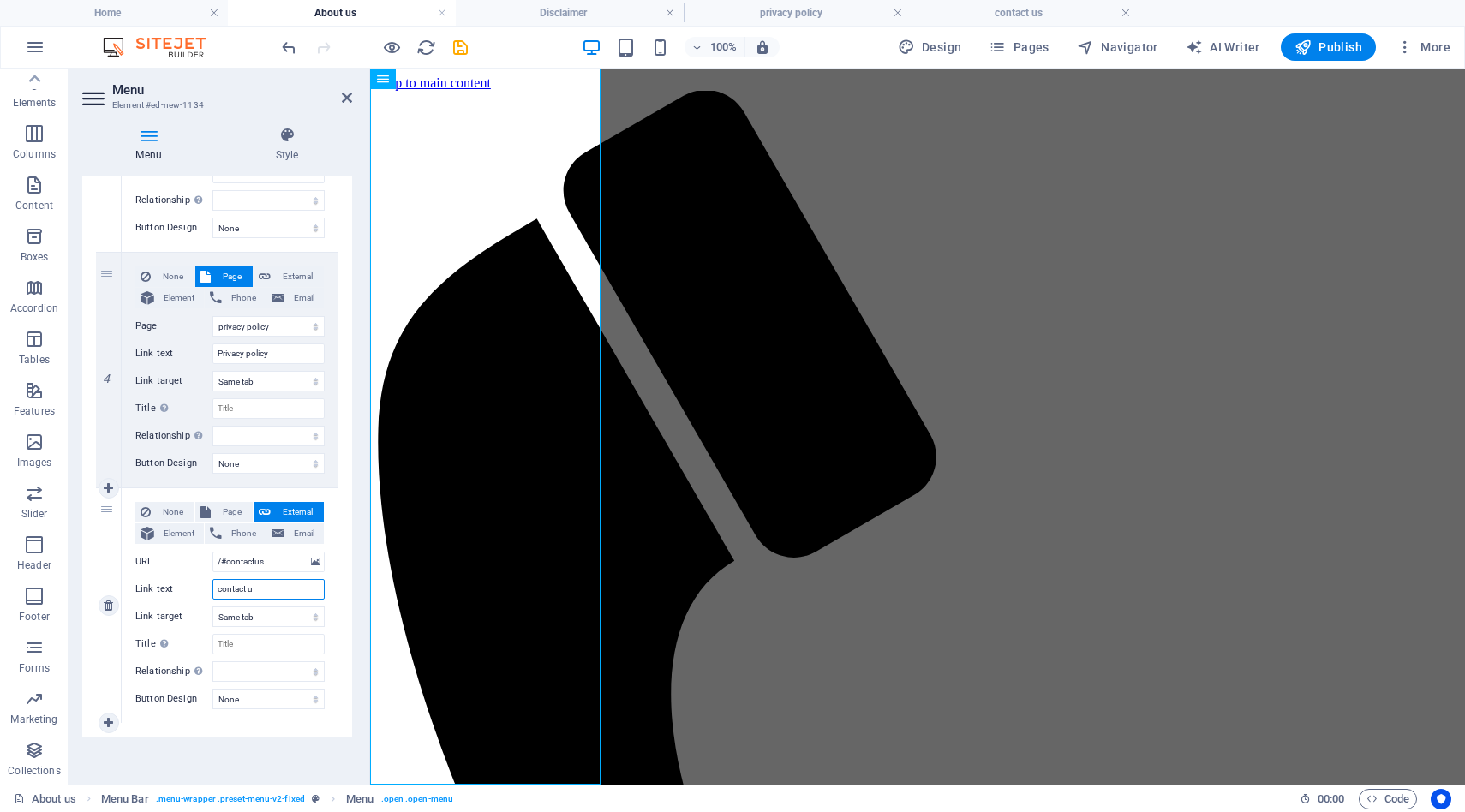 type on "contact us" 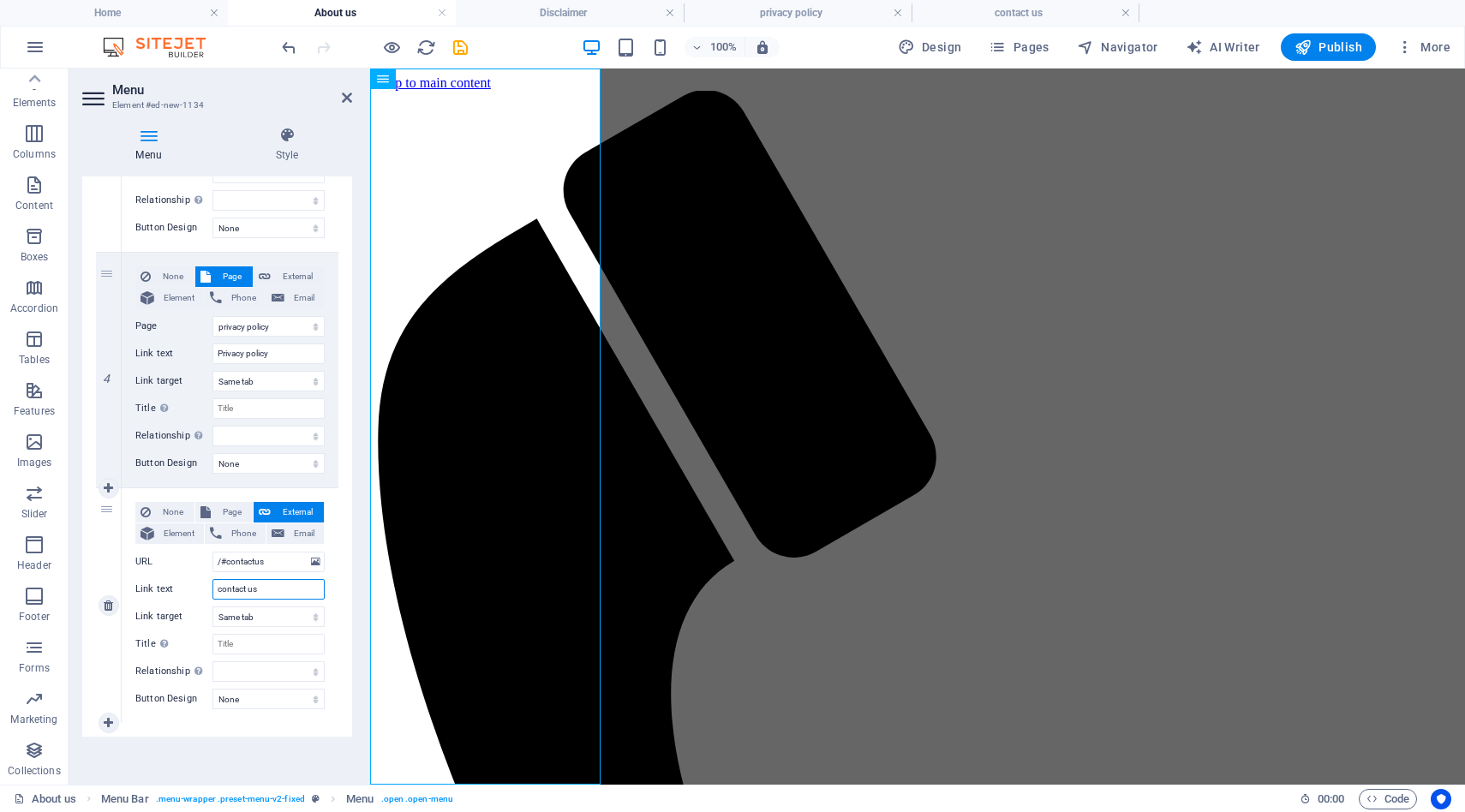 select 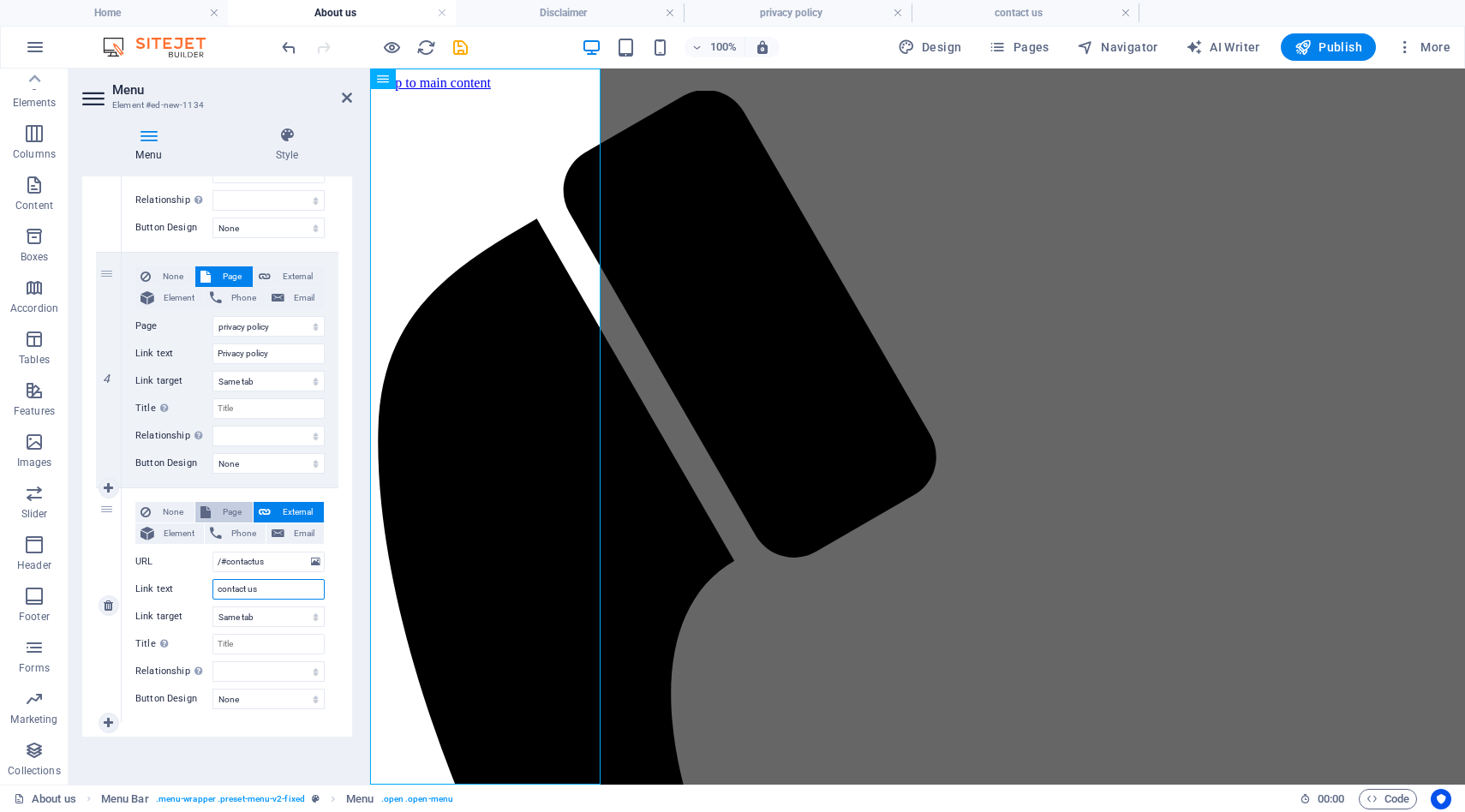 type on "contact us" 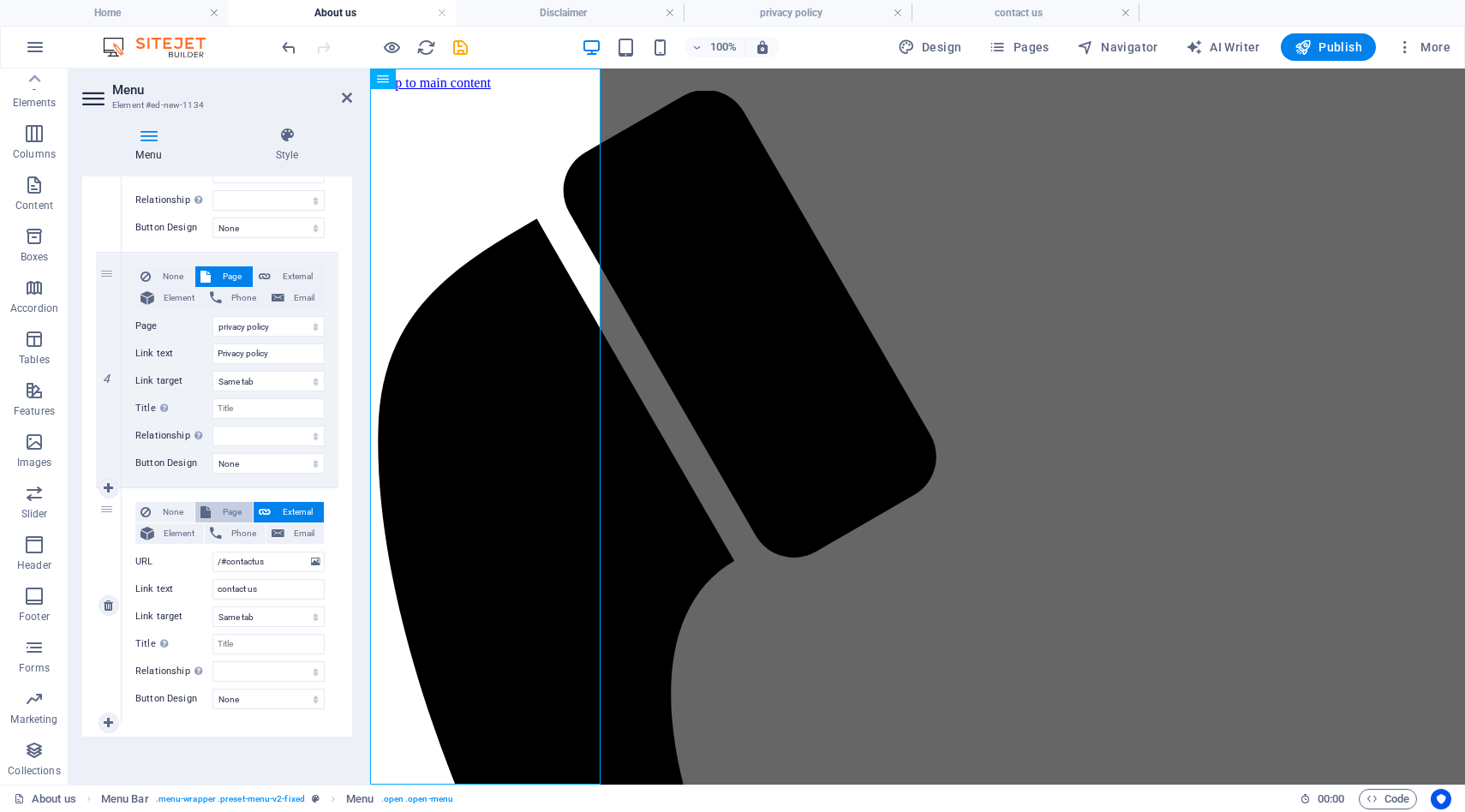 click on "Page" at bounding box center [231, 512] 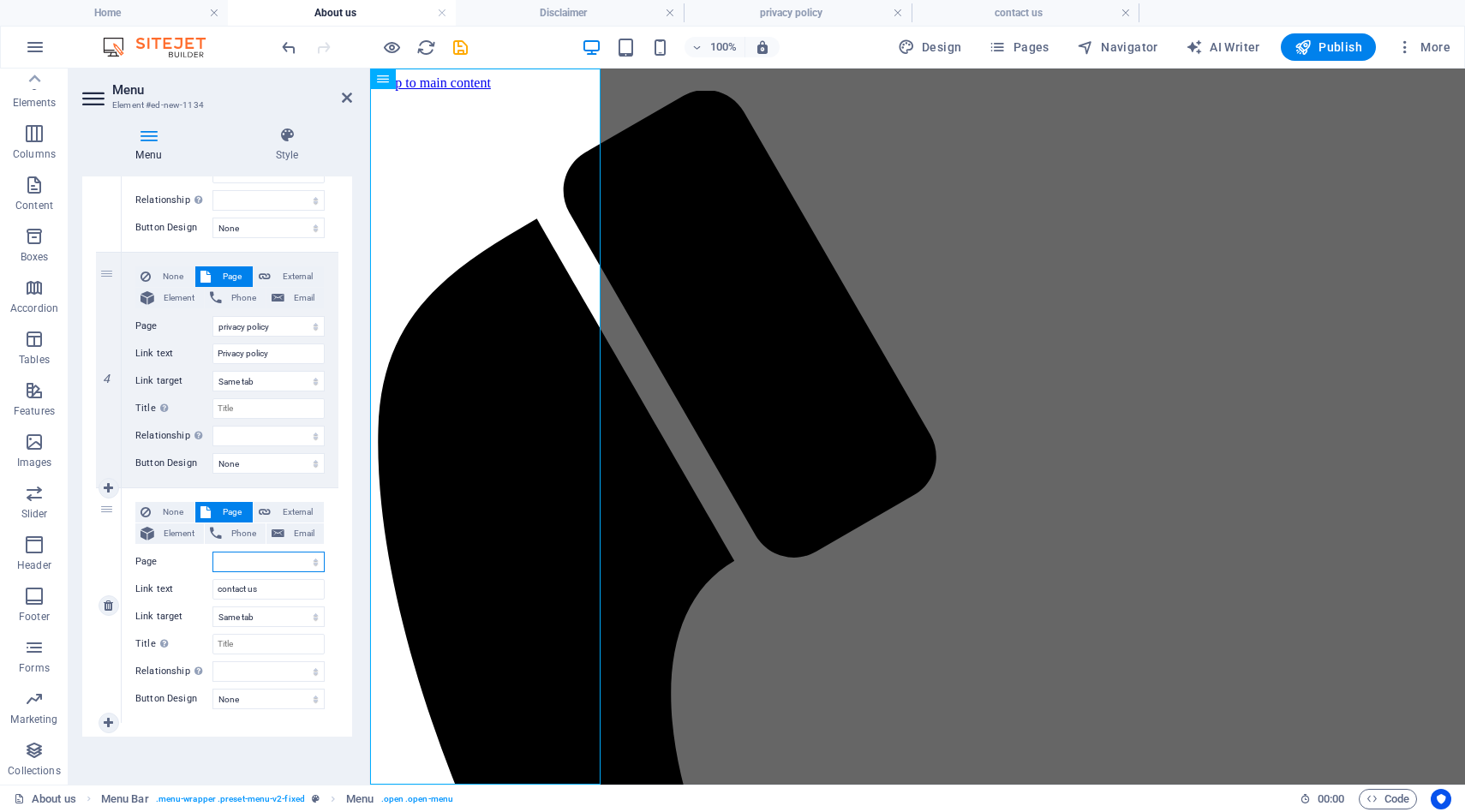 click on "Home About us  Disclaimer privacy policy  contact us" at bounding box center (268, 562) 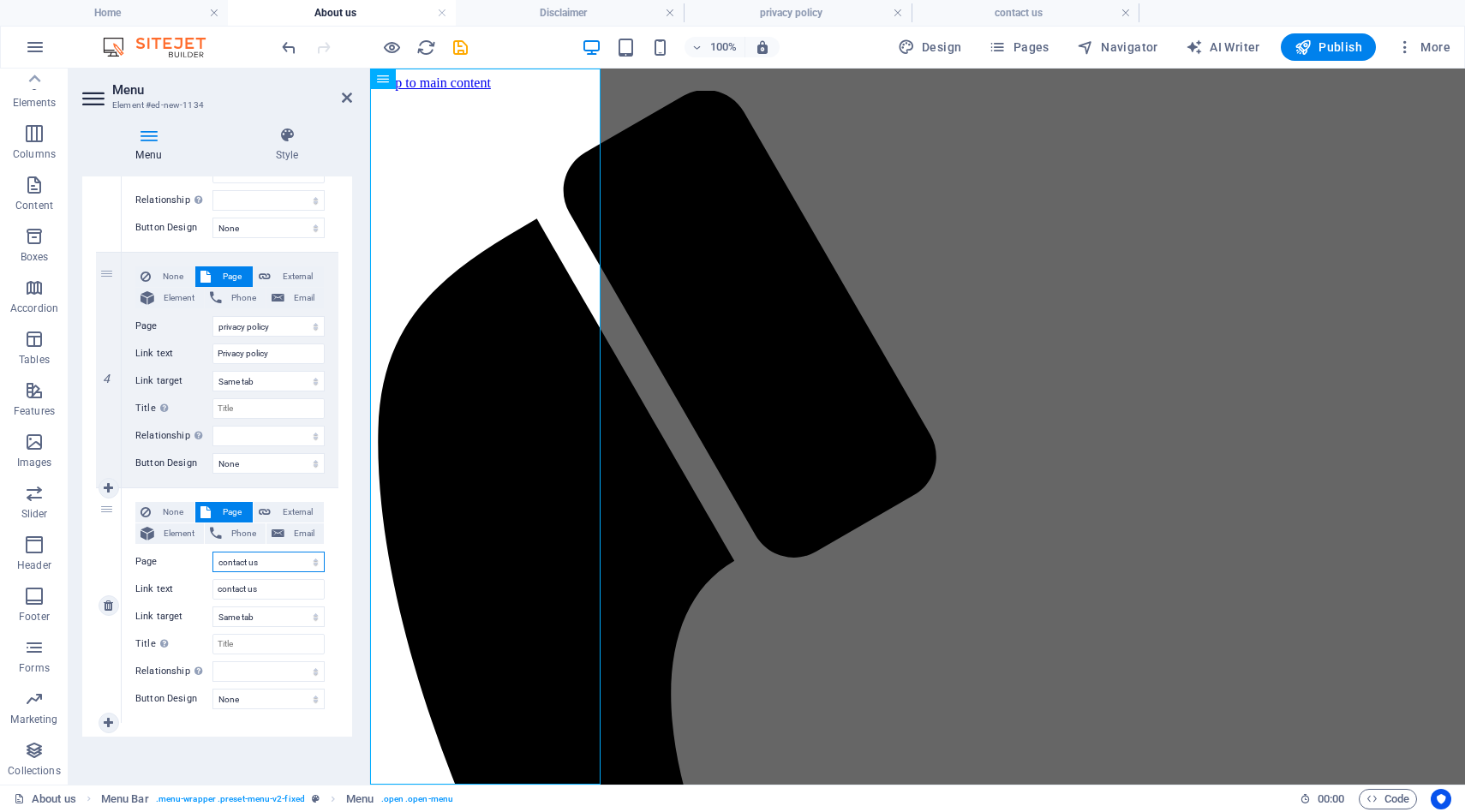 select 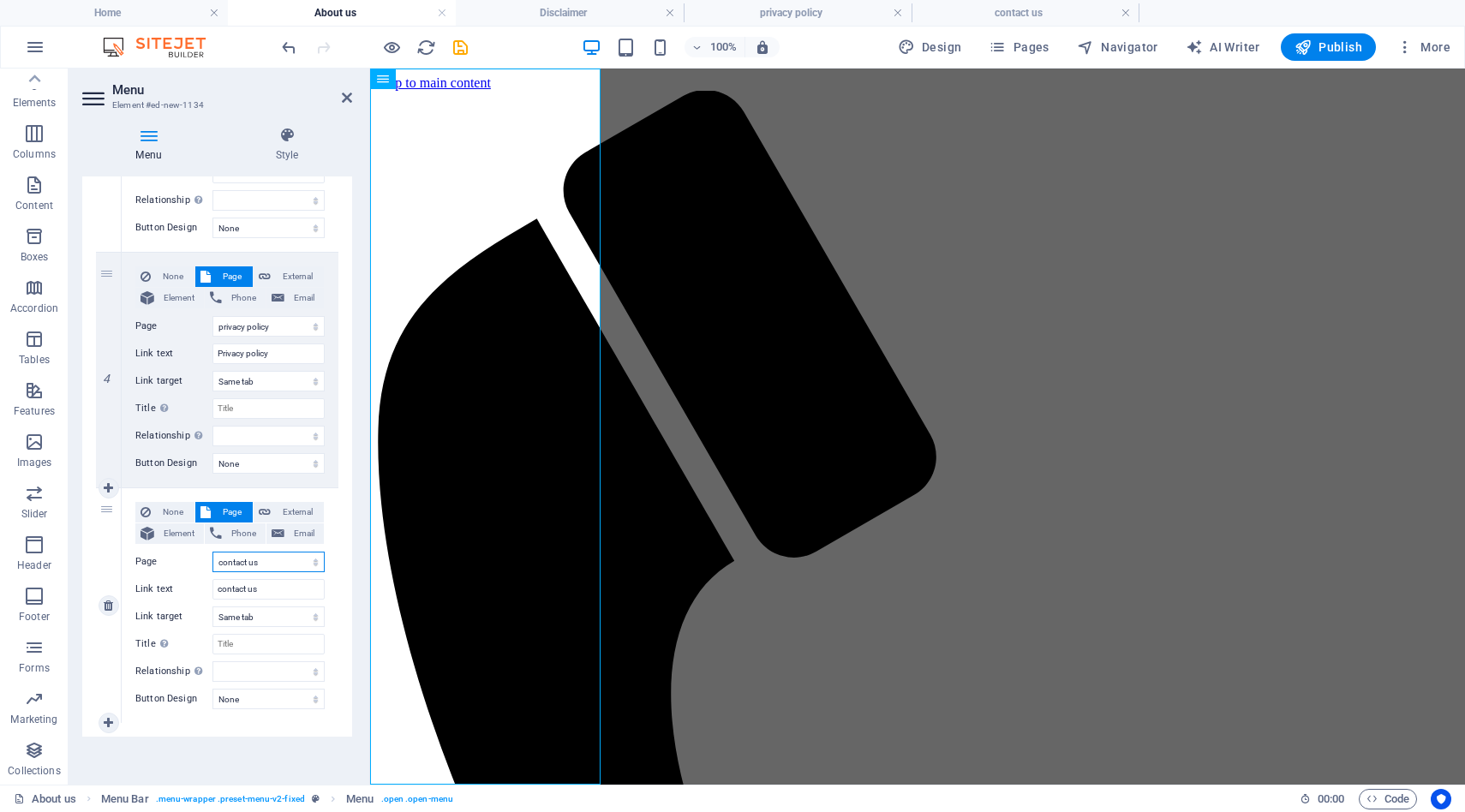 select 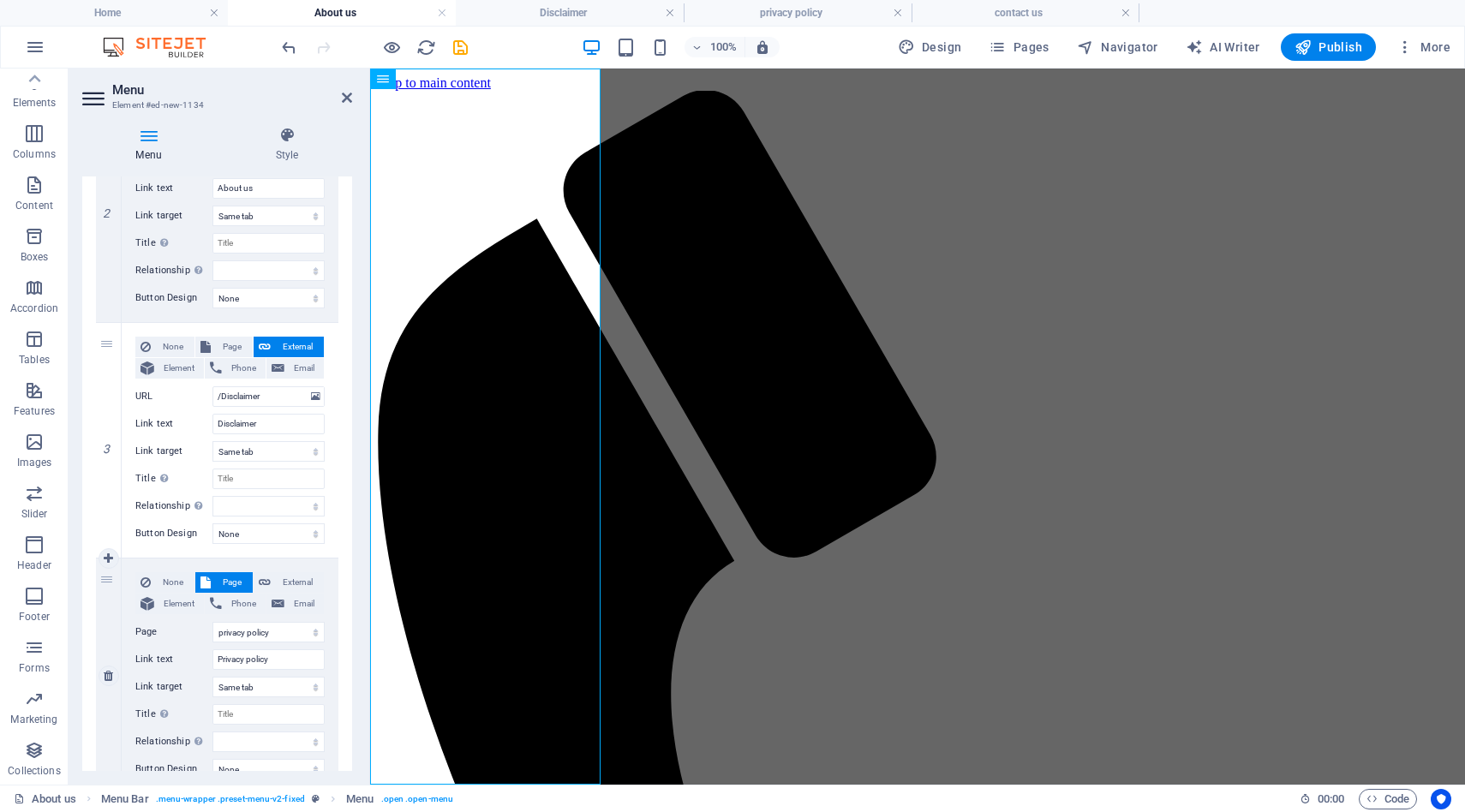 scroll, scrollTop: 463, scrollLeft: 0, axis: vertical 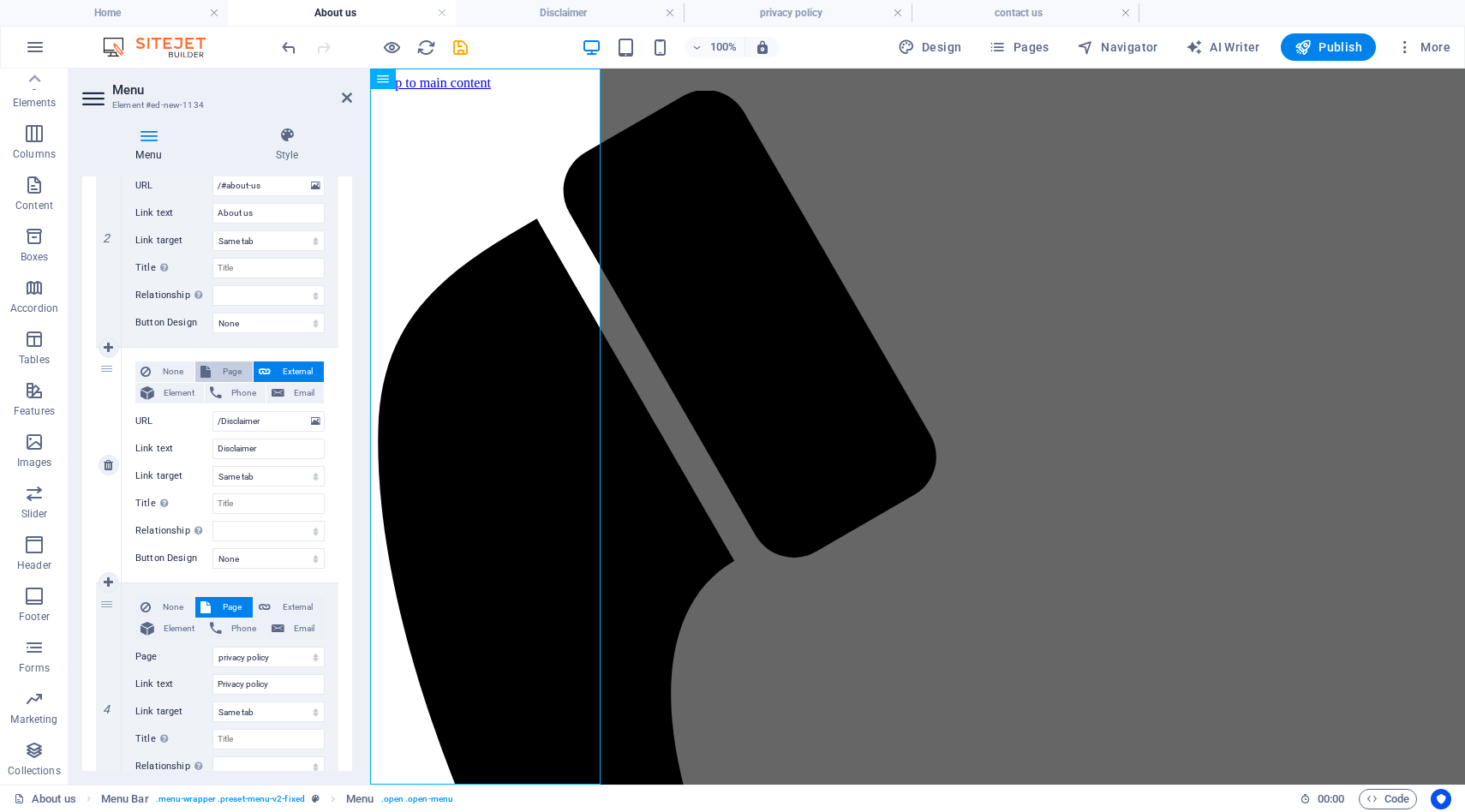 click on "Page" at bounding box center [231, 372] 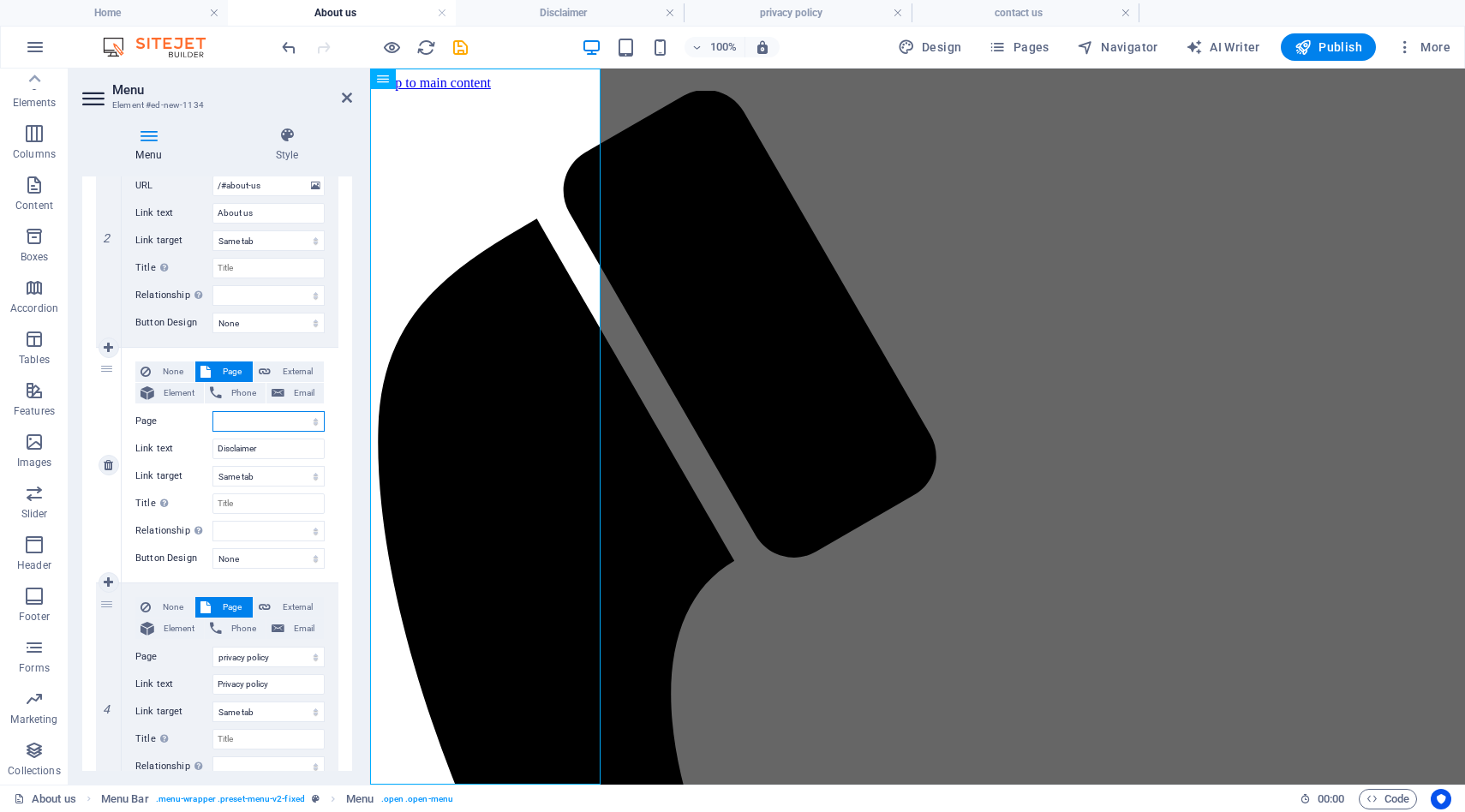 click on "Home About us  Disclaimer privacy policy  contact us" at bounding box center [268, 421] 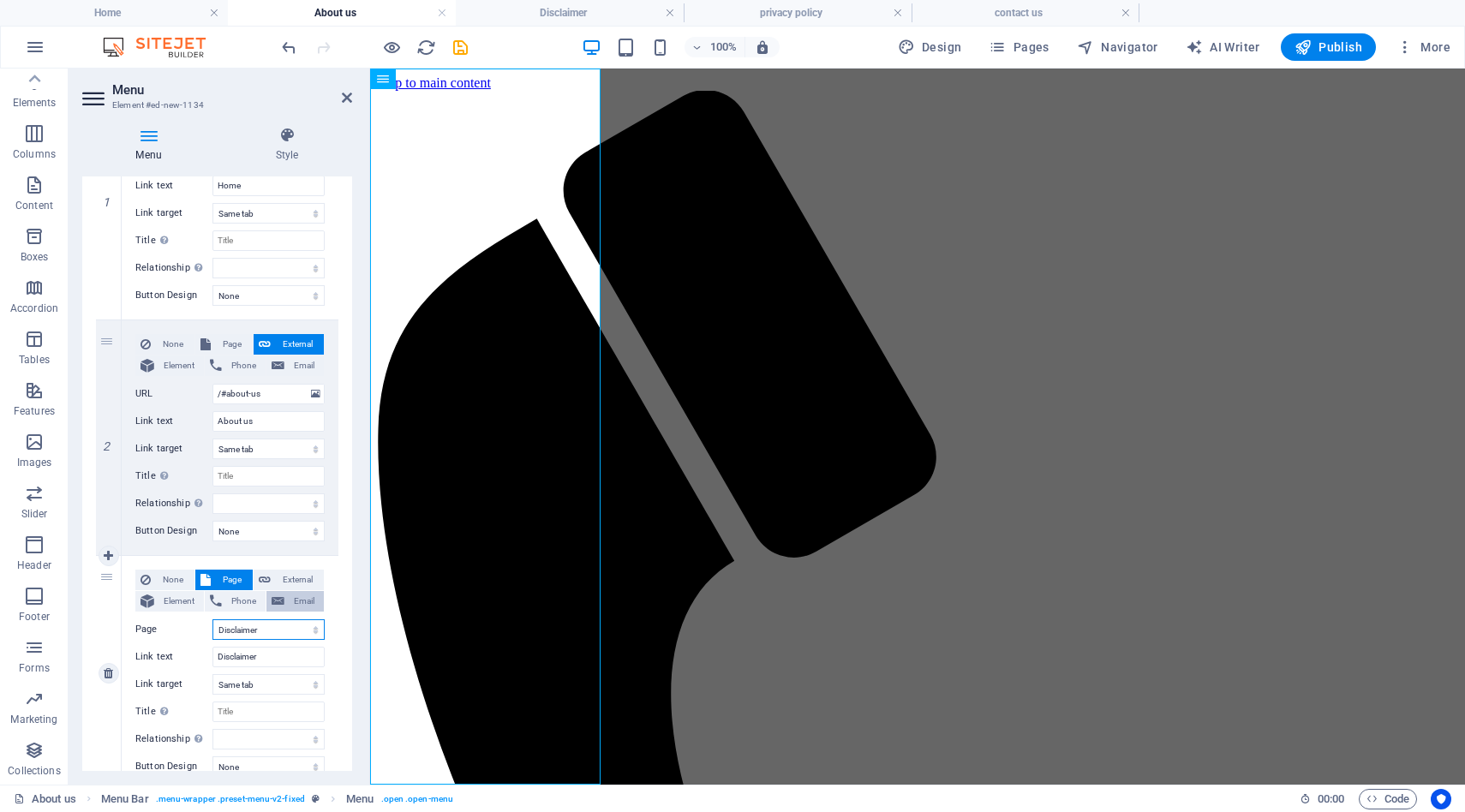 scroll, scrollTop: 246, scrollLeft: 0, axis: vertical 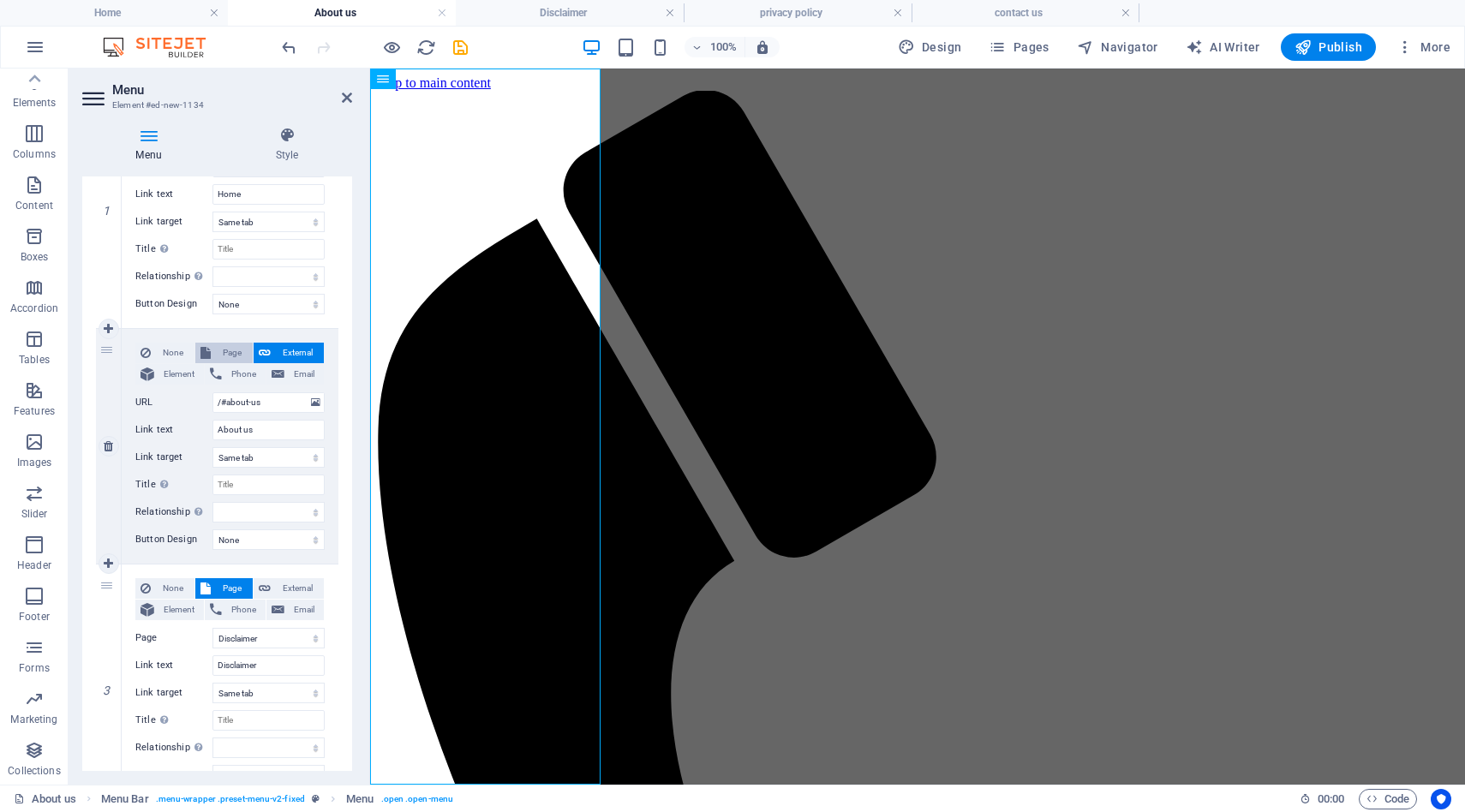 click on "Page" at bounding box center [231, 353] 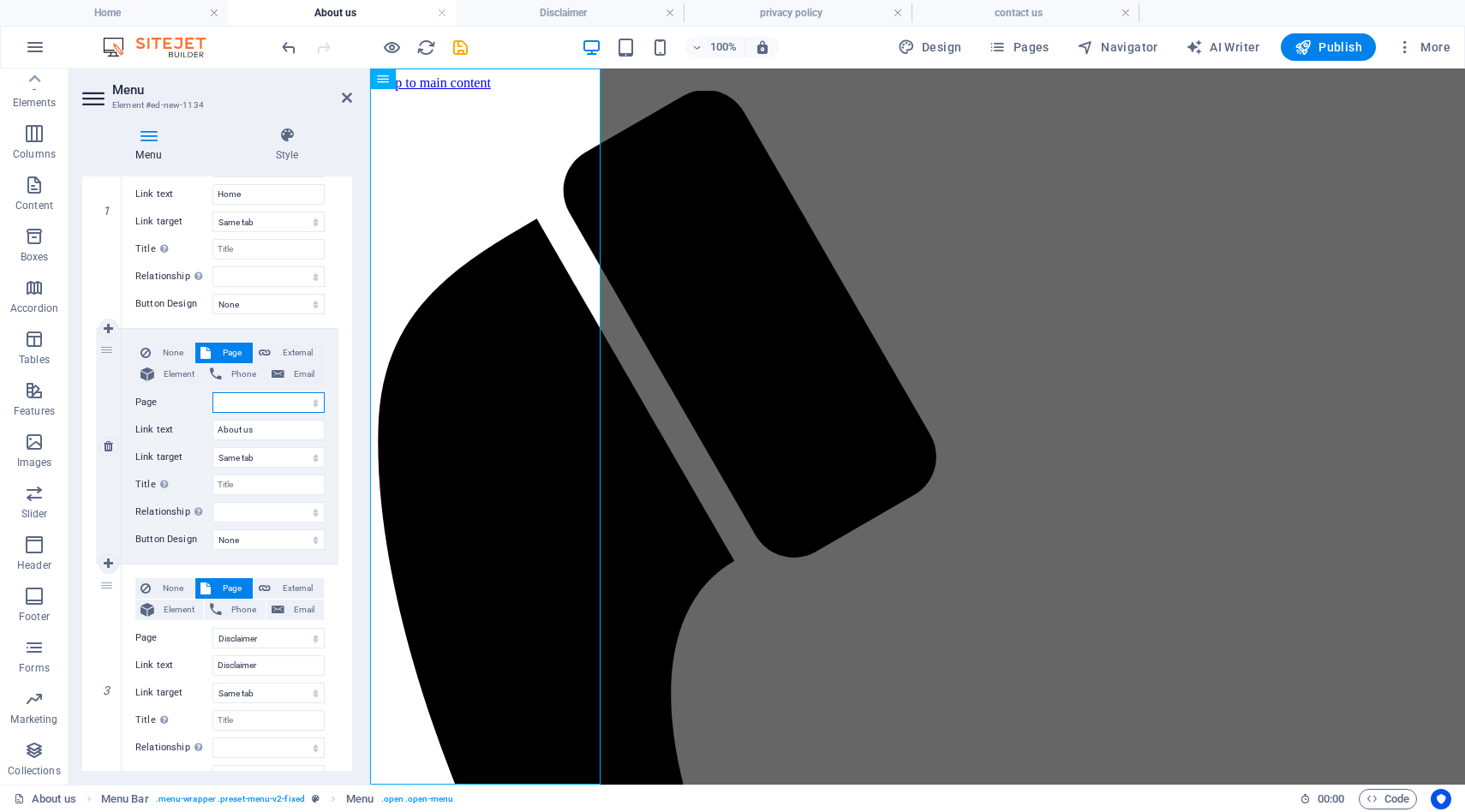 click on "Home About us  Disclaimer privacy policy  contact us" at bounding box center [268, 403] 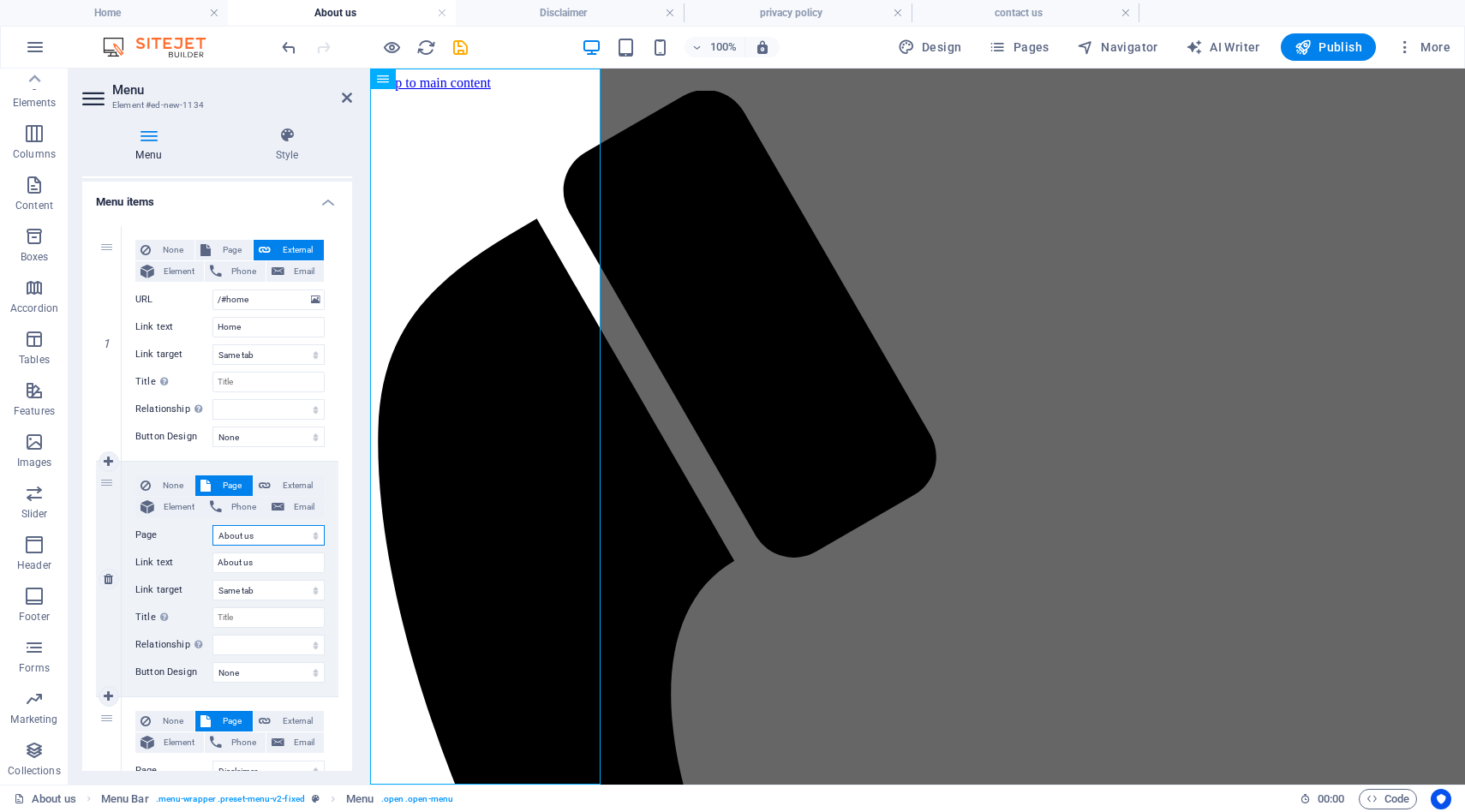 scroll, scrollTop: 38, scrollLeft: 0, axis: vertical 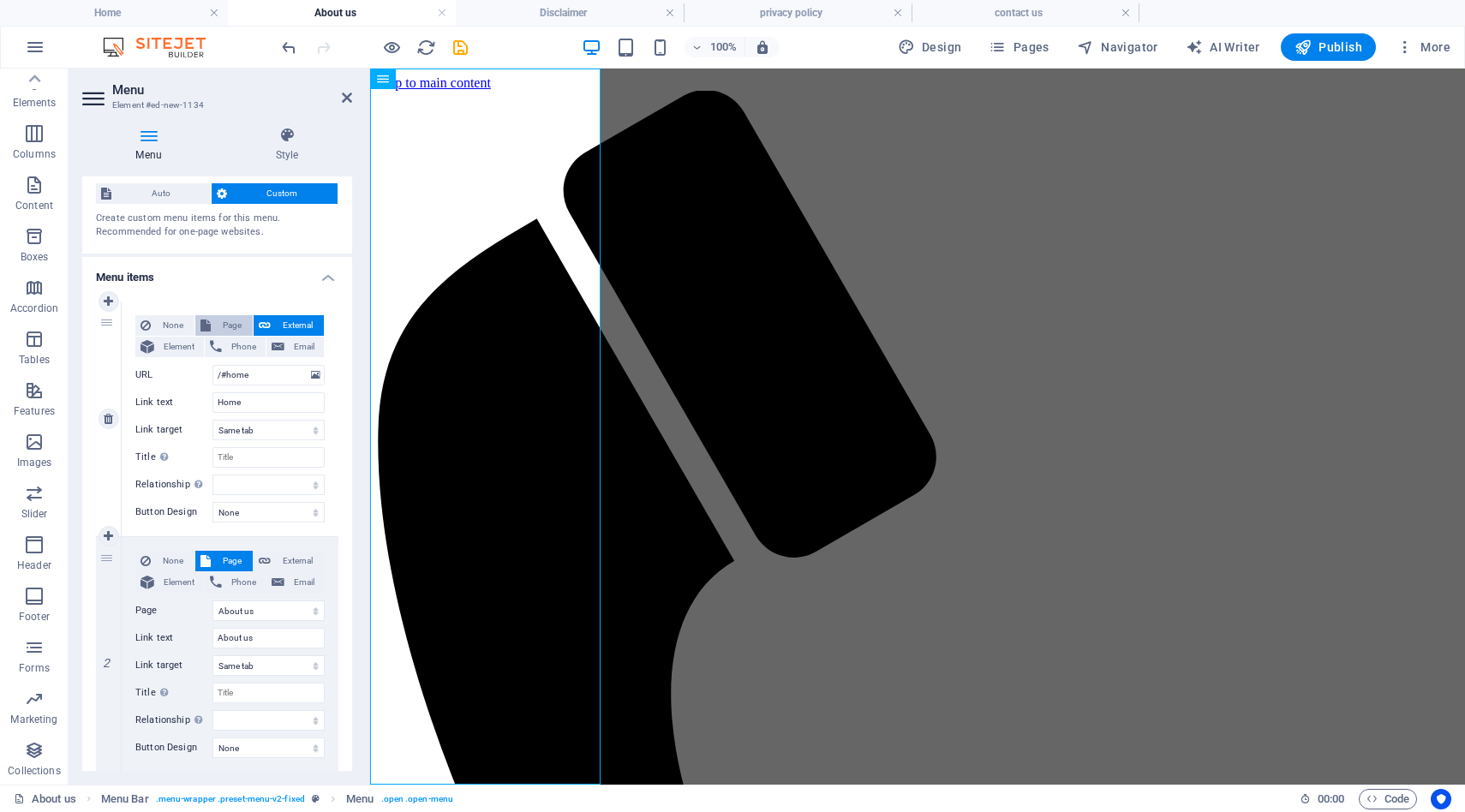 click on "Page" at bounding box center (231, 325) 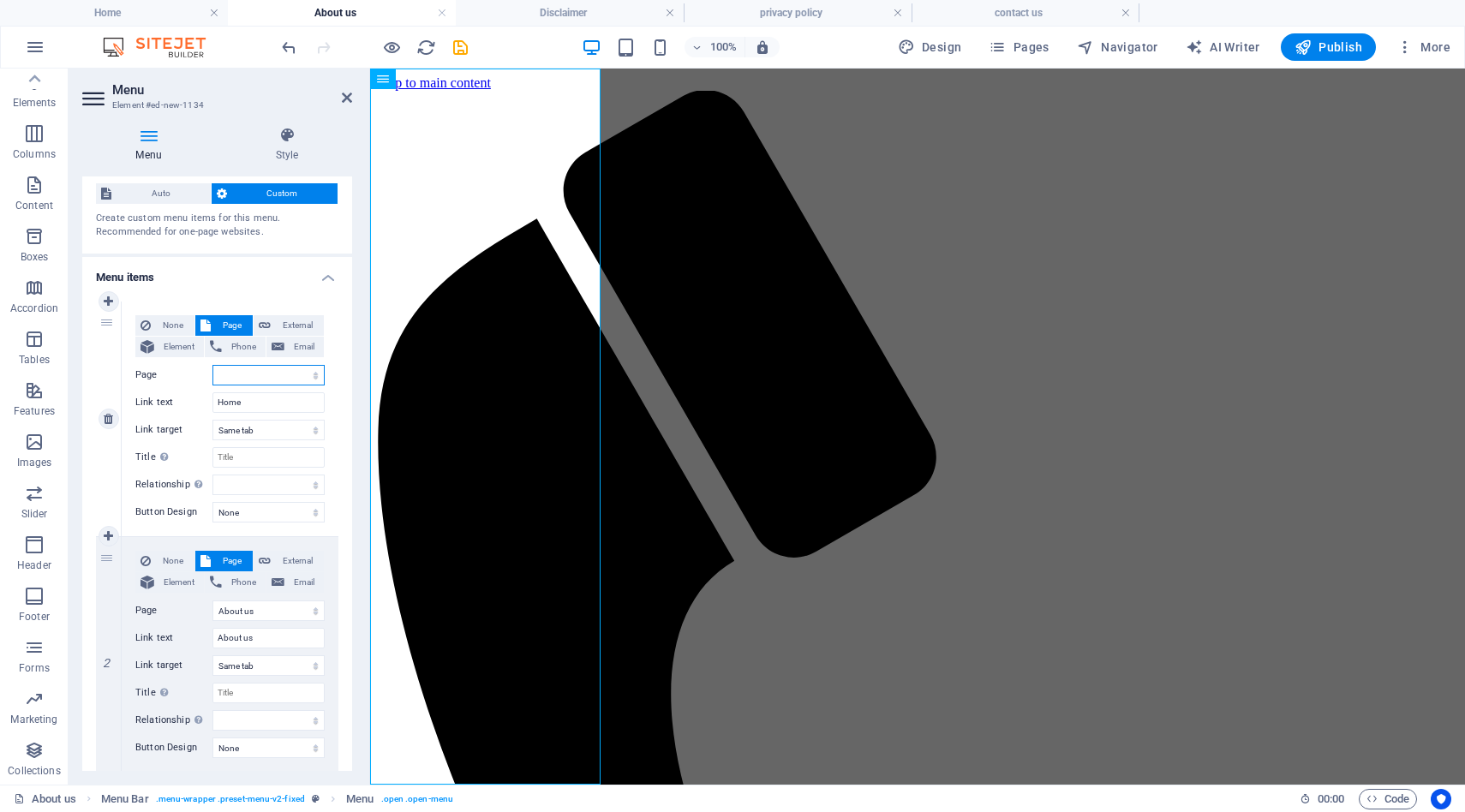 click on "Home About us  Disclaimer privacy policy  contact us" at bounding box center [268, 375] 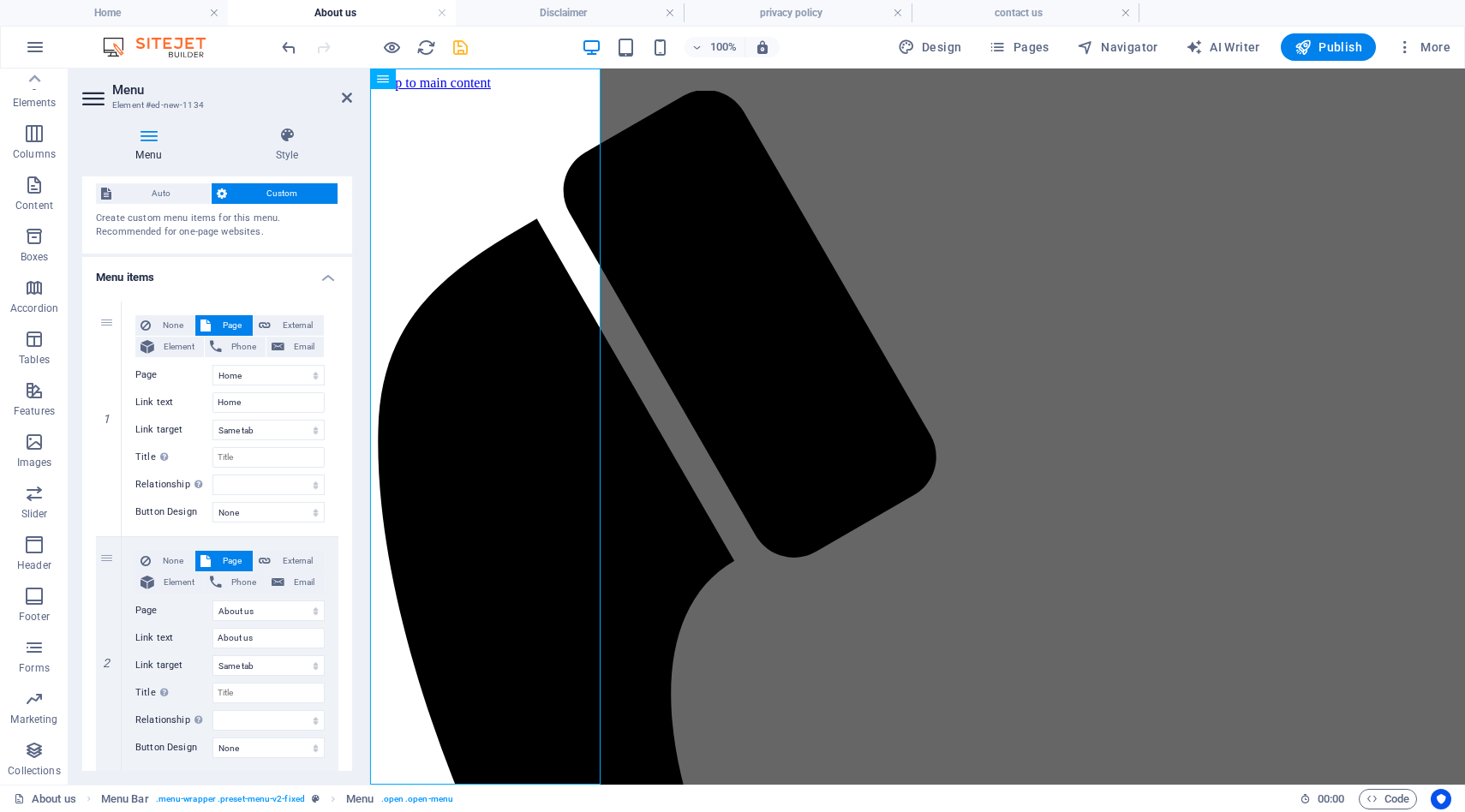 click at bounding box center [460, 47] 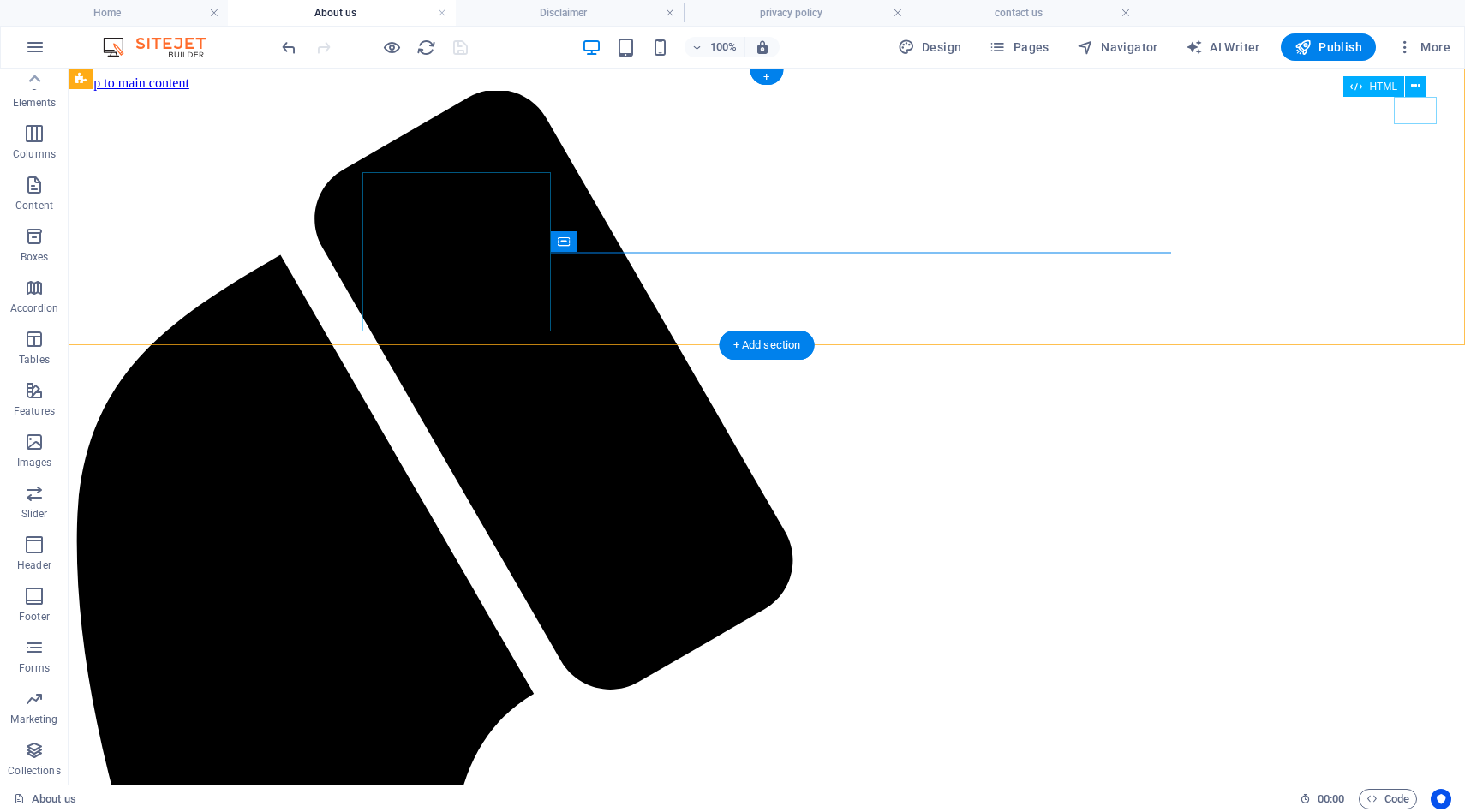 click on "Menu" at bounding box center [767, 3922] 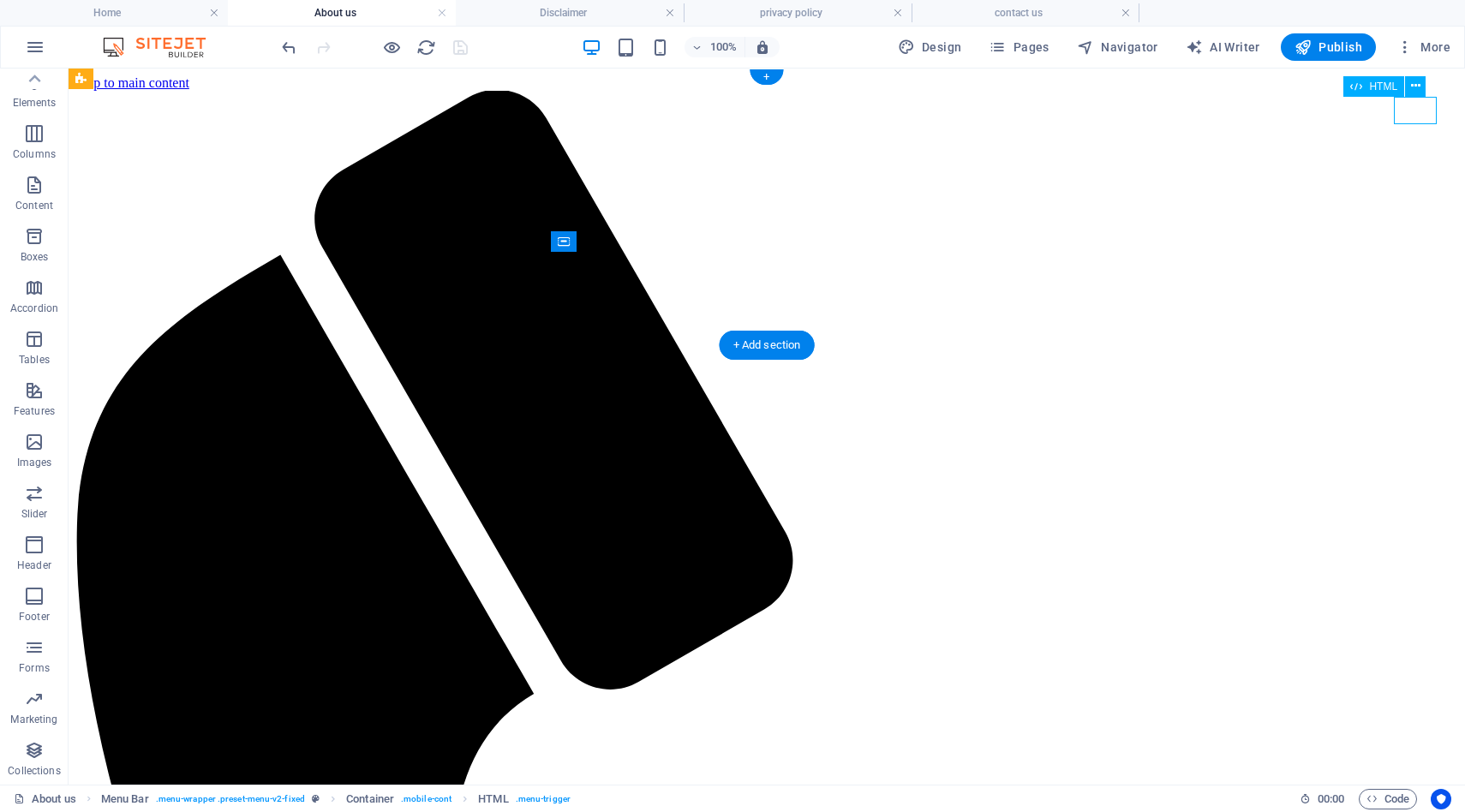 click on "Menu" at bounding box center [767, 3922] 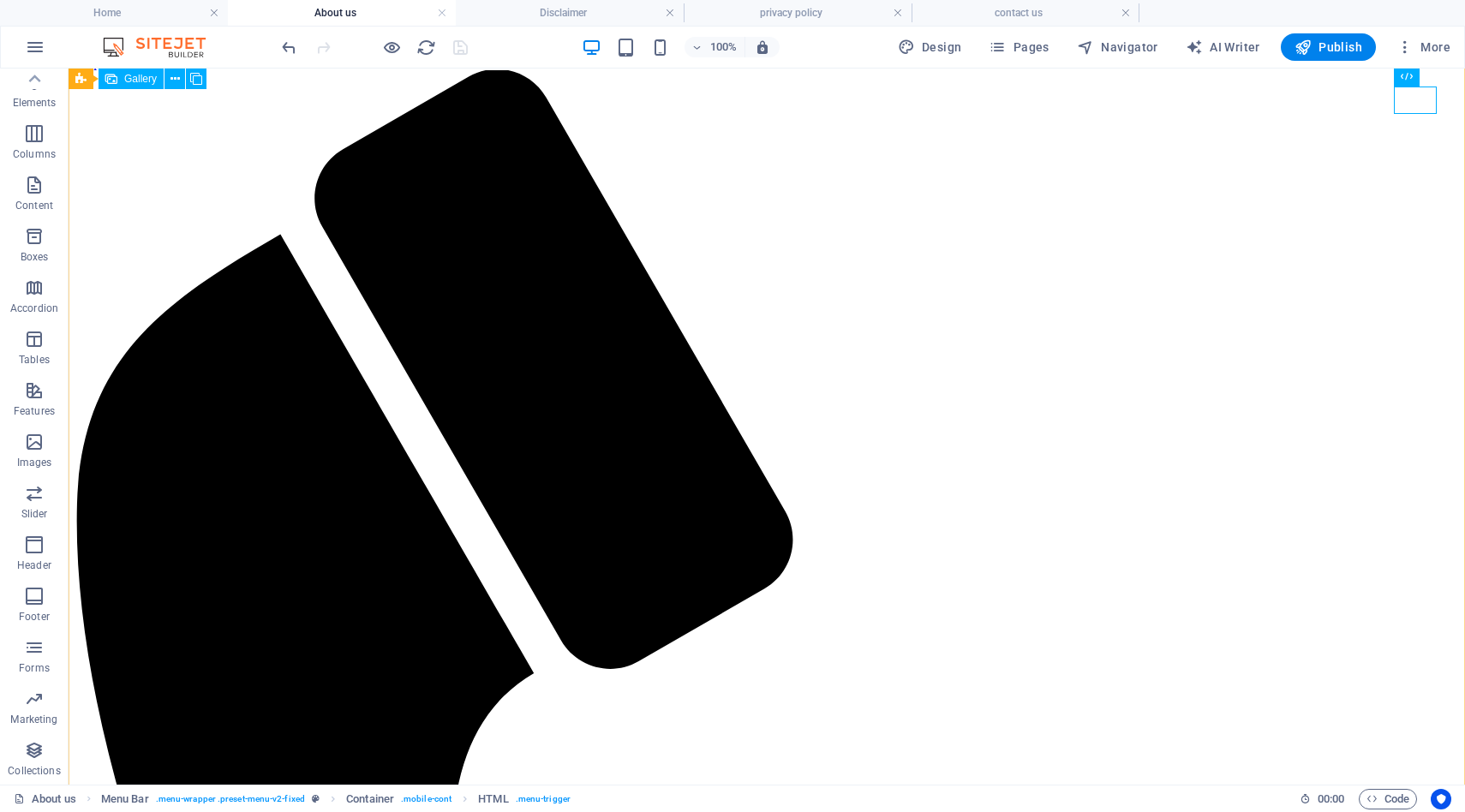scroll, scrollTop: 35, scrollLeft: 0, axis: vertical 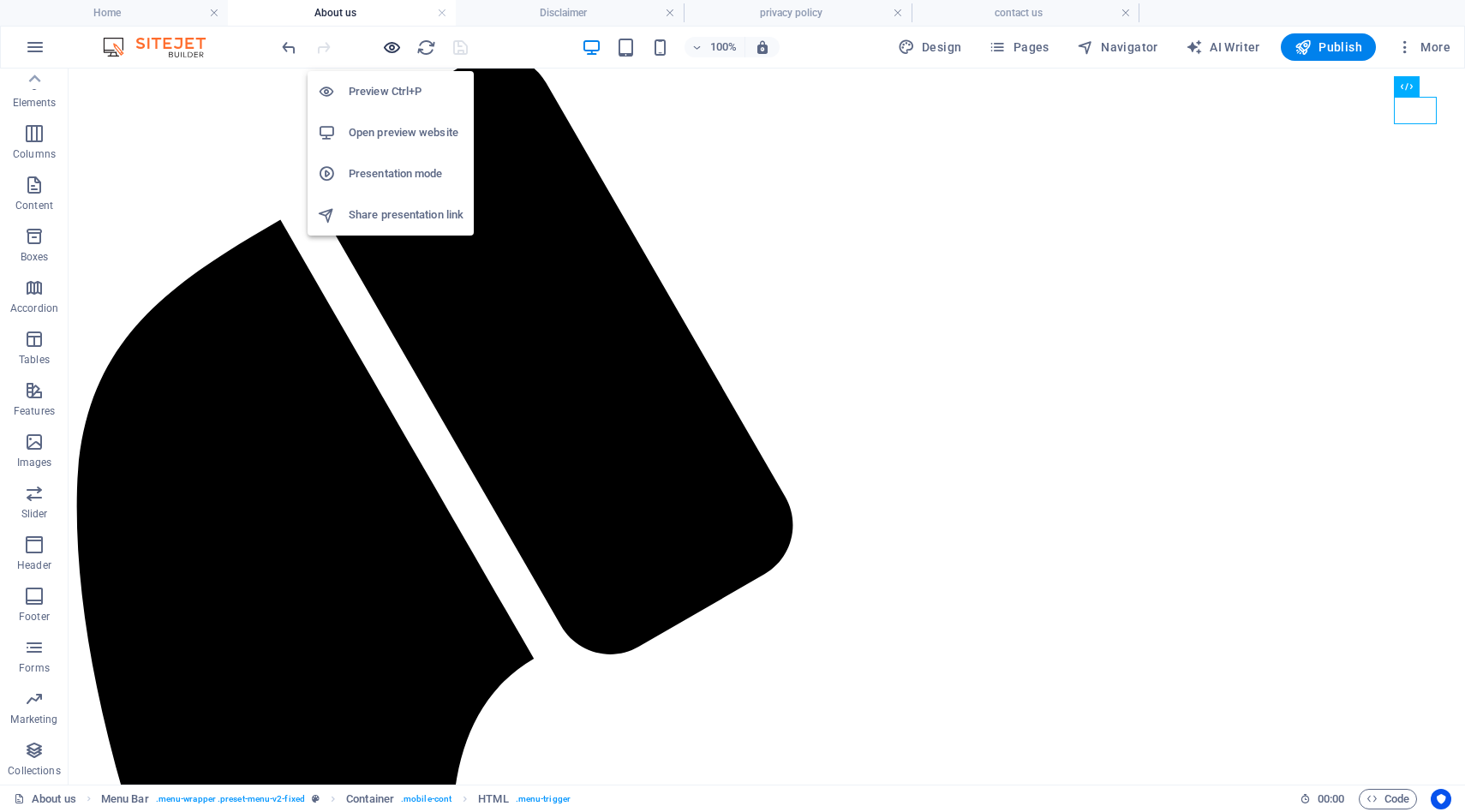 click at bounding box center [392, 47] 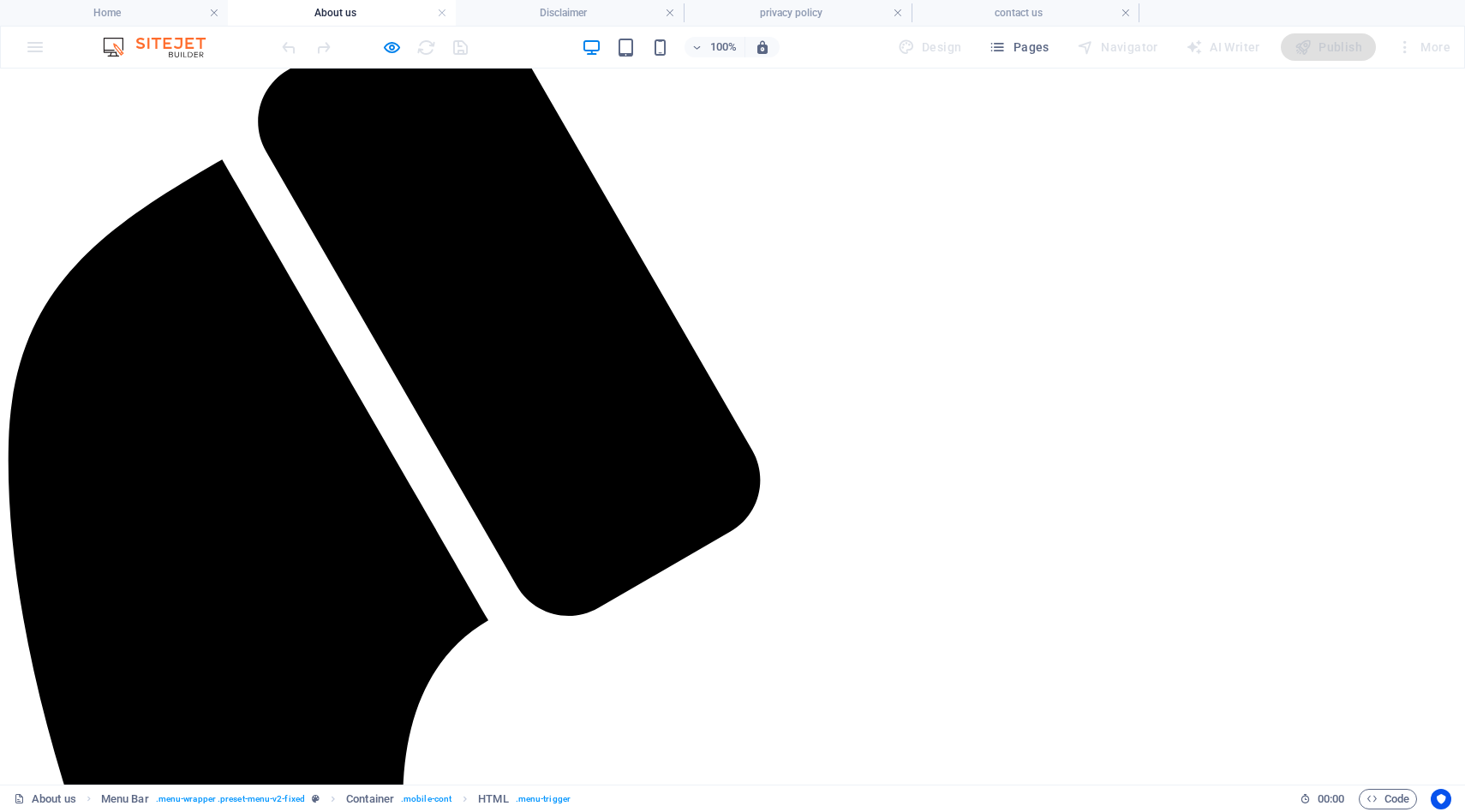 scroll, scrollTop: 0, scrollLeft: 0, axis: both 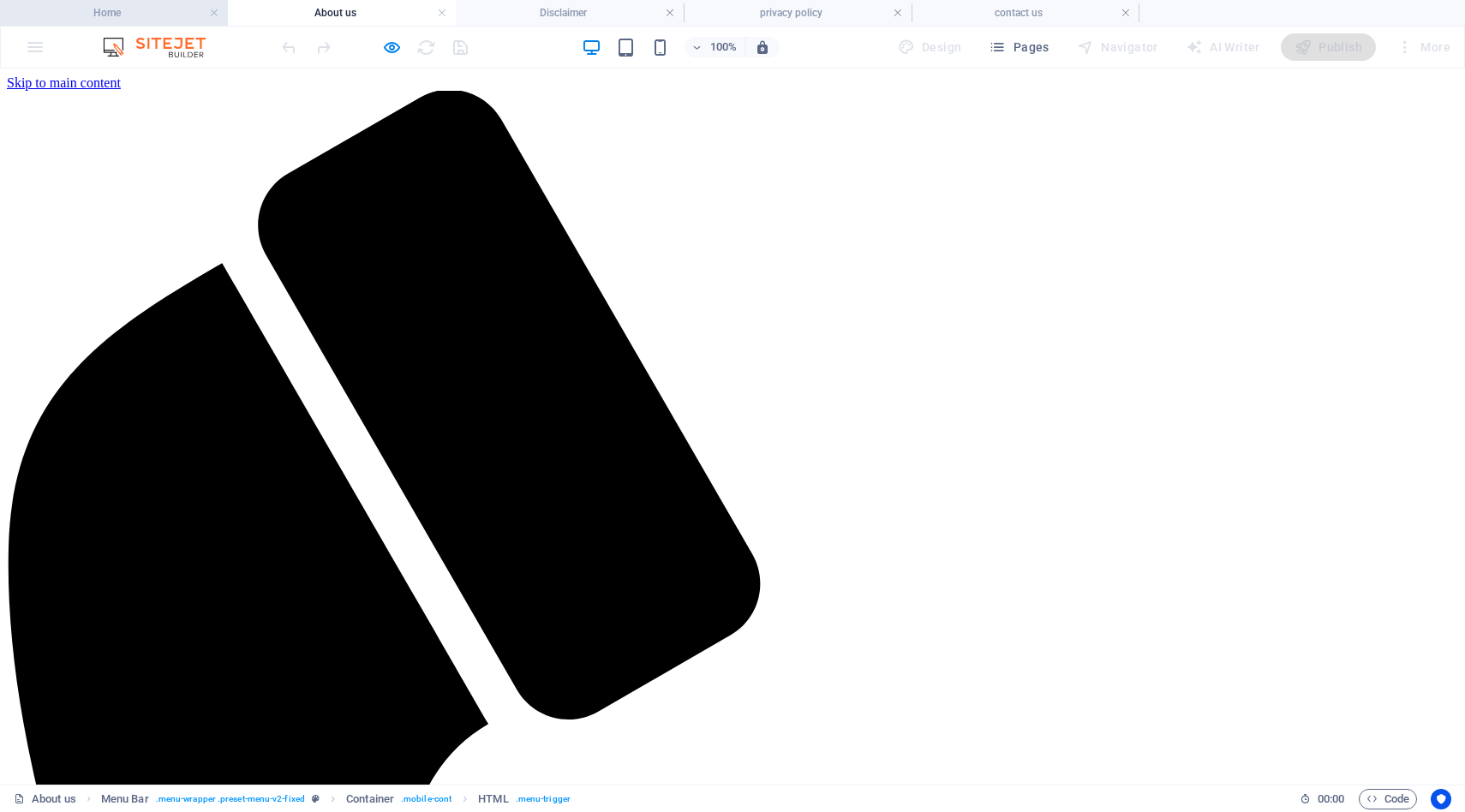 click on "Home" at bounding box center (114, 13) 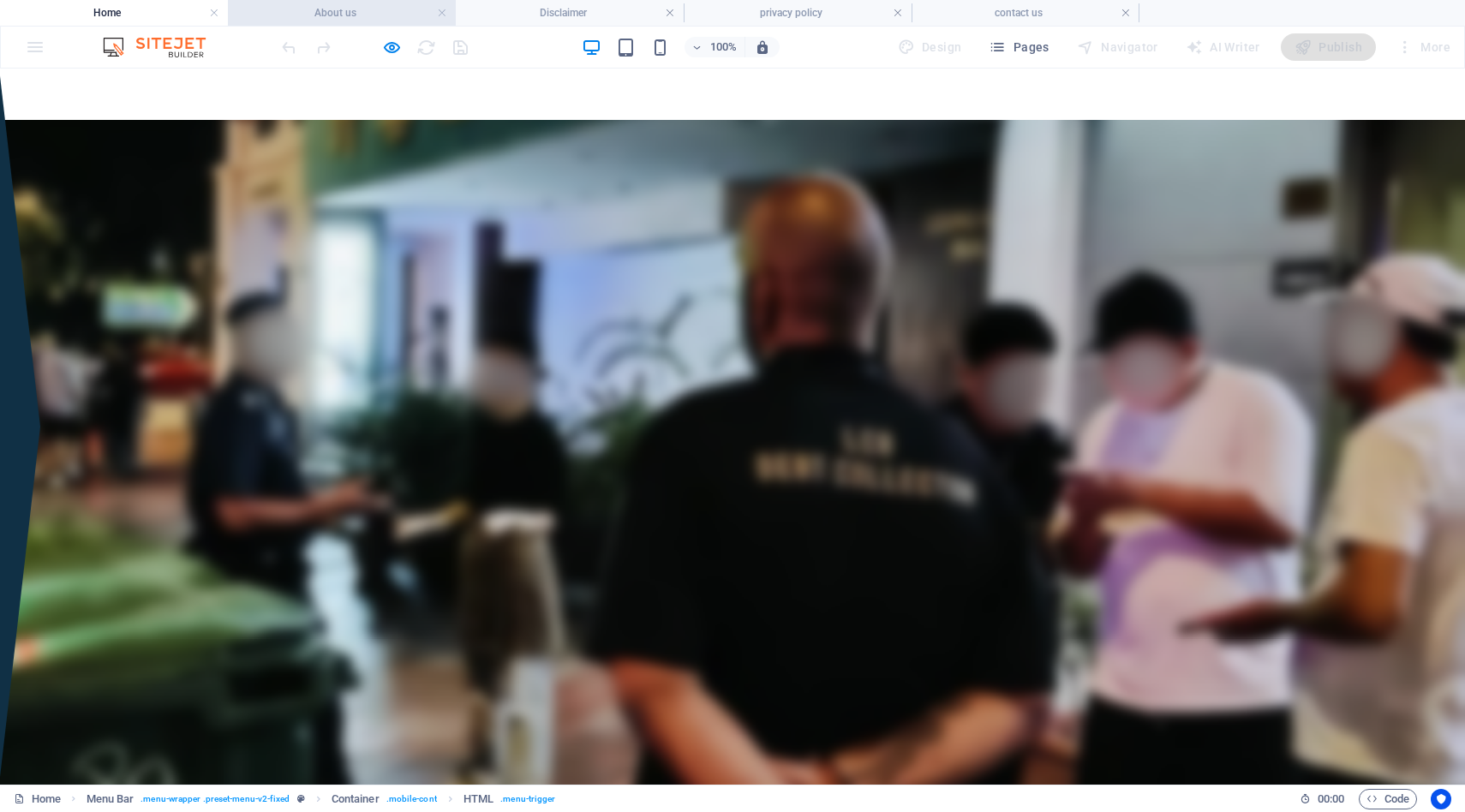 click on "About us" at bounding box center [342, 13] 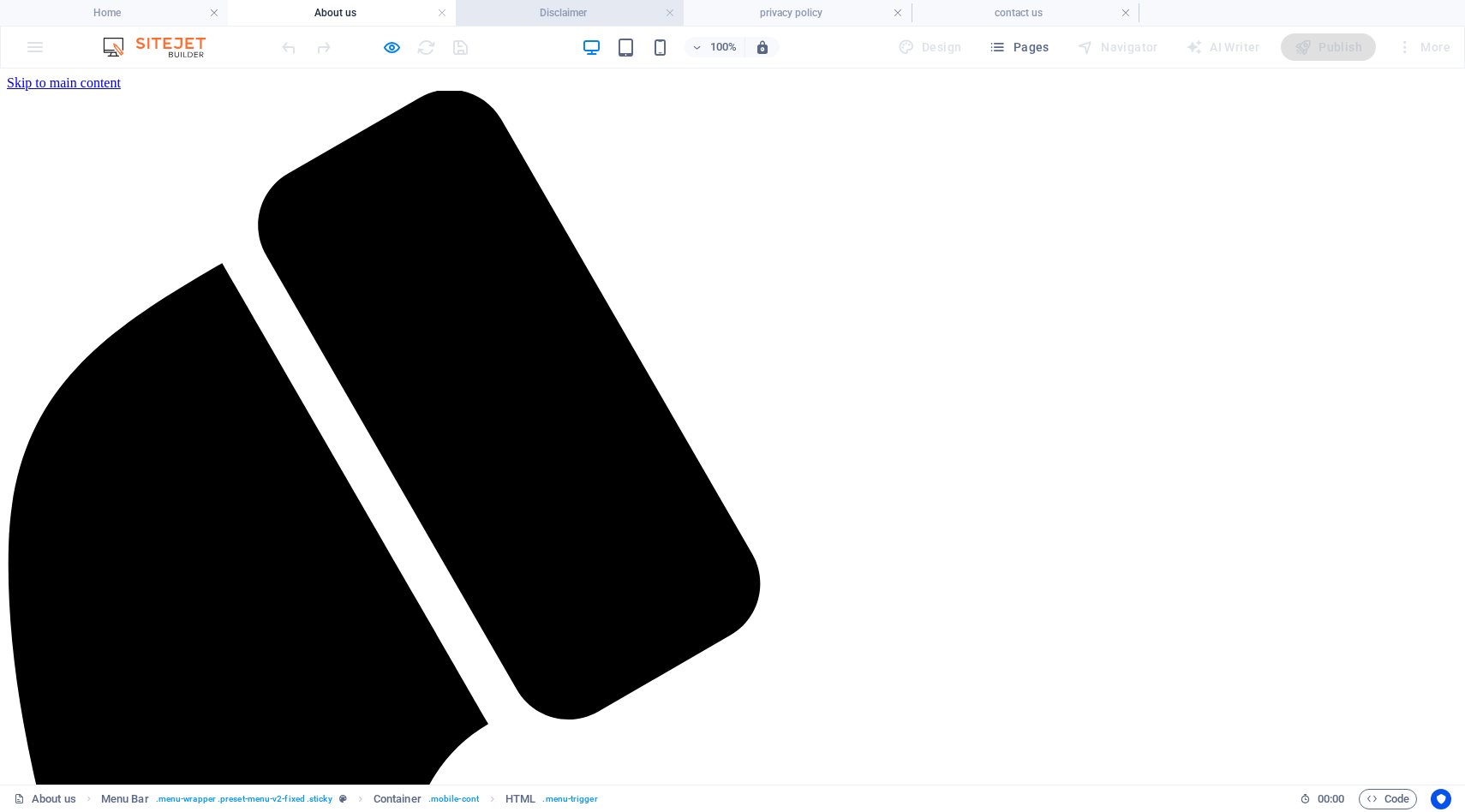 click on "Disclaimer" at bounding box center (570, 13) 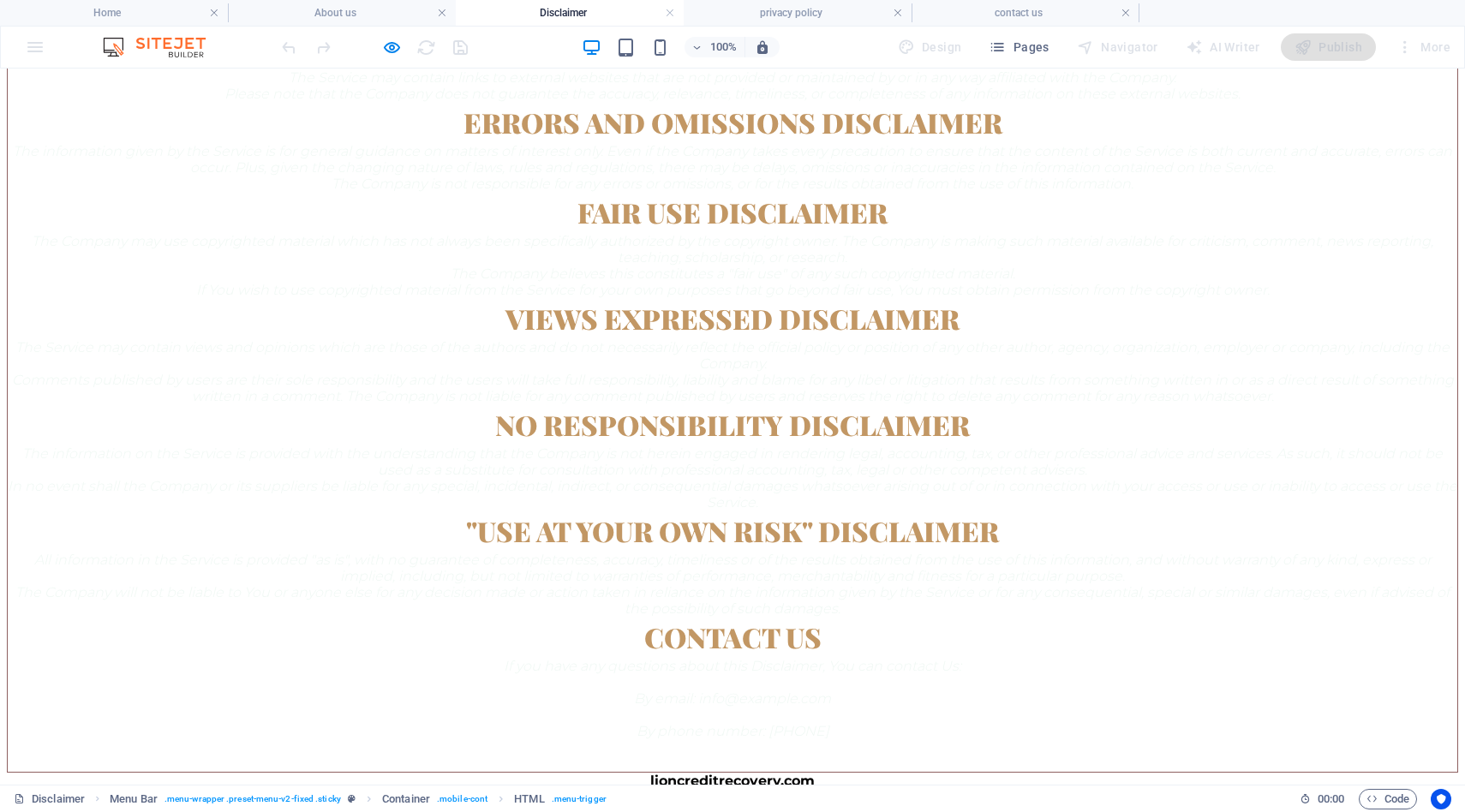 scroll, scrollTop: 0, scrollLeft: 0, axis: both 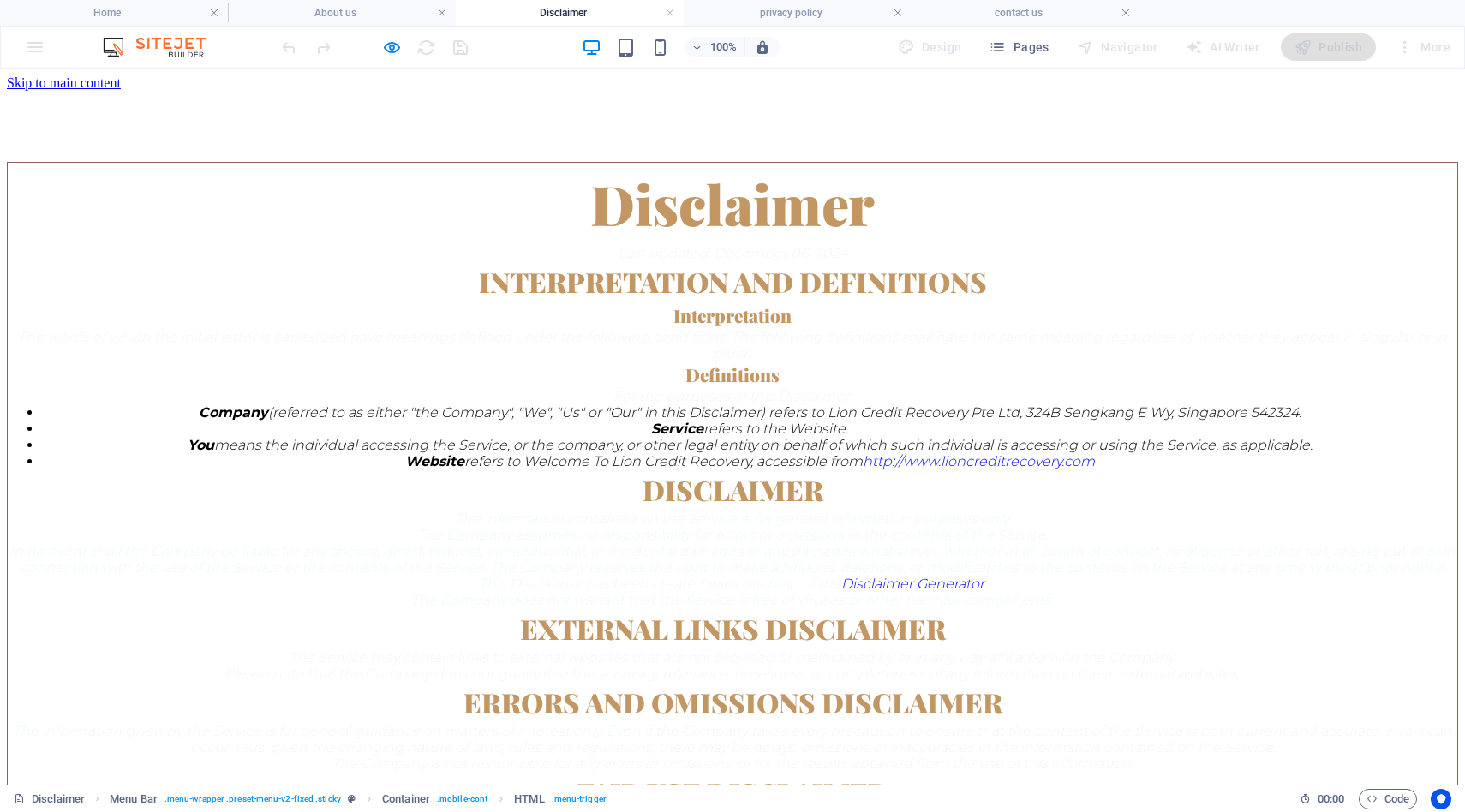 click at bounding box center (732, 111) 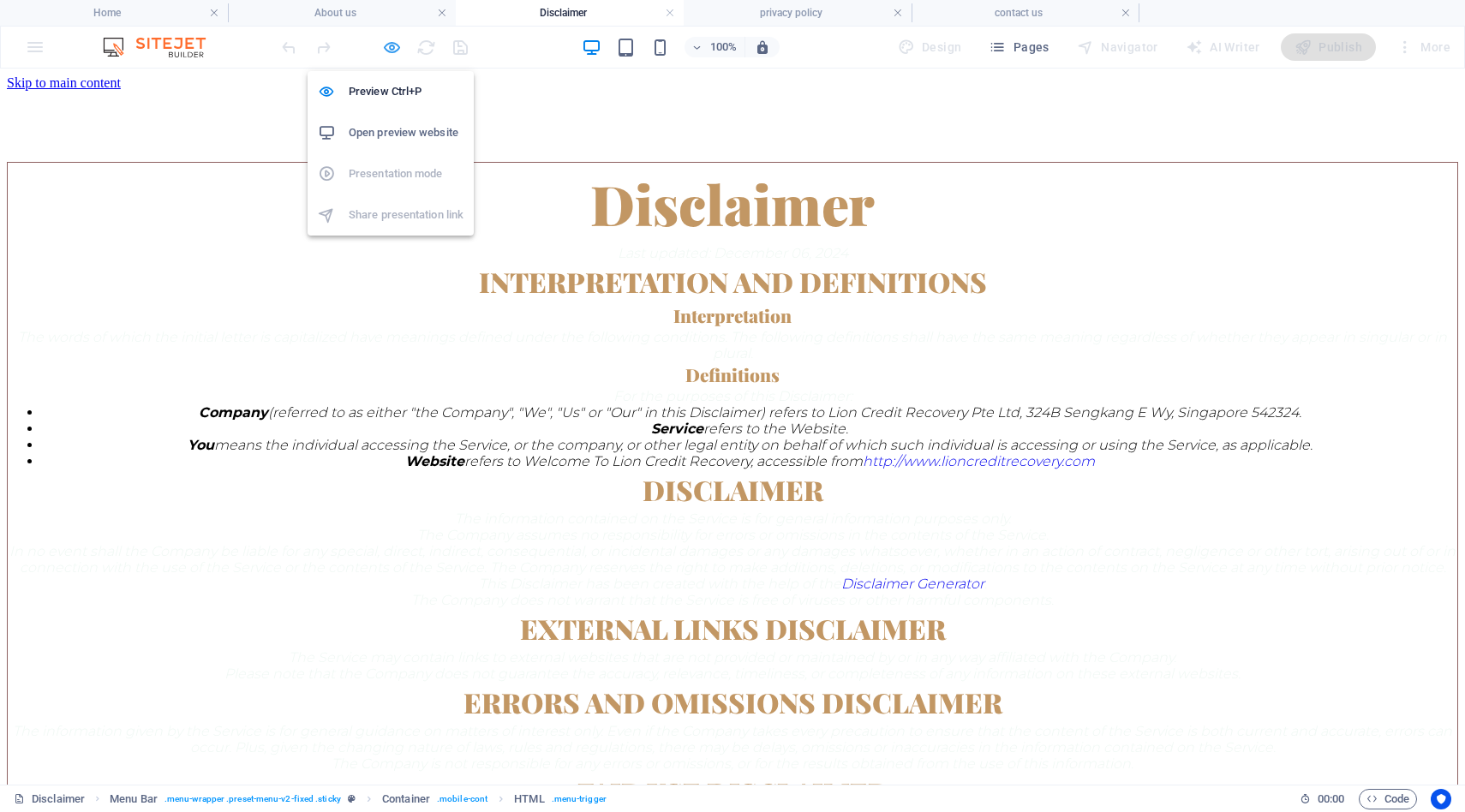 click at bounding box center (392, 47) 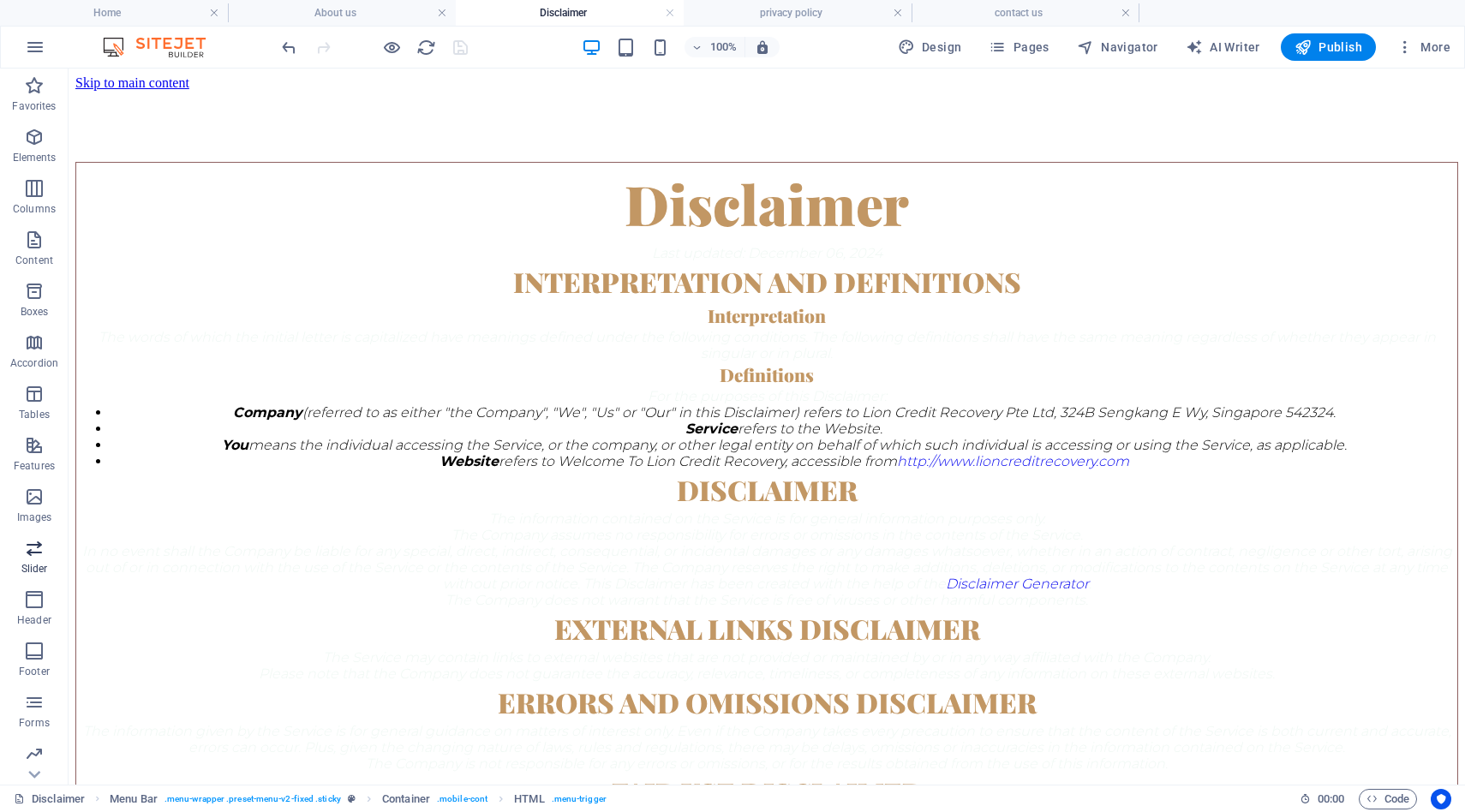 scroll, scrollTop: 55, scrollLeft: 0, axis: vertical 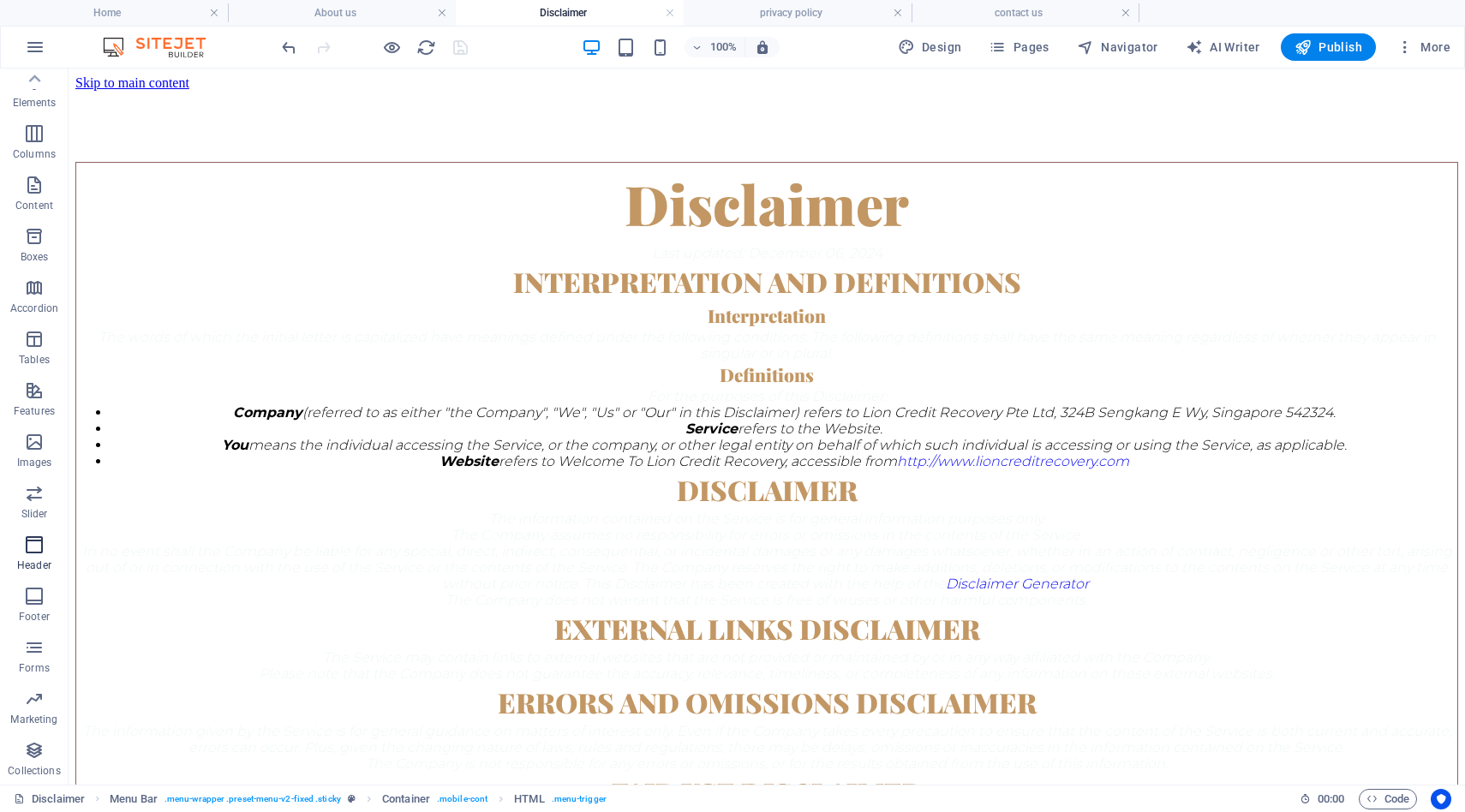 click on "Header" at bounding box center [34, 565] 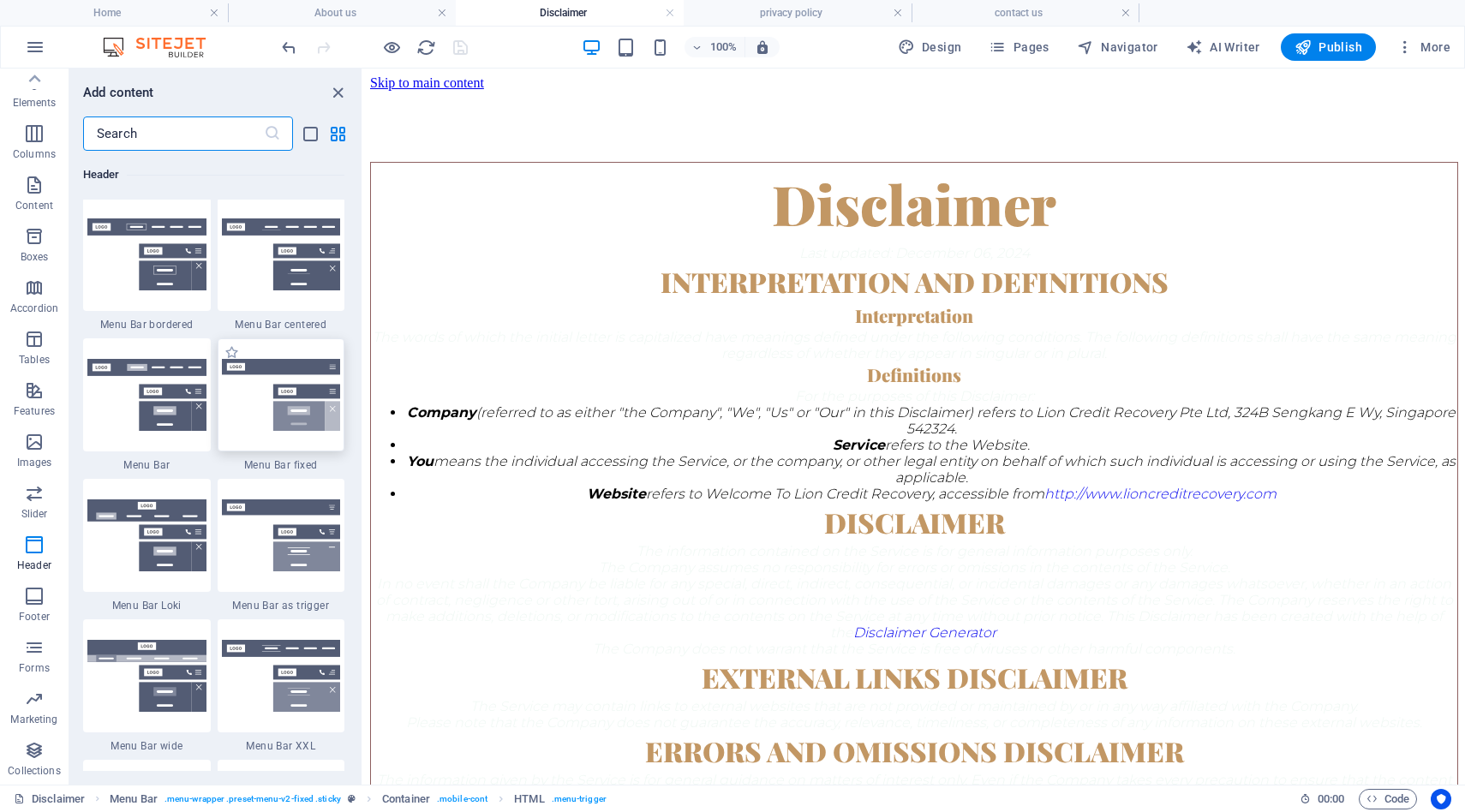 scroll, scrollTop: 10326, scrollLeft: 0, axis: vertical 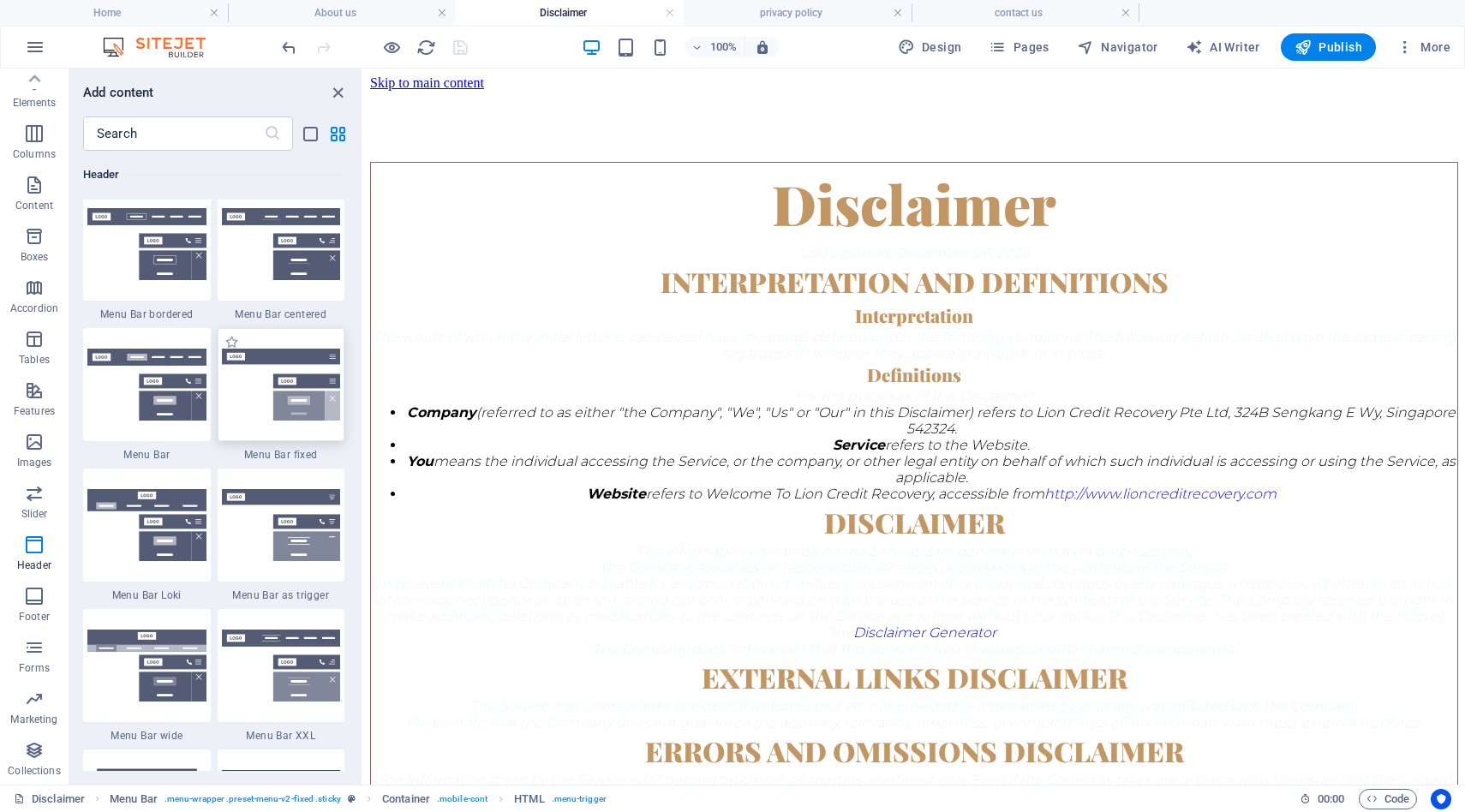 click at bounding box center [281, 385] 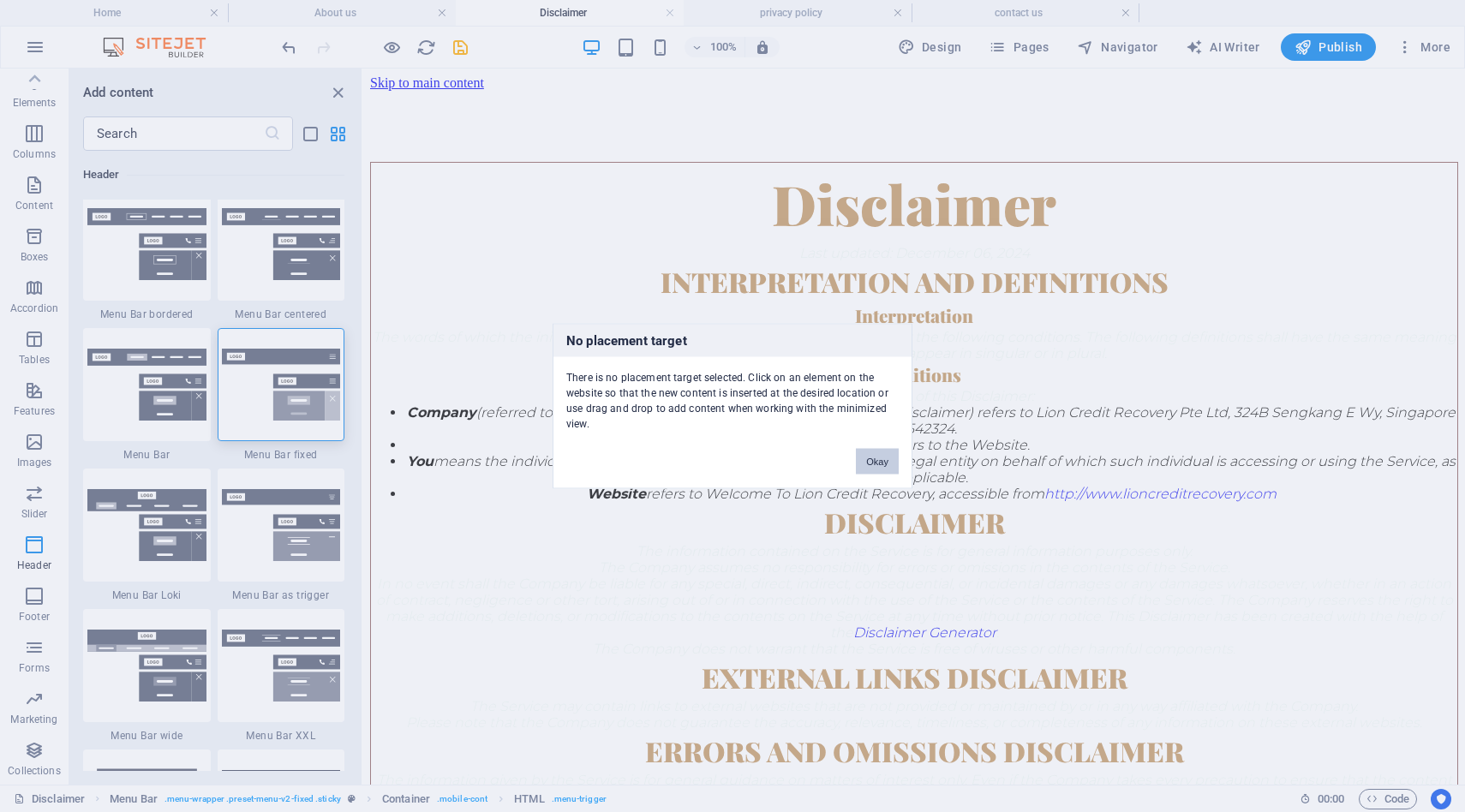 click on "Okay" at bounding box center (877, 462) 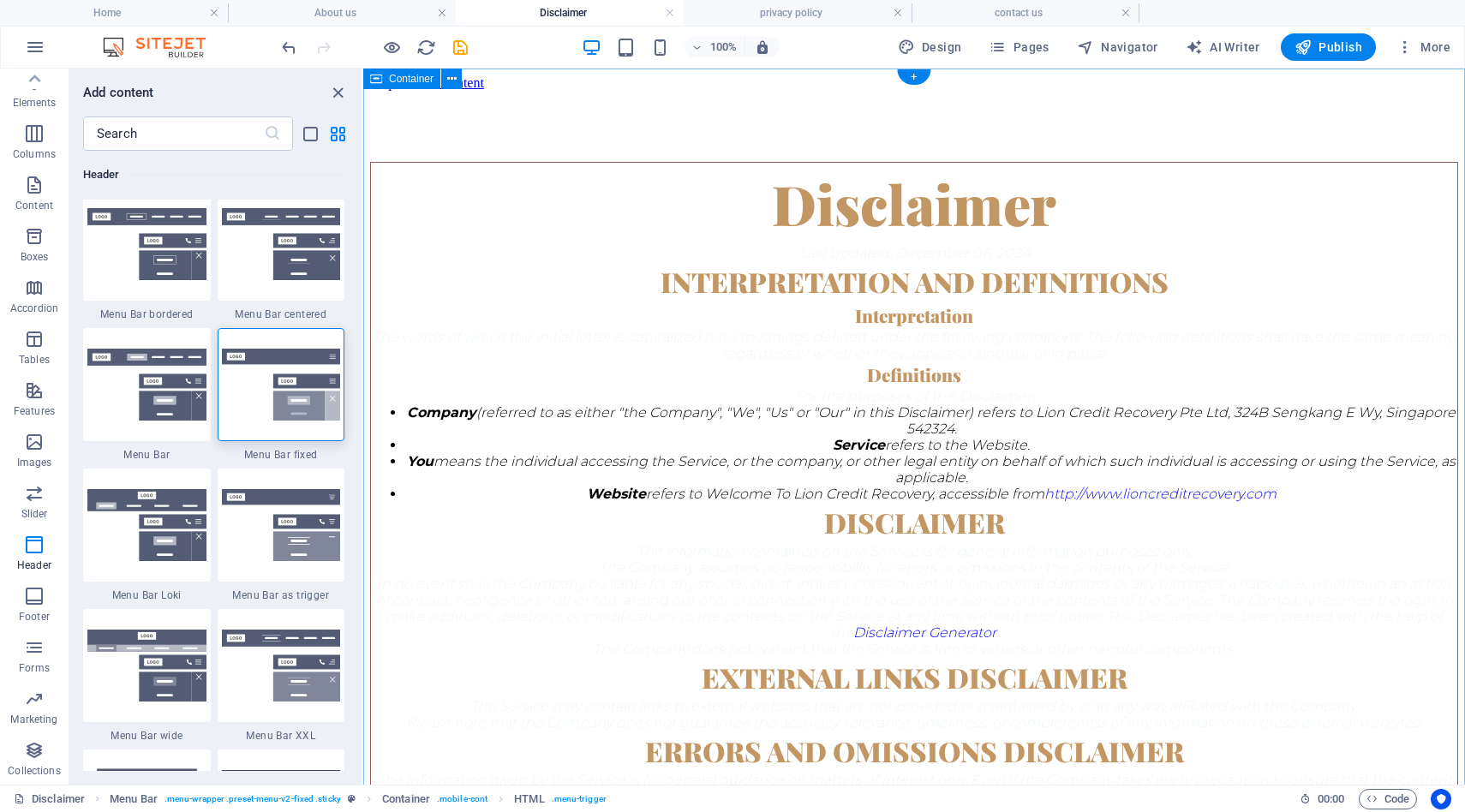 click on "Disclaimer Last updated: December 06, 2024 Interpretation and Definitions Interpretation The words of which the initial letter is capitalized have meanings defined under the following conditions. The following definitions shall have the same meaning regardless of whether they appear in singular or in plural. Definitions For the purposes of this Disclaimer: Company  (referred to as either "the Company", "We", "Us" or "Our" in this Disclaimer) refers to Lion Credit Recovery Pte Ltd, 324B Sengkang E Wy, Singapore 542324. Service  refers to the Website. You  means the individual accessing the Service, or the company, or other legal entity on behalf of which such individual is accessing or using the Service, as applicable. Website  refers to Welcome To Lion Credit Recovery, accessible from  http://www.lioncreditrecovery.com Disclaimer The information contained on the Service is for general information purposes only. The Company assumes no responsibility for errors or omissions in the contents of the Service." at bounding box center (914, 827) 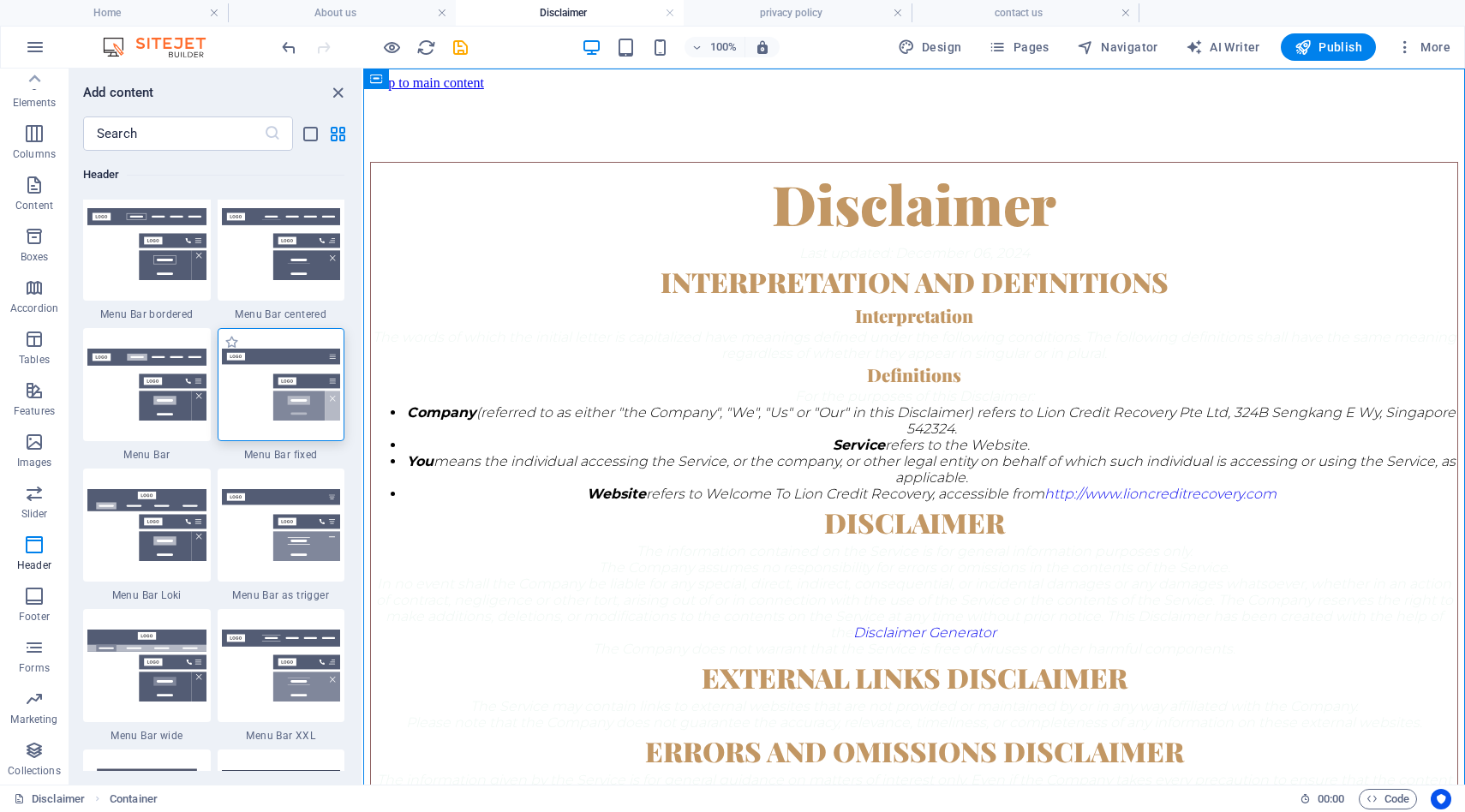 click at bounding box center (281, 385) 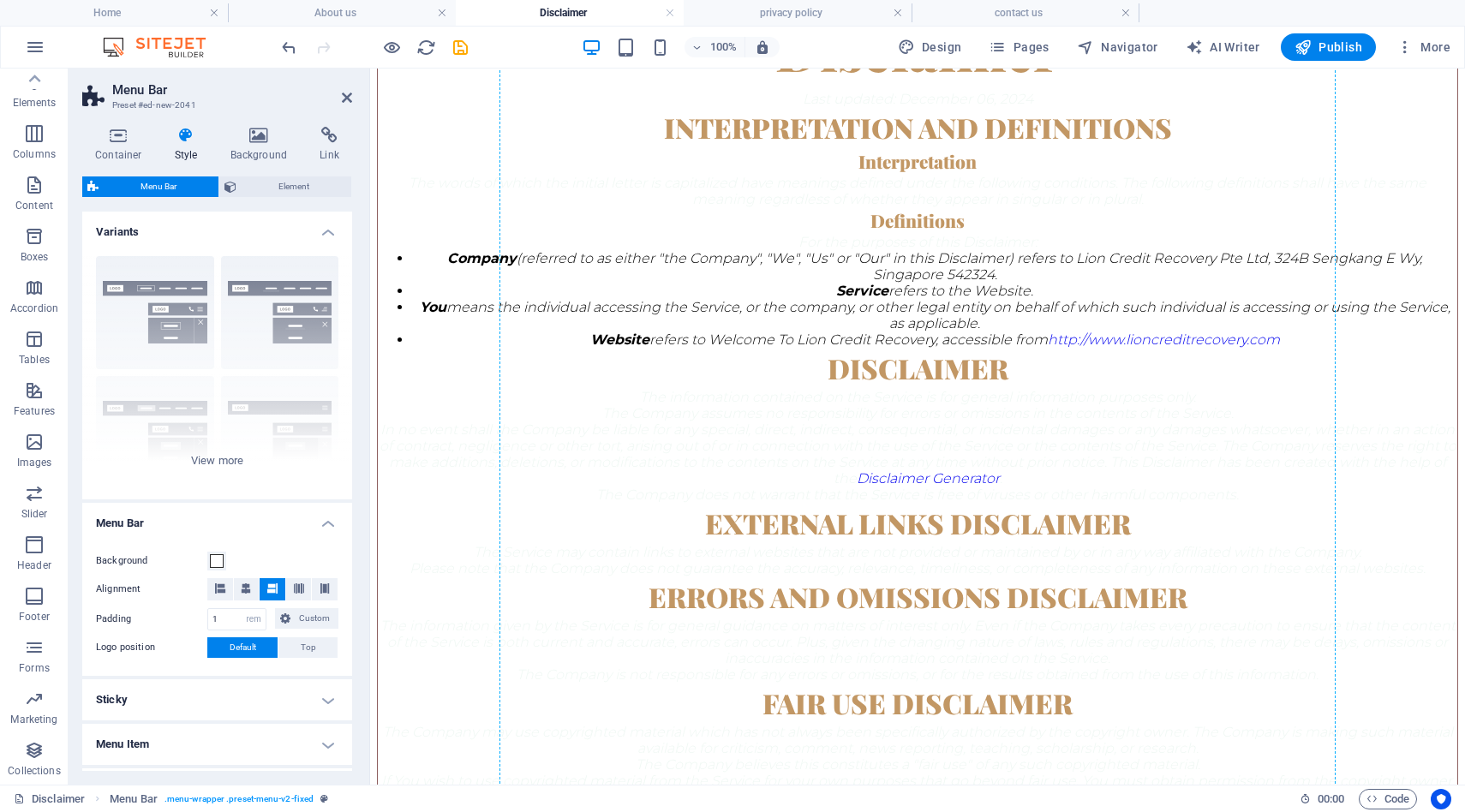 scroll, scrollTop: 0, scrollLeft: 0, axis: both 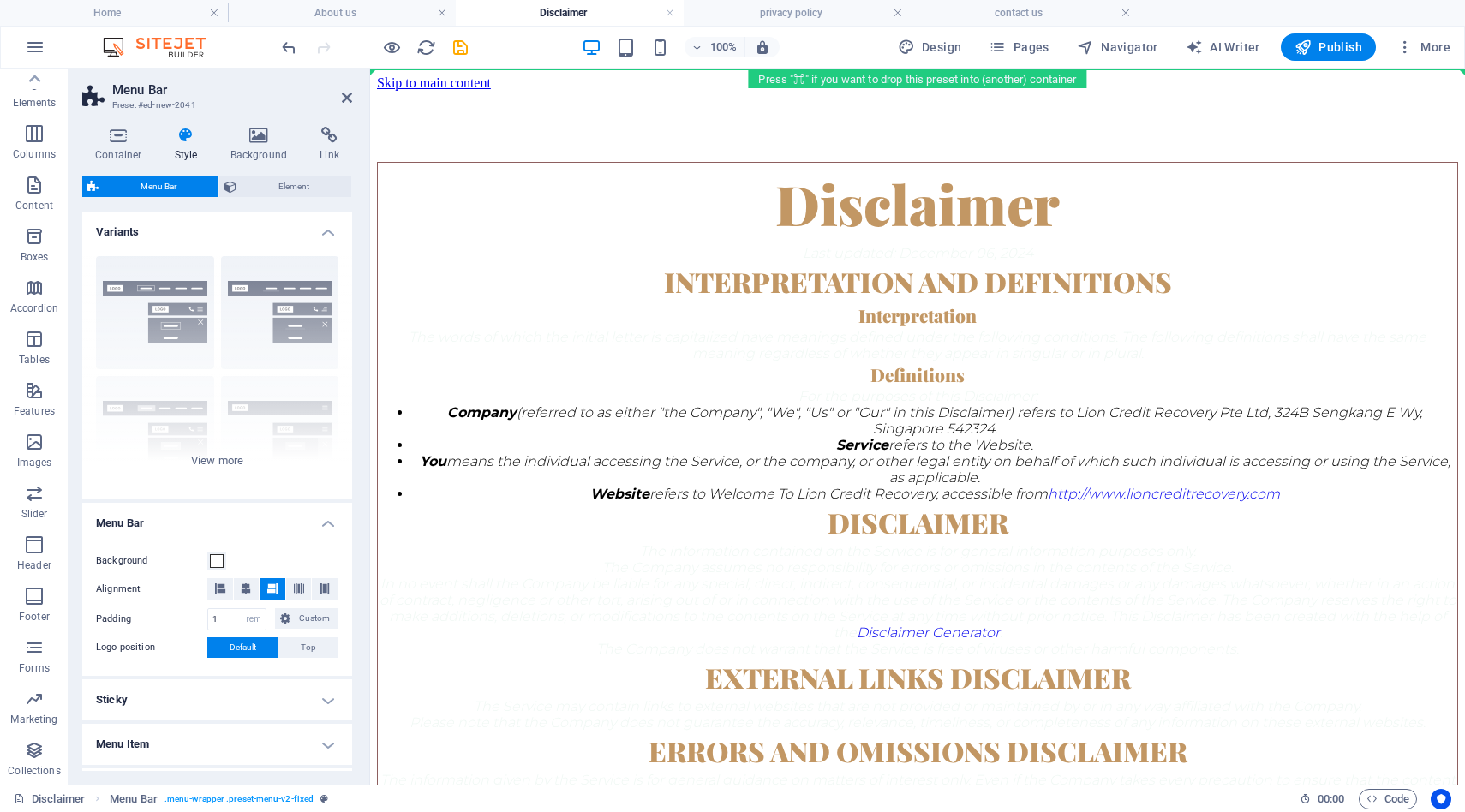 drag, startPoint x: 852, startPoint y: 441, endPoint x: 843, endPoint y: 97, distance: 344.11771 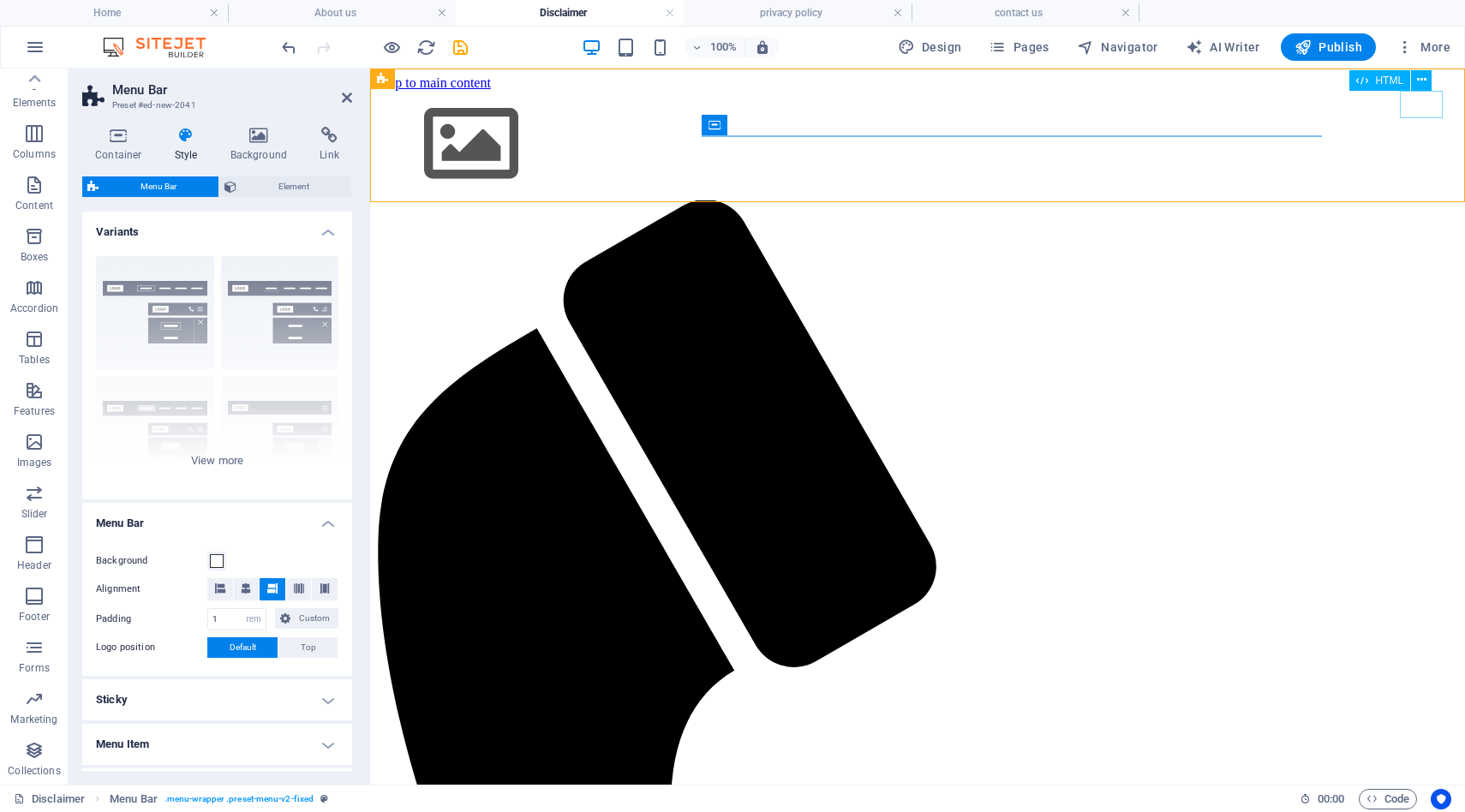 click on "Menu" at bounding box center (918, 1629) 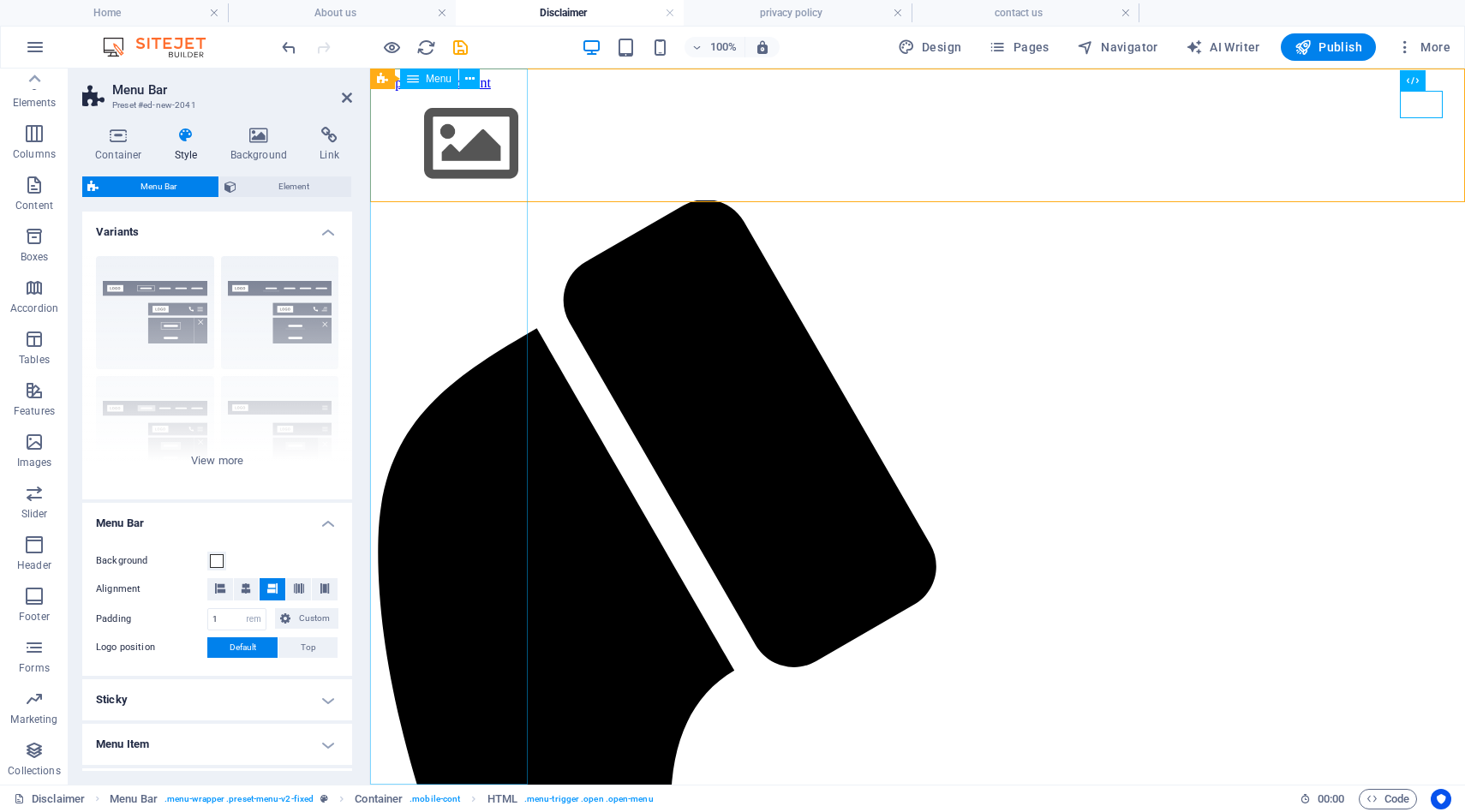 click on "Home About Service Contact" at bounding box center [918, 1683] 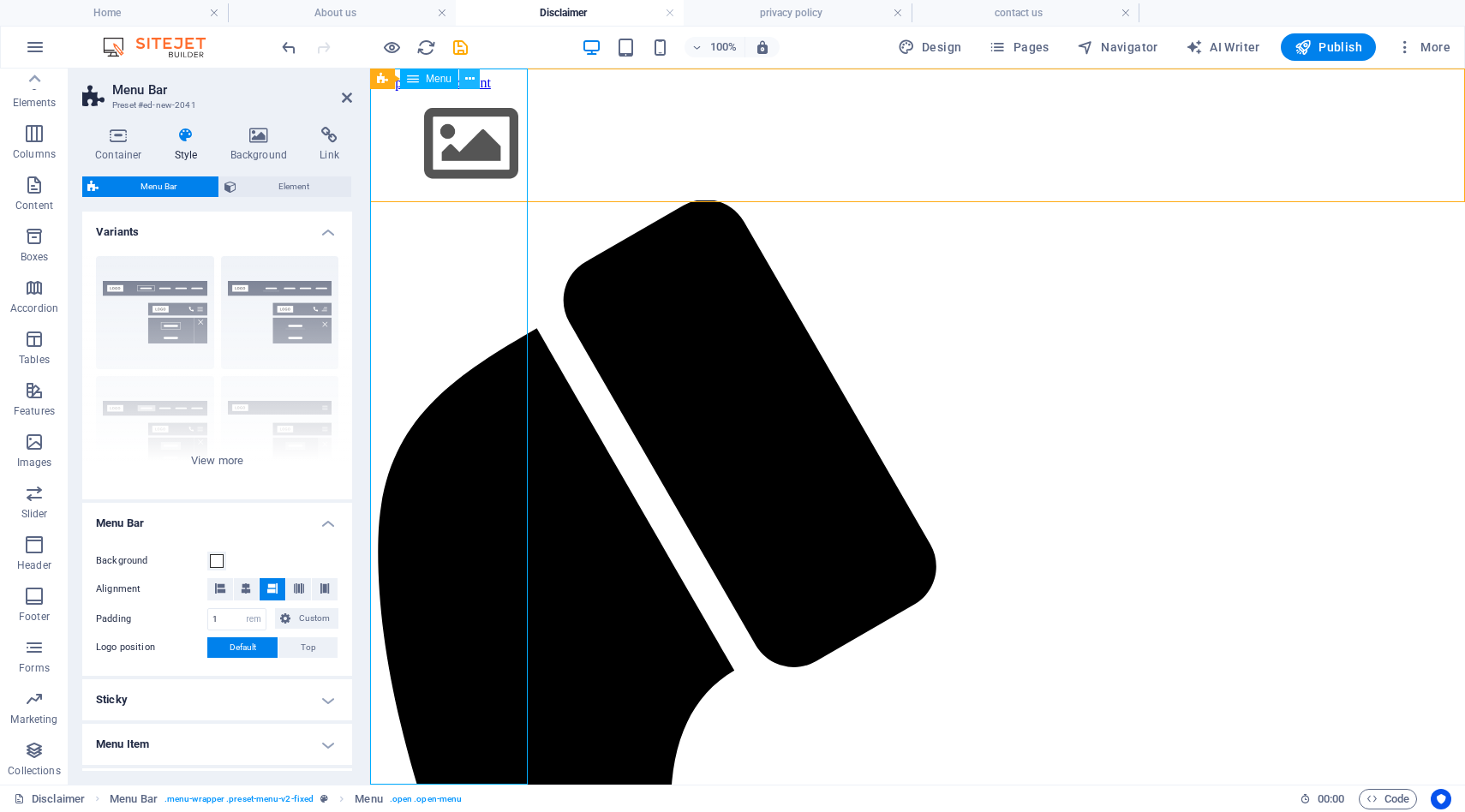 click at bounding box center (469, 79) 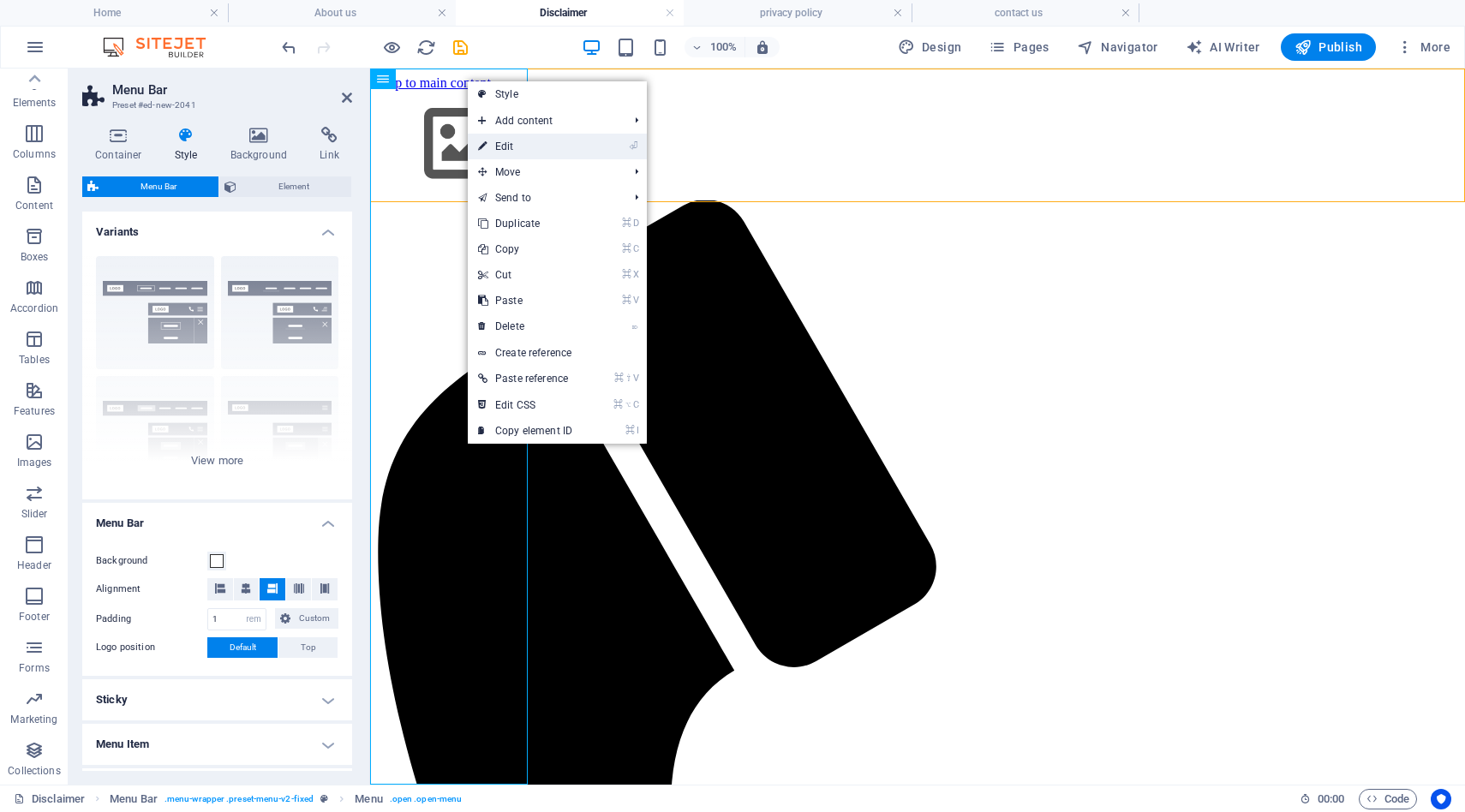 click on "⏎  Edit" at bounding box center [525, 146] 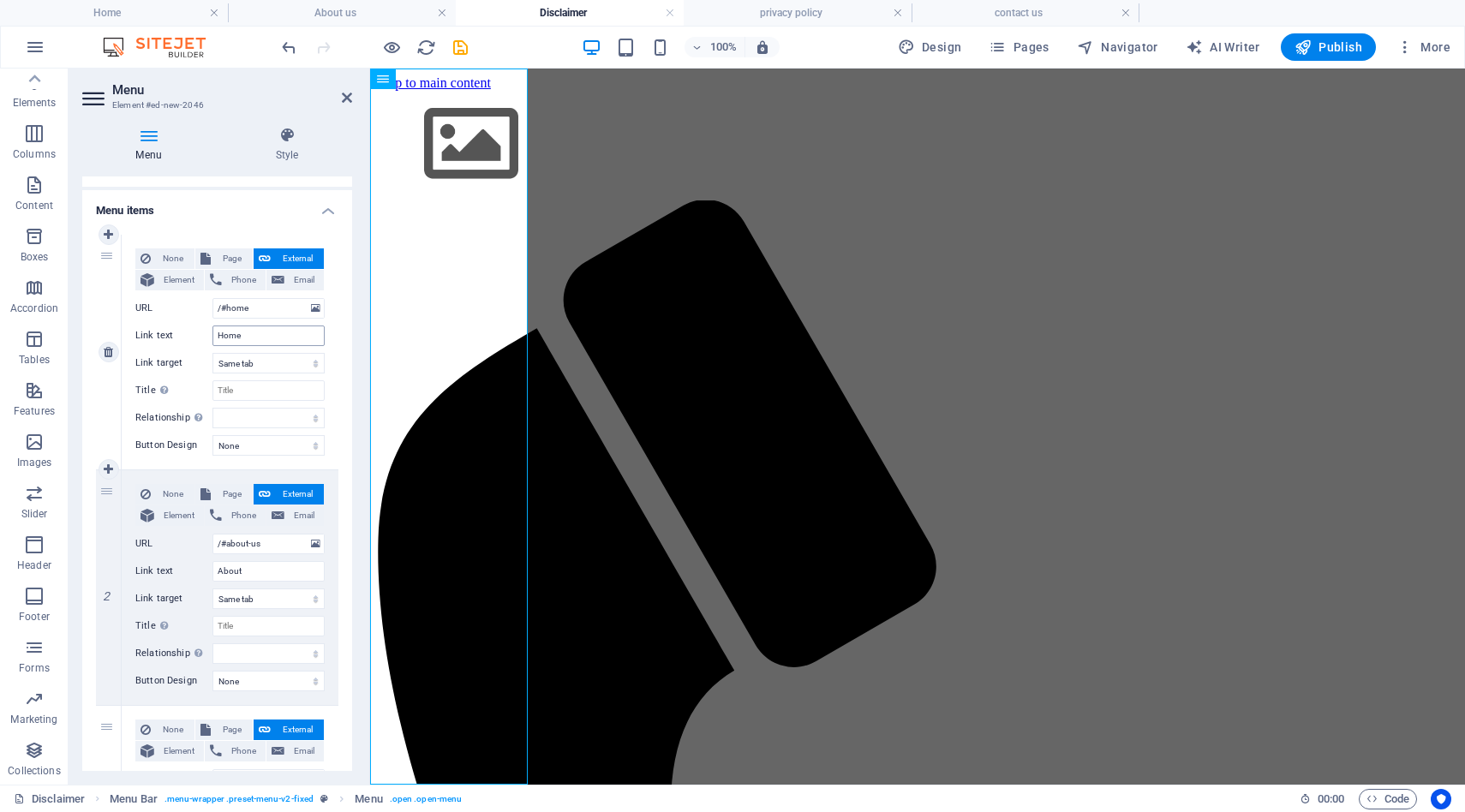 scroll, scrollTop: 110, scrollLeft: 0, axis: vertical 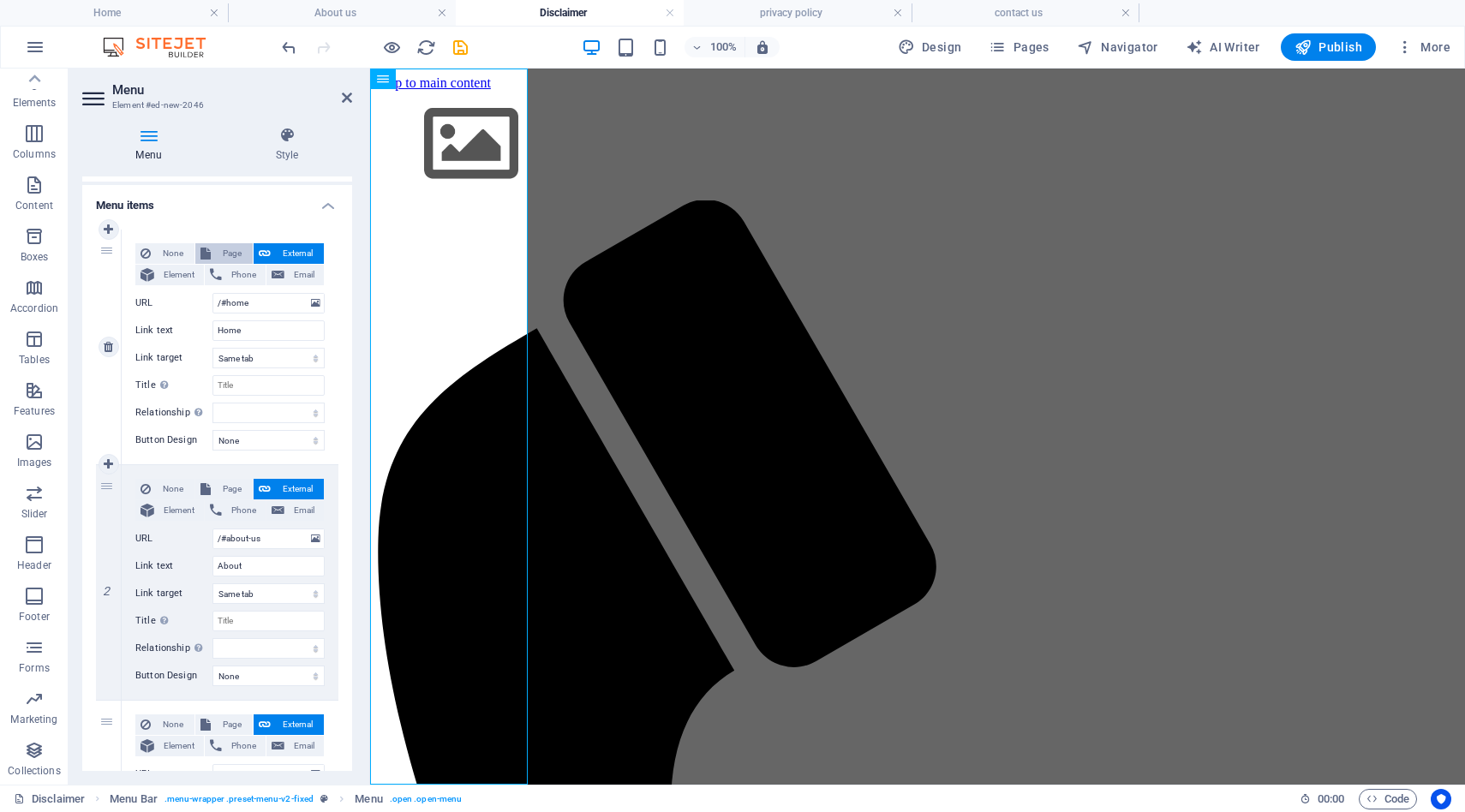 click on "Page" at bounding box center (231, 254) 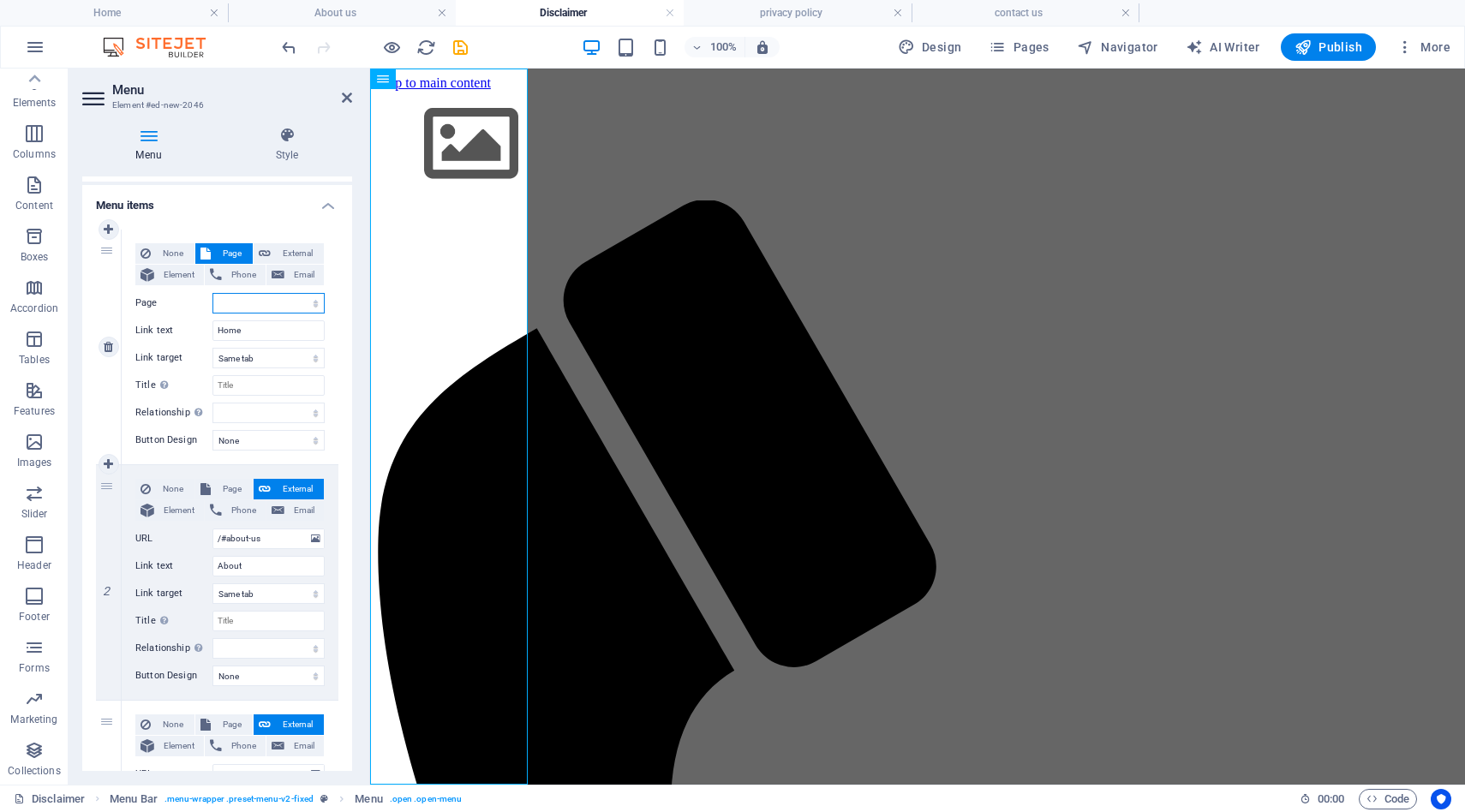 click on "Home About us  Disclaimer privacy policy  contact us" at bounding box center (268, 303) 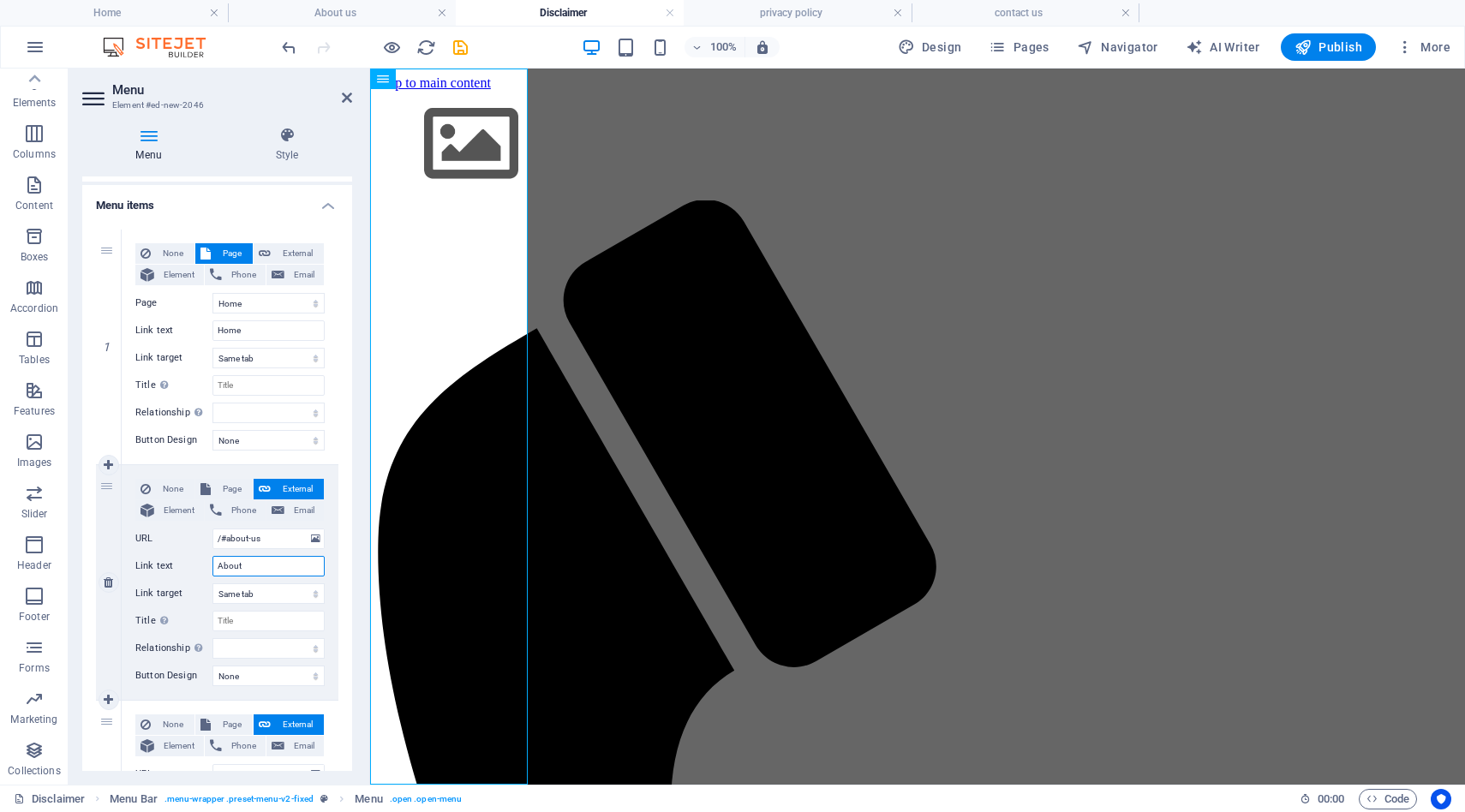 click on "About" at bounding box center (268, 566) 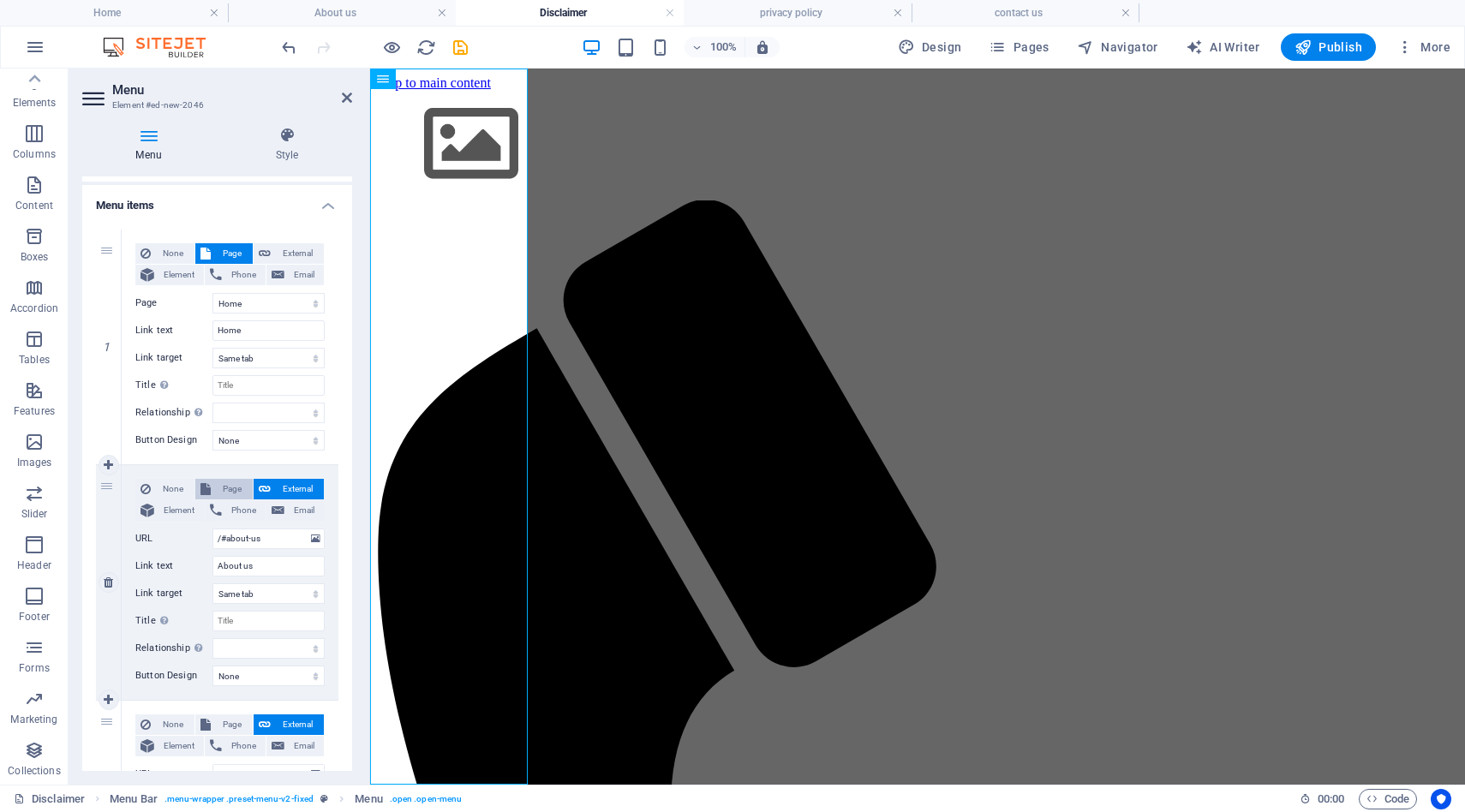 click on "Page" at bounding box center [231, 489] 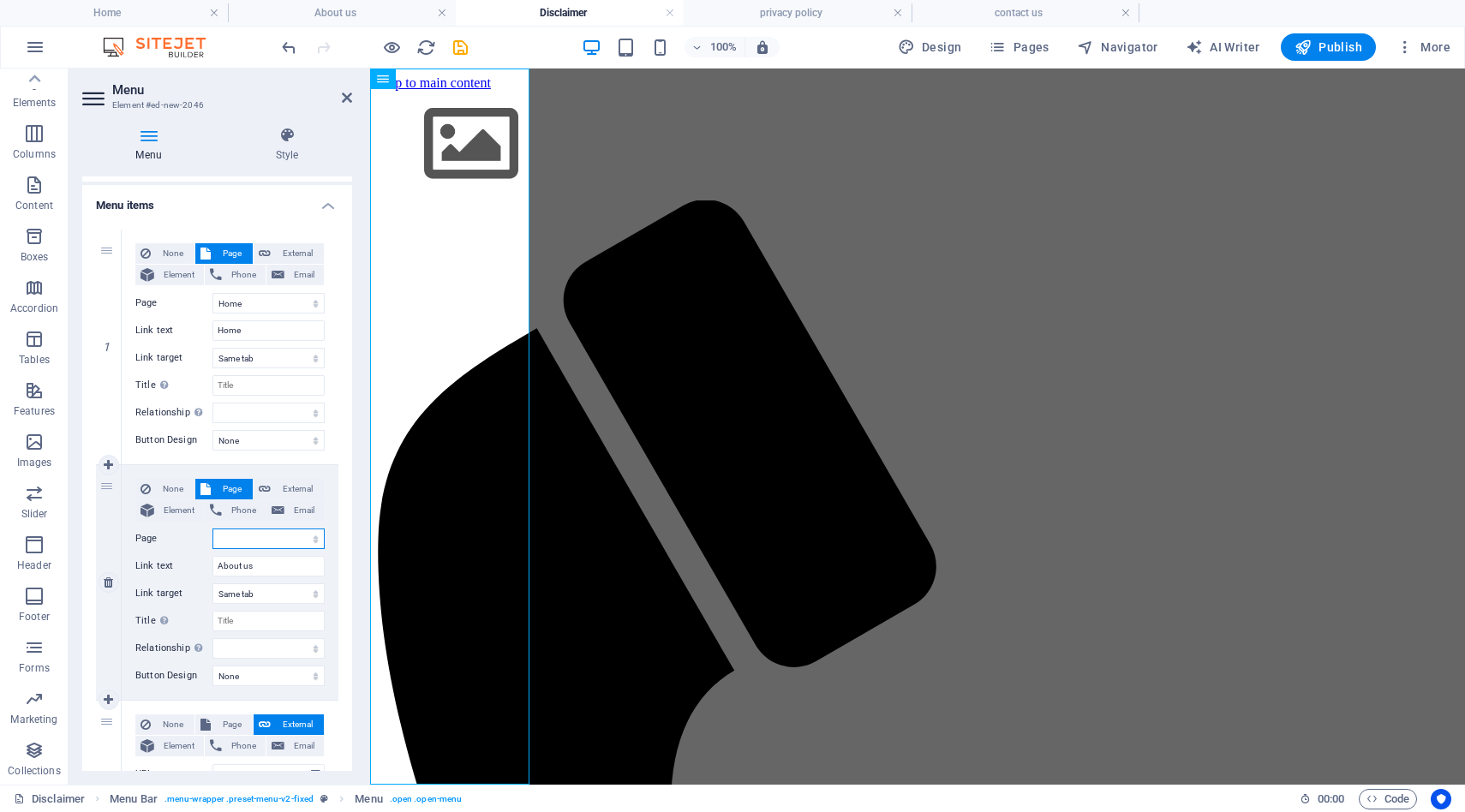 click on "Home About us  Disclaimer privacy policy  contact us" at bounding box center (268, 539) 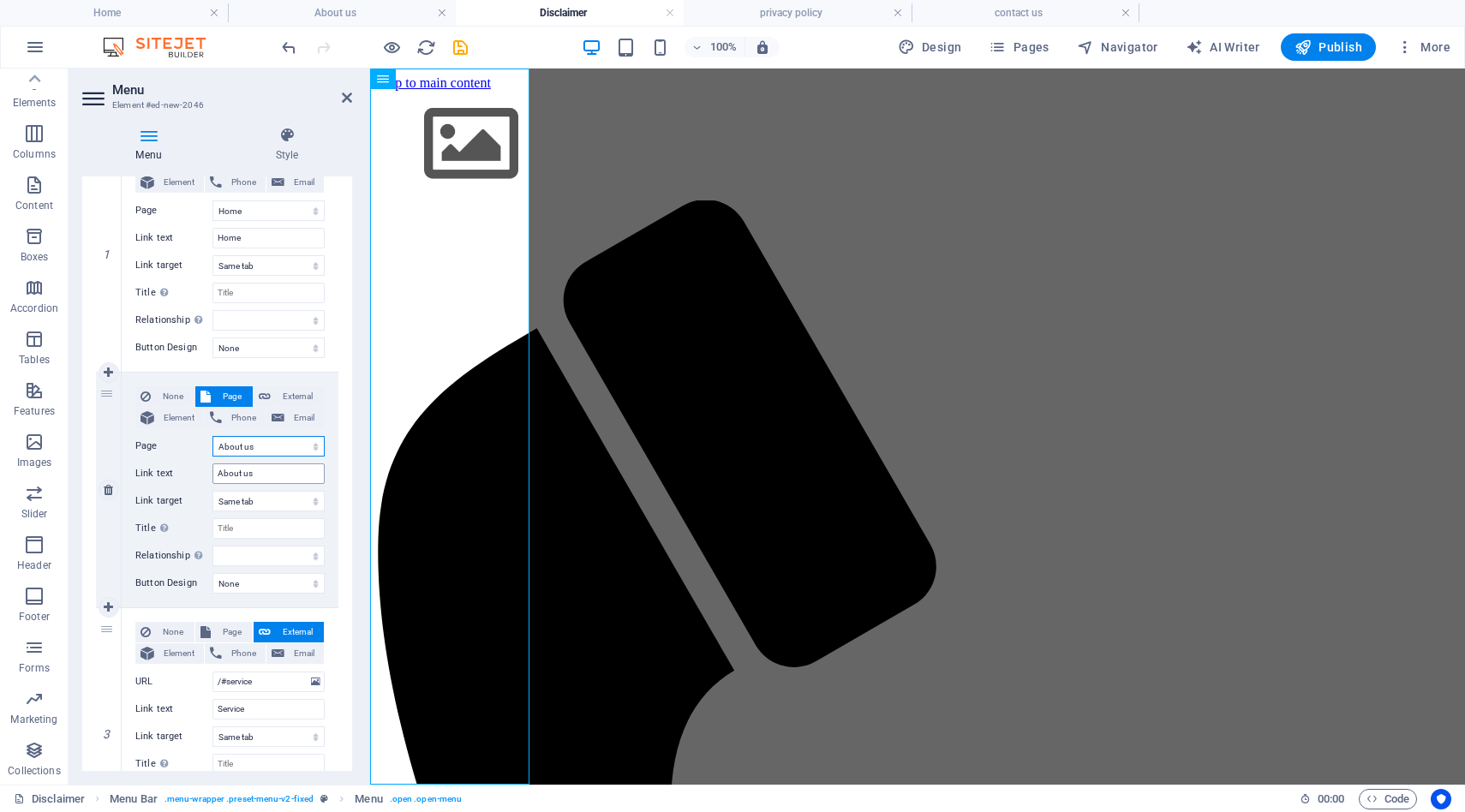scroll, scrollTop: 215, scrollLeft: 0, axis: vertical 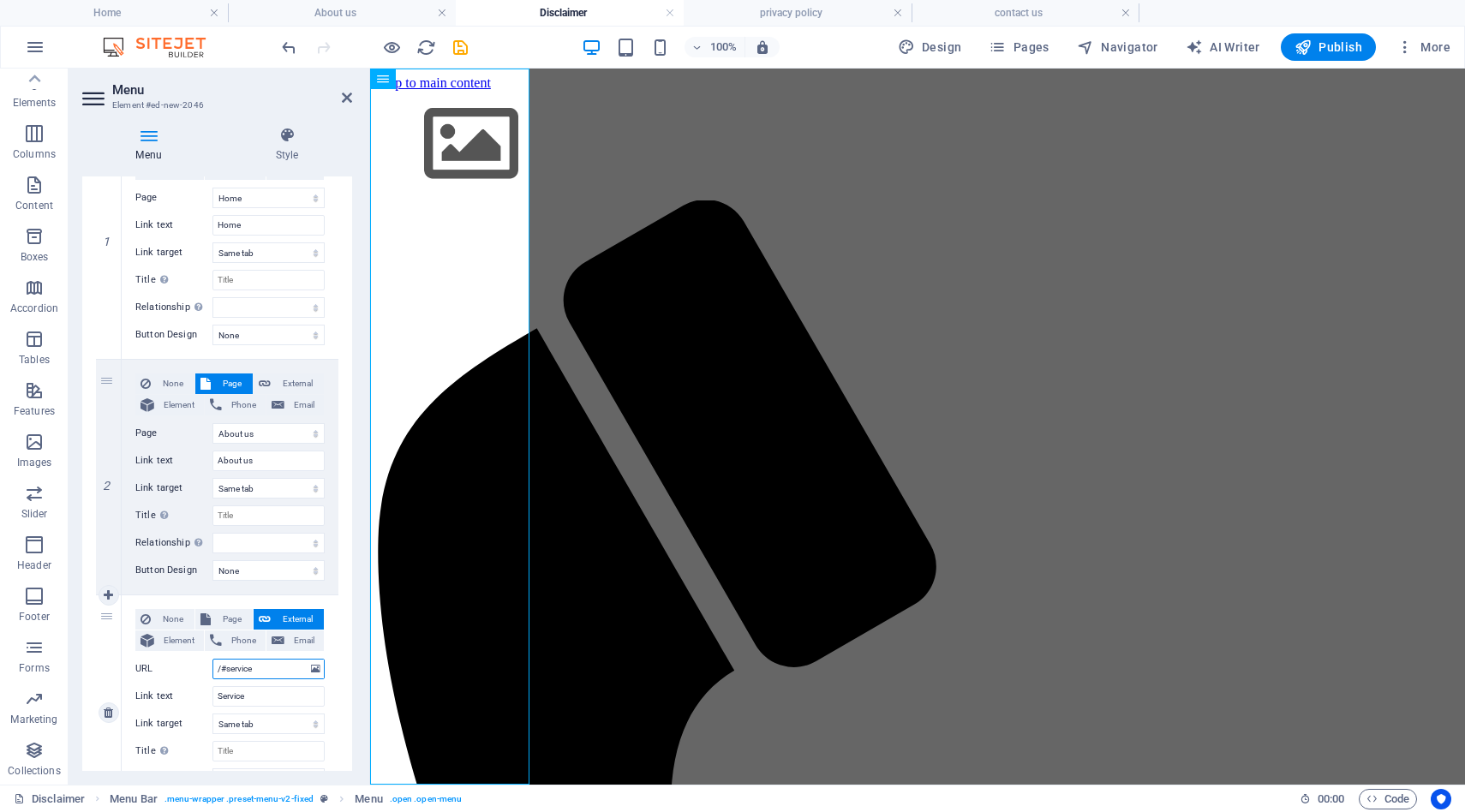 drag, startPoint x: 258, startPoint y: 670, endPoint x: 227, endPoint y: 668, distance: 31.06445 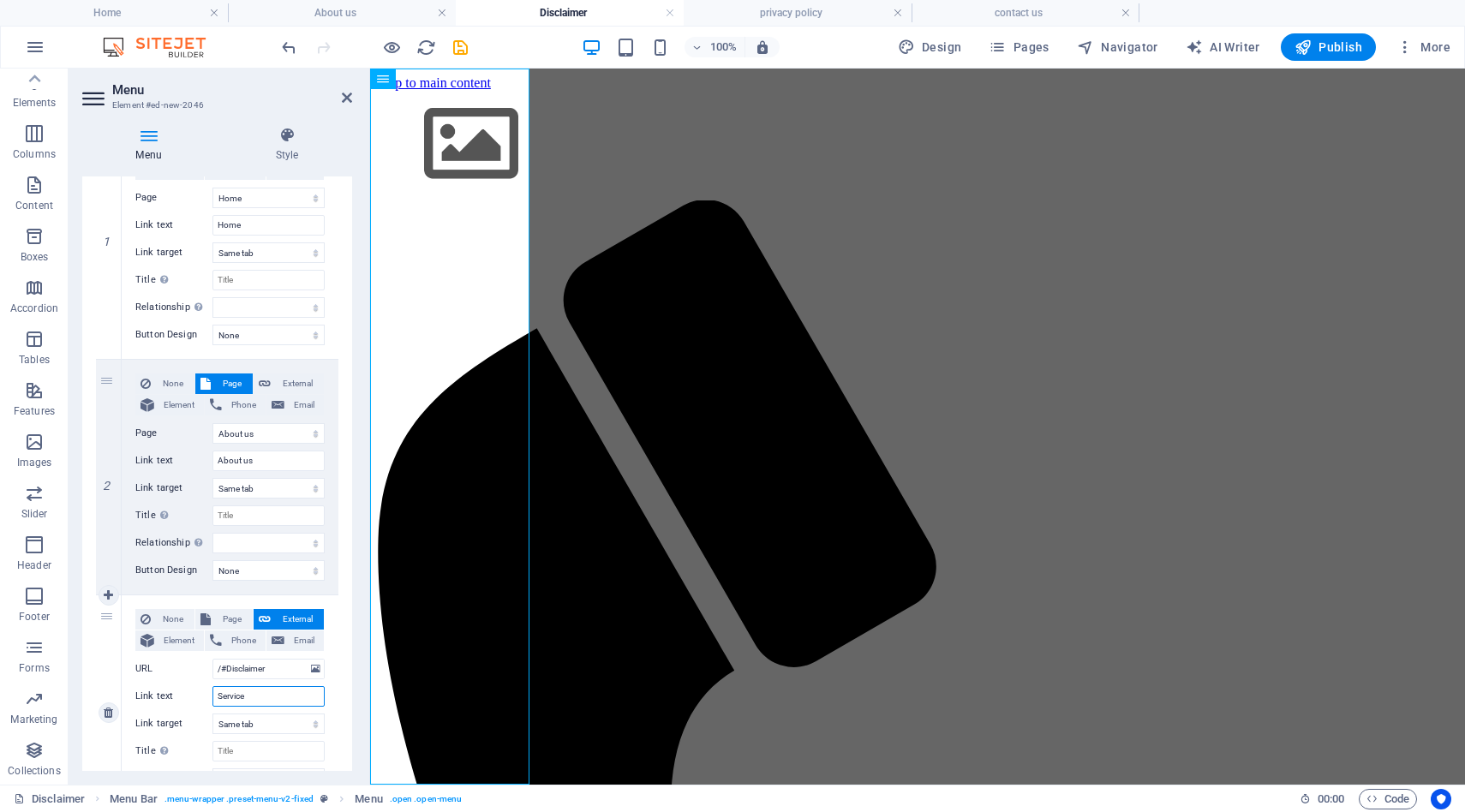 drag, startPoint x: 273, startPoint y: 700, endPoint x: 203, endPoint y: 700, distance: 70 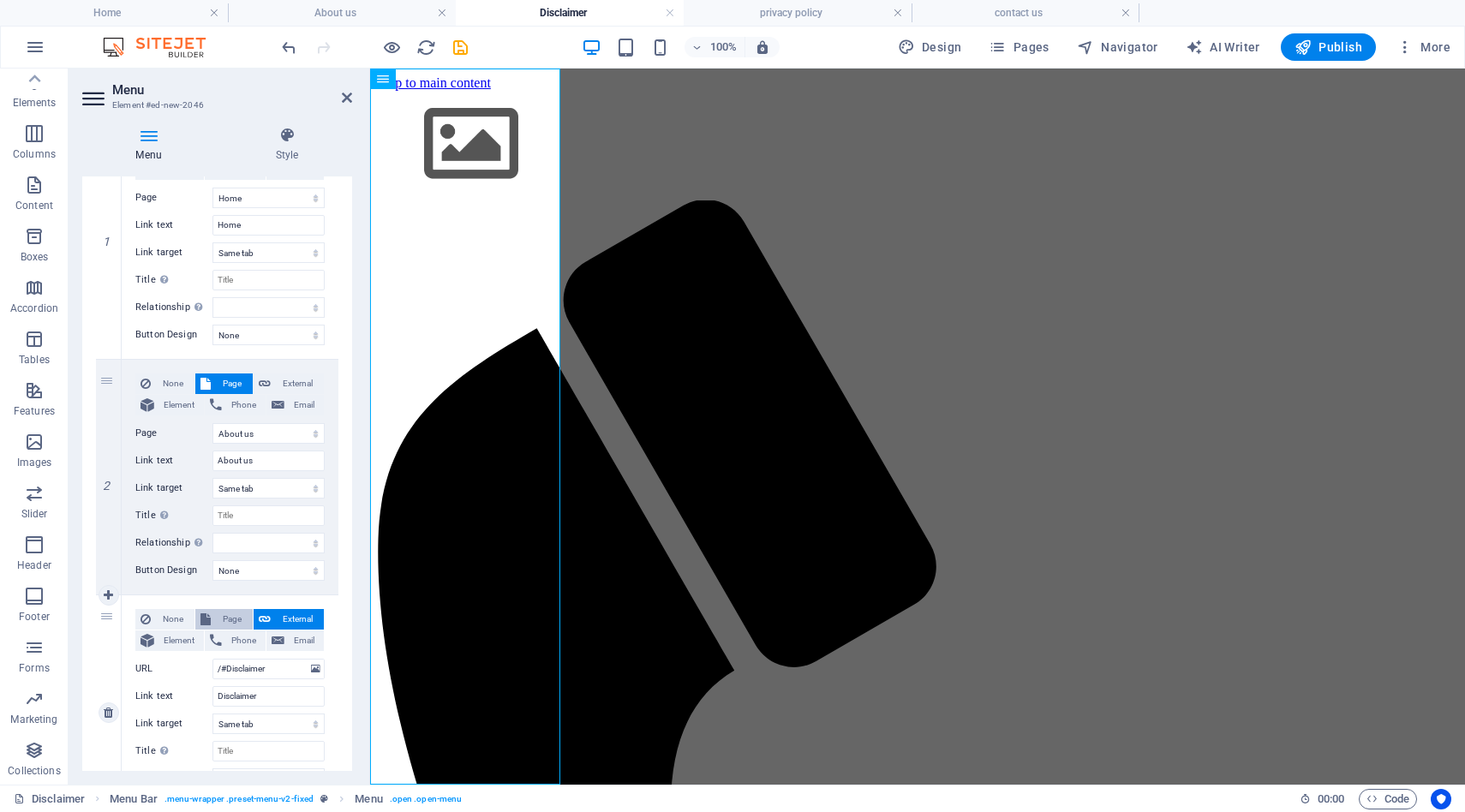 click on "Page" at bounding box center [231, 619] 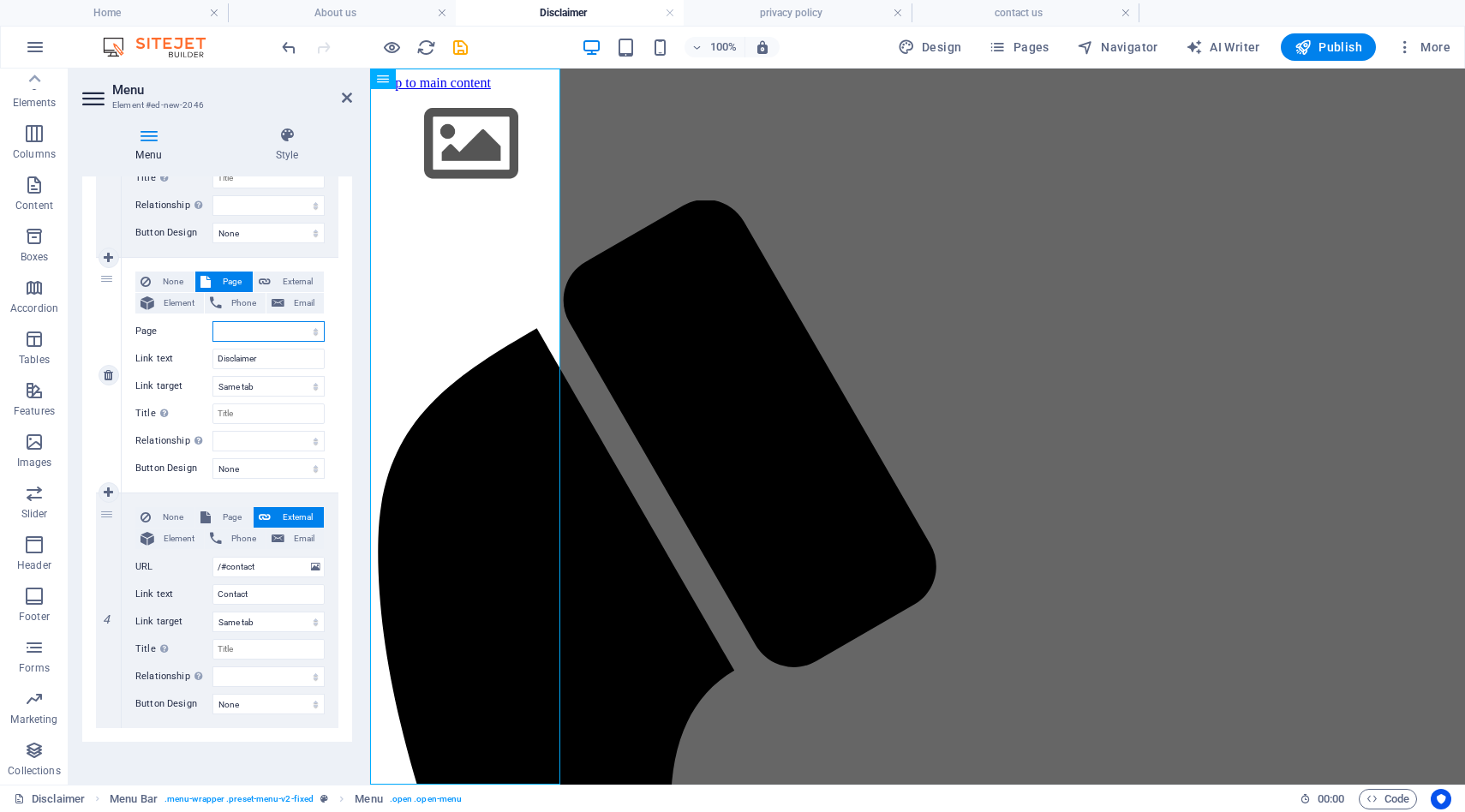 scroll, scrollTop: 558, scrollLeft: 0, axis: vertical 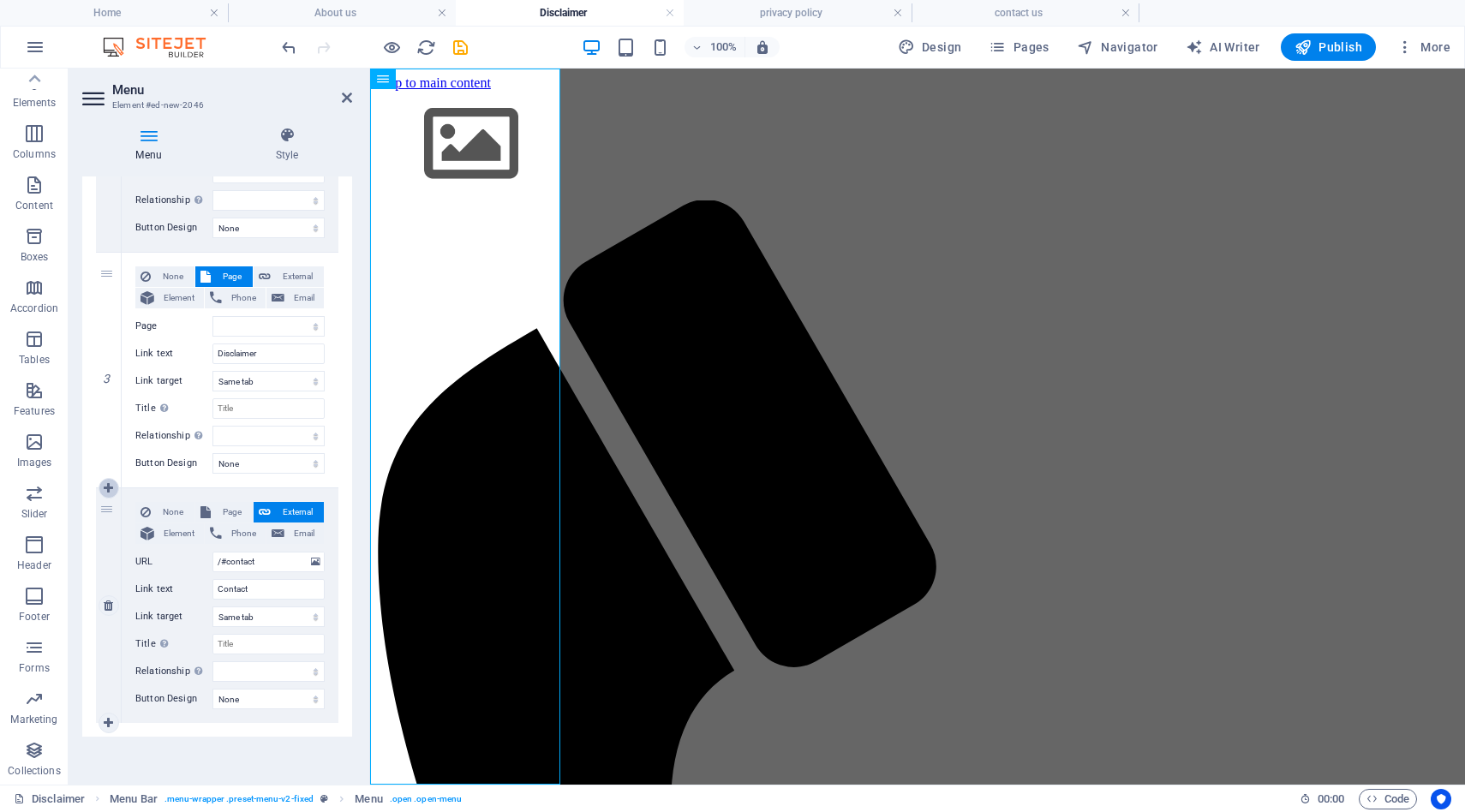 click at bounding box center [108, 488] 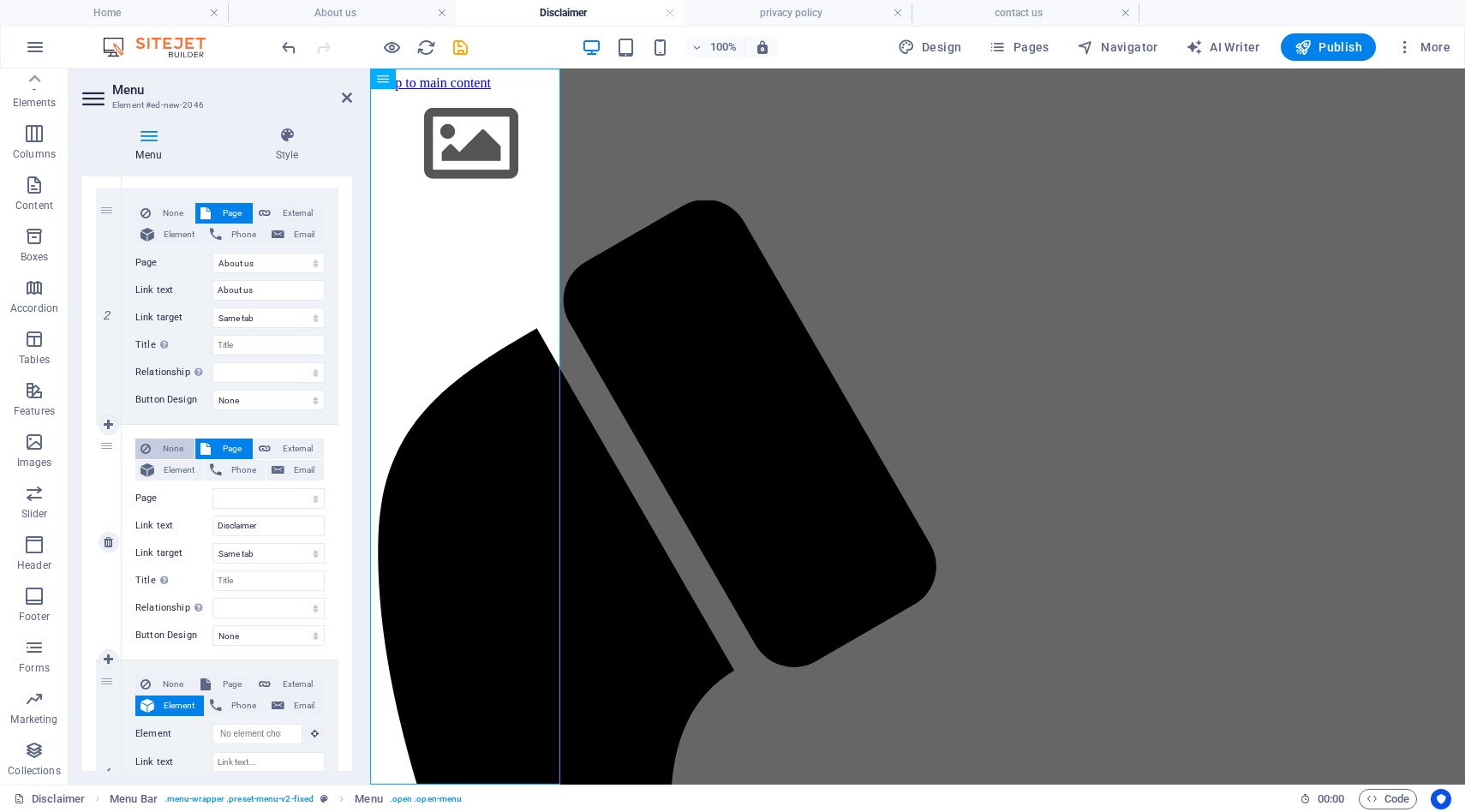 scroll, scrollTop: 387, scrollLeft: 0, axis: vertical 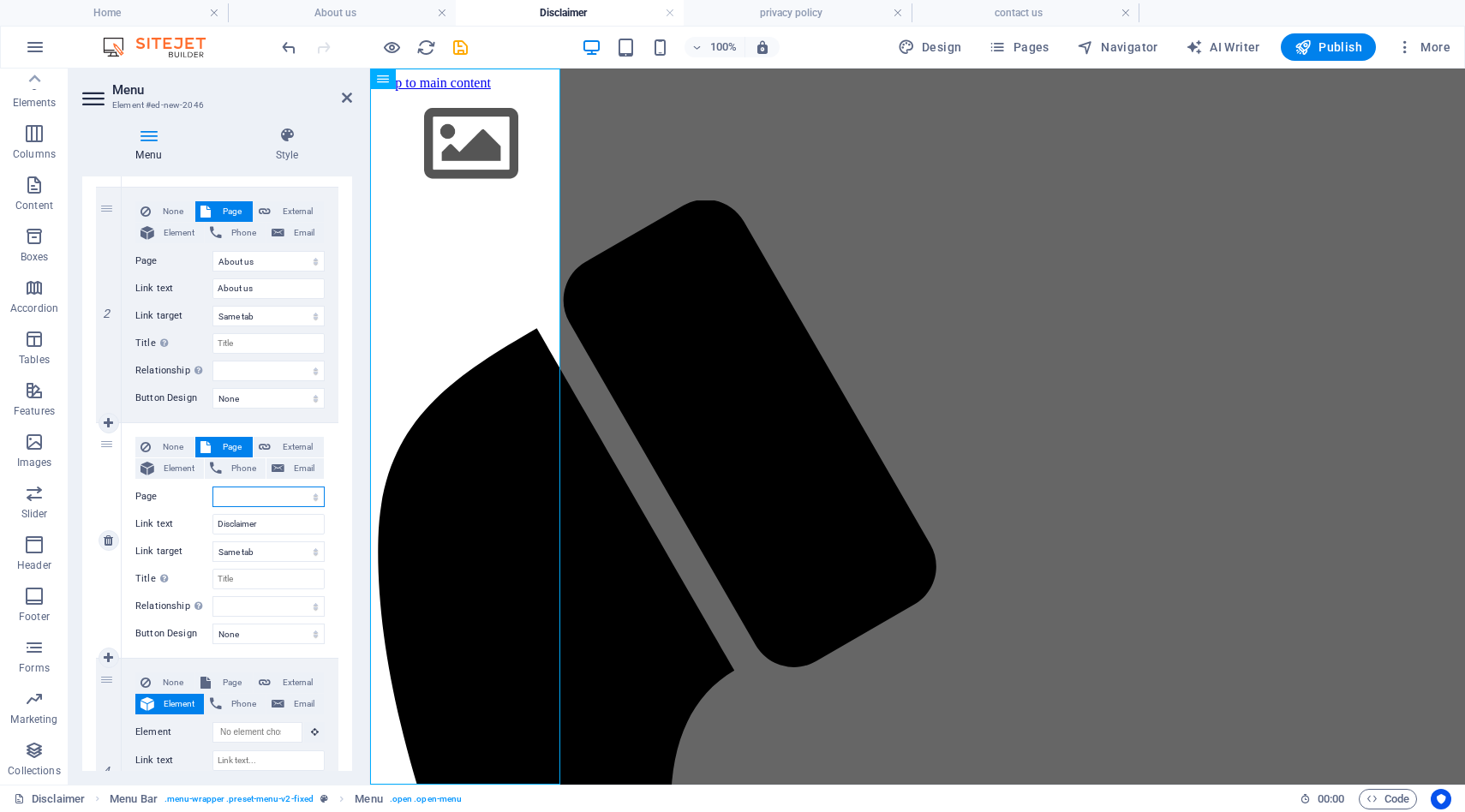click on "Home About us  Disclaimer privacy policy  contact us" at bounding box center [268, 497] 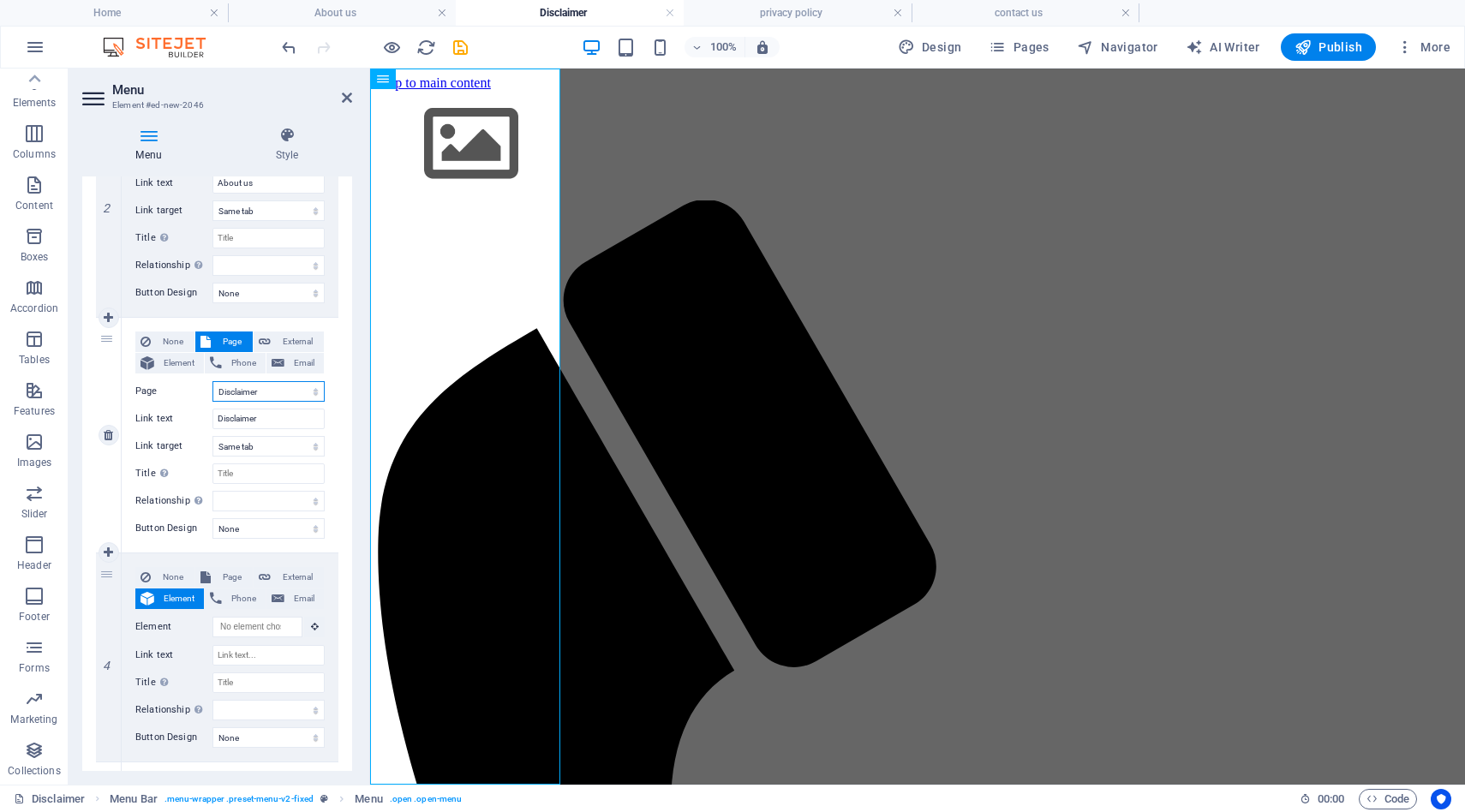 scroll, scrollTop: 501, scrollLeft: 0, axis: vertical 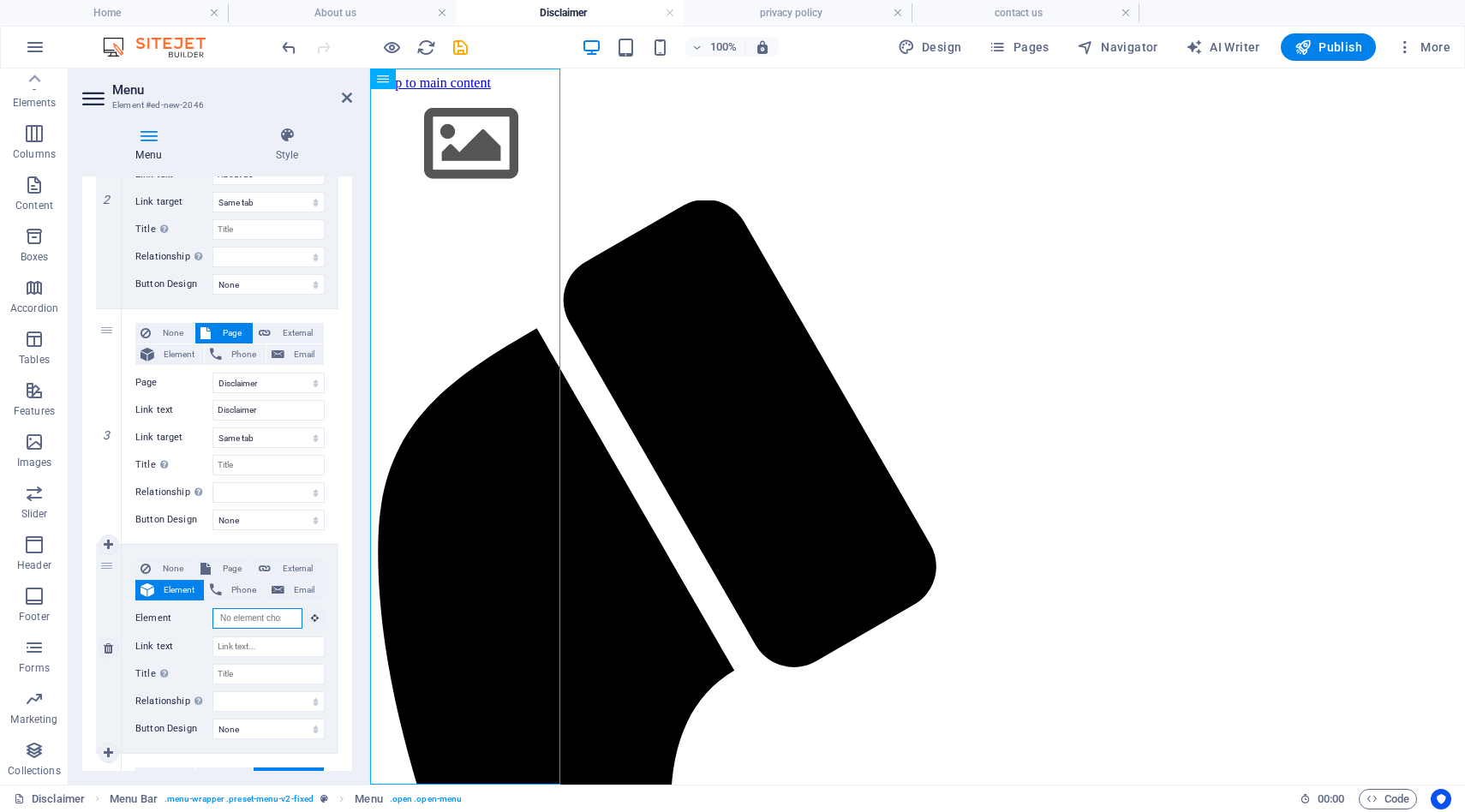 click on "Element" at bounding box center (257, 618) 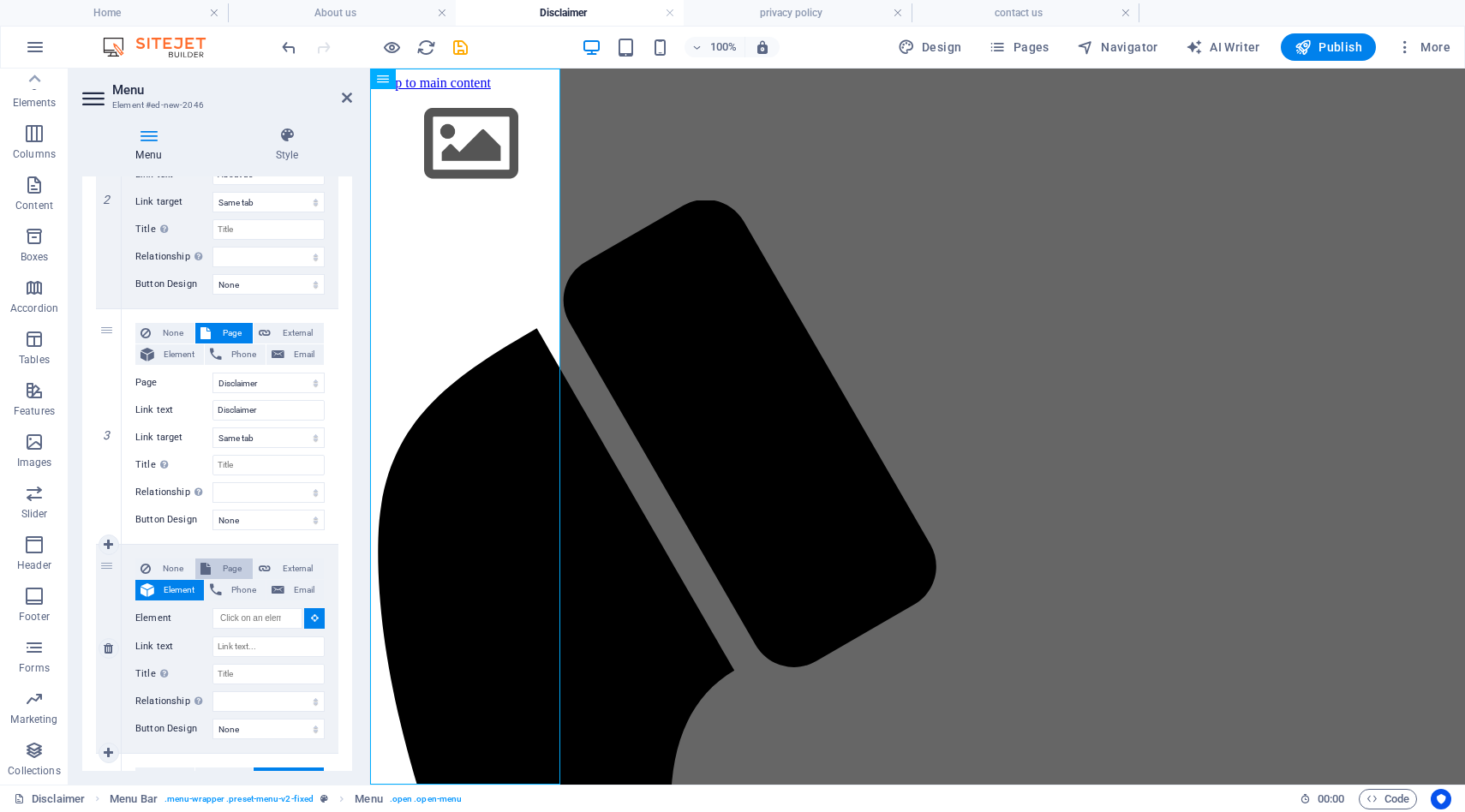 click on "Page" at bounding box center (231, 569) 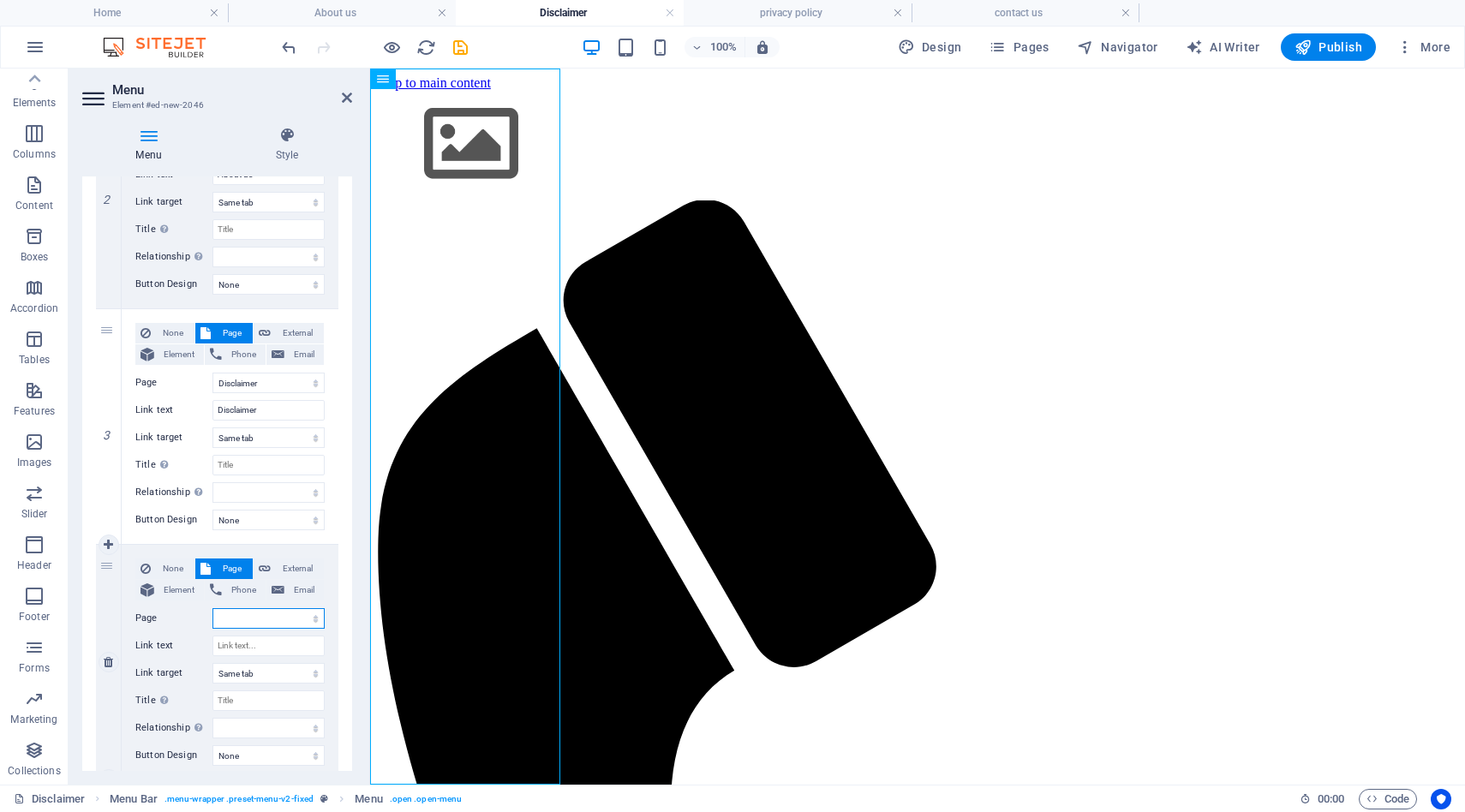 click on "Home About us  Disclaimer privacy policy  contact us" at bounding box center (268, 618) 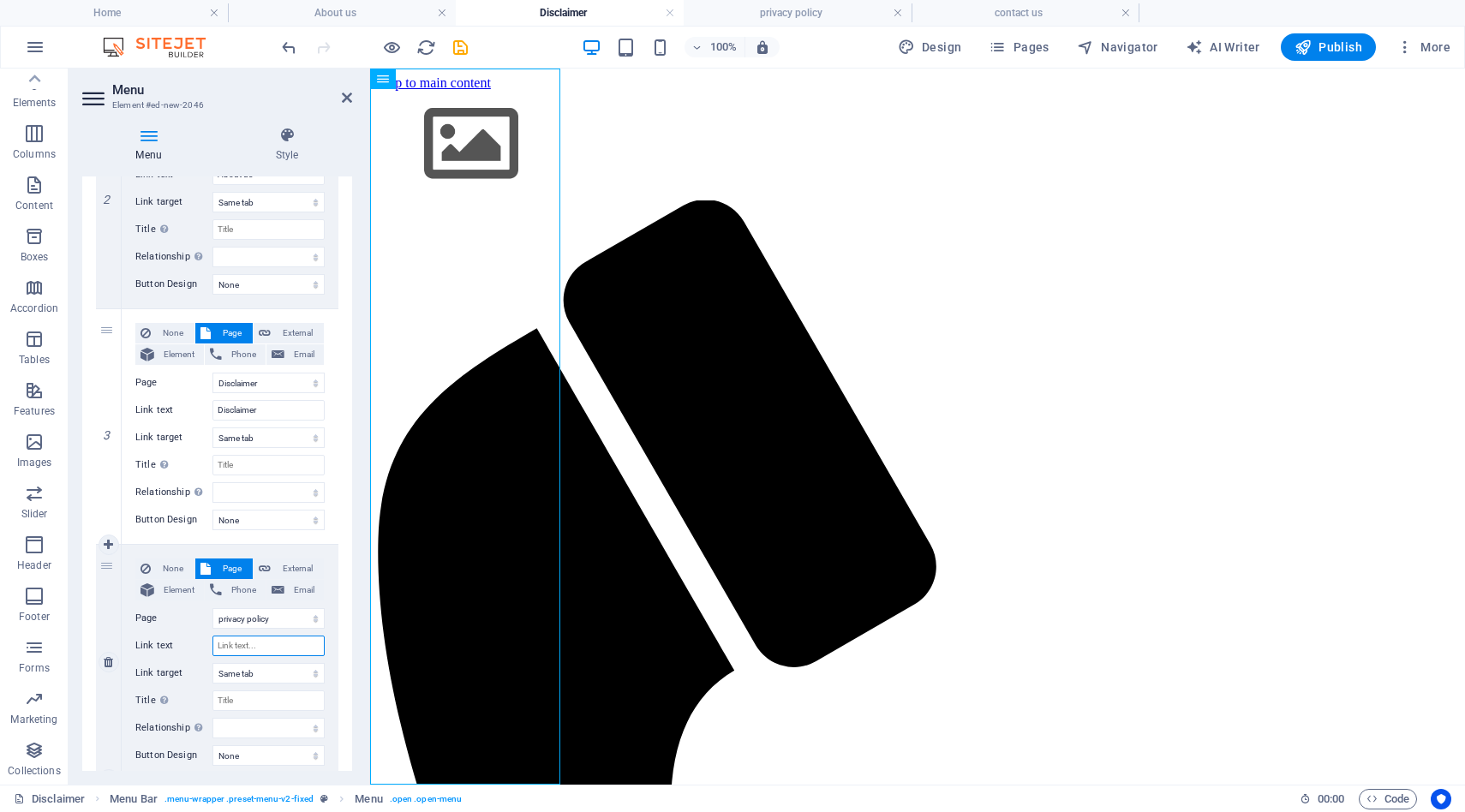 click on "Link text" at bounding box center (268, 646) 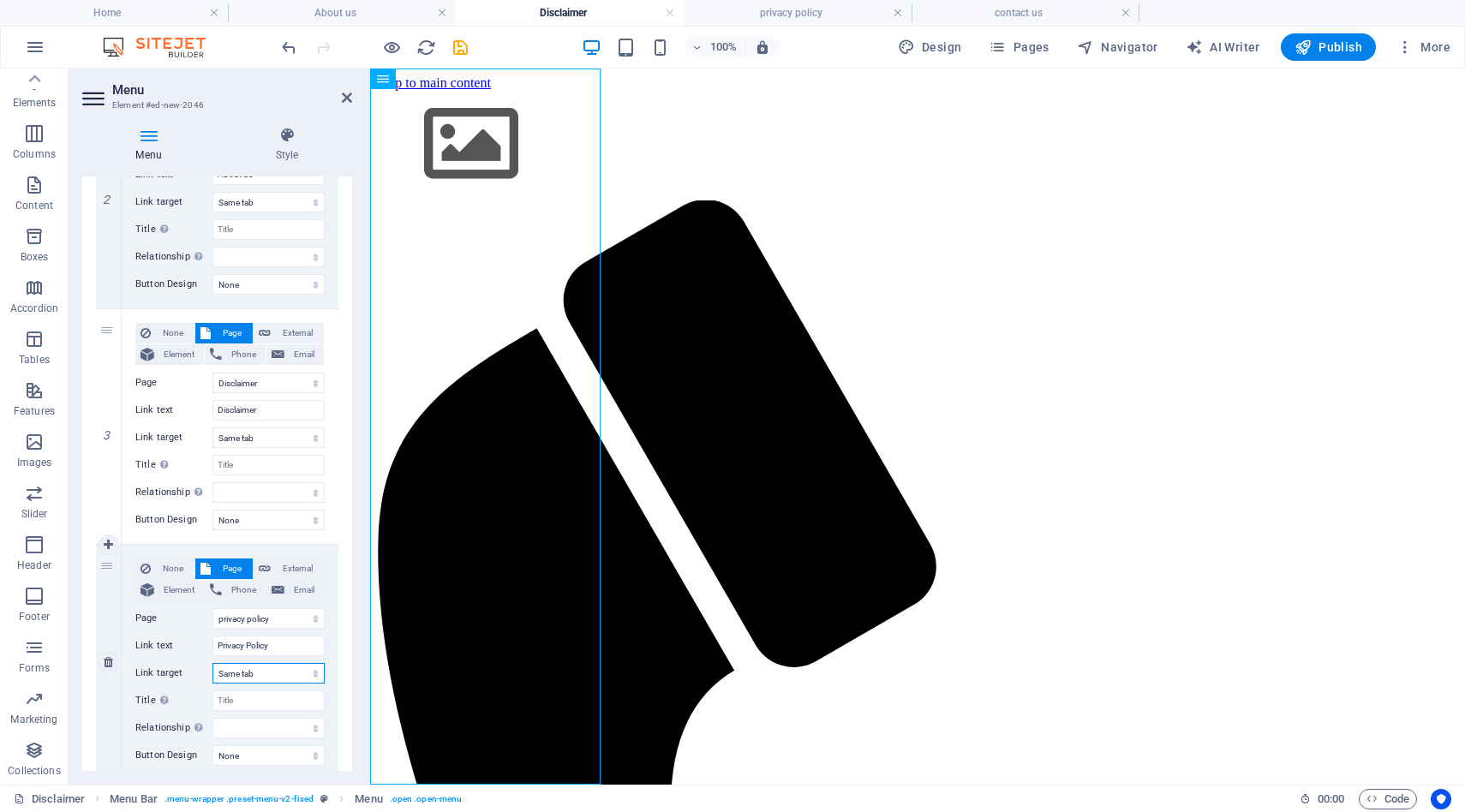 click on "New tab Same tab Overlay" at bounding box center (268, 673) 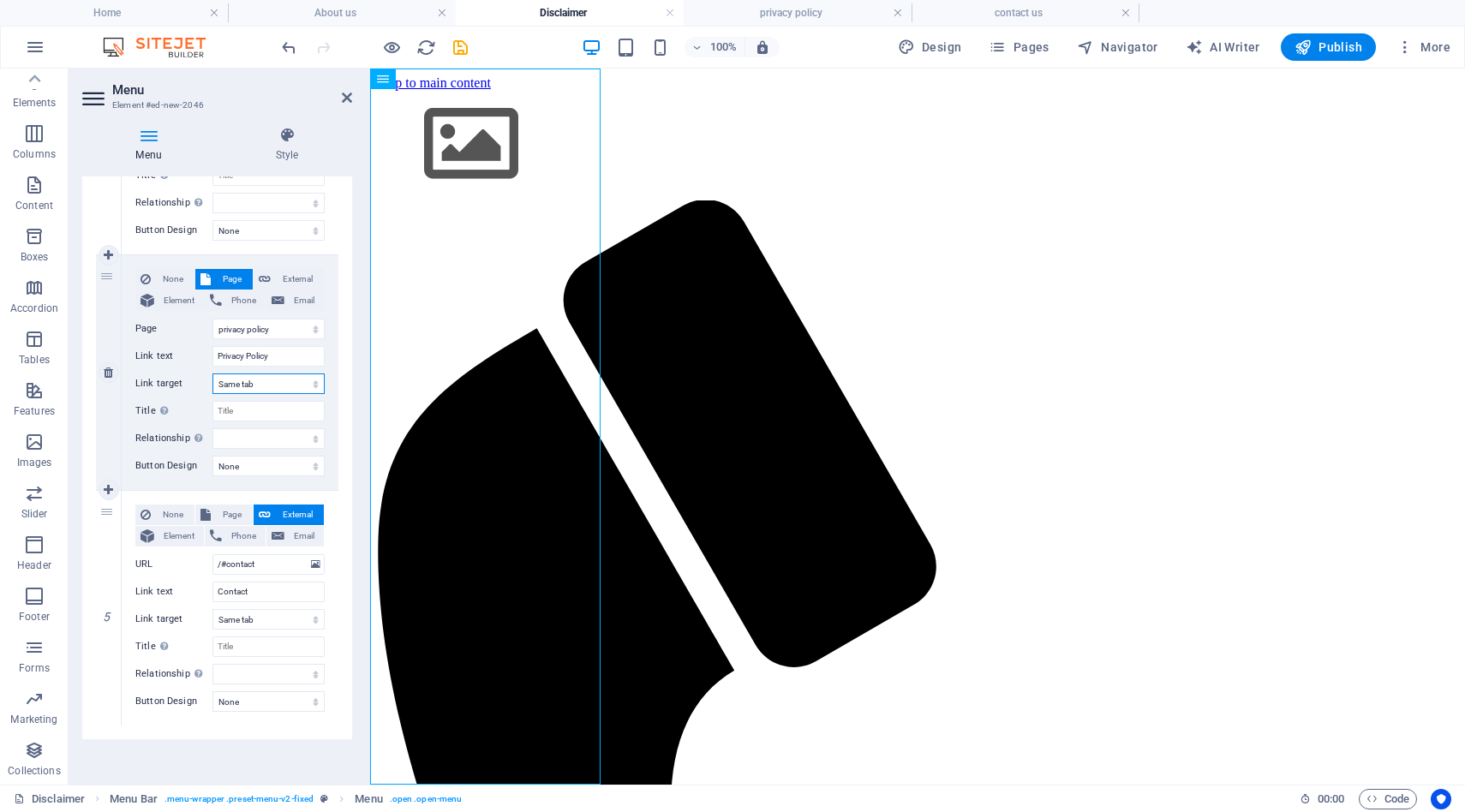 scroll, scrollTop: 793, scrollLeft: 0, axis: vertical 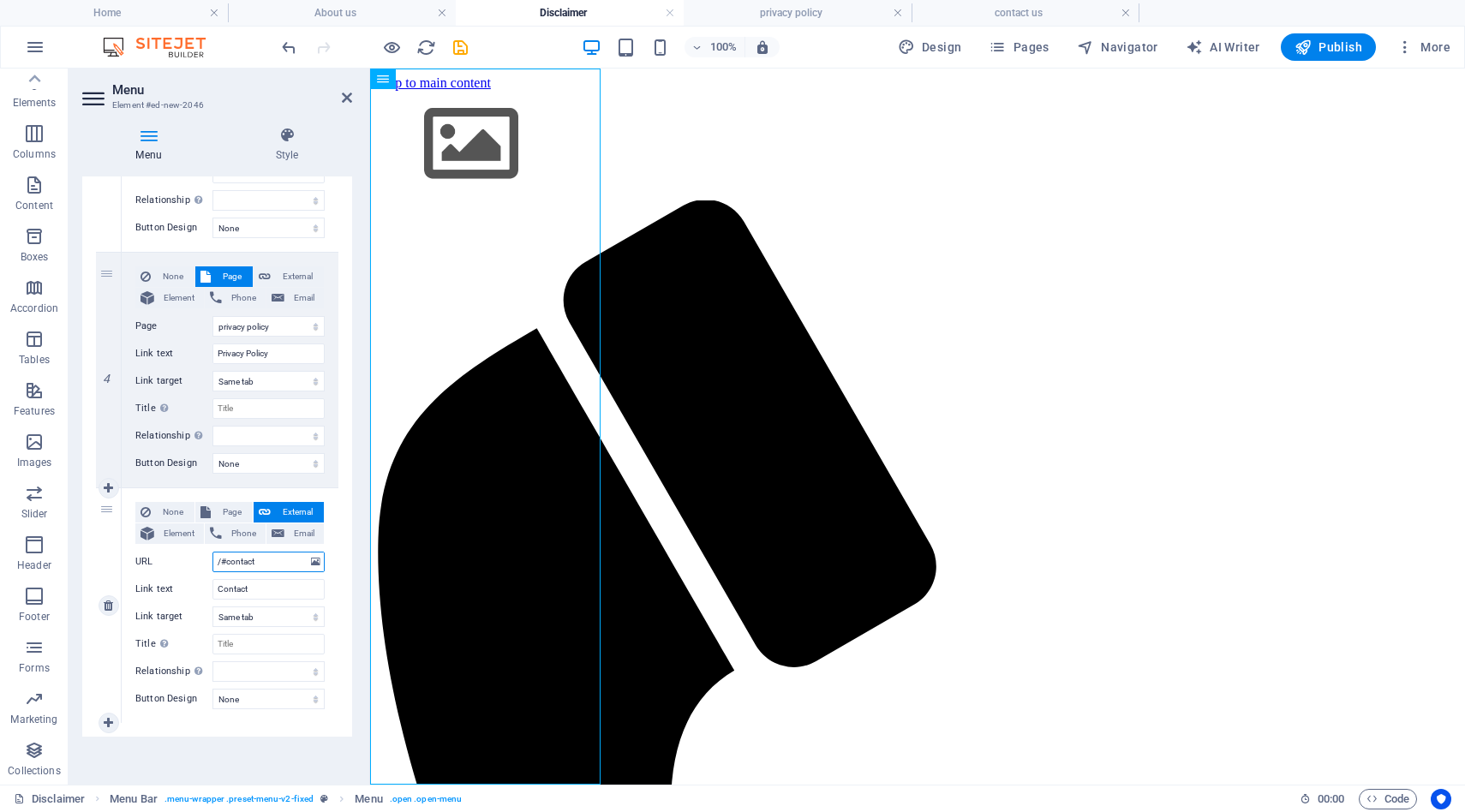 click on "/#contact" at bounding box center [268, 562] 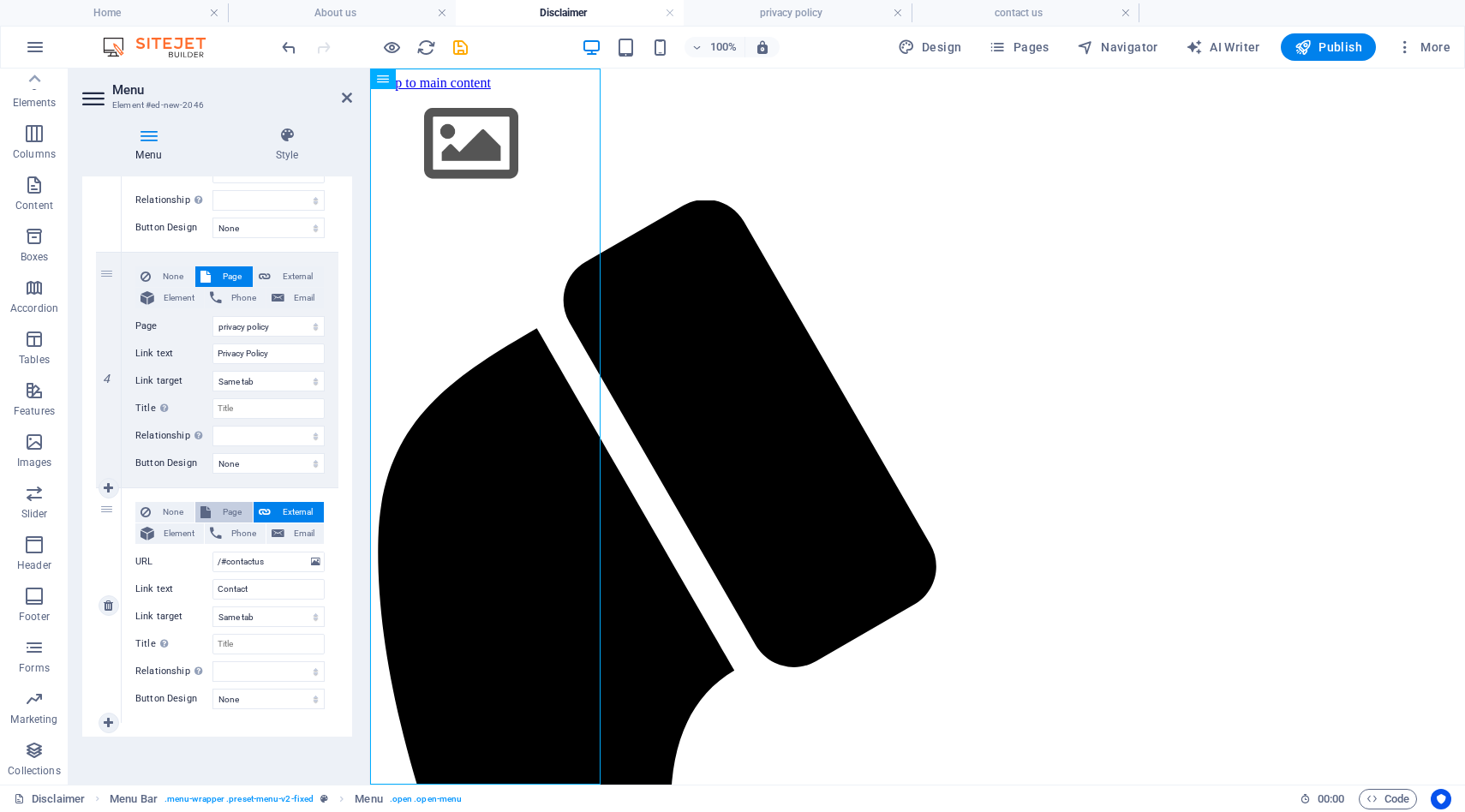 click on "Page" at bounding box center (231, 512) 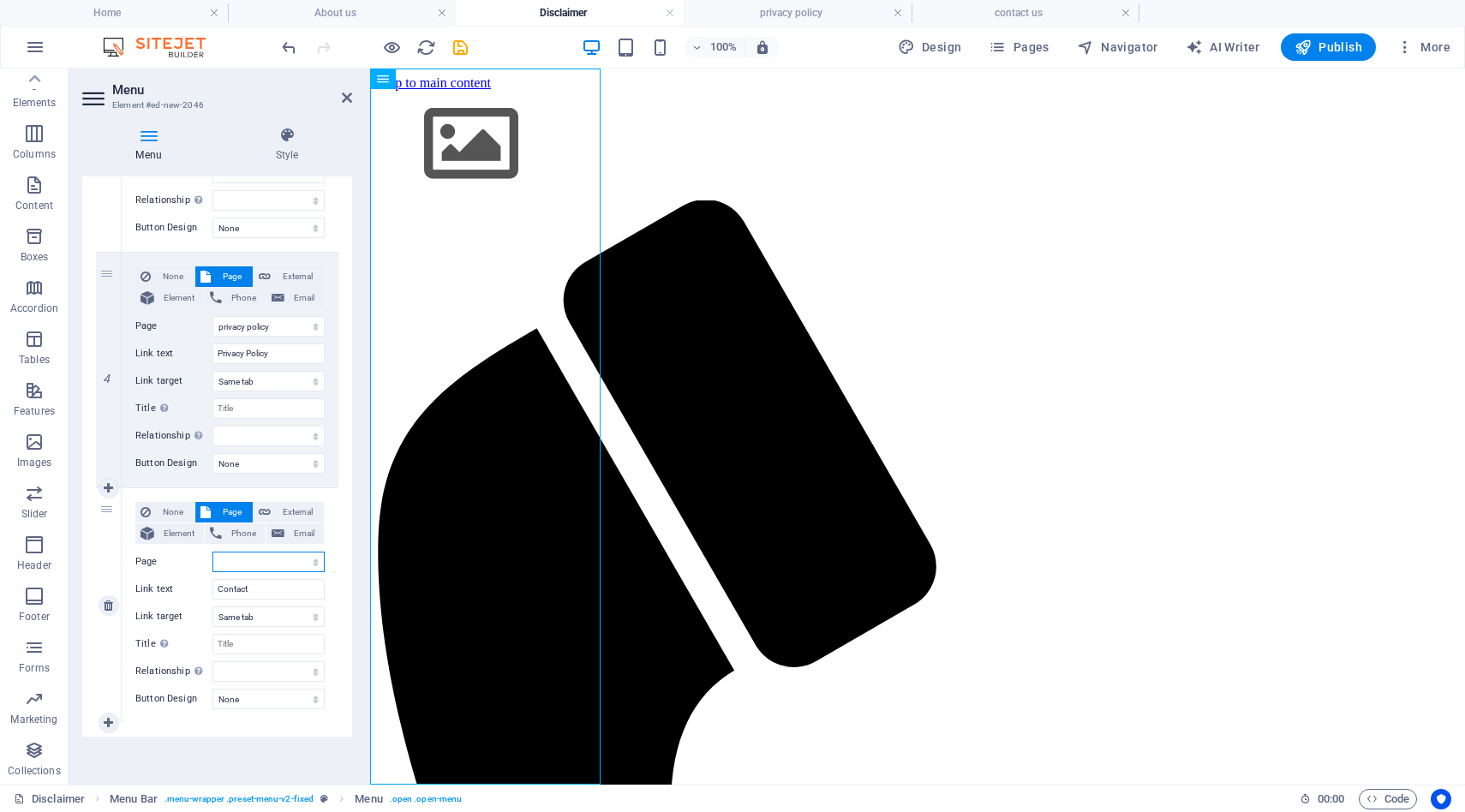 click on "Home About us  Disclaimer privacy policy  contact us" at bounding box center (268, 562) 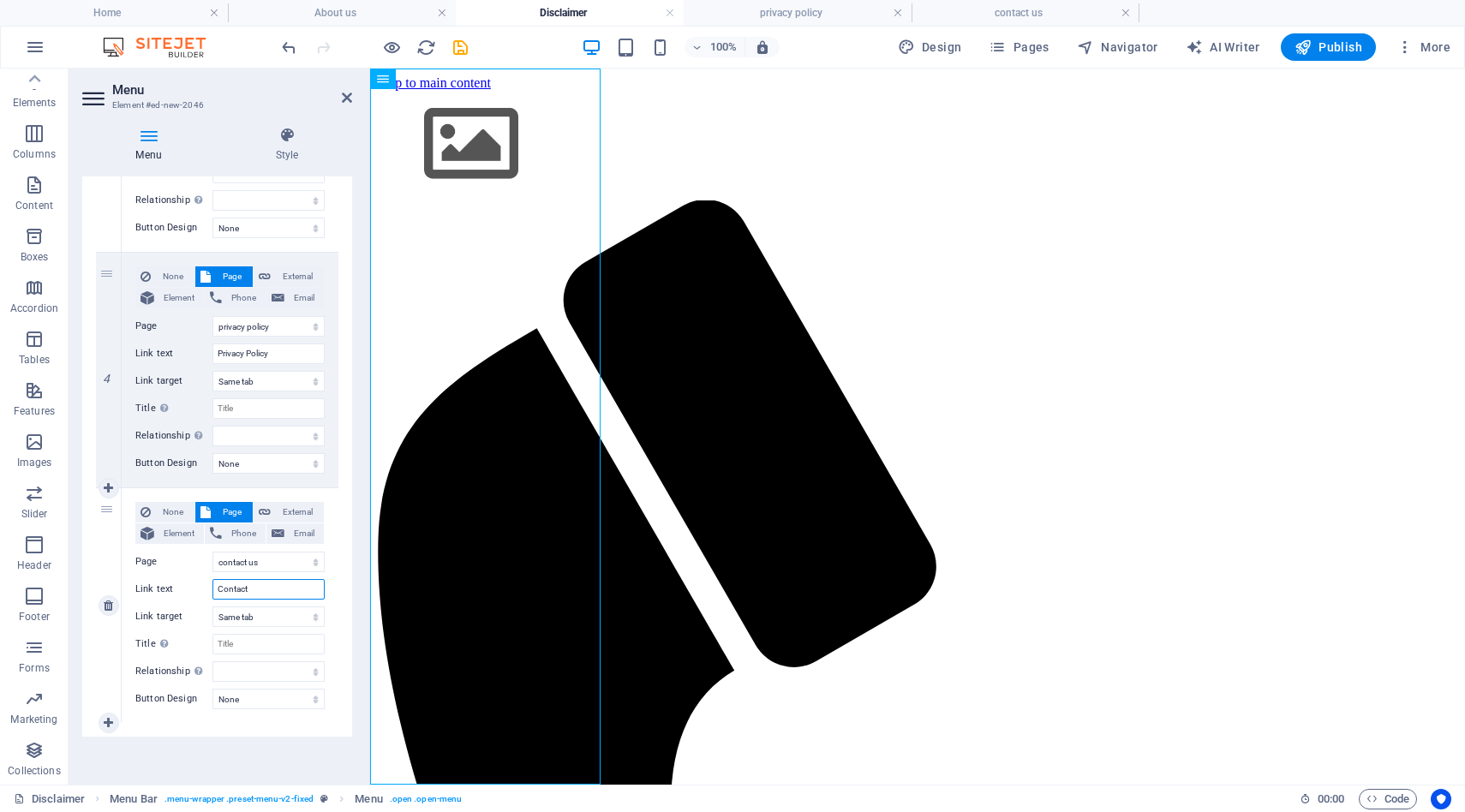 click on "Contact" at bounding box center [268, 589] 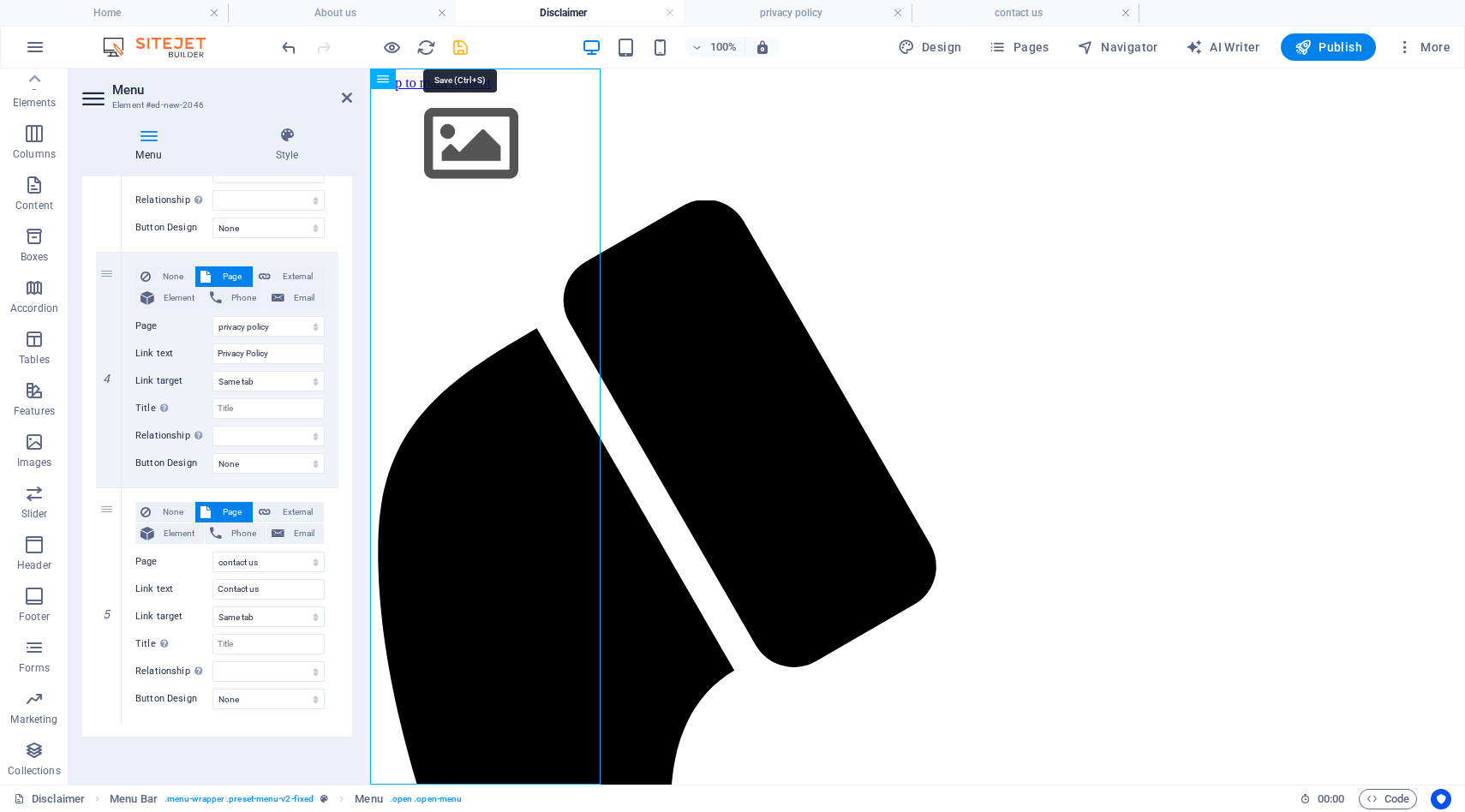 click at bounding box center (460, 47) 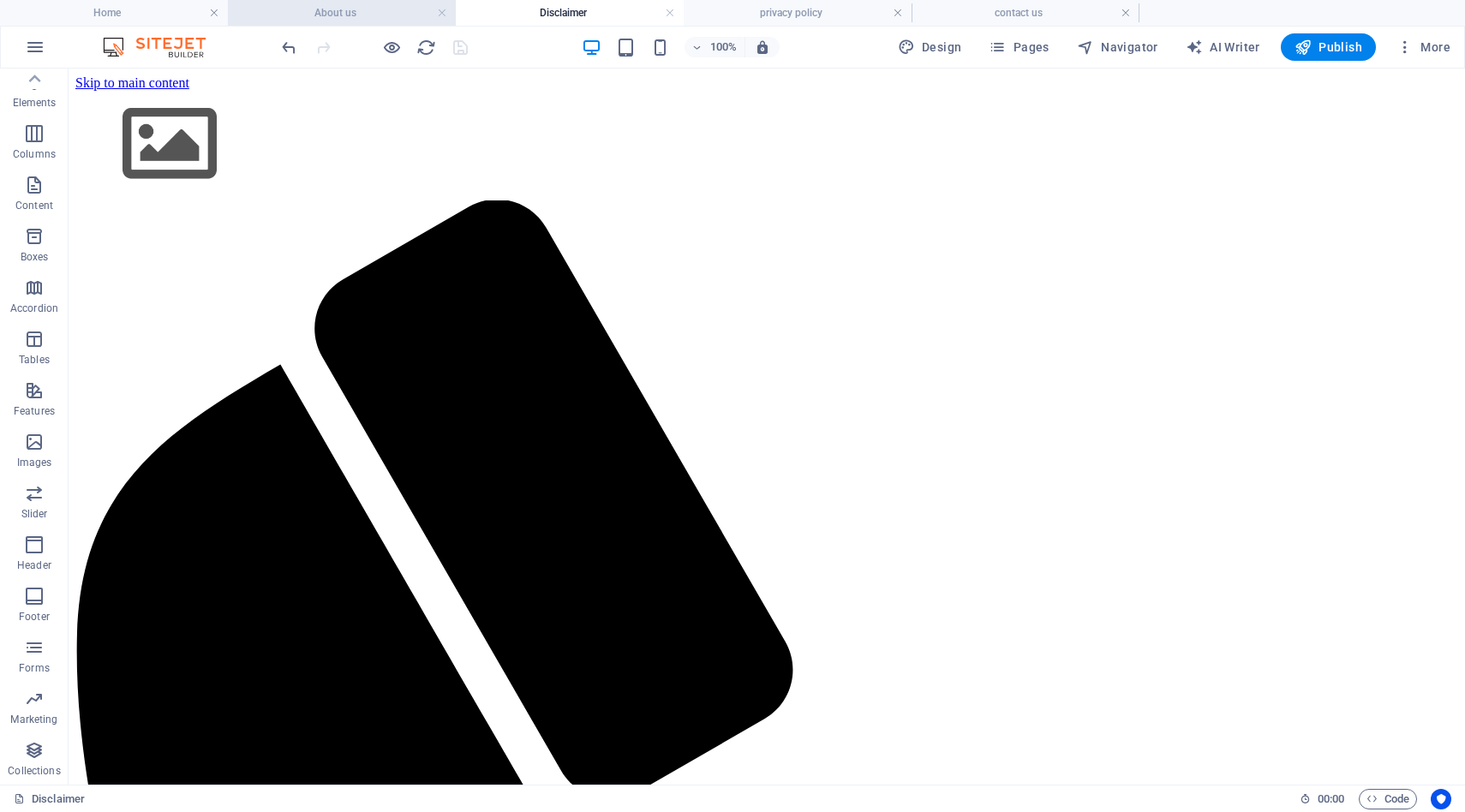 click on "About us" at bounding box center (342, 13) 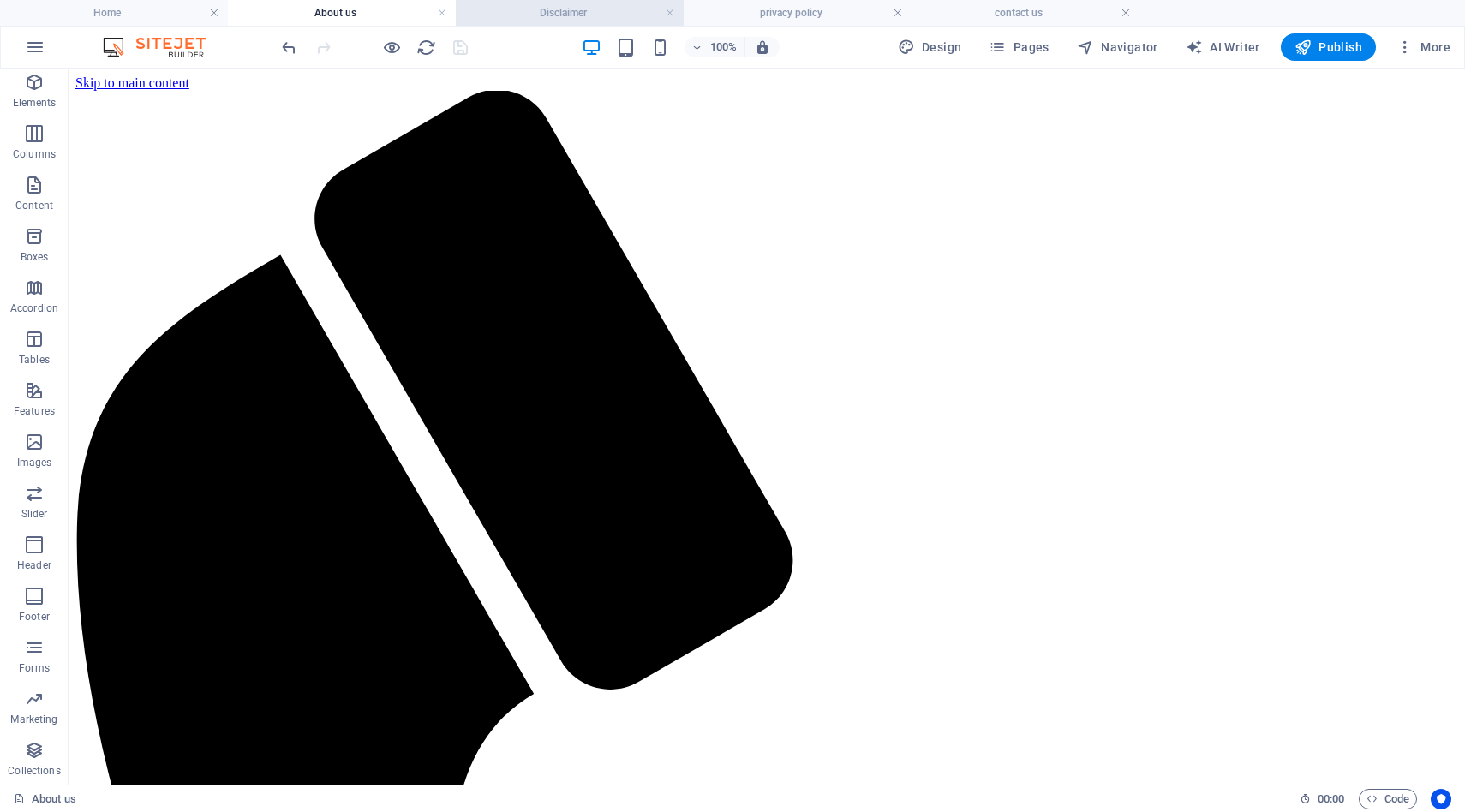 click on "Disclaimer" at bounding box center (570, 13) 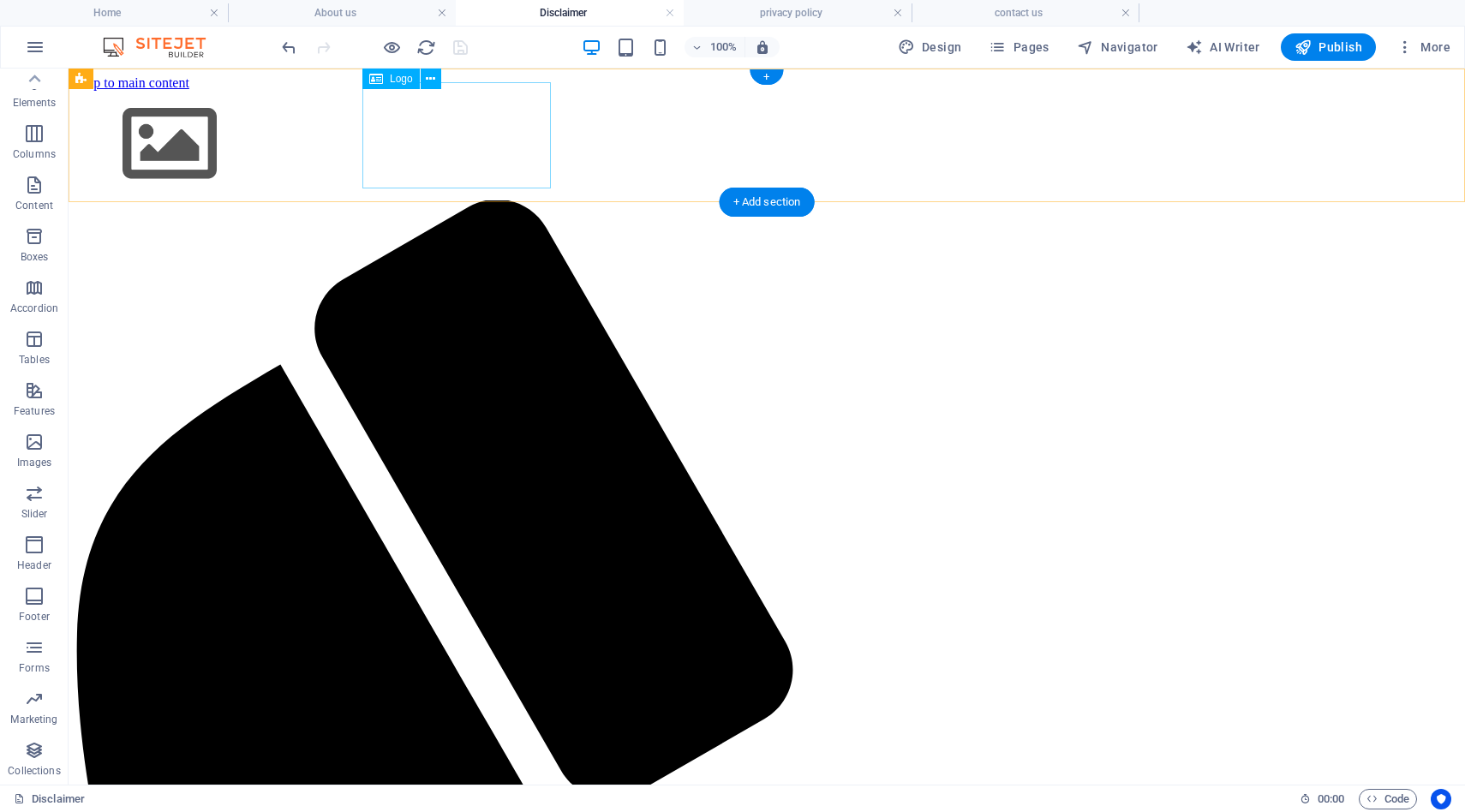 click at bounding box center (767, 146) 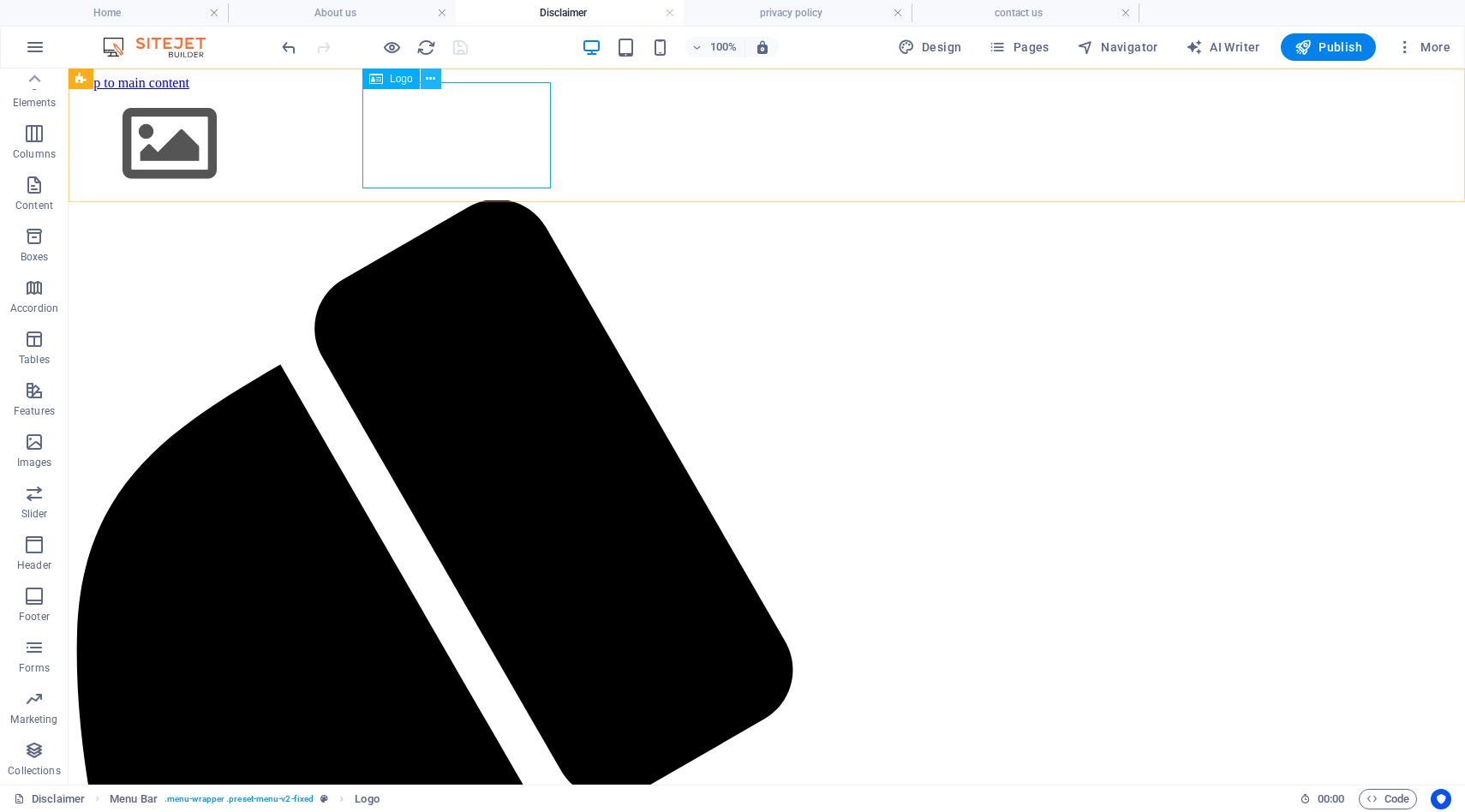 click at bounding box center (430, 79) 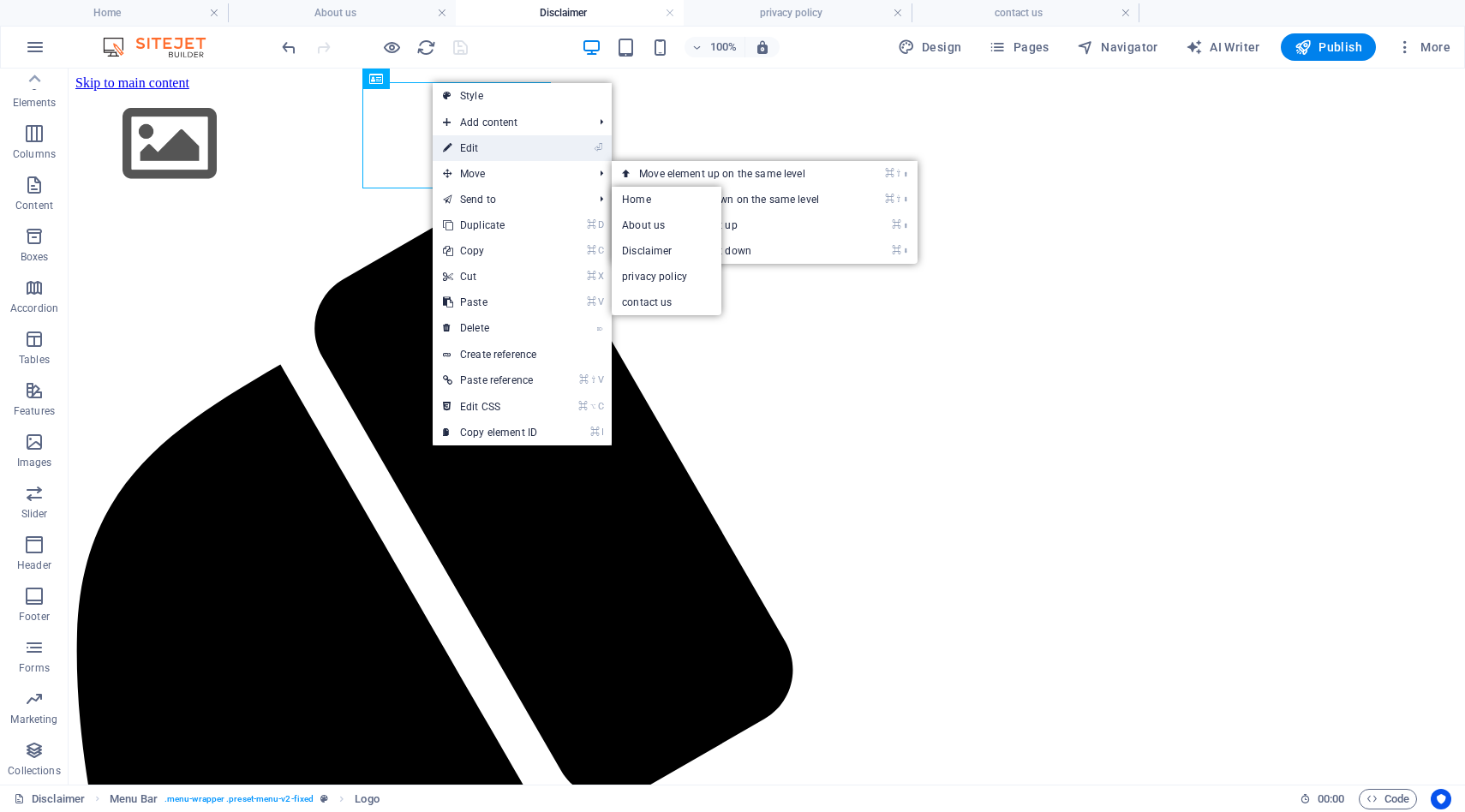 click on "⏎  Edit" at bounding box center (490, 148) 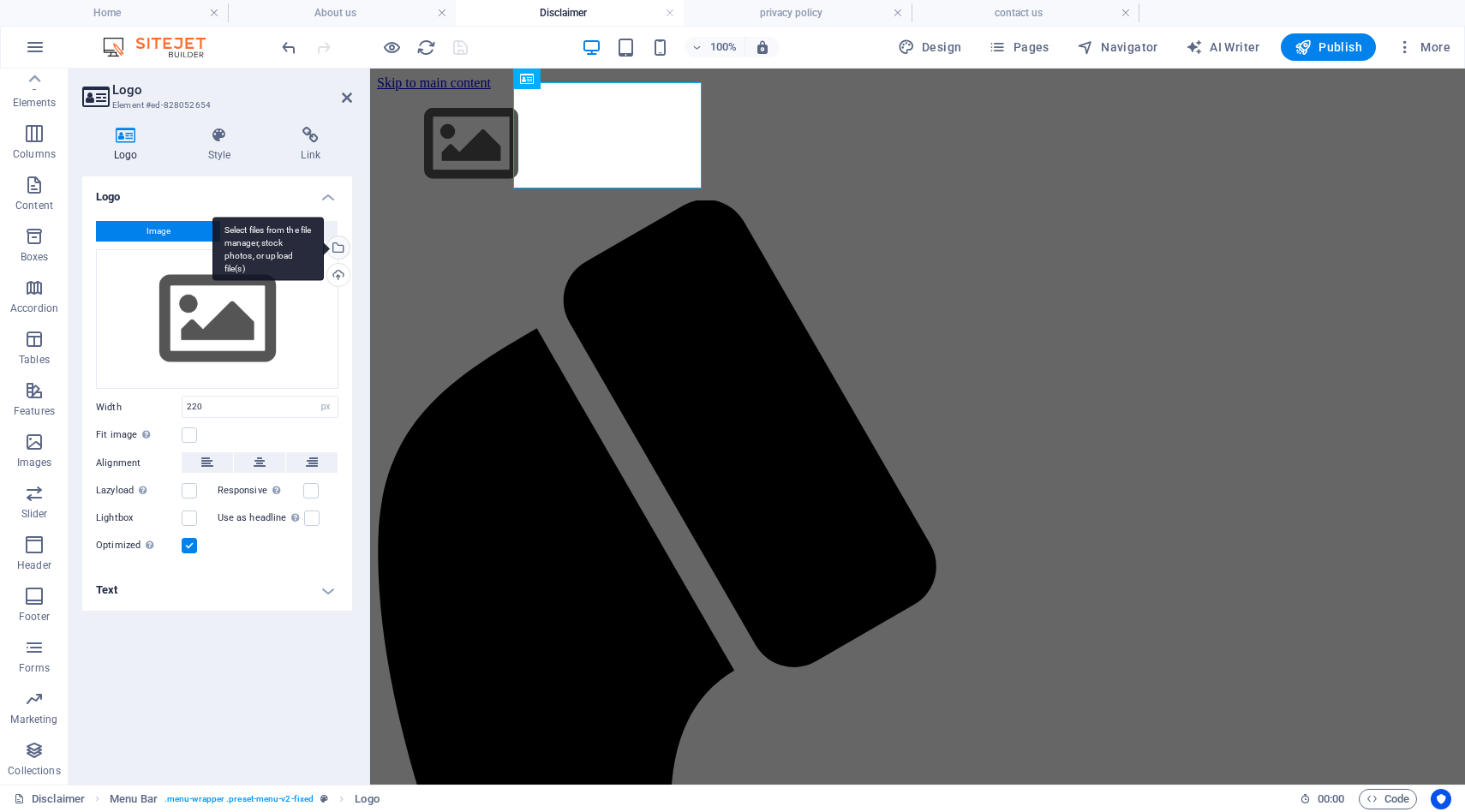 click on "Select files from the file manager, stock photos, or upload file(s)" at bounding box center [268, 248] 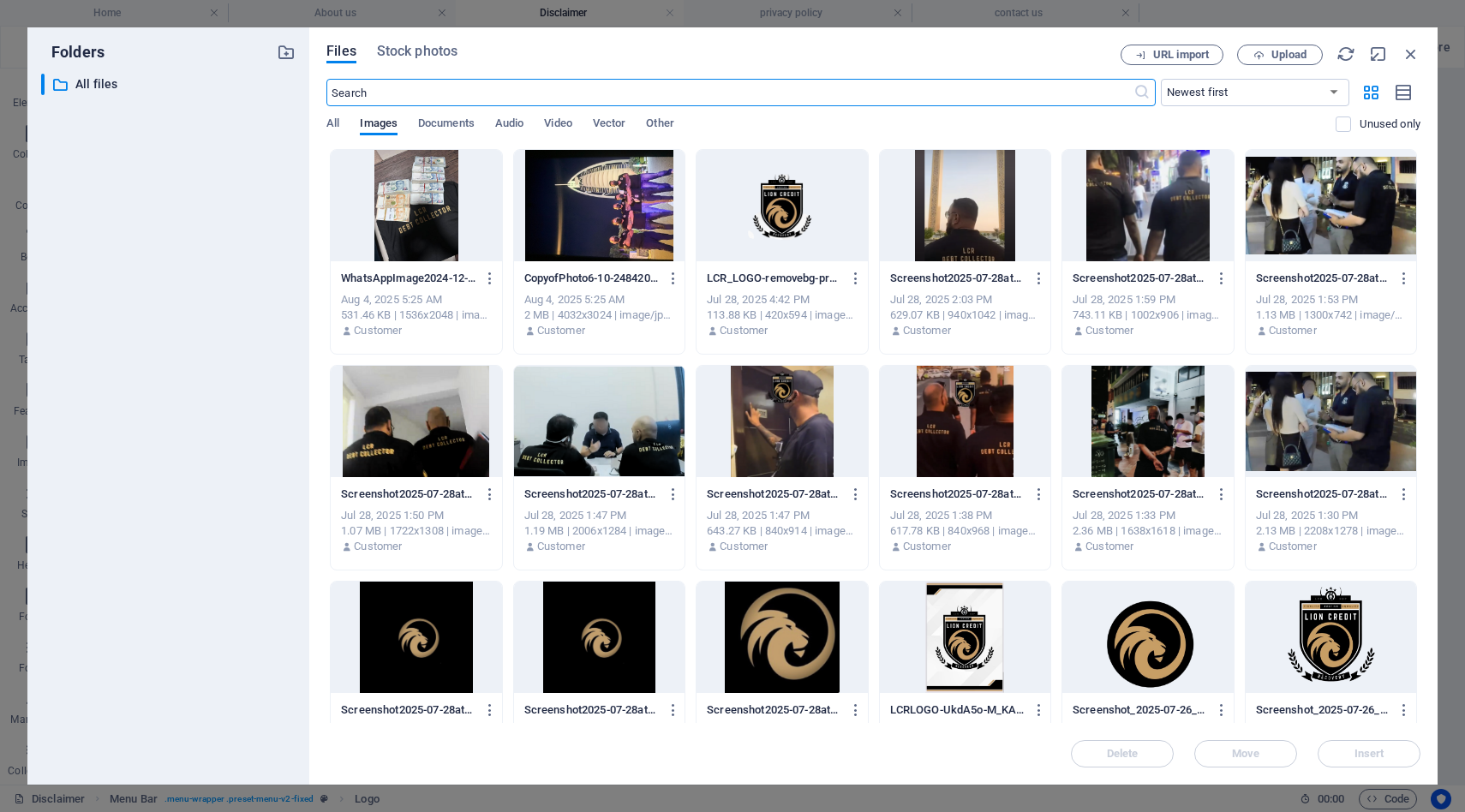 click at bounding box center [1330, 637] 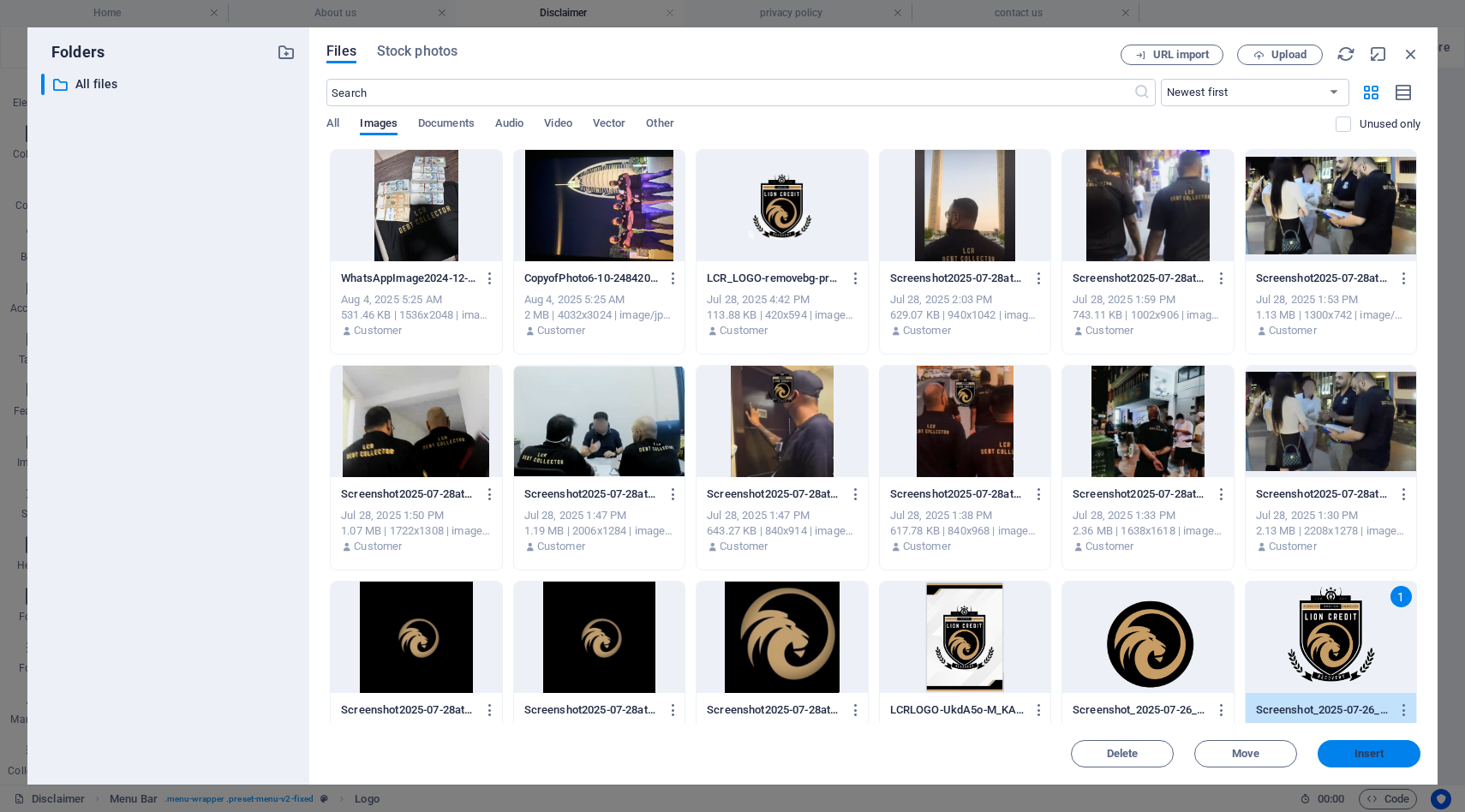 click on "Insert" at bounding box center [1369, 754] 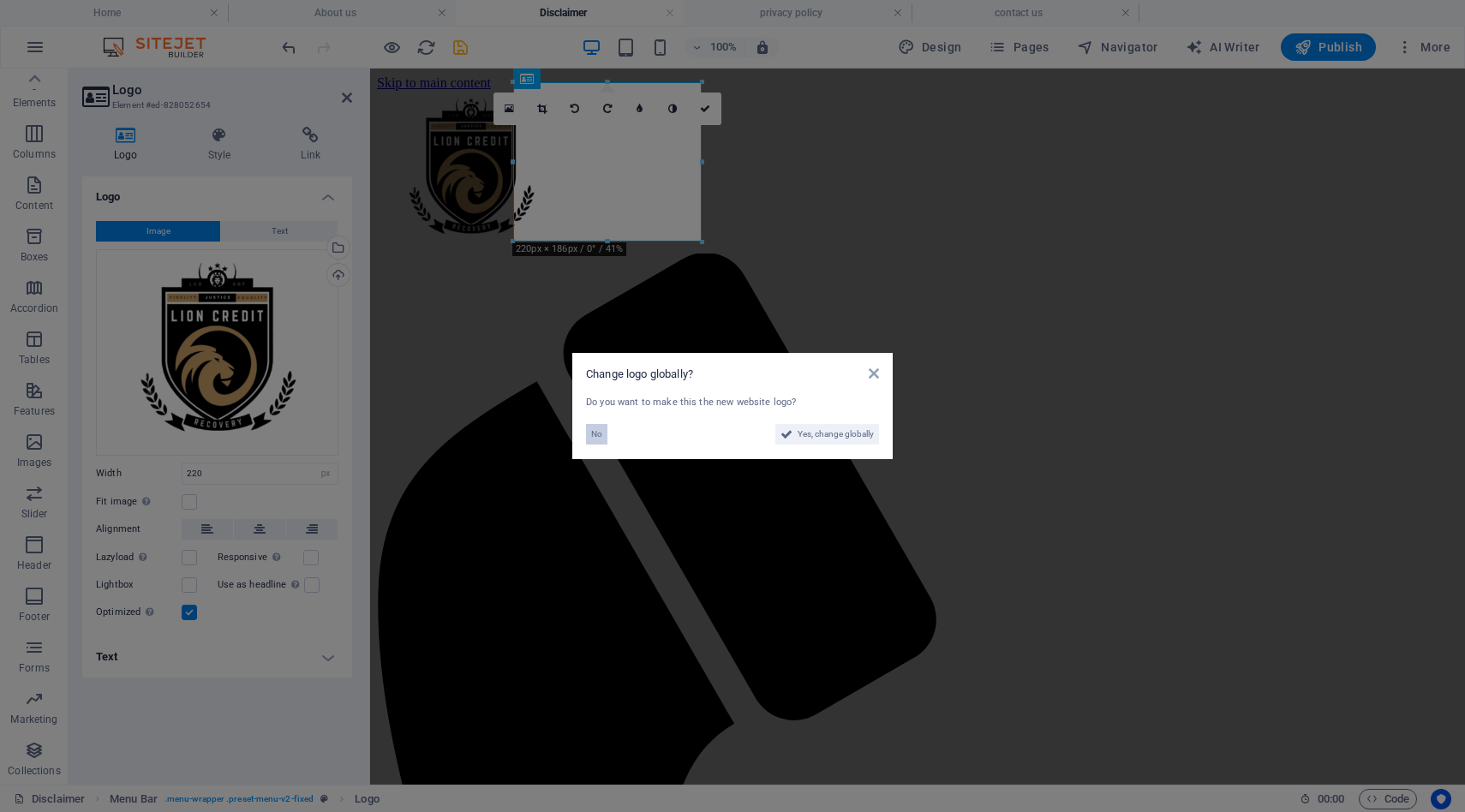 click on "No" at bounding box center (596, 434) 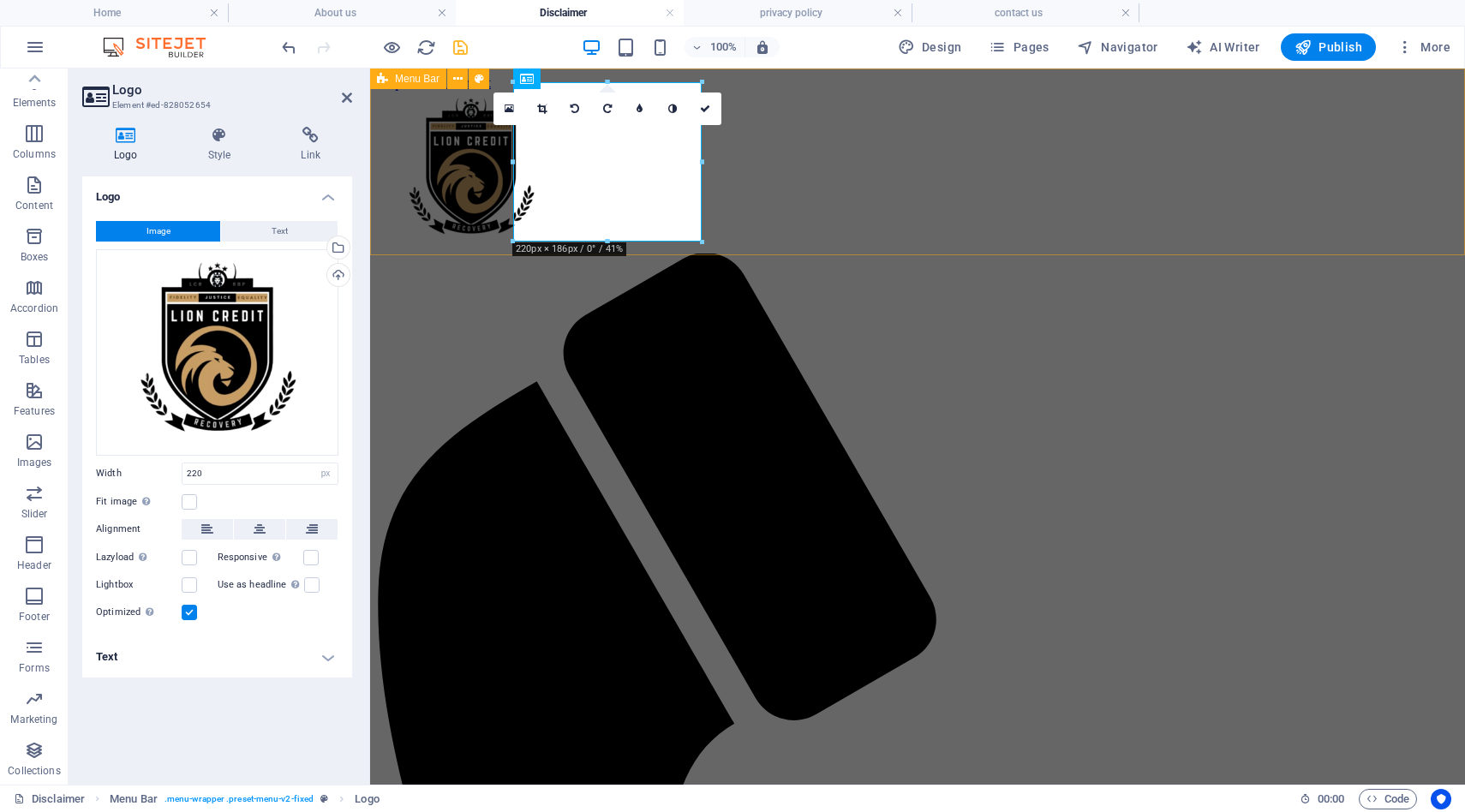 click on "Menu Home About us Disclaimer Privacy Policy Contact us" at bounding box center (918, 936) 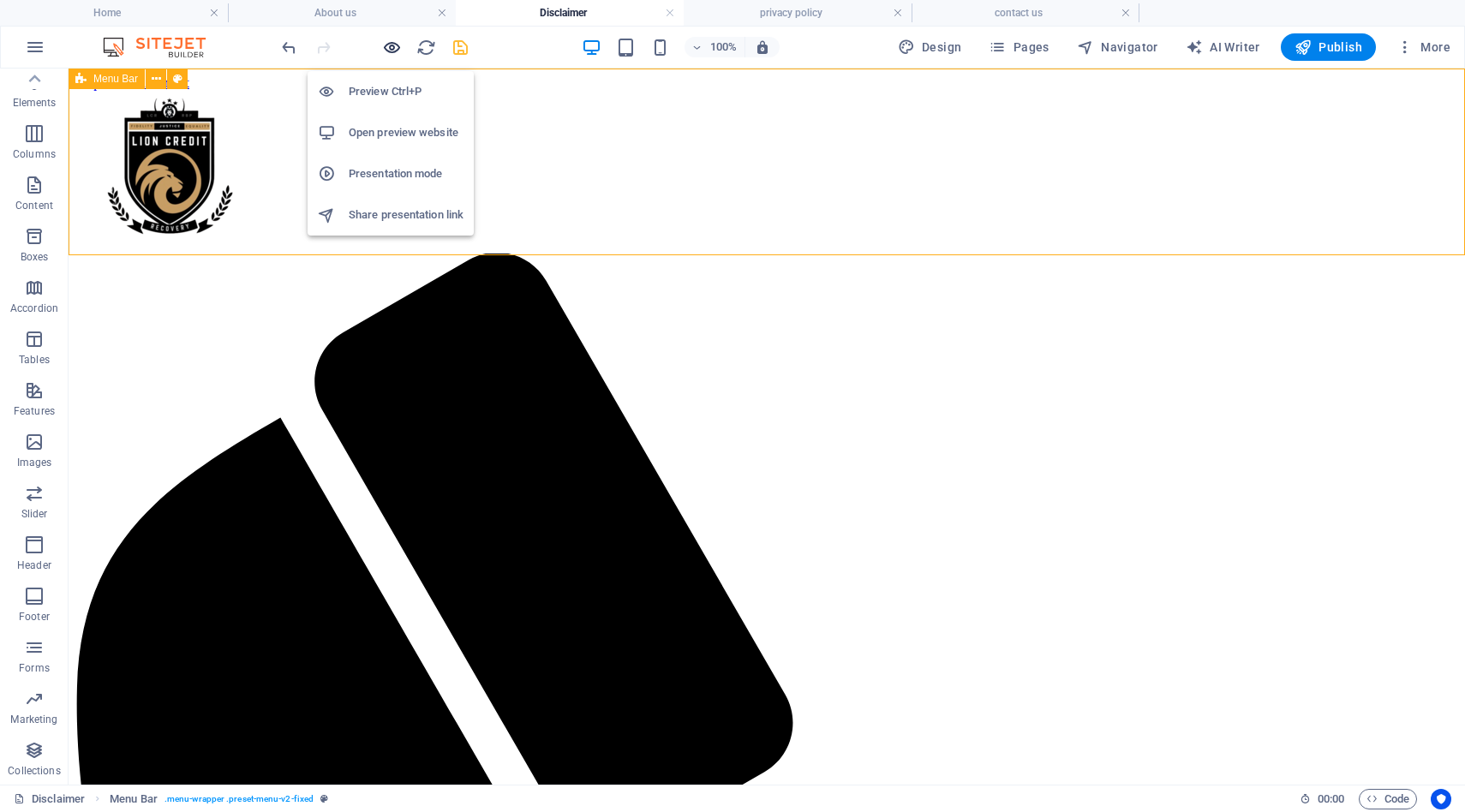 click at bounding box center [392, 47] 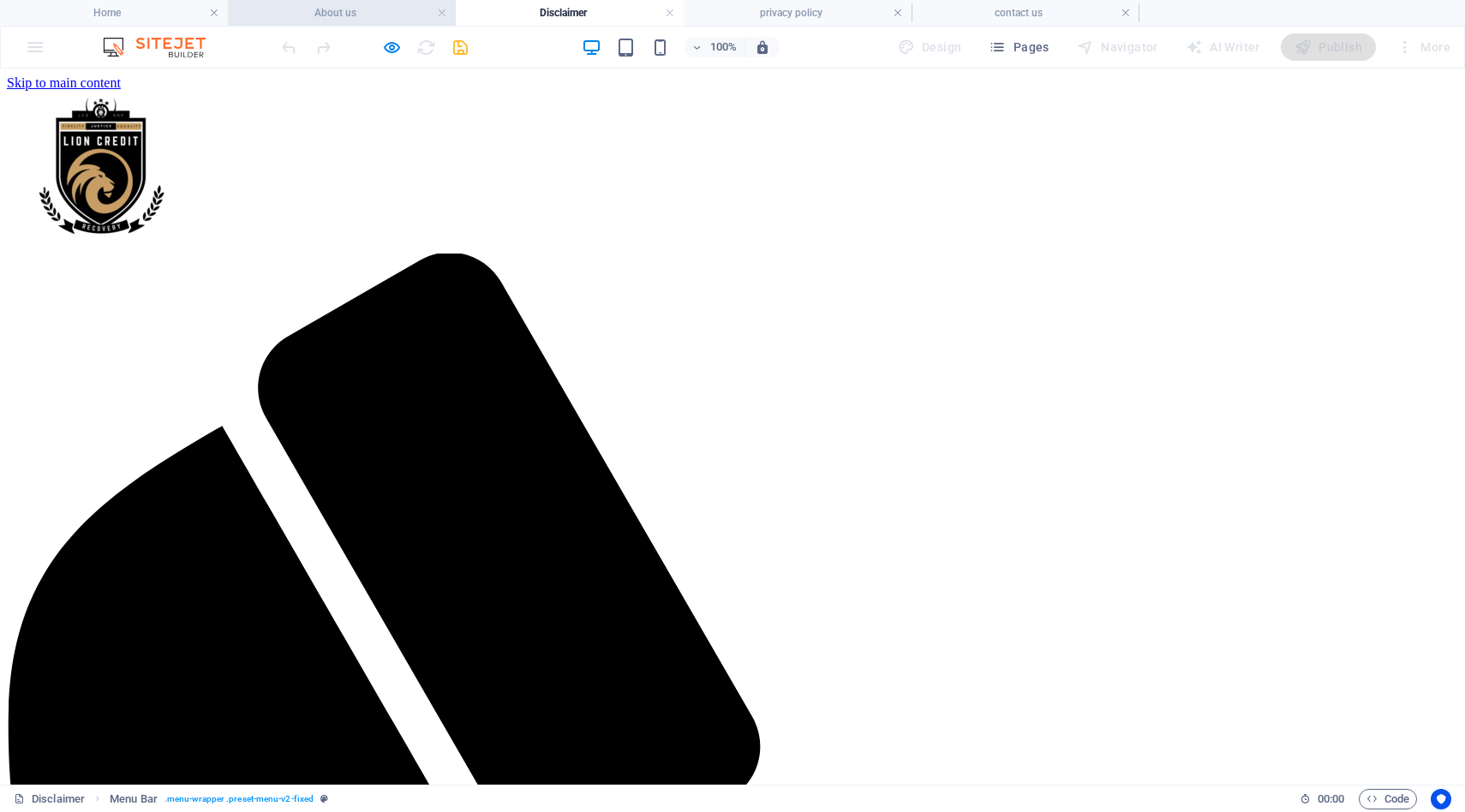 click on "About us" at bounding box center (342, 13) 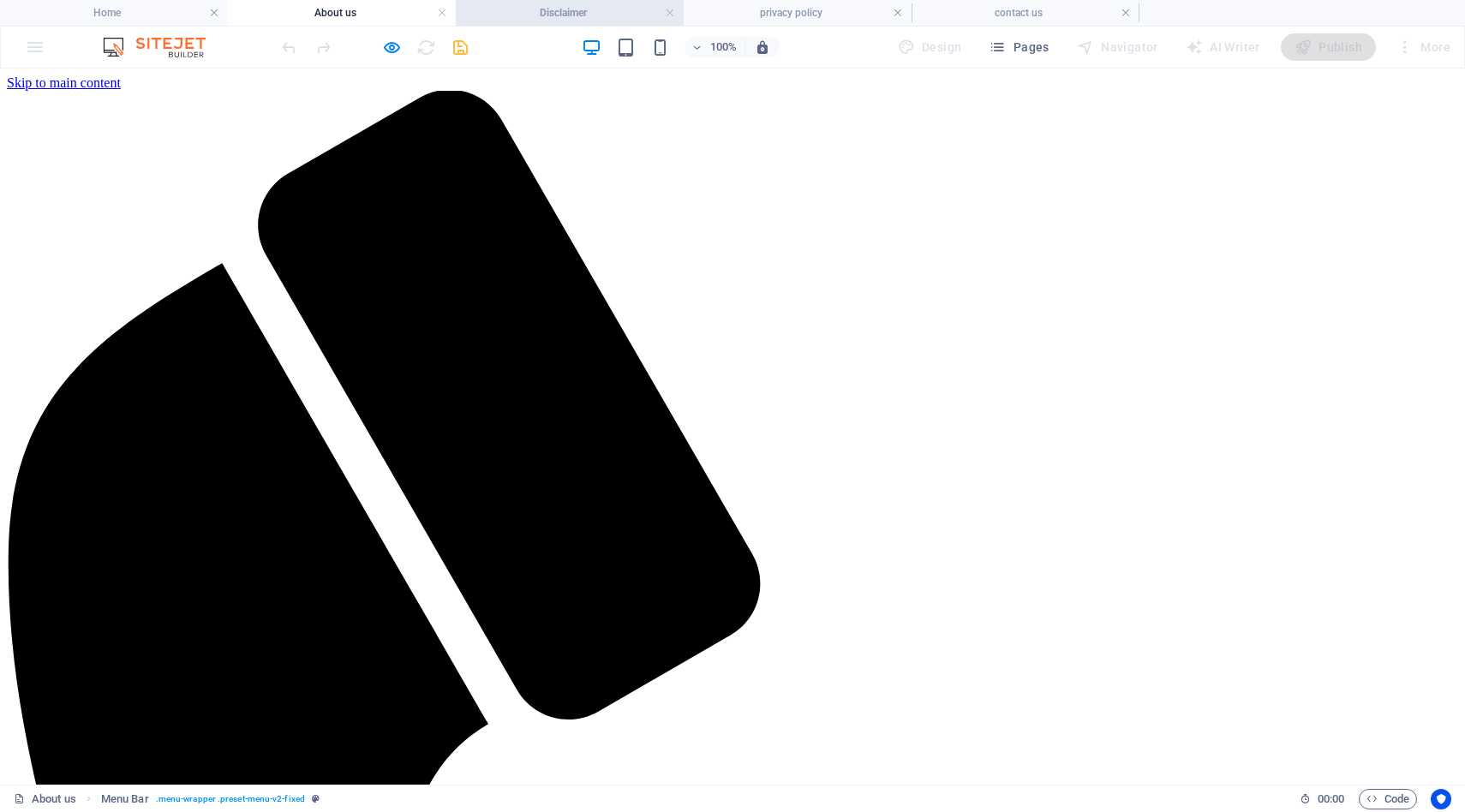 click on "Disclaimer" at bounding box center (570, 13) 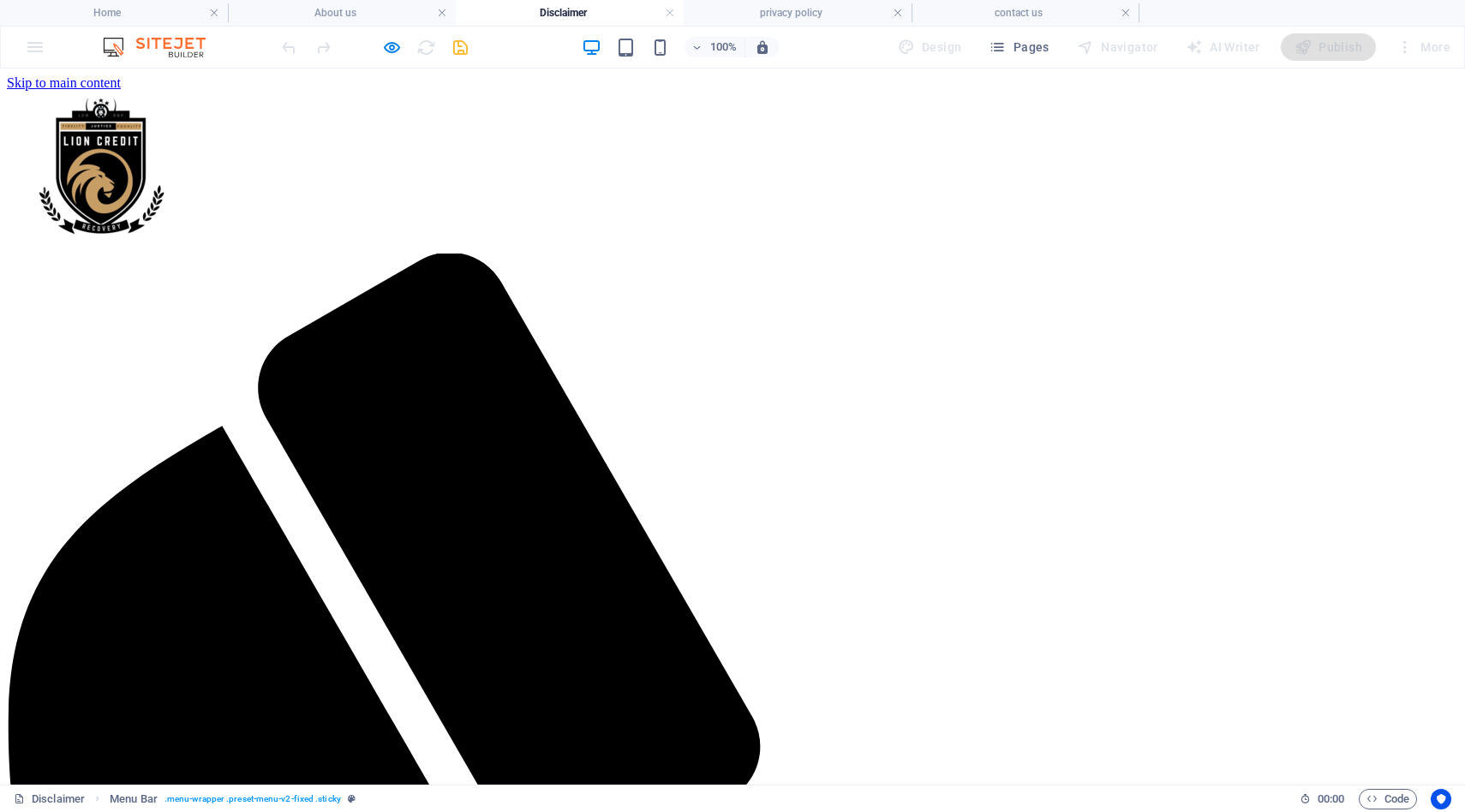 click on "Menu" at bounding box center [27, 2174] 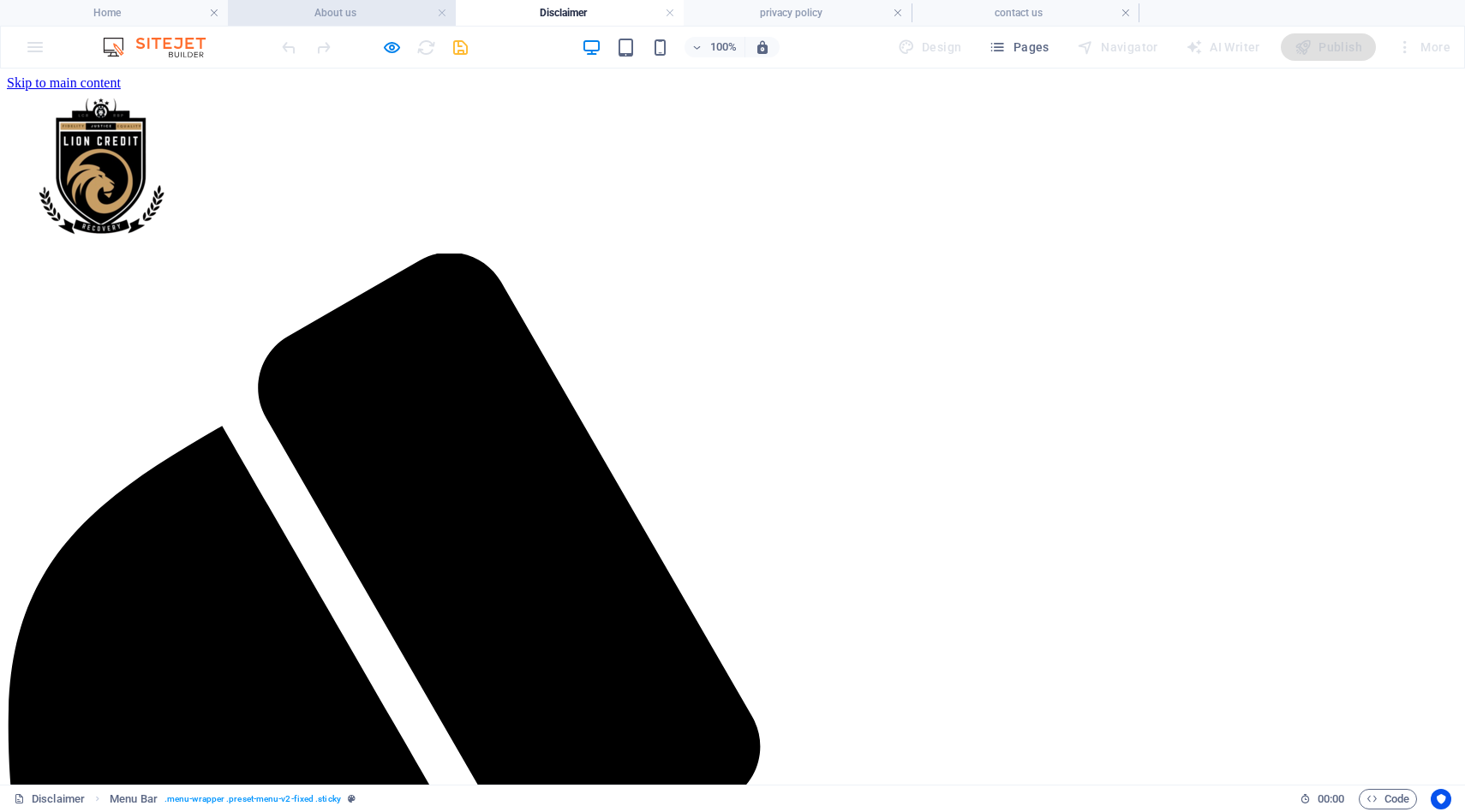 click on "About us" at bounding box center [342, 13] 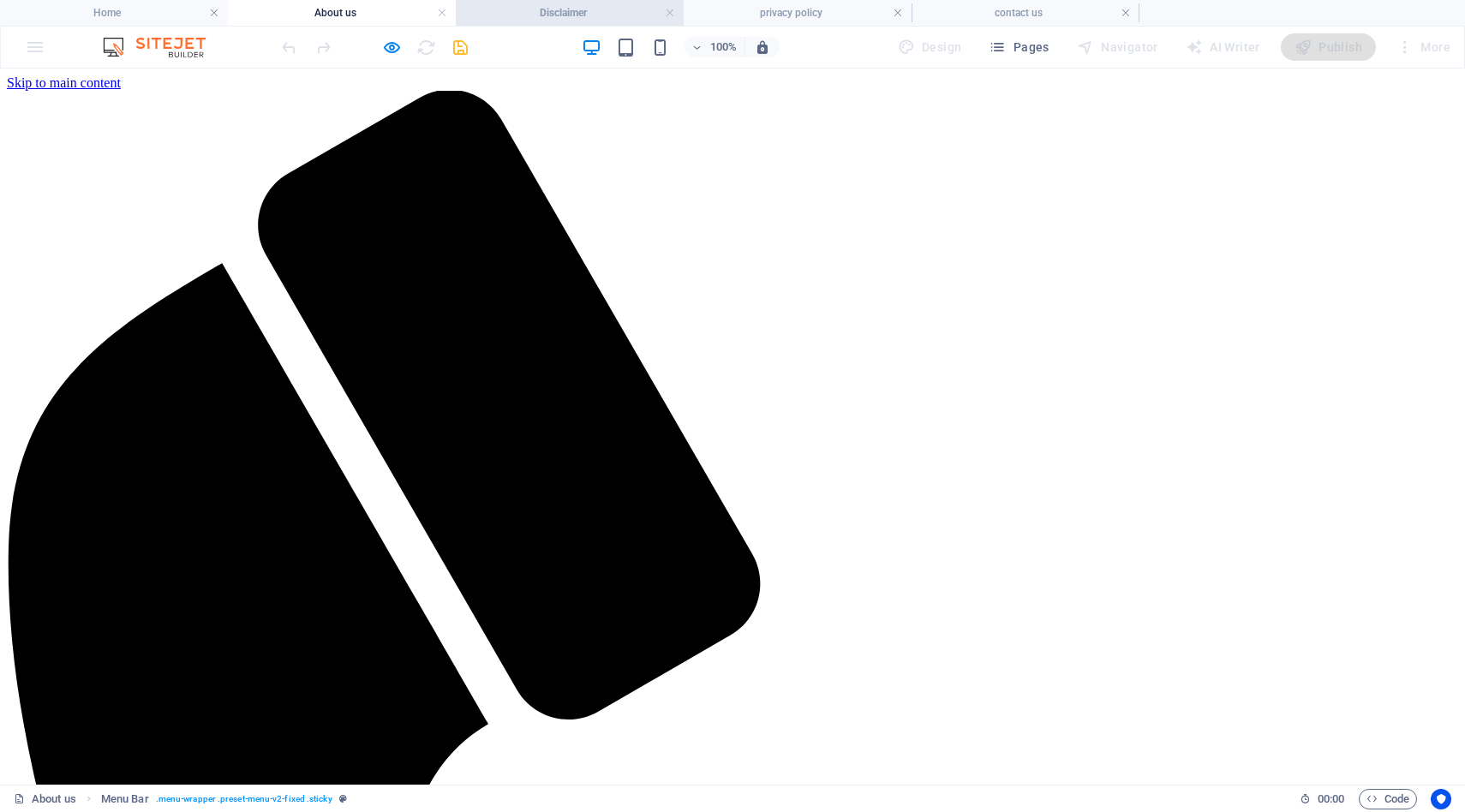 click on "Disclaimer" at bounding box center (570, 13) 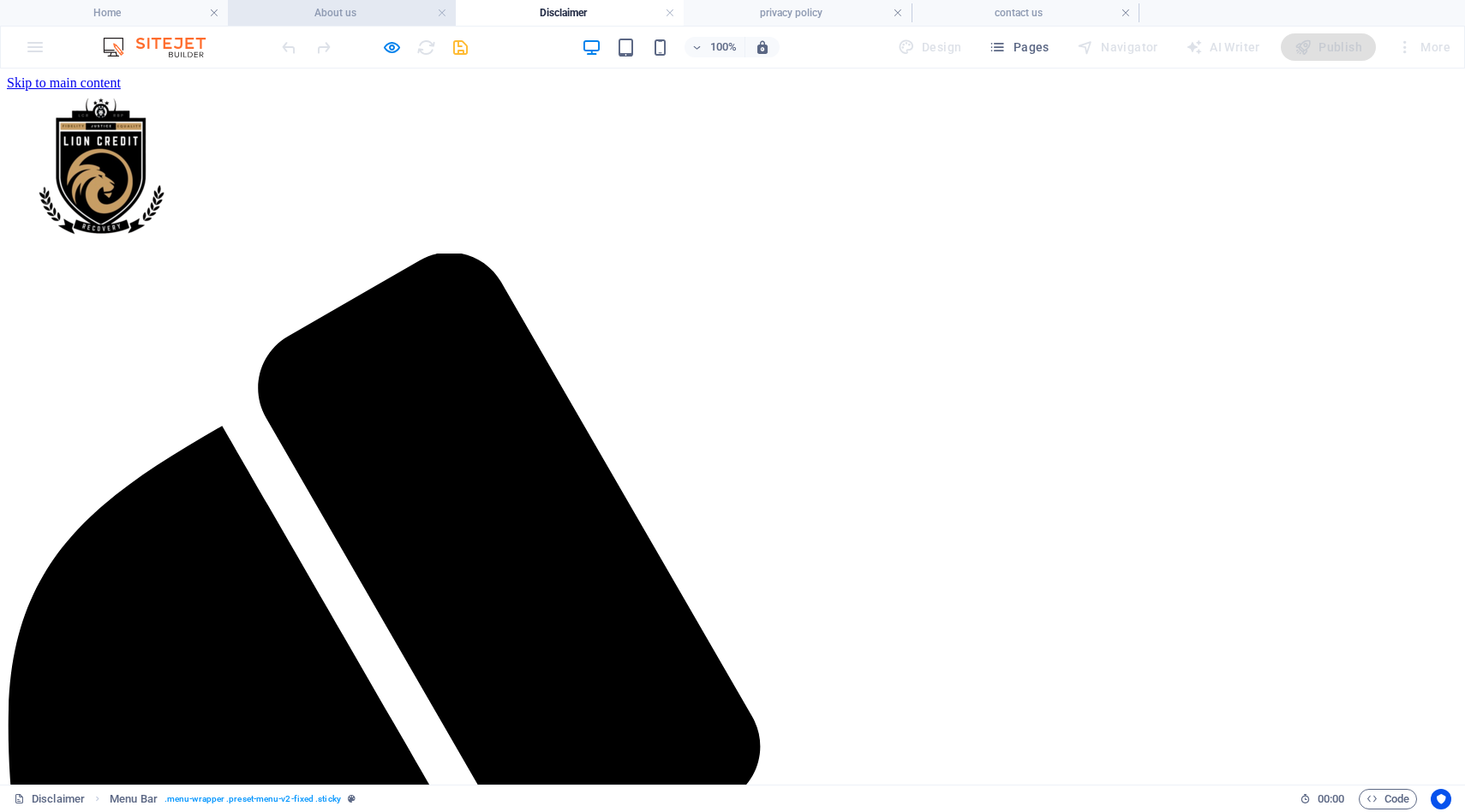 click on "About us" at bounding box center [342, 13] 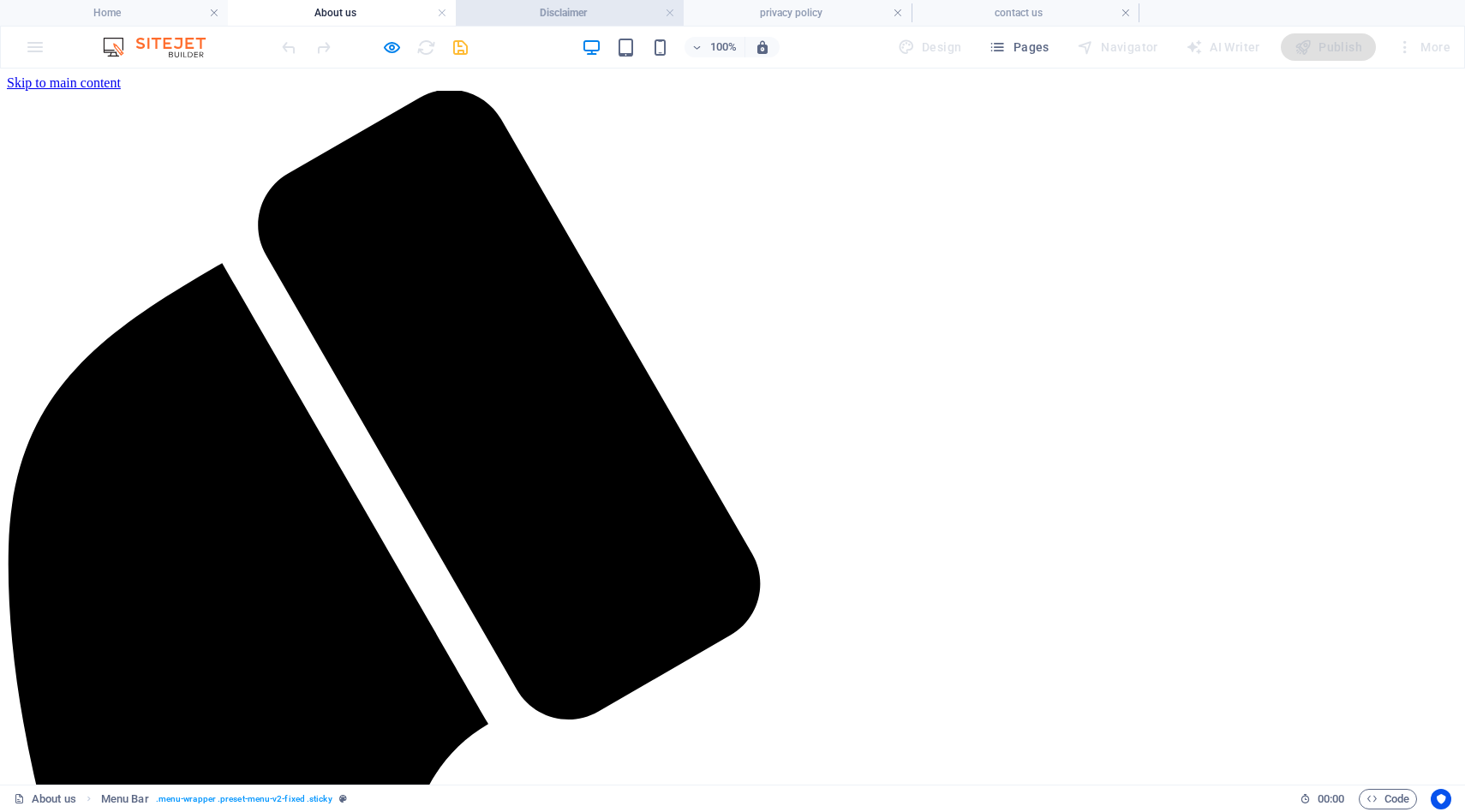 click on "Disclaimer" at bounding box center [570, 13] 